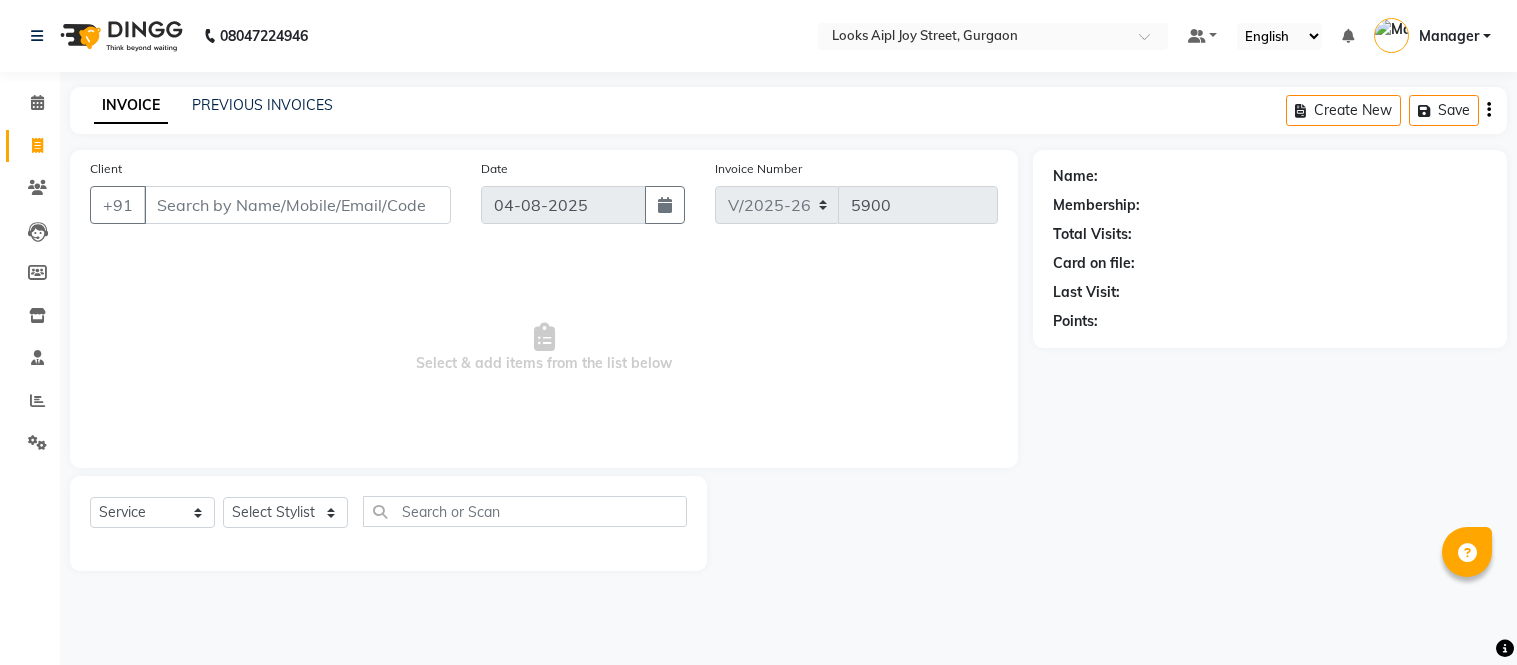 select on "6047" 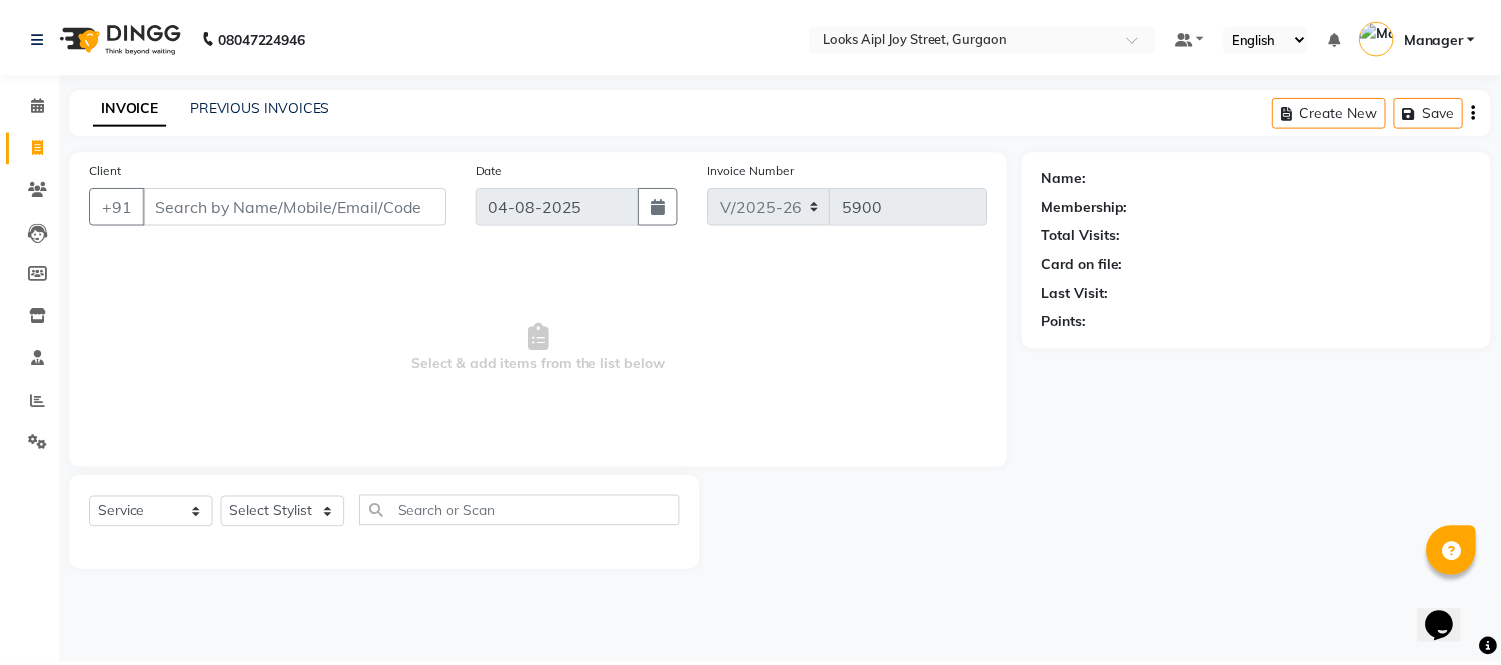 scroll, scrollTop: 0, scrollLeft: 0, axis: both 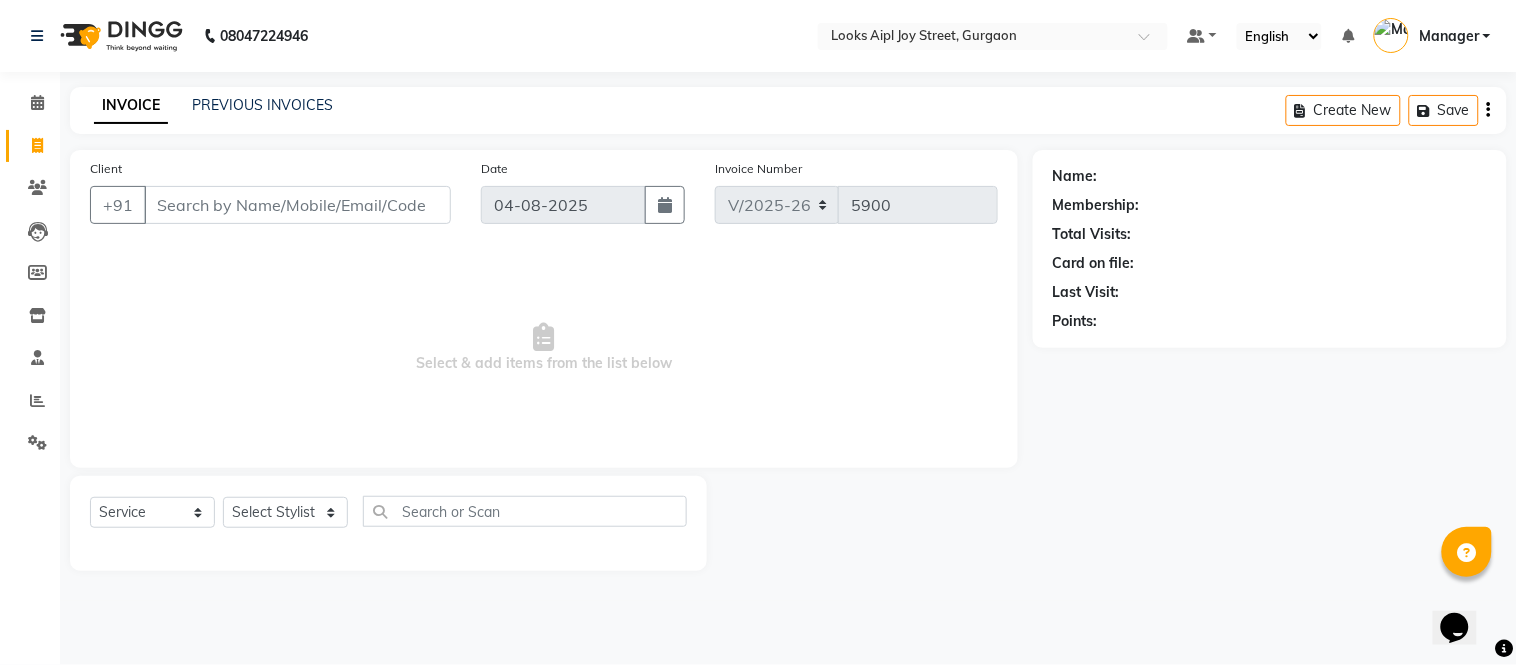 click on "Client" at bounding box center (297, 205) 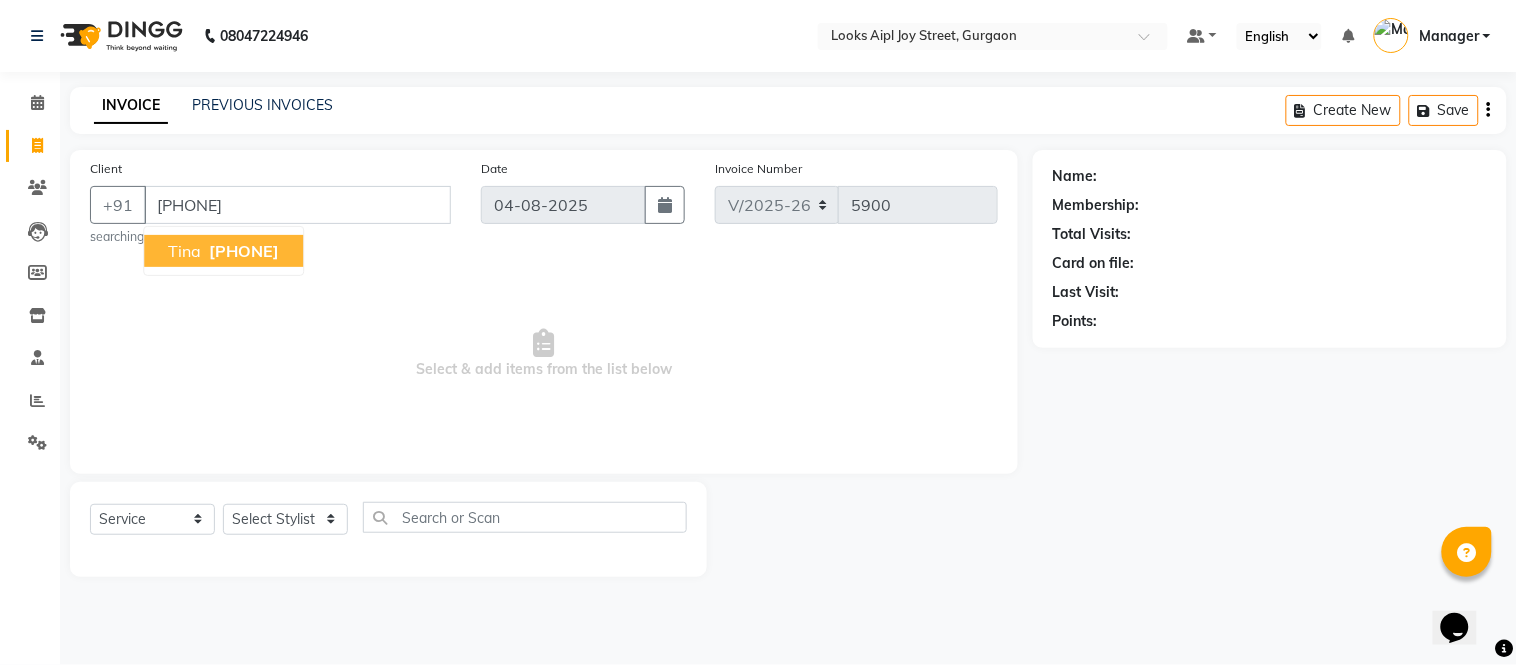 type on "[PHONE]" 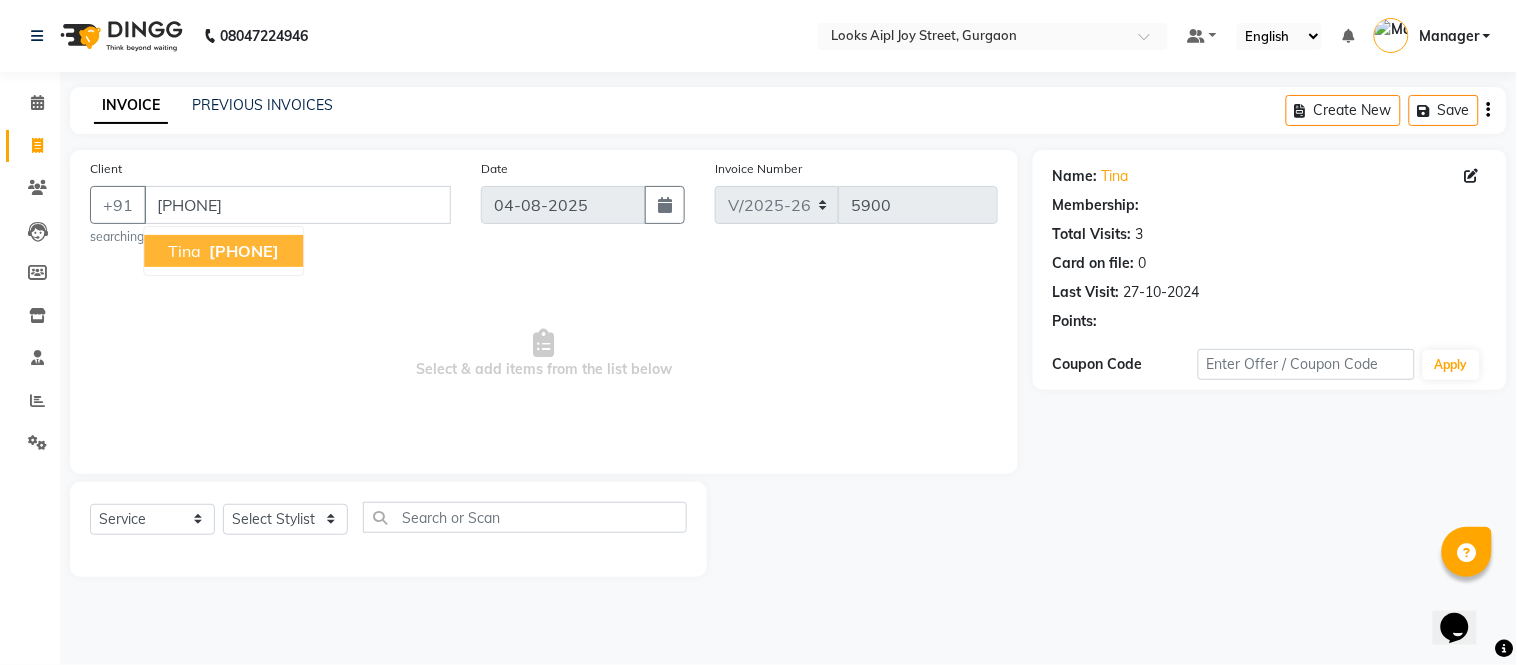 select on "1: Object" 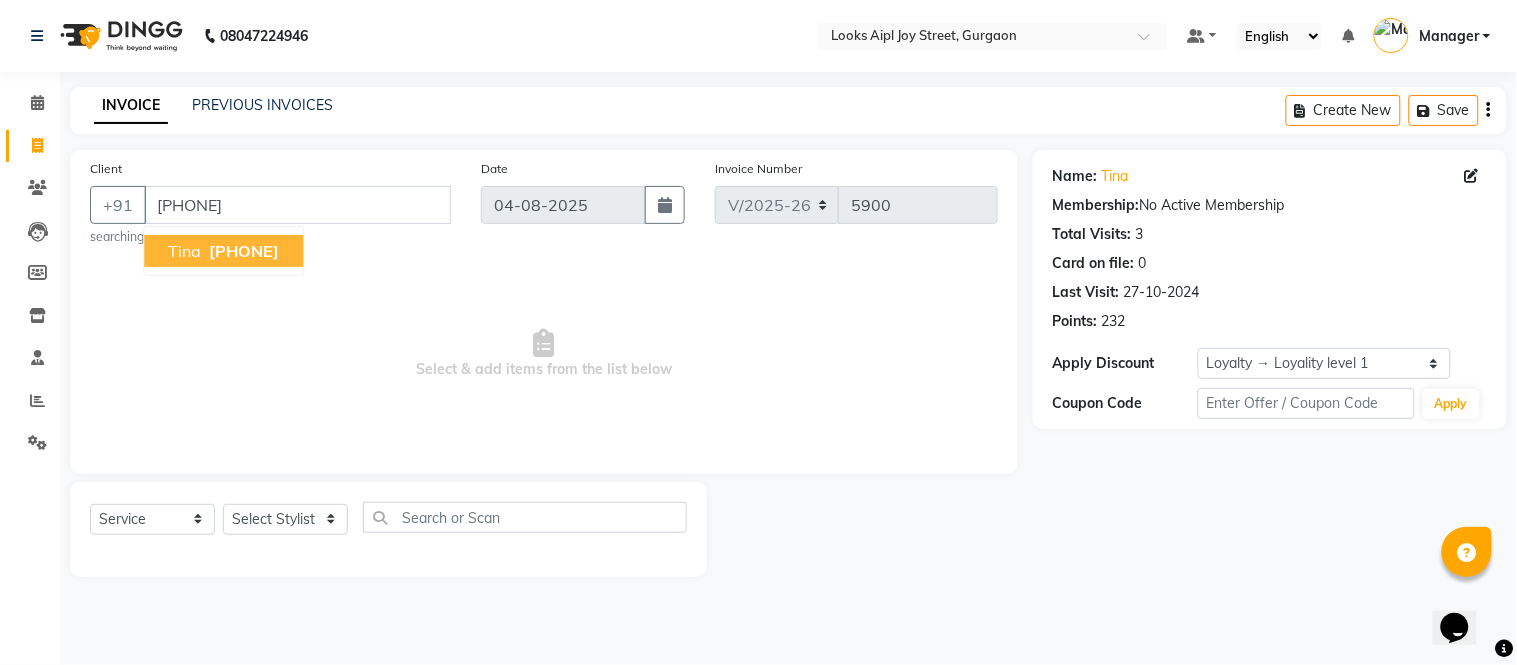 click on "[PHONE]" at bounding box center [244, 251] 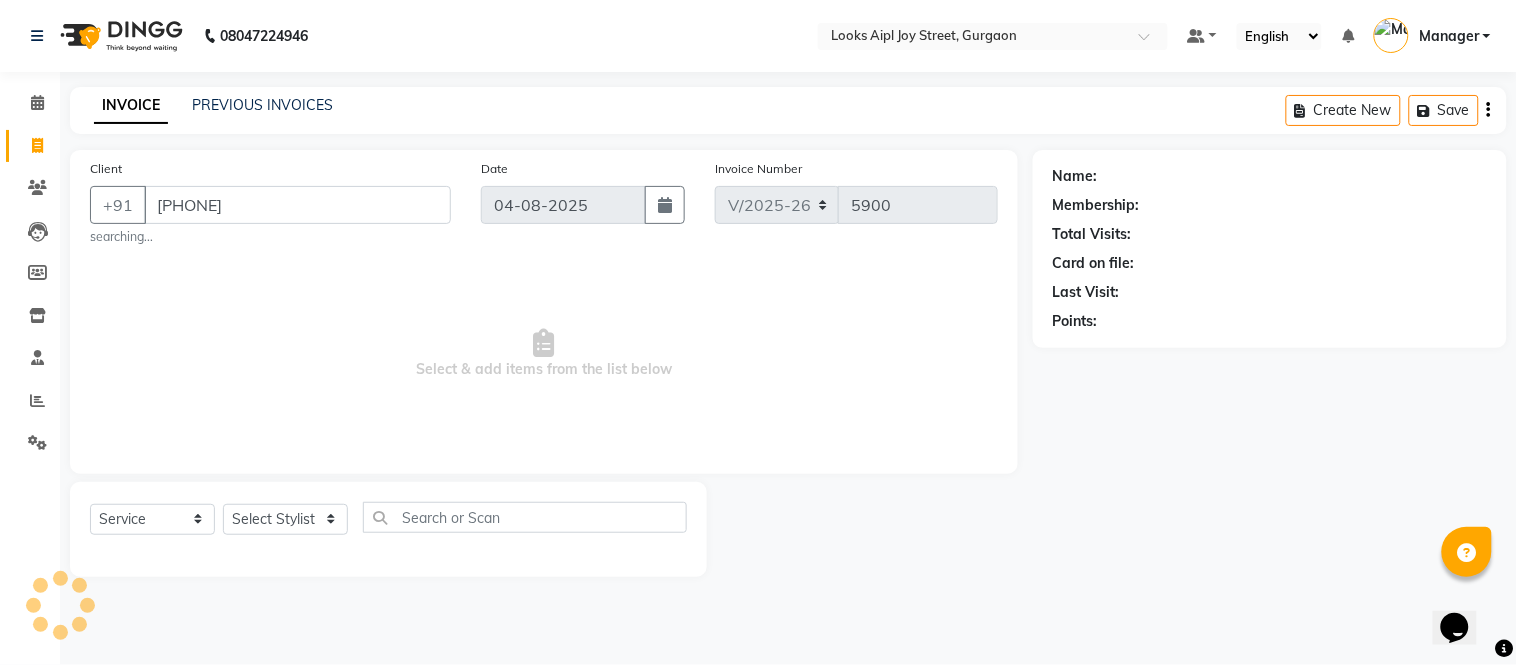 select on "1: Object" 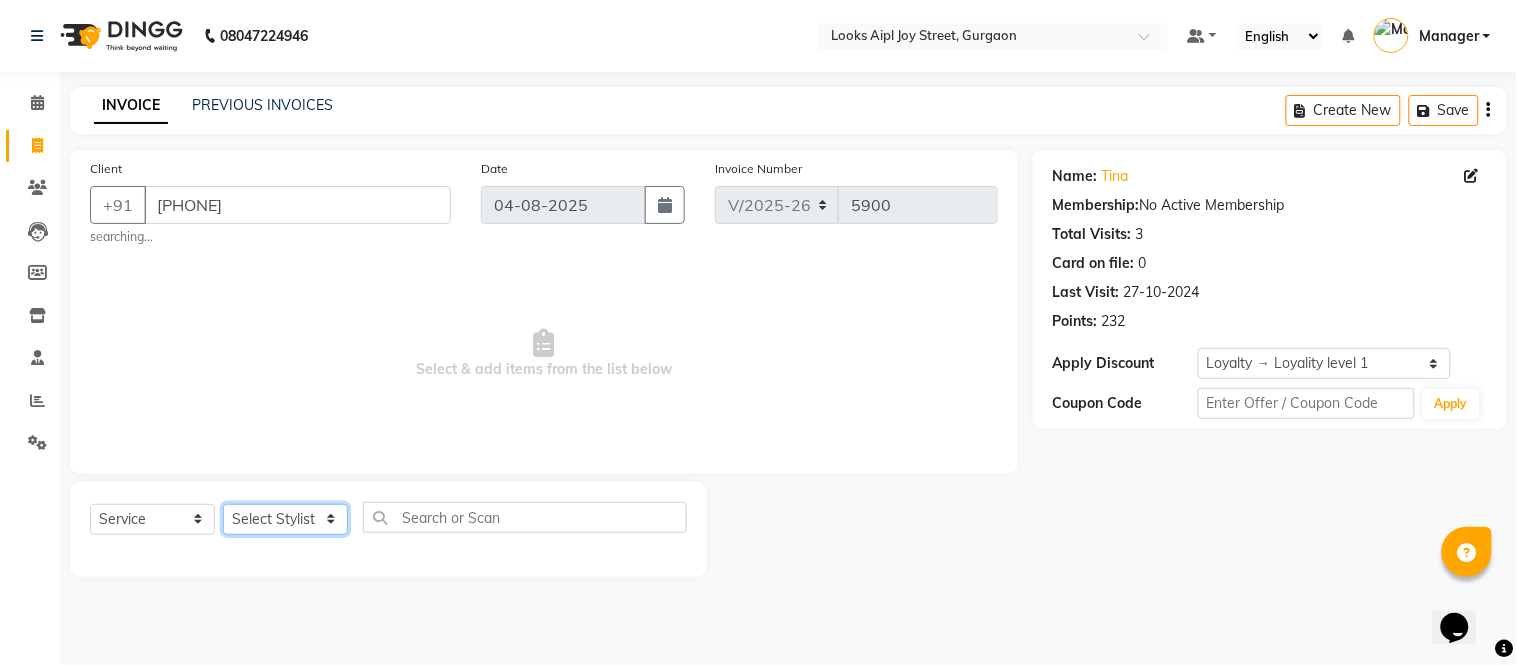 drag, startPoint x: 314, startPoint y: 531, endPoint x: 321, endPoint y: 506, distance: 25.96151 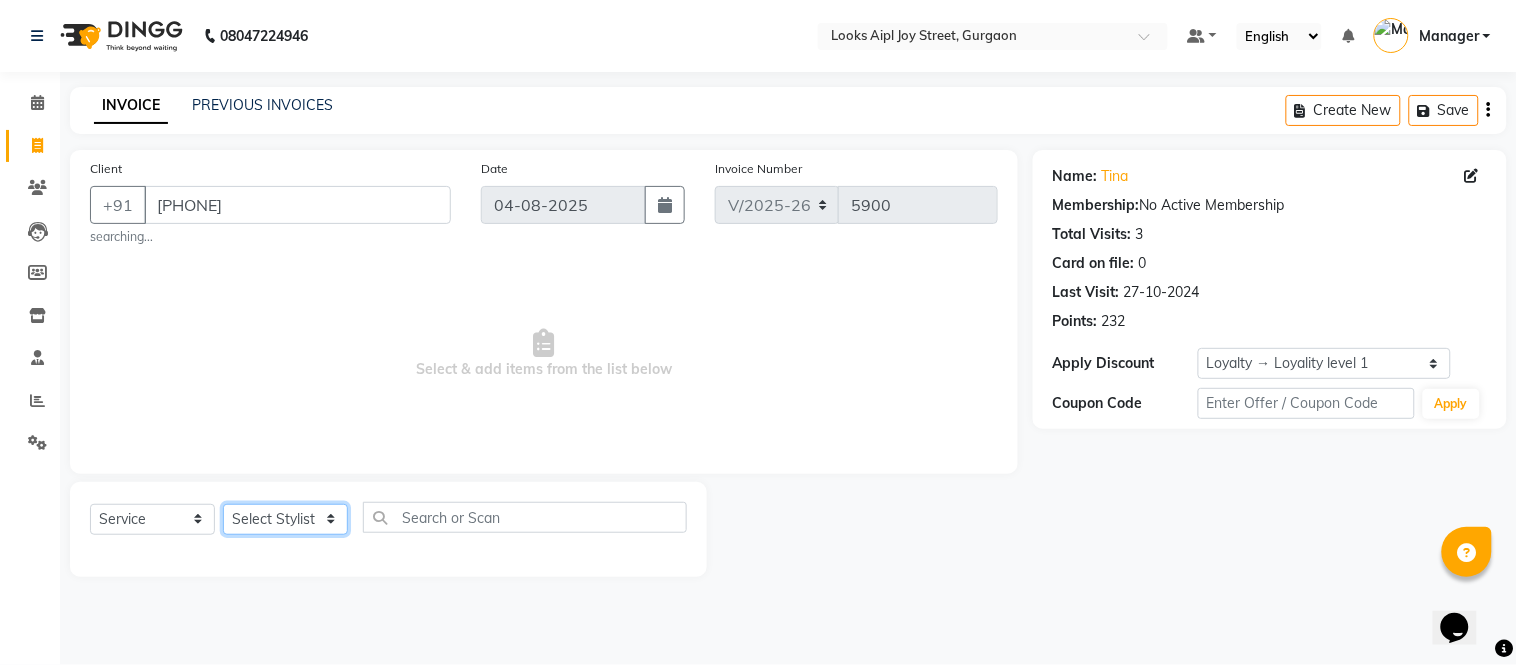 select on "43350" 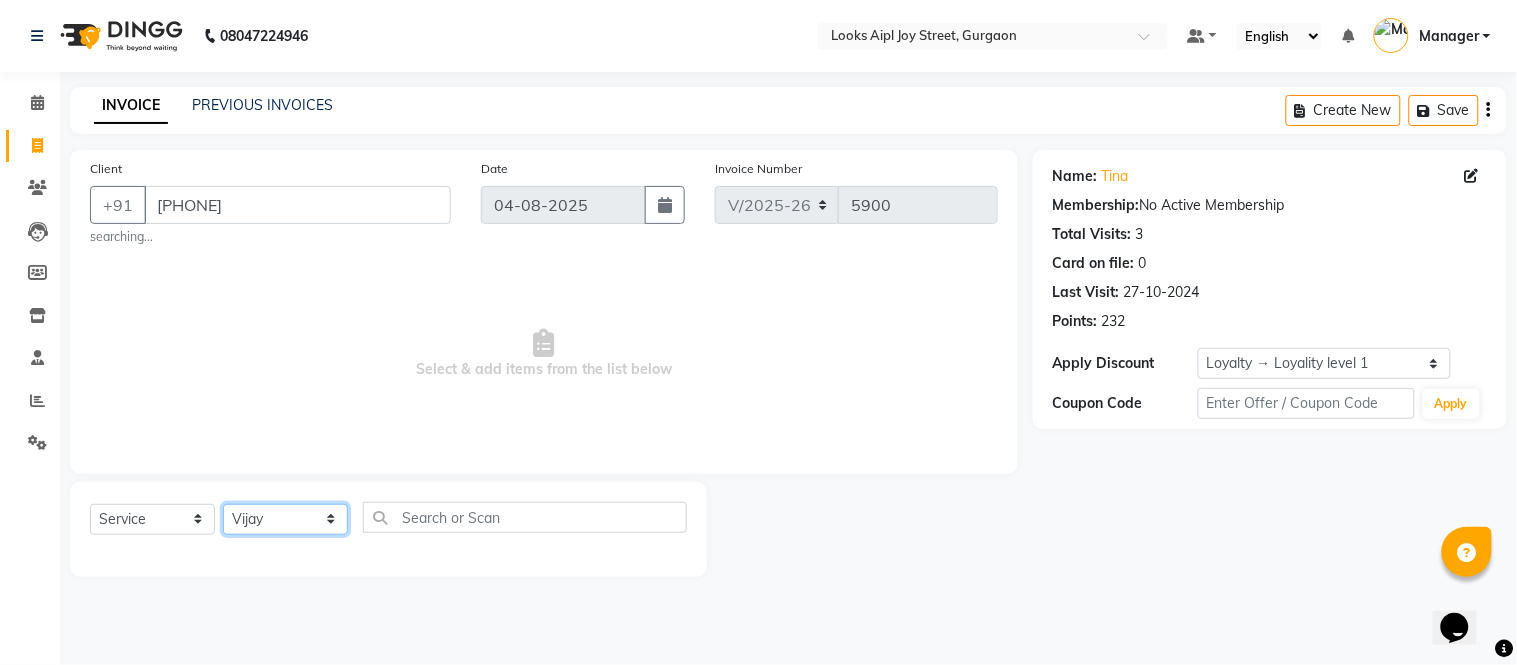click on "Select Stylist Akash Akshar_asst Alam _Pdct Amit Arkan Arsh Counter Sales Geeta Hema ilfan Kuldeep Laxmi Manager Neeraj Prince sagar_pdct Surejit Vijay Zakir_pdct" 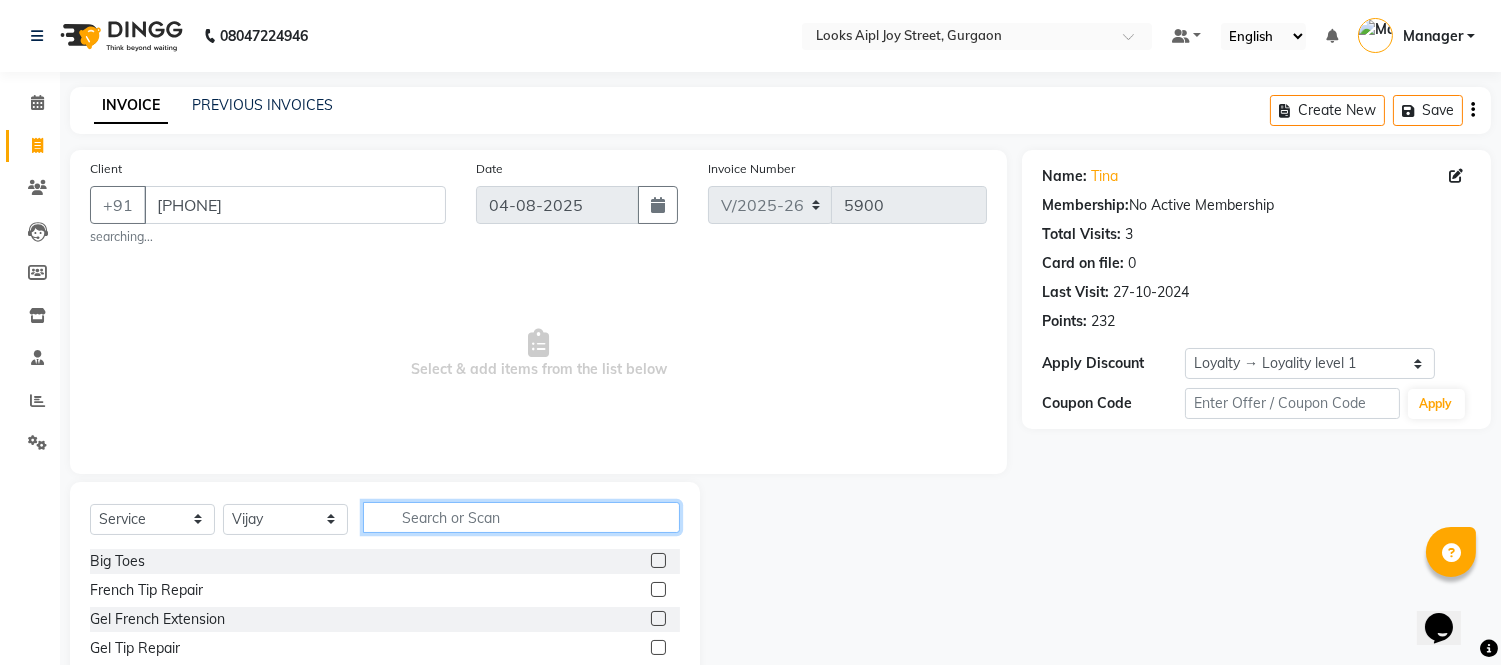 click 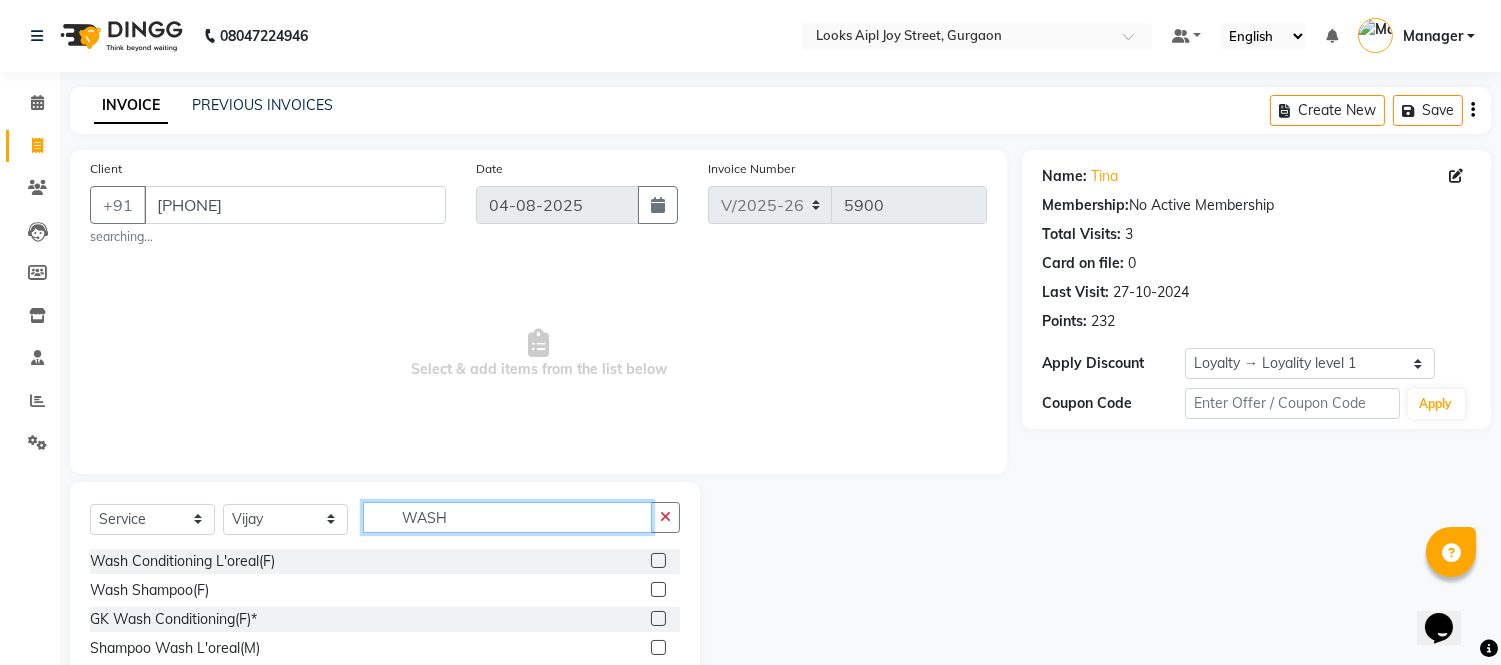 type on "WASH" 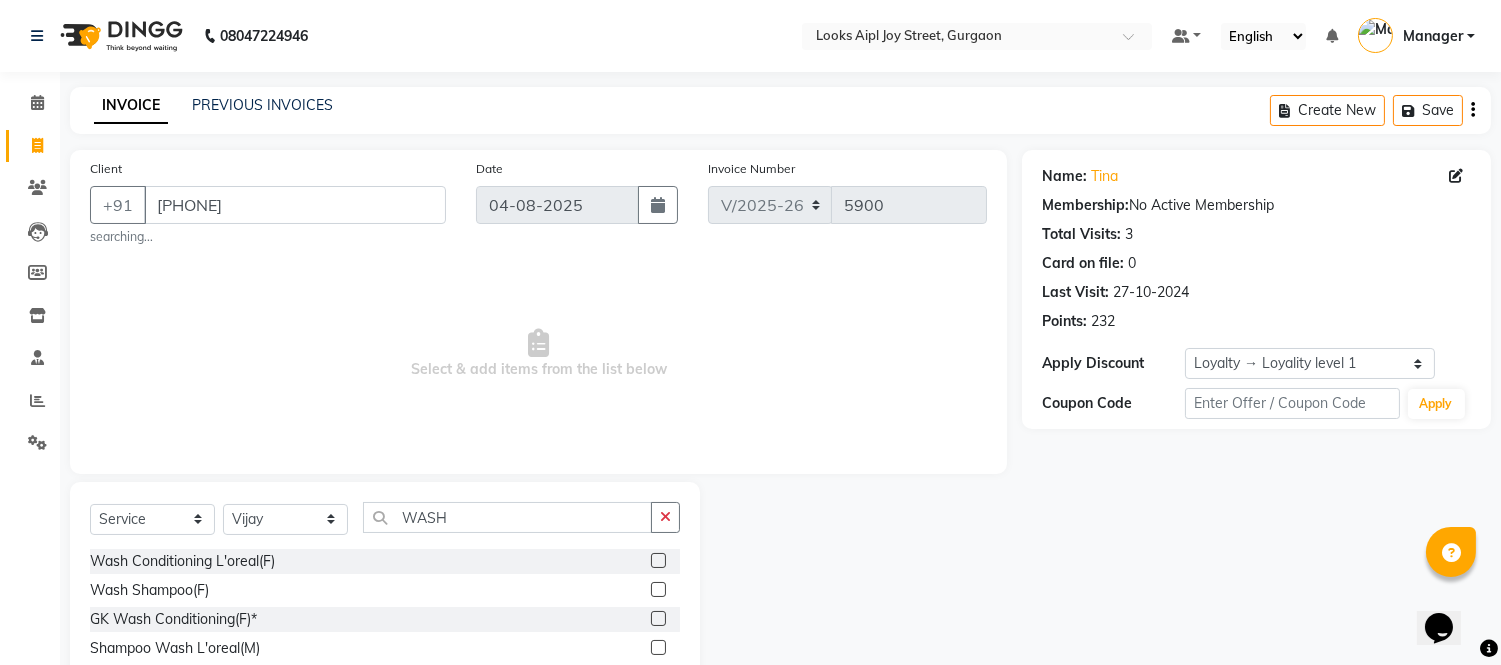 drag, startPoint x: 663, startPoint y: 590, endPoint x: 658, endPoint y: 580, distance: 11.18034 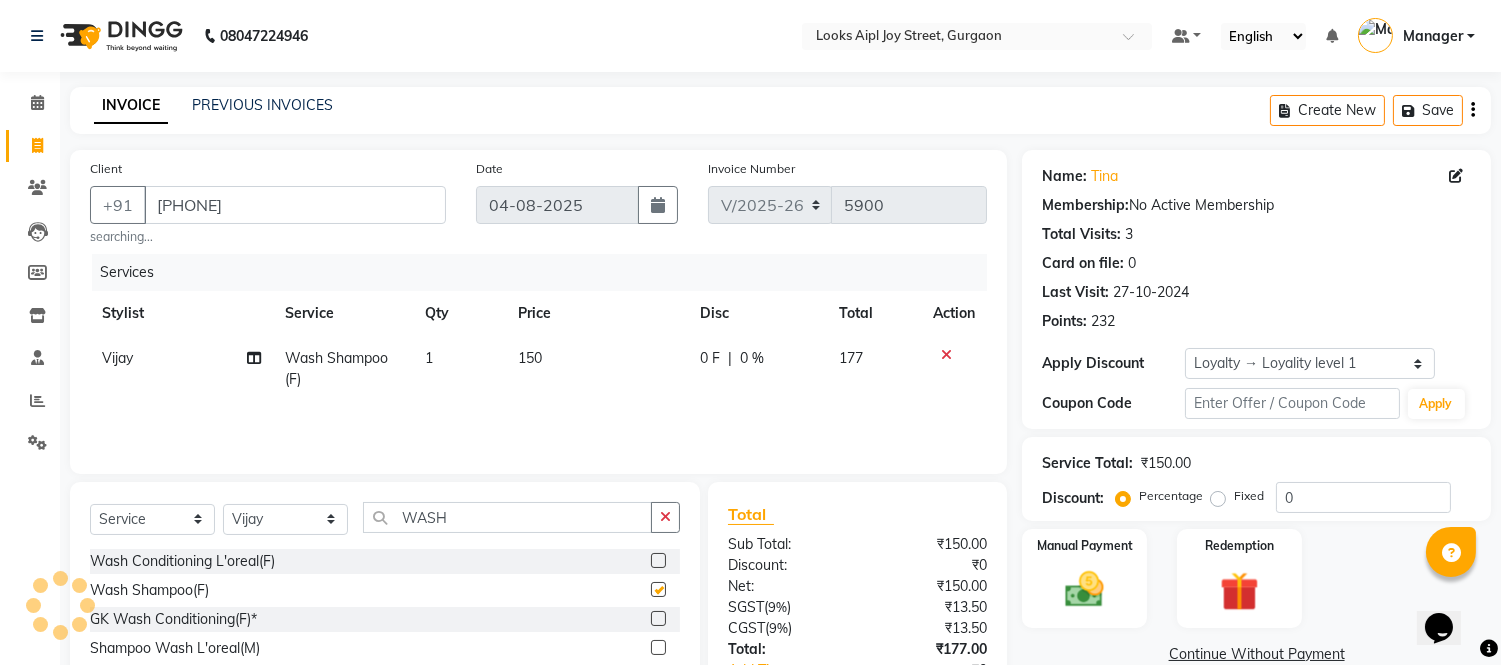 checkbox on "false" 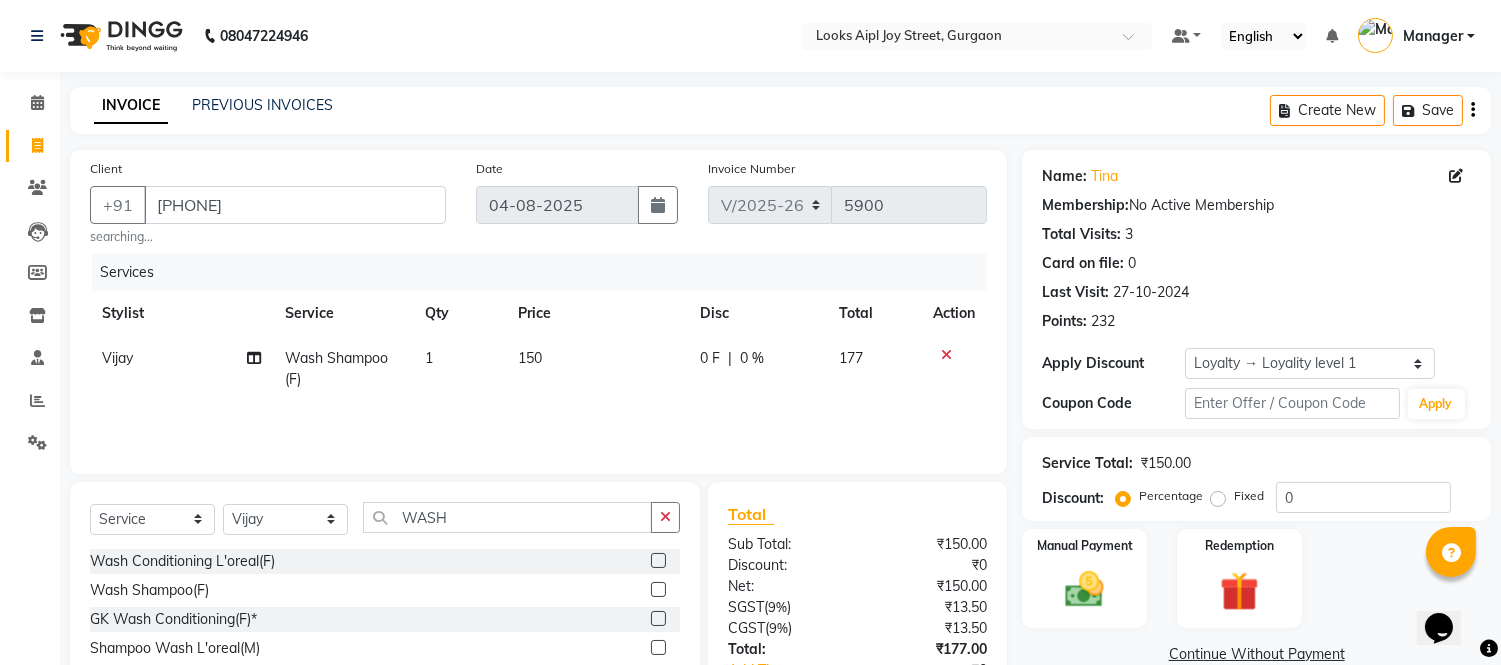 click on "150" 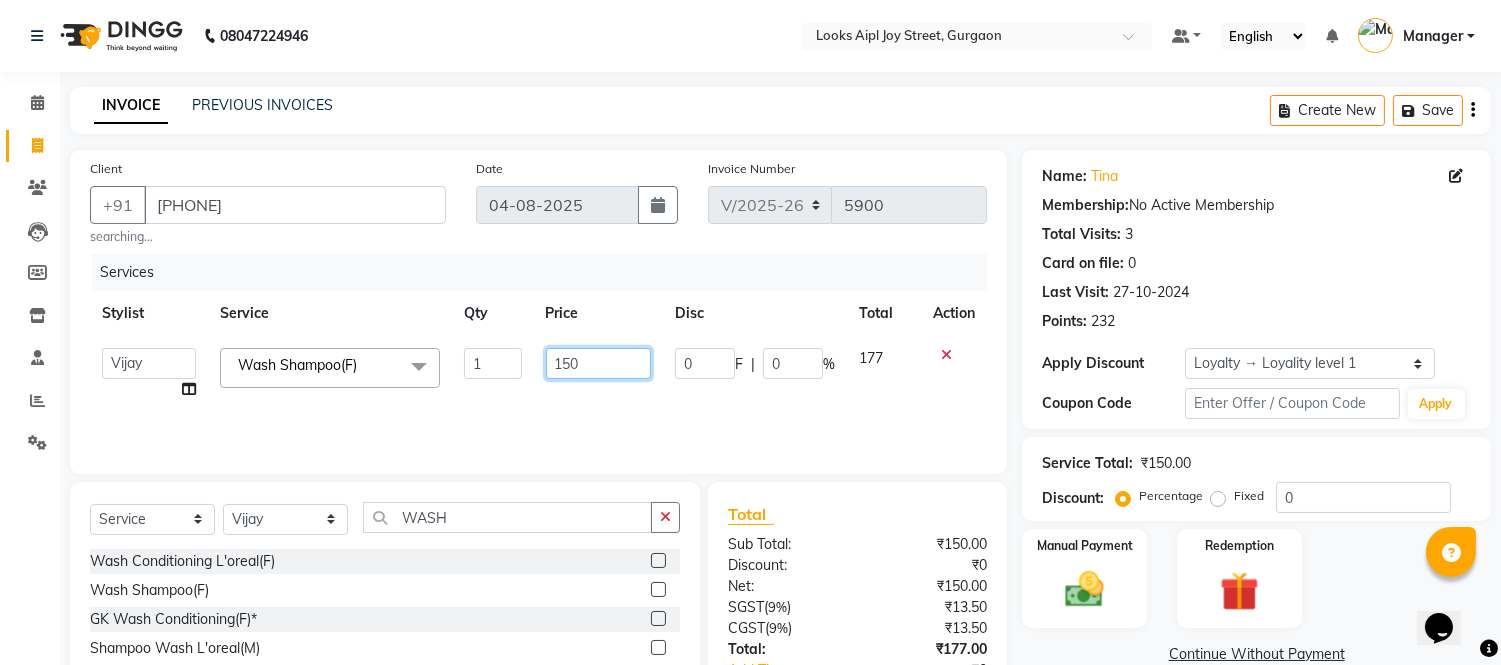 click on "150" 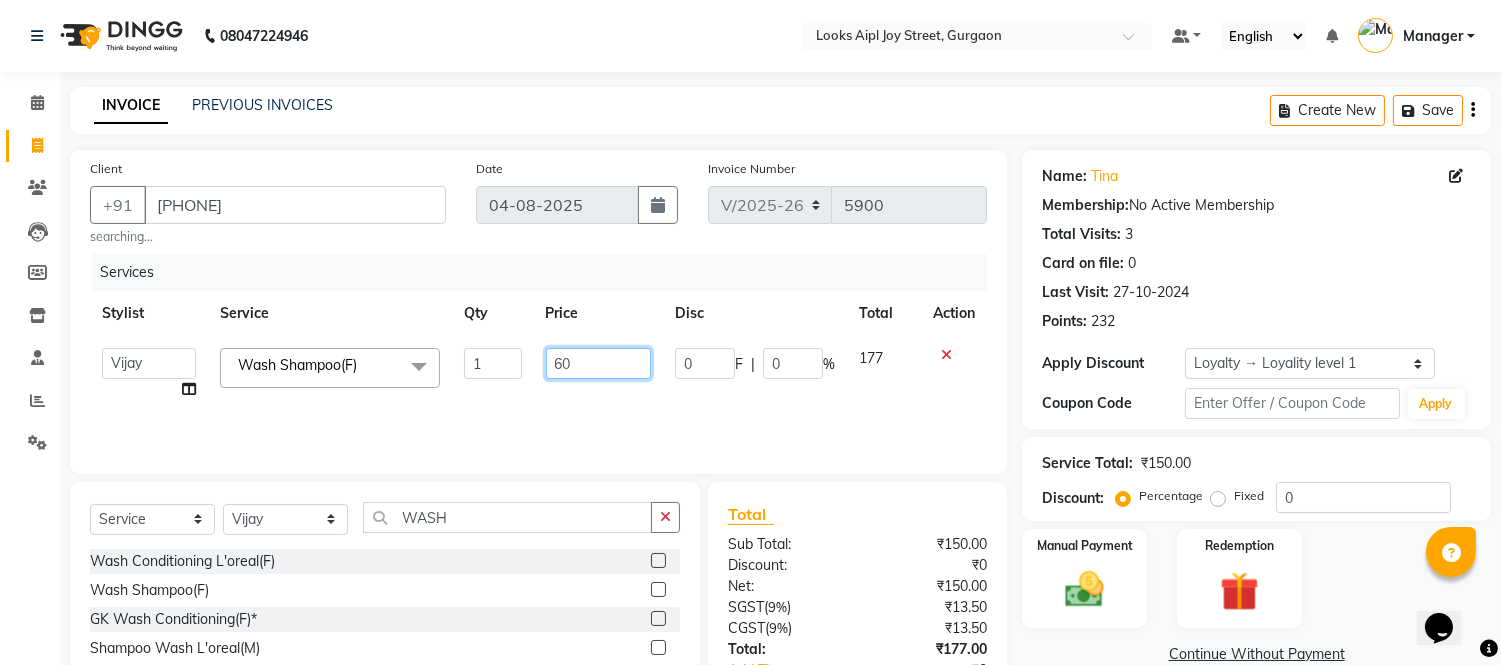 type on "600" 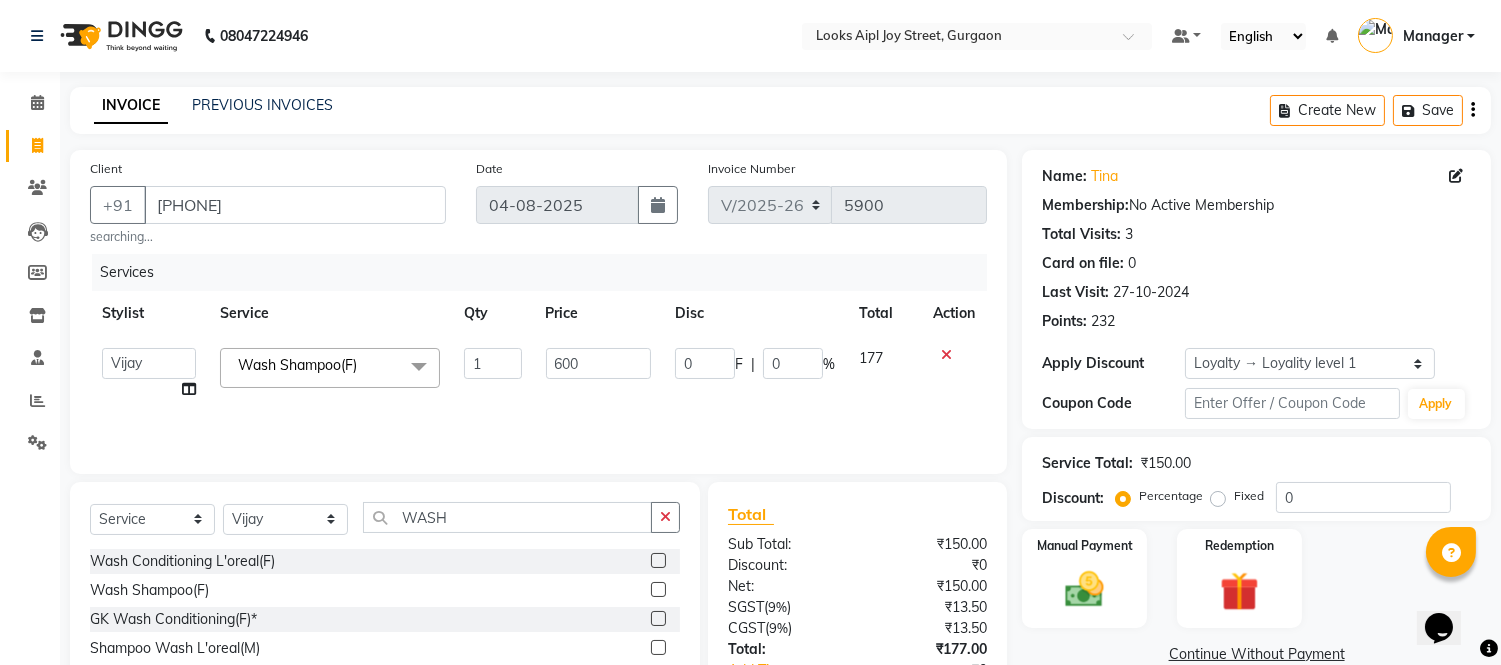 click on "Akash   Akshar_asst   Alam _Pdct   Amit   Arkan   Arsh   Counter Sales   Geeta   Hema   ilfan   Kuldeep   Laxmi   Manager   Neeraj   Prince   sagar_pdct   Surejit   Vijay   Zakir_pdct  Wash Shampoo(F)  x Big Toes French Tip Repair Gel French Extension Gel Tip Repair Gel Infills Gel Overlays Gel Extension Gel Nail Removal Natural Nail Extensions French Nail Extensions Gel Polish Removal Extension Removal Nail Art Recruiter French Ombre Gel Polish Nail Art Nedle Cutical Care Nail Art Brush French Gel Polish French Glitter Gel Polish Gel Polish Touchup                                   Nail Art Per Finger(F)* 3D Nail Art Recruiter Nail Art with Stones/Foil/Stickers per Finger Acrylic Overlays Nail Extension Refill Finger Tip Repair Acrylic Removal Gel Polish Application Gel Overlays Refills  Stick on Nails Full Arms Bleach Face Bleach(F) Bleach Full Back/Front Full Body Bleach Half Front/Back Full Legs Bleach Detan(F) Detan(M) Face Bleach(M) Detan Face & Neck Bleach Face and Neck Detan / Bleach Feet Eye Makeup" 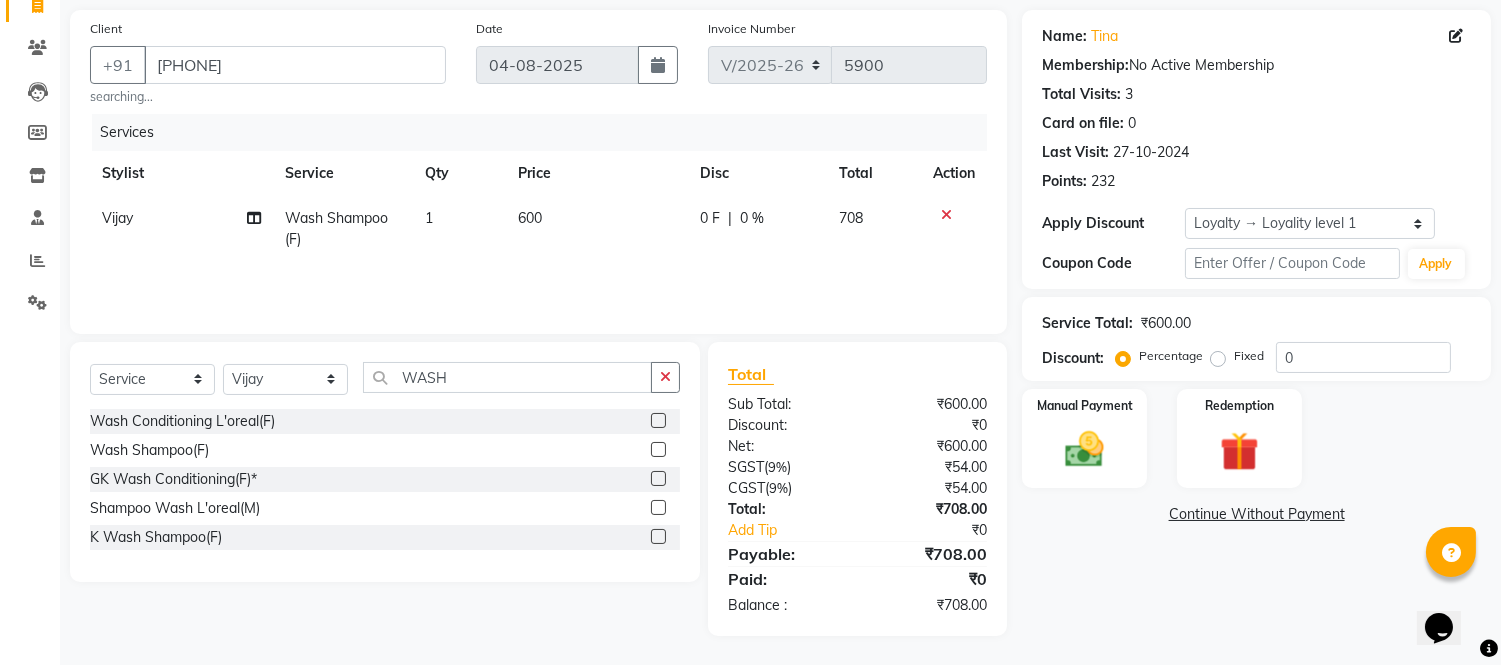 scroll, scrollTop: 141, scrollLeft: 0, axis: vertical 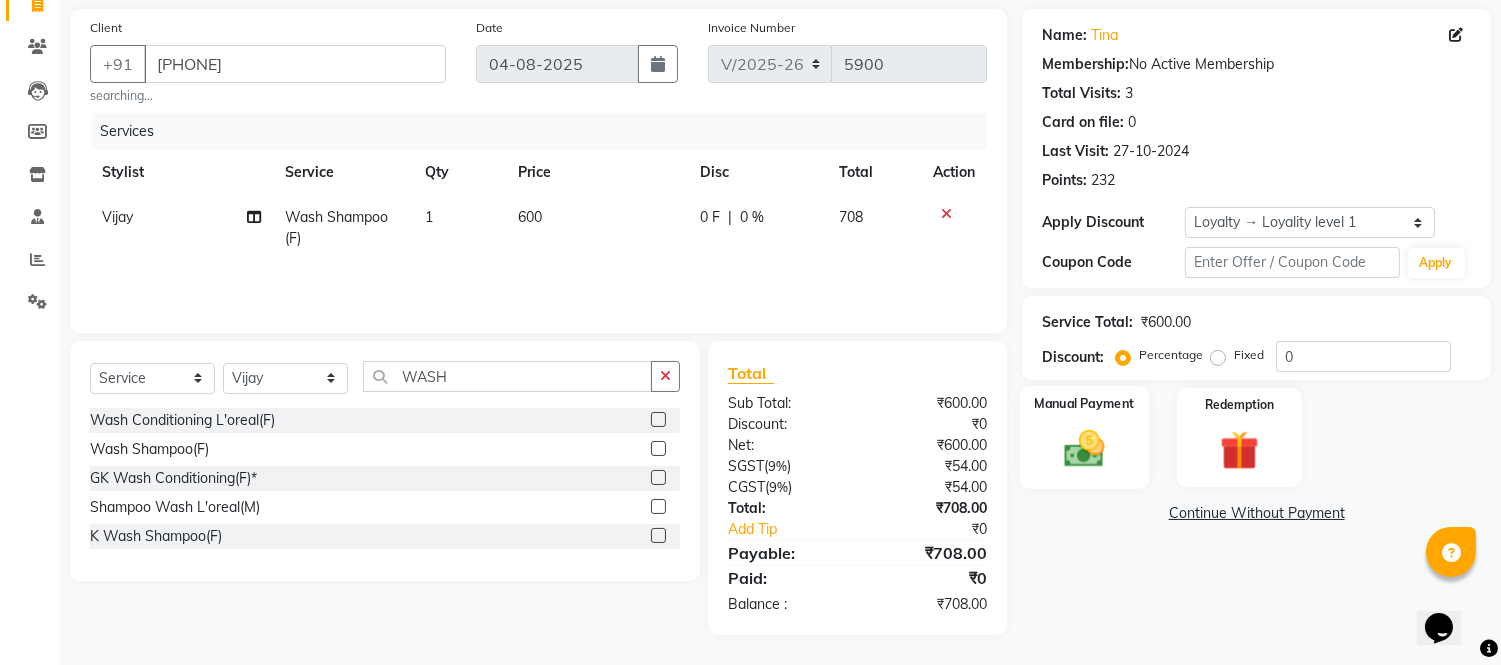 click 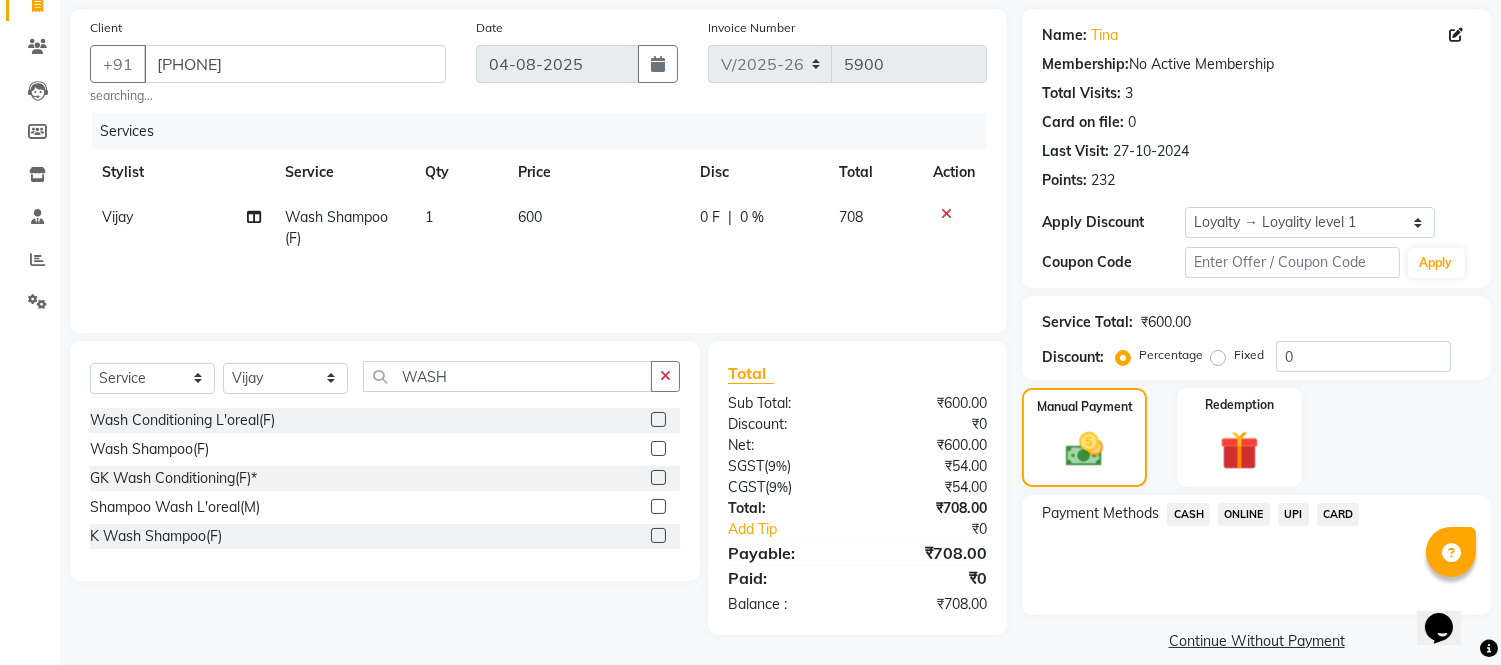 click on "UPI" 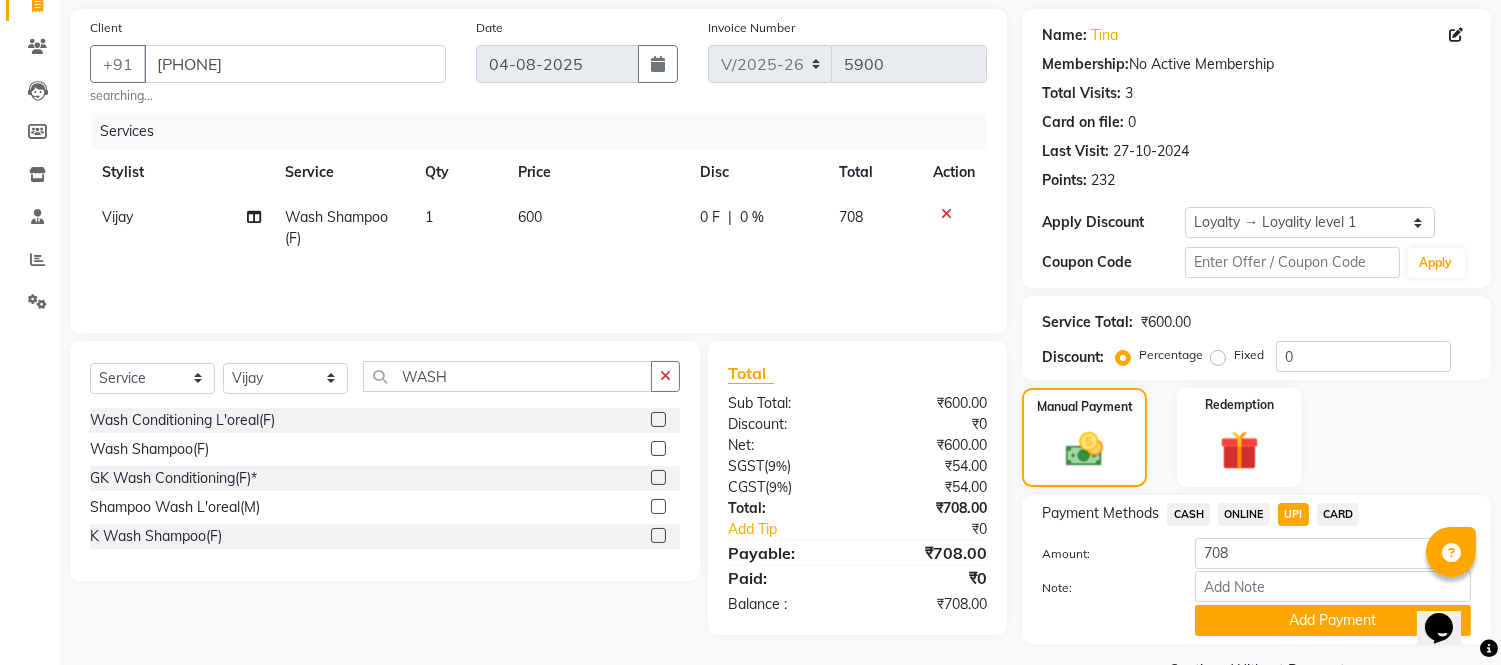click on "CASH" 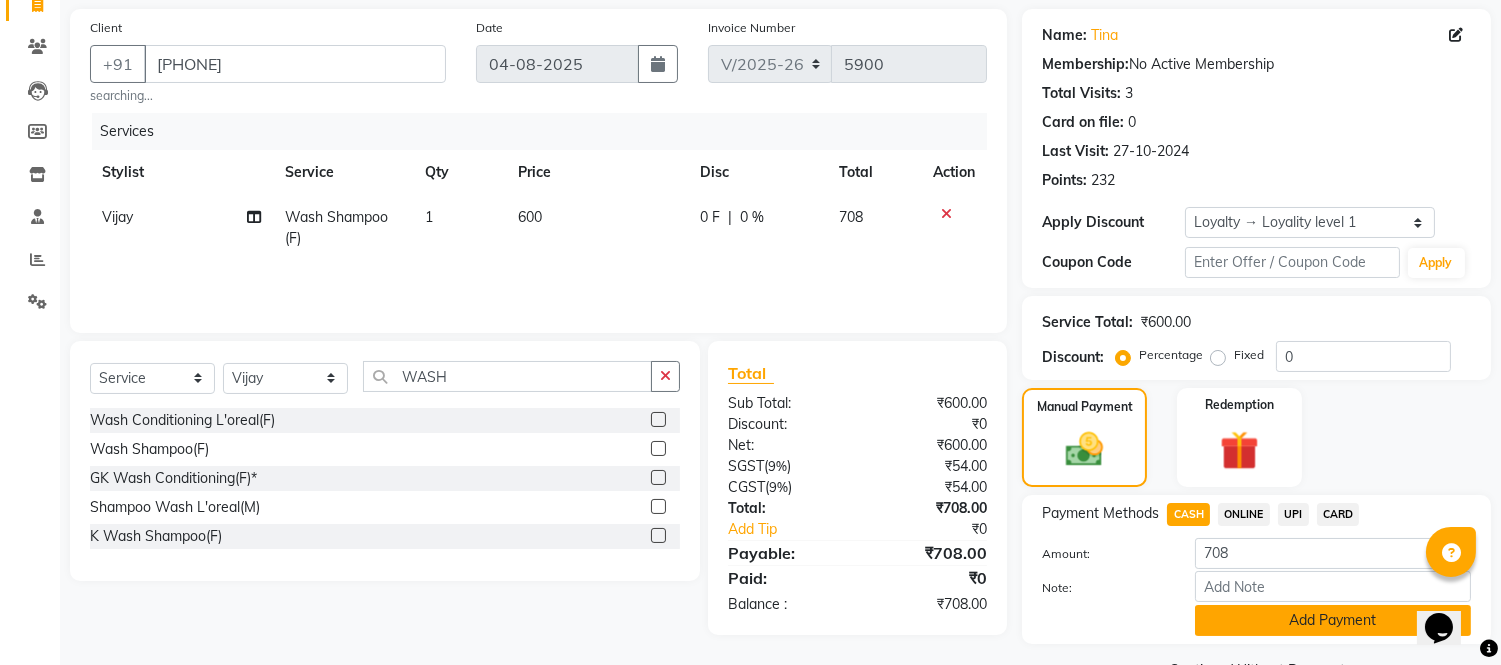 click on "Add Payment" 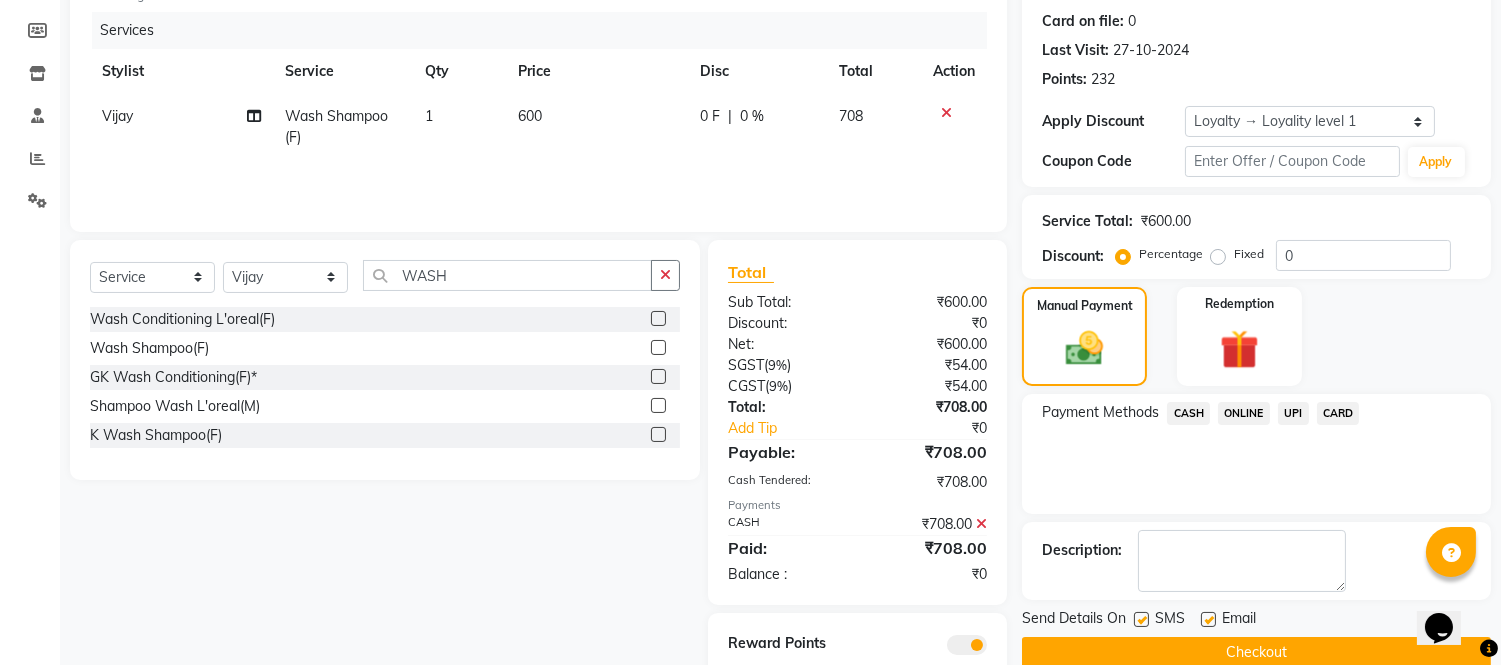 scroll, scrollTop: 311, scrollLeft: 0, axis: vertical 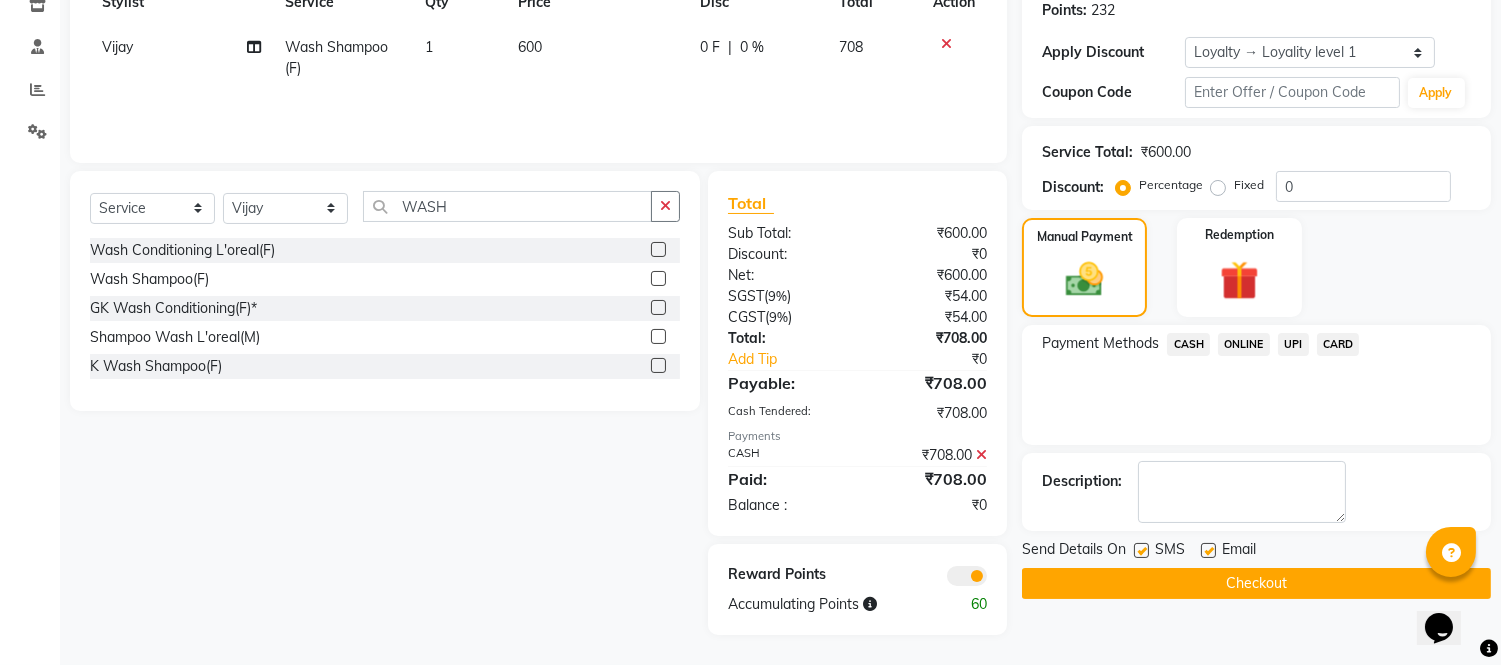 click on "Checkout" 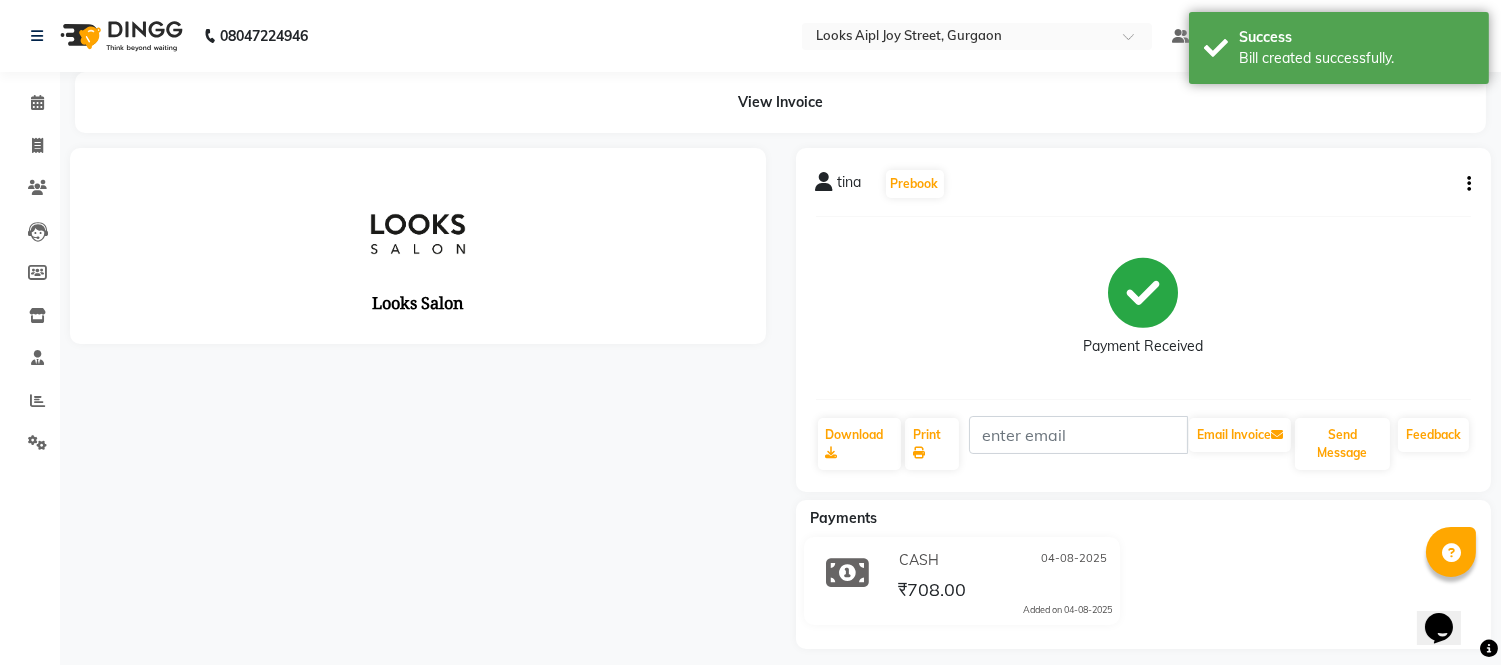 scroll, scrollTop: 0, scrollLeft: 0, axis: both 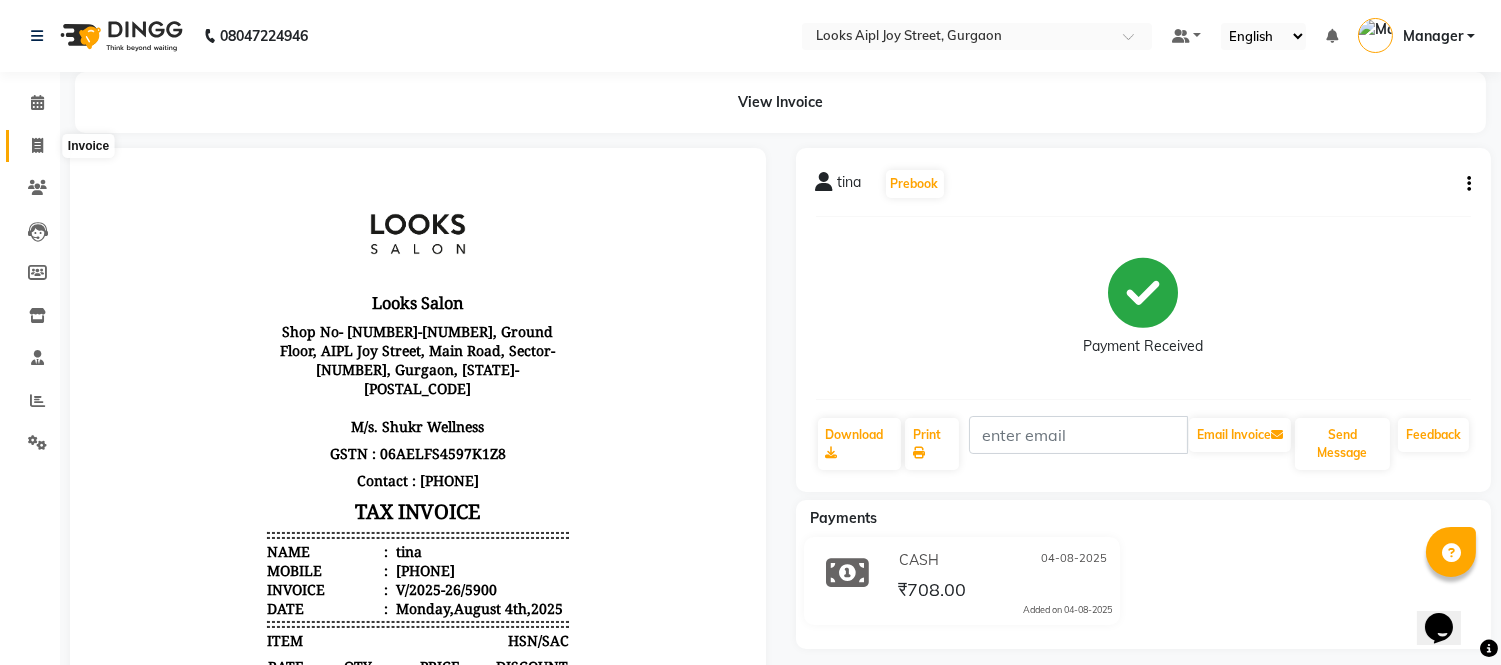 click 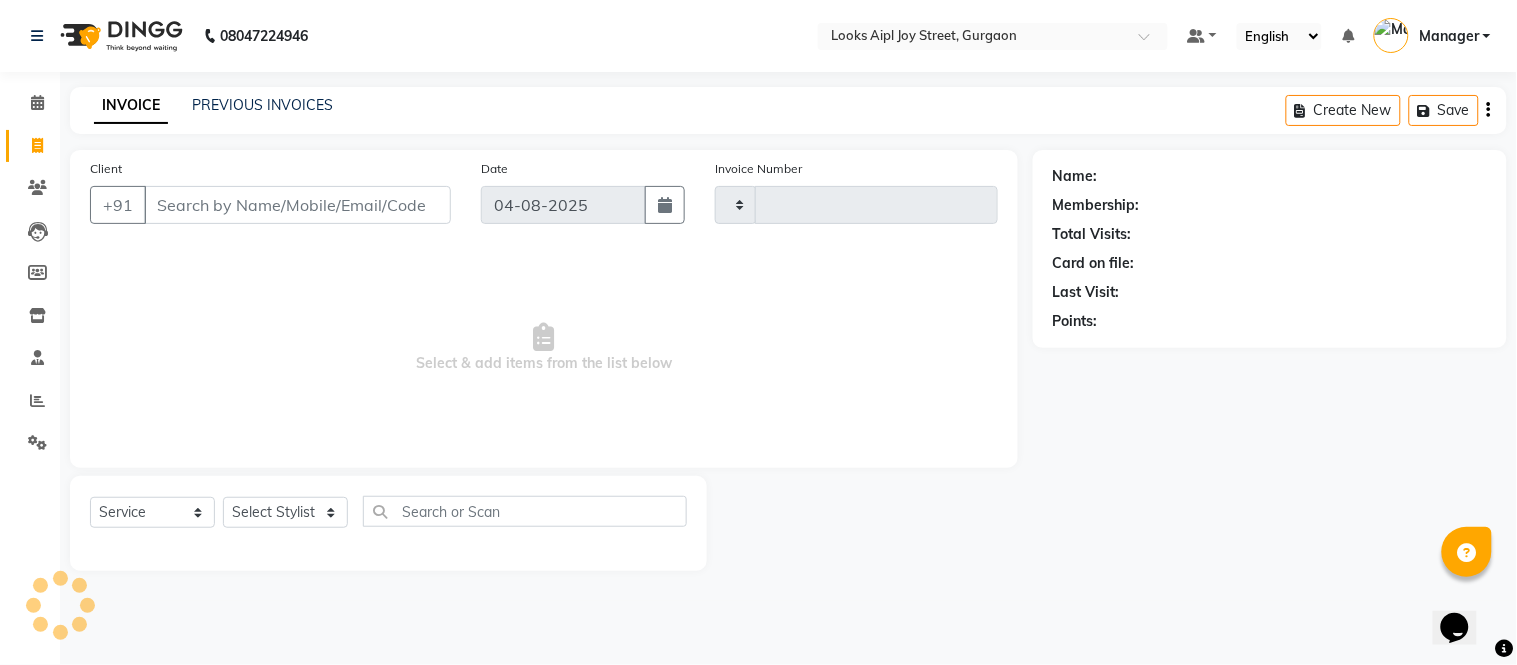 type on "5901" 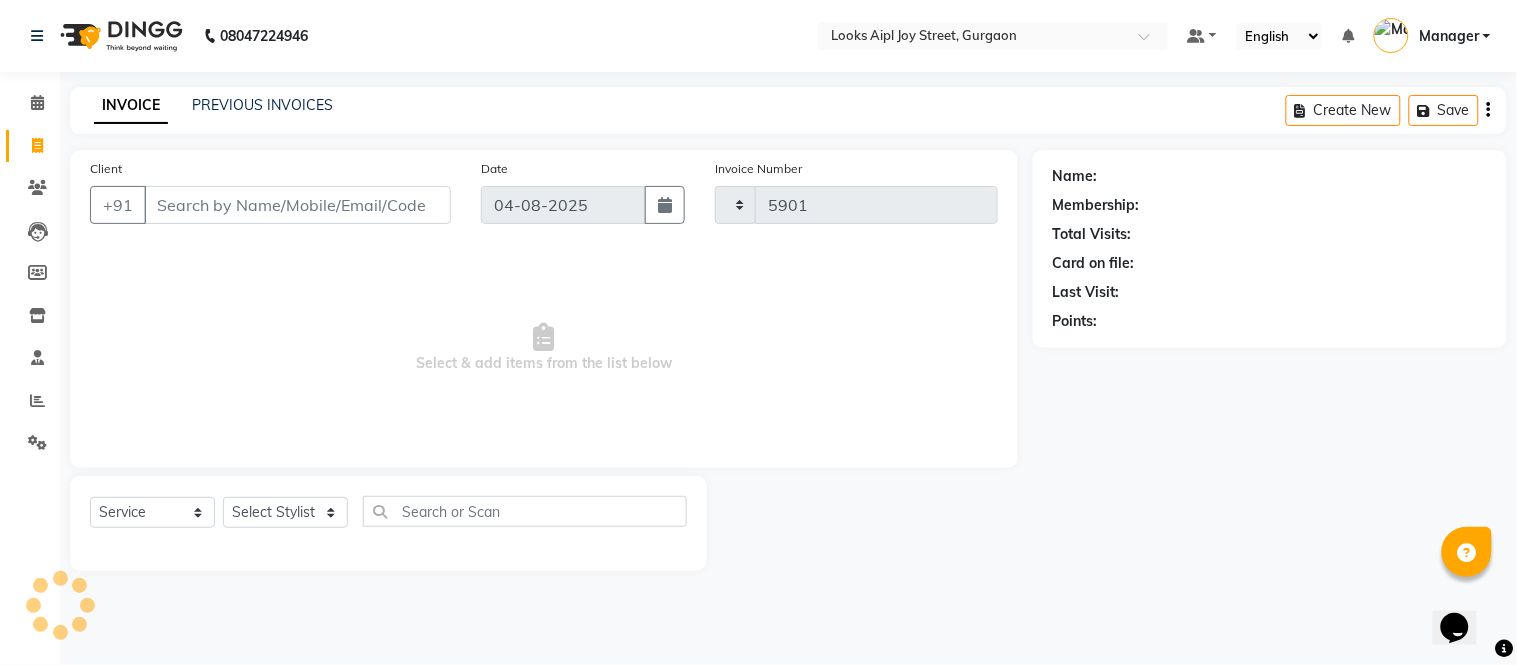 select on "6047" 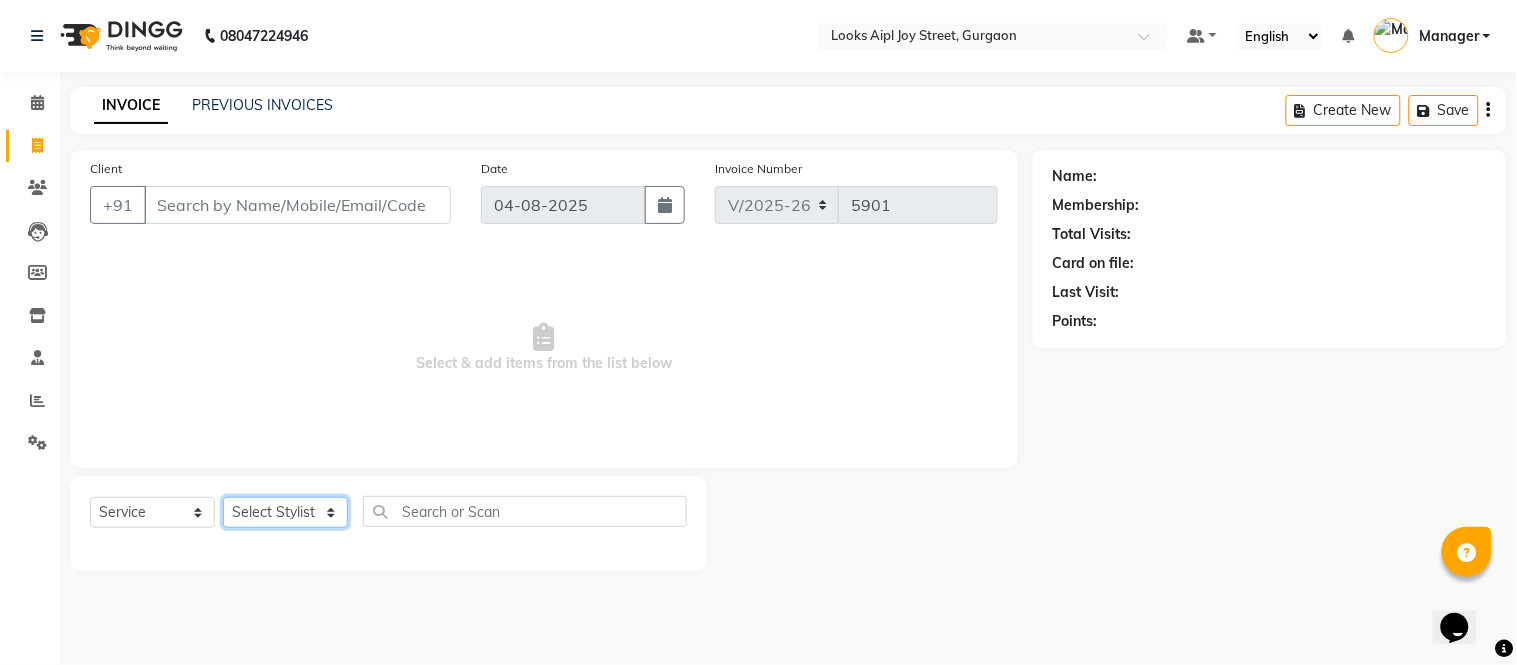 click on "Select Stylist" 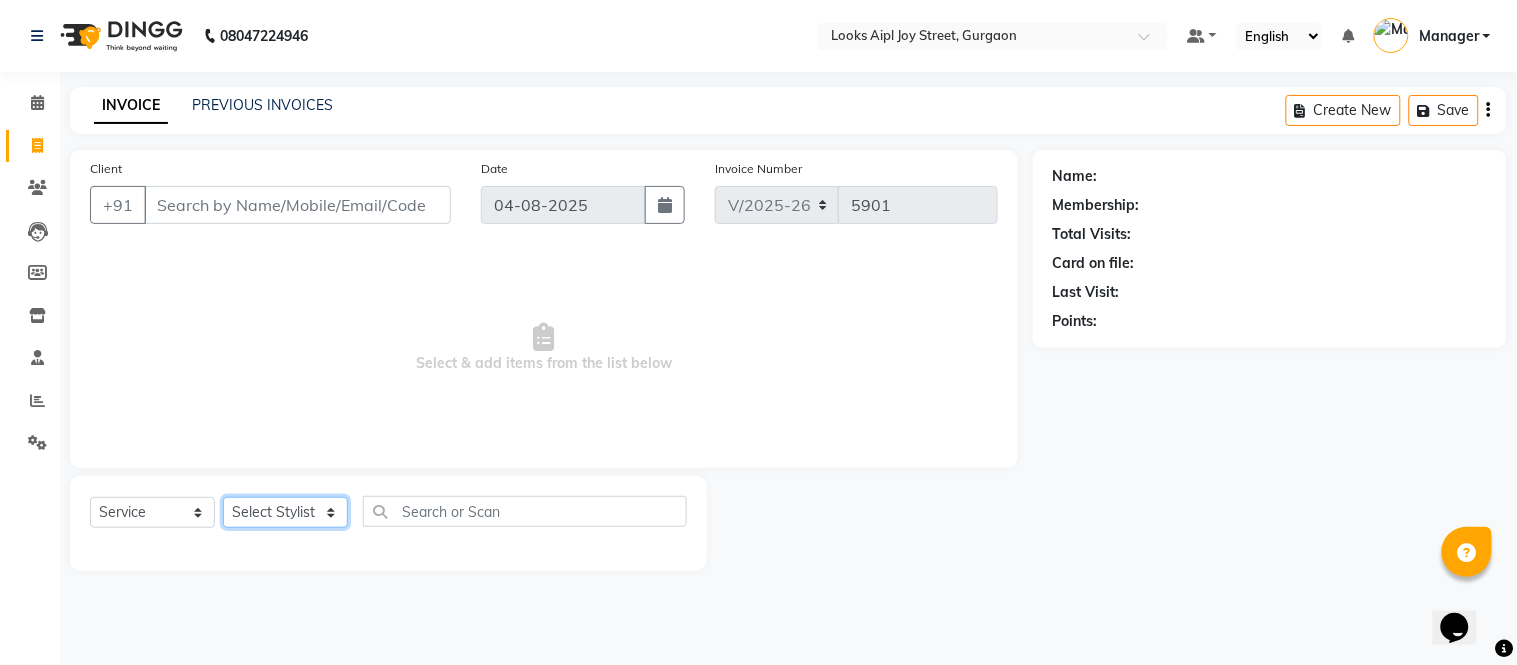 select on "70689" 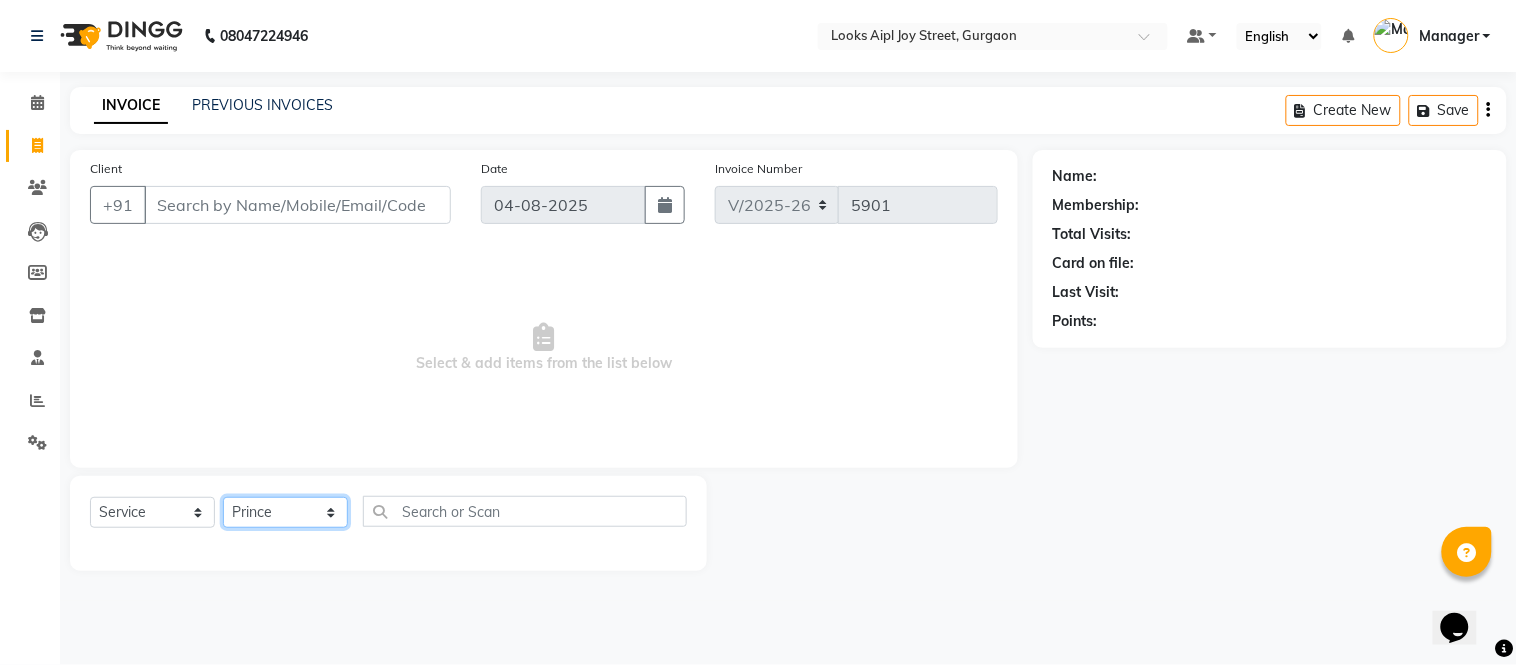 click on "Select Stylist Akash Akshar_asst Alam _Pdct Amit Arkan Arsh Counter Sales Geeta Hema ilfan Kuldeep Laxmi Manager Neeraj Prince sagar_pdct Surejit Vijay Zakir_pdct" 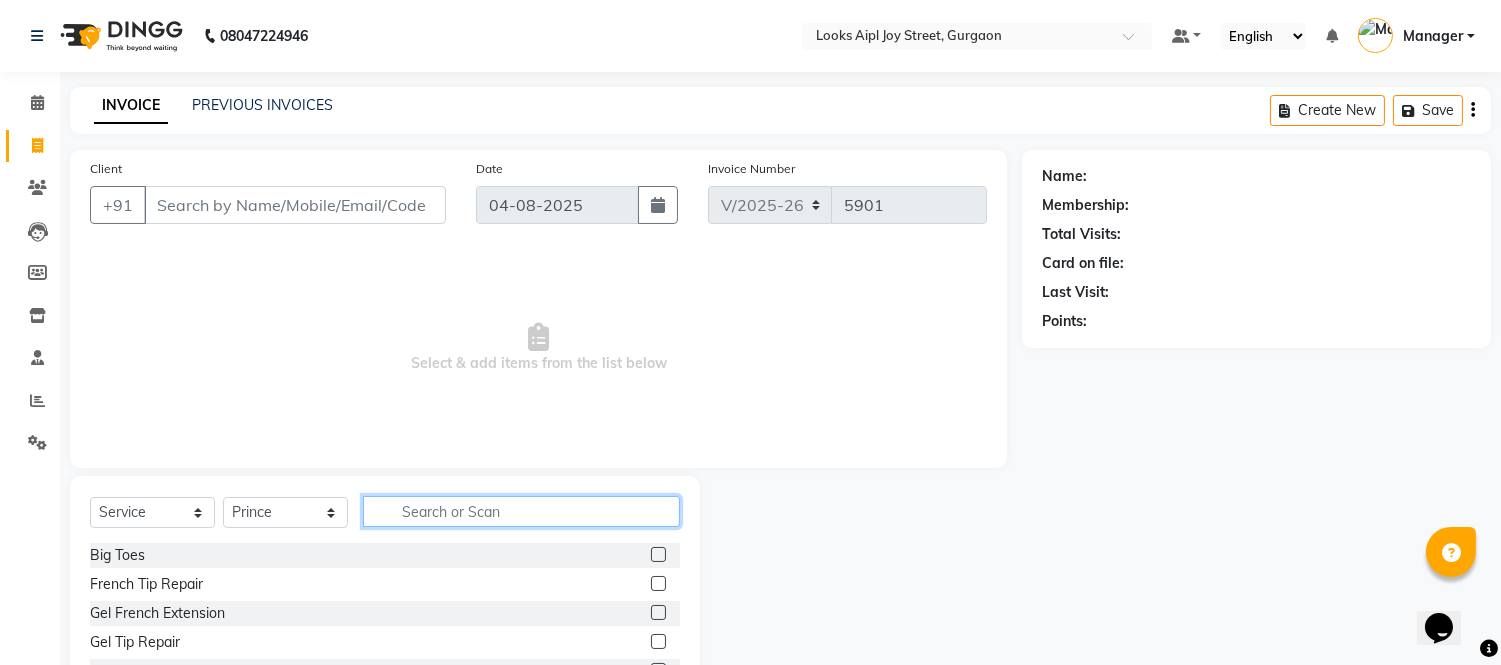 click 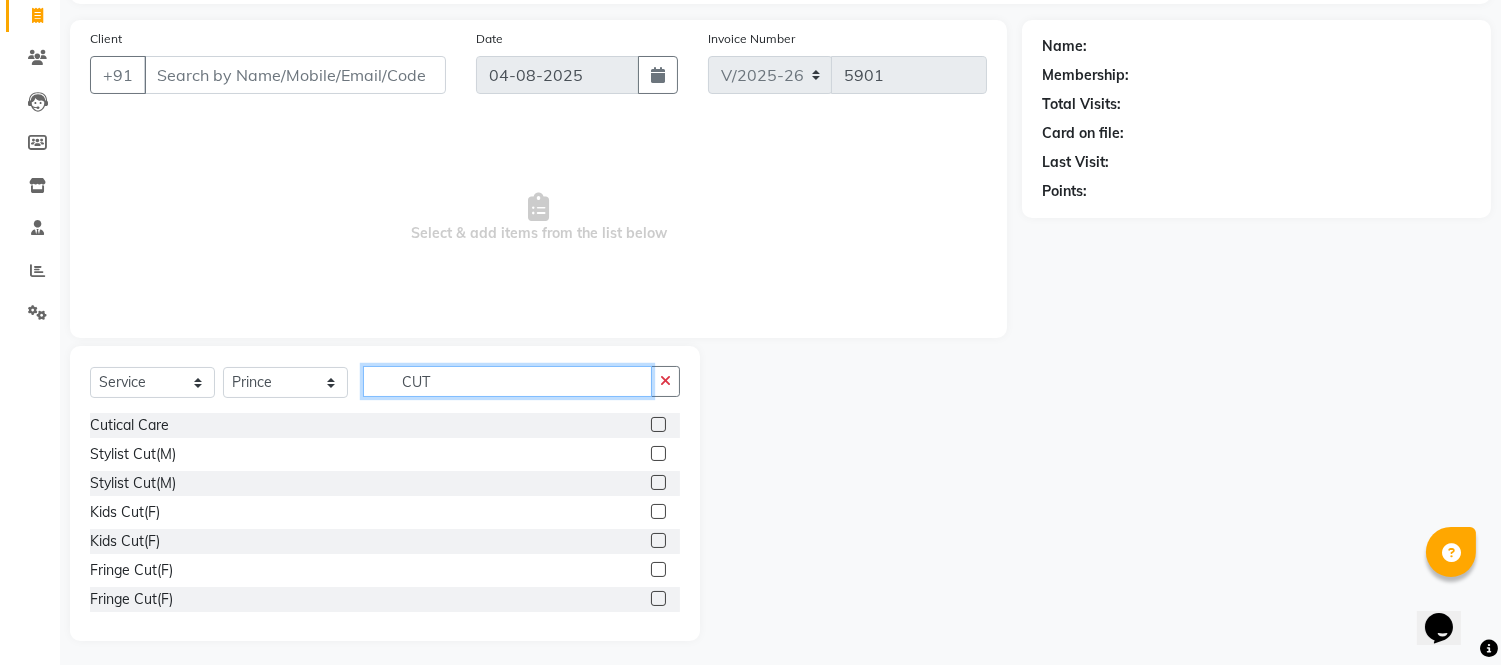 scroll, scrollTop: 135, scrollLeft: 0, axis: vertical 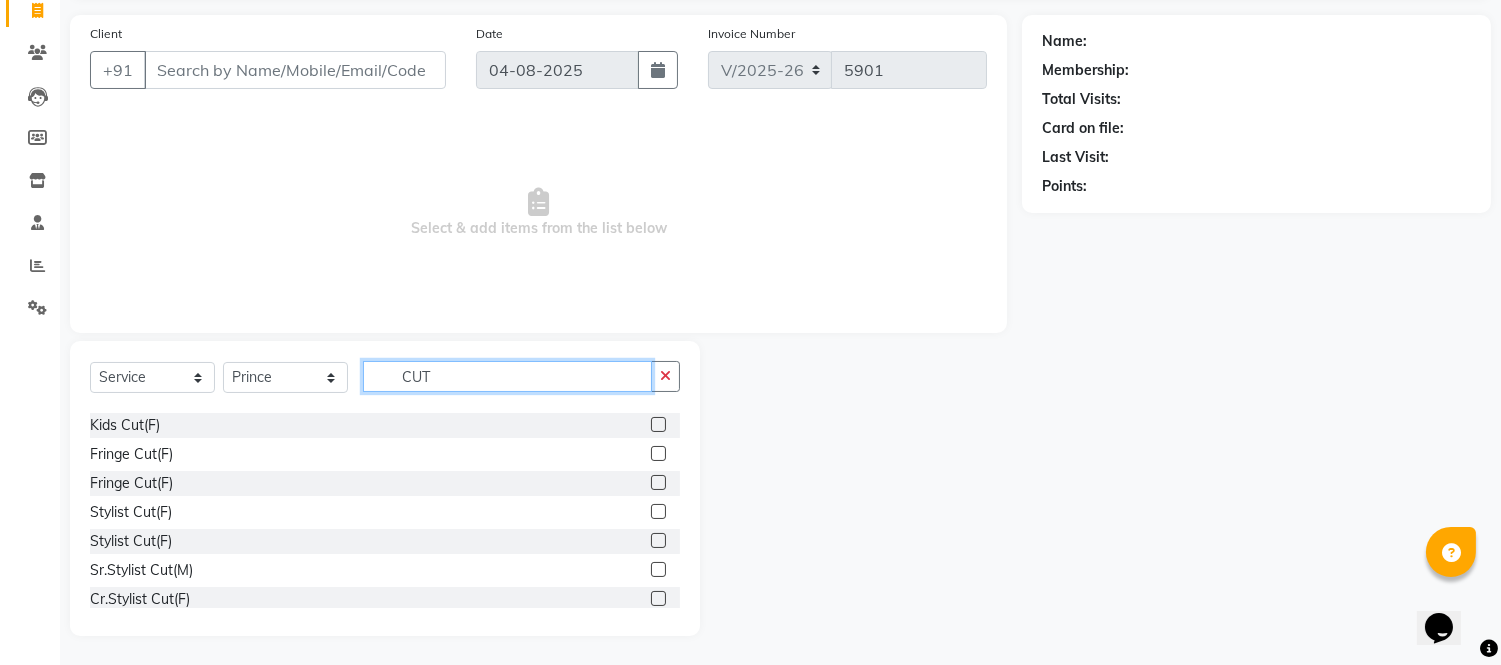 type on "CUT" 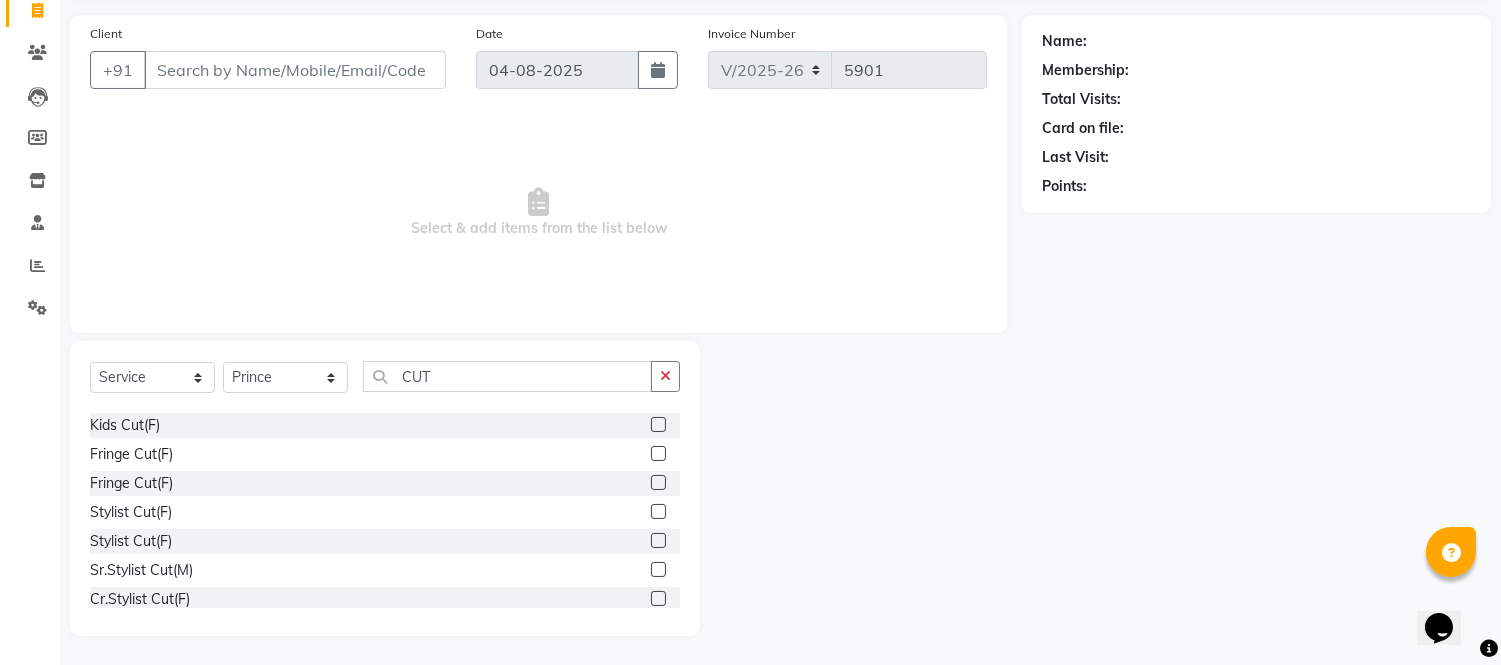 click 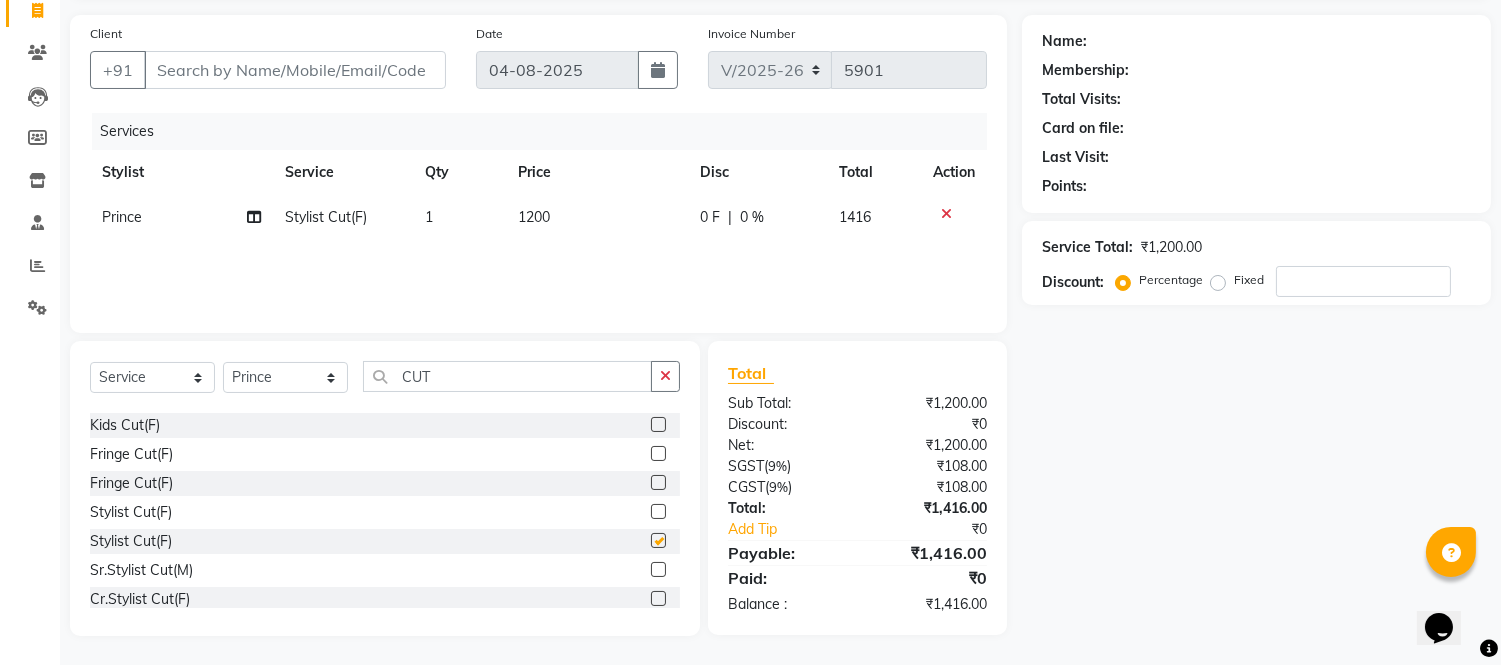 checkbox on "false" 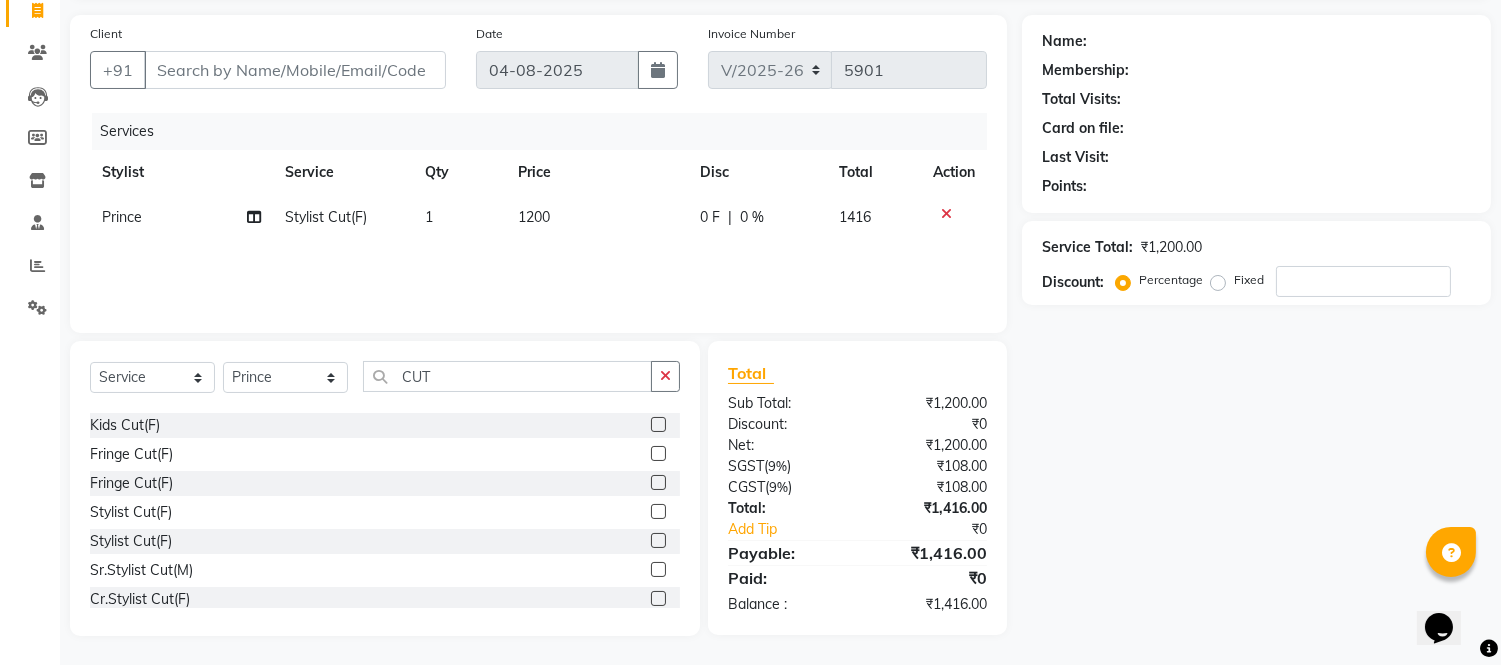 click on "1200" 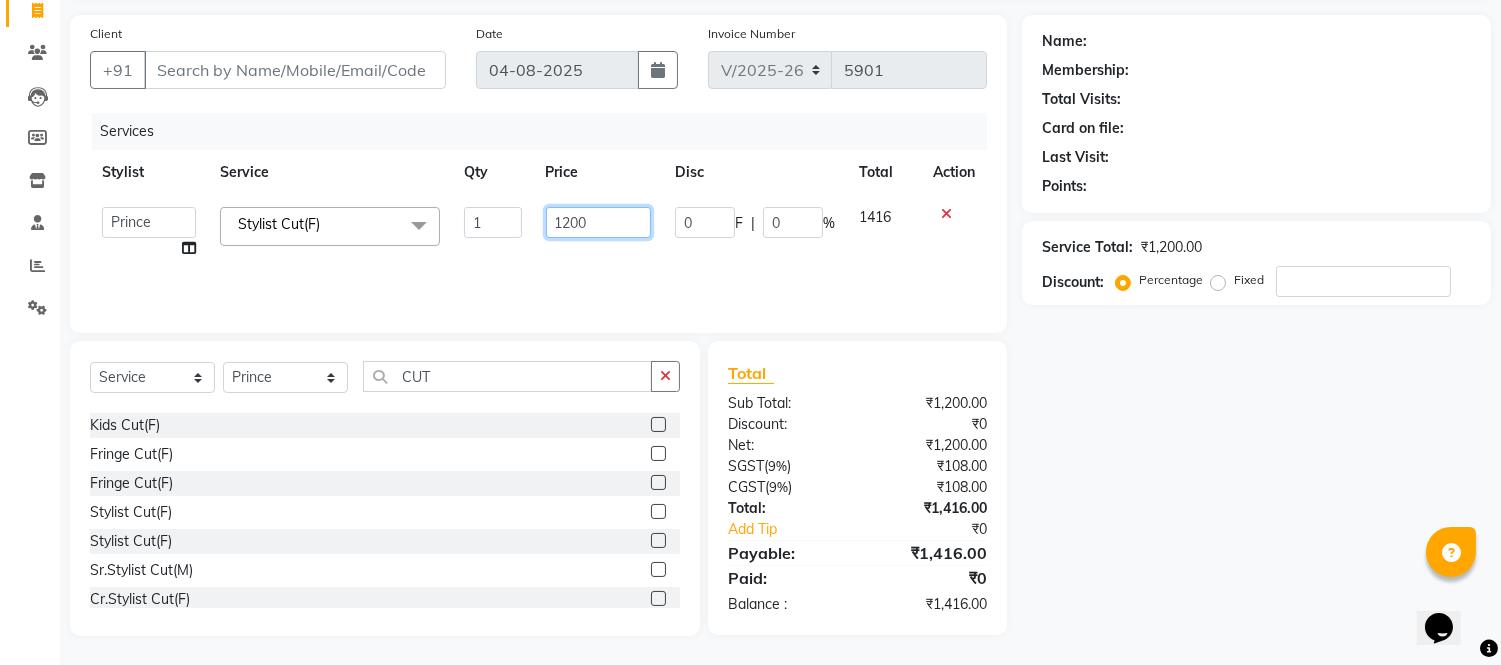 click on "1200" 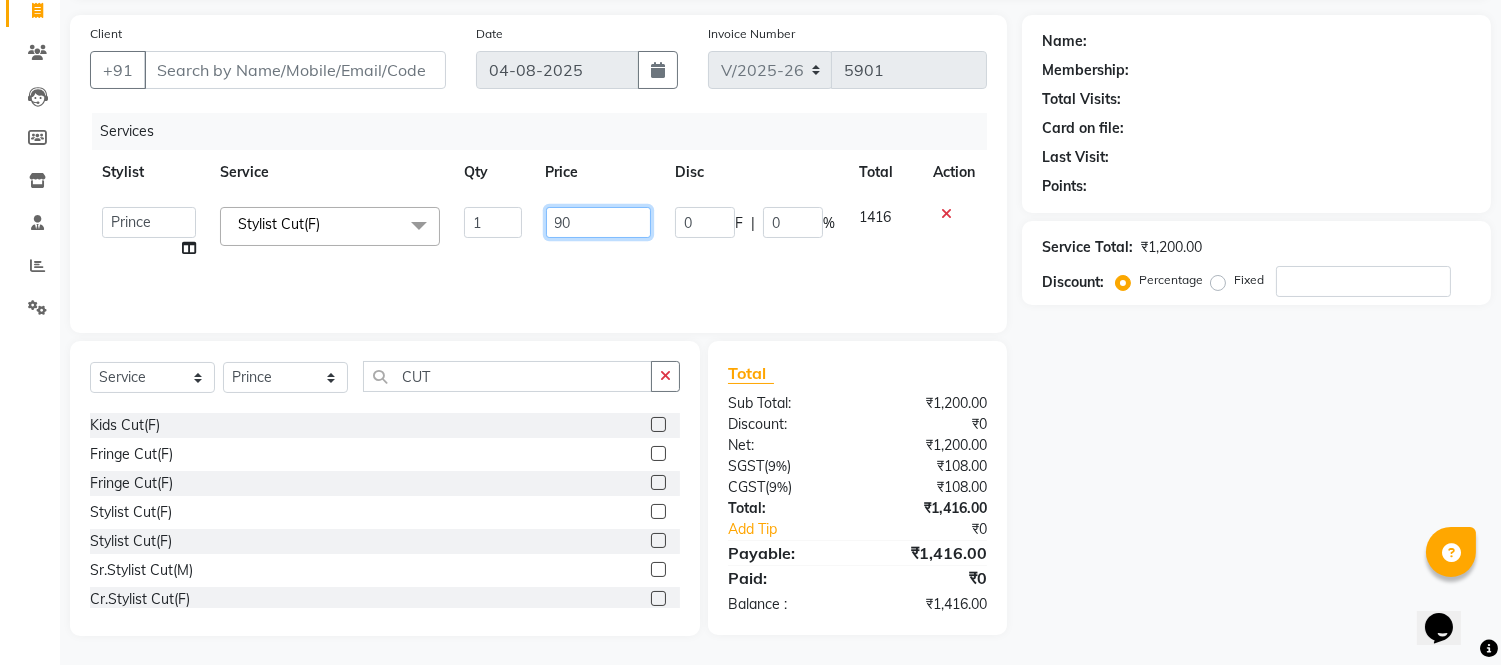 type on "900" 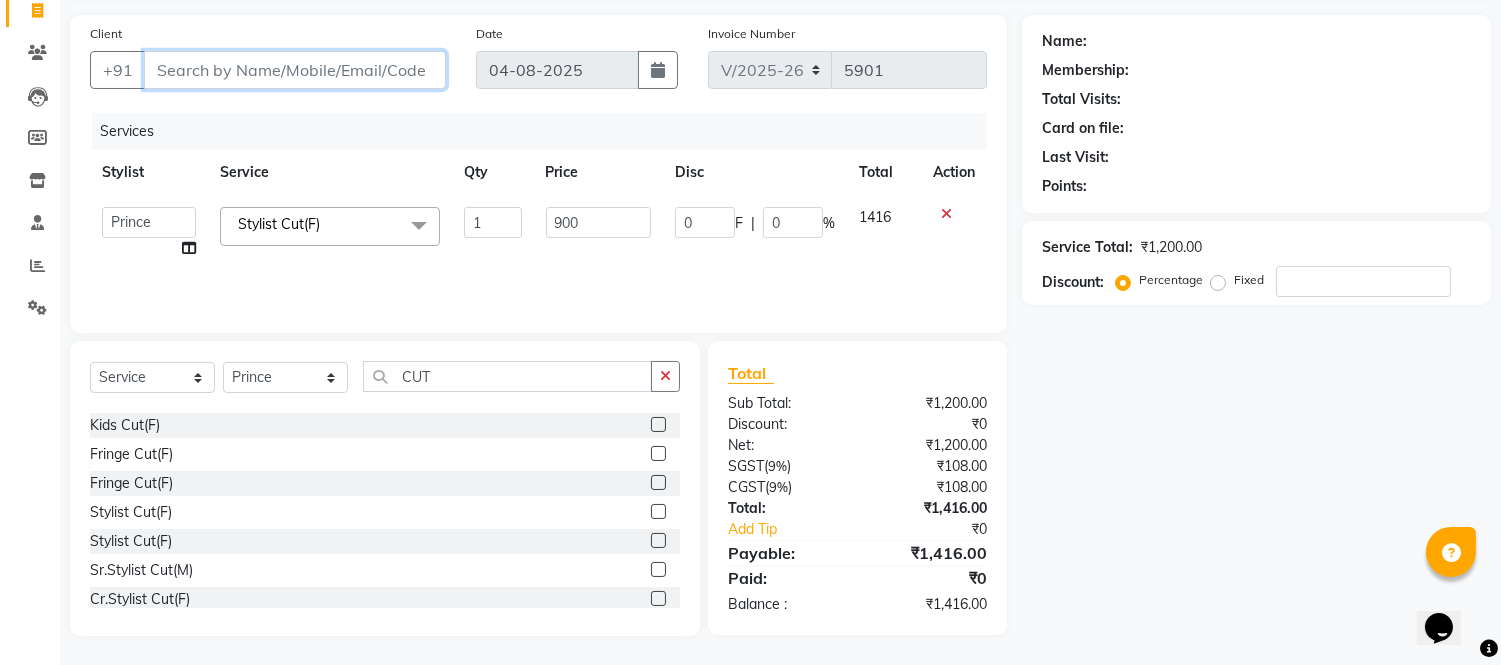 click on "Client" at bounding box center (295, 70) 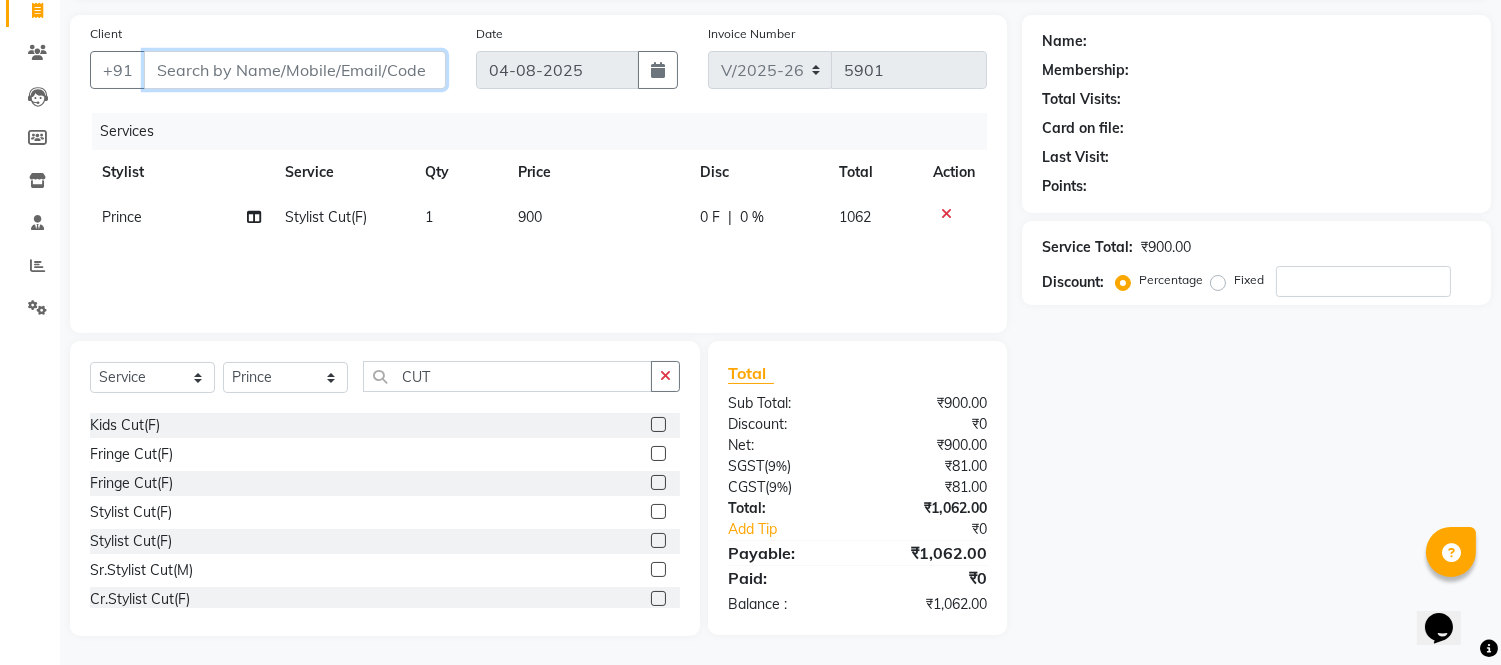 type on "9" 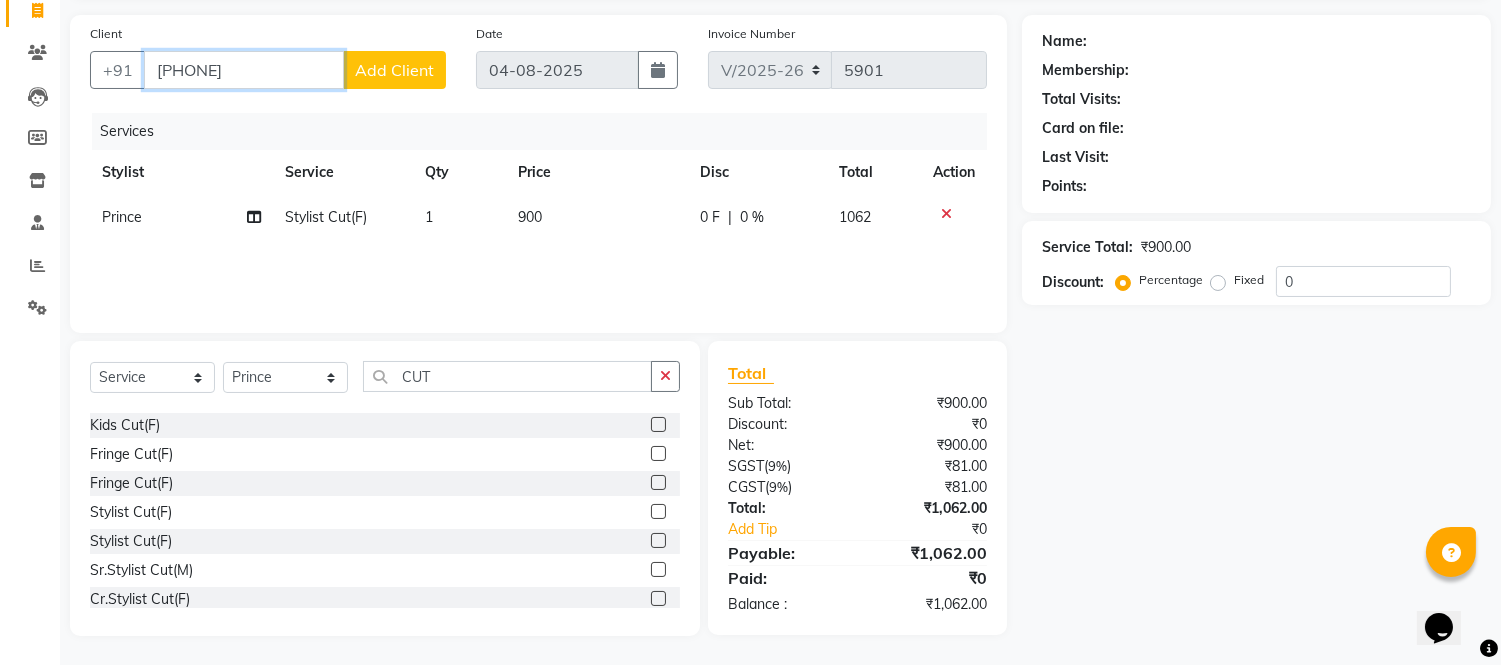 type on "[PHONE]" 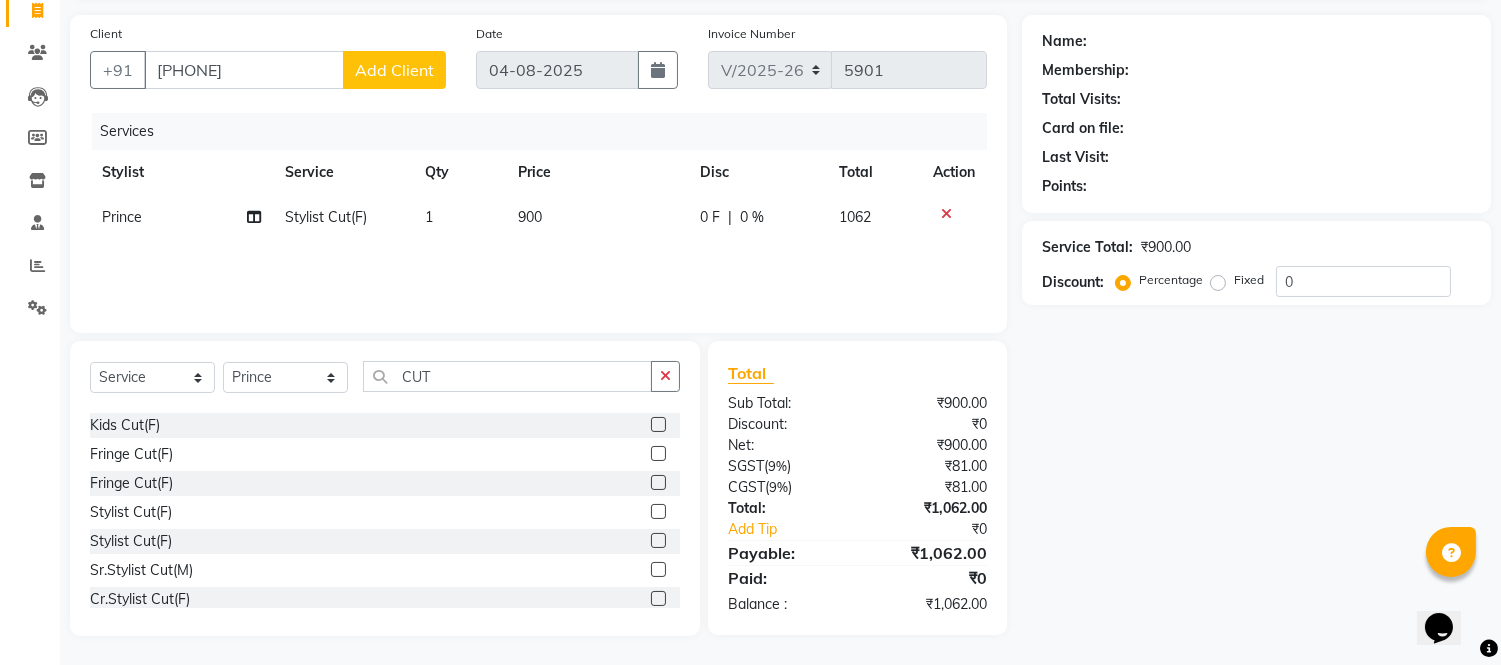 click on "Add Client" 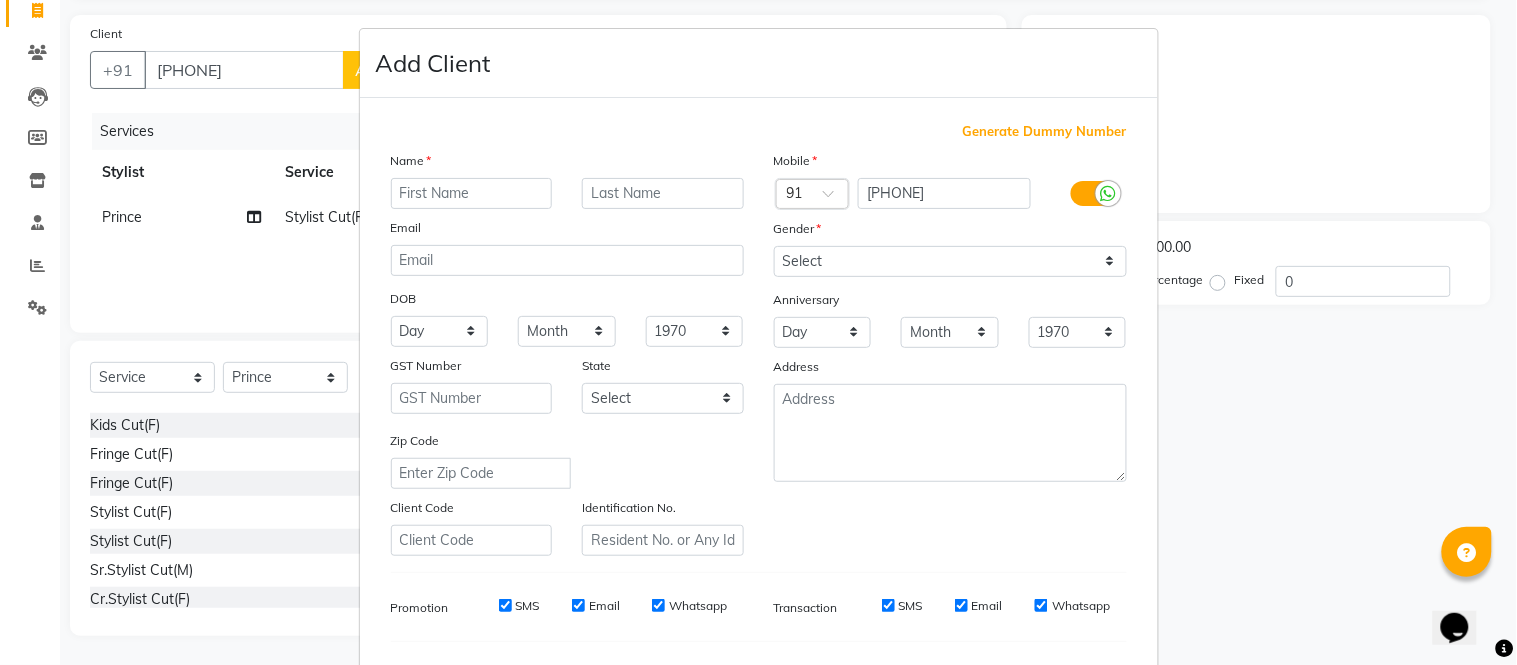 click at bounding box center [472, 193] 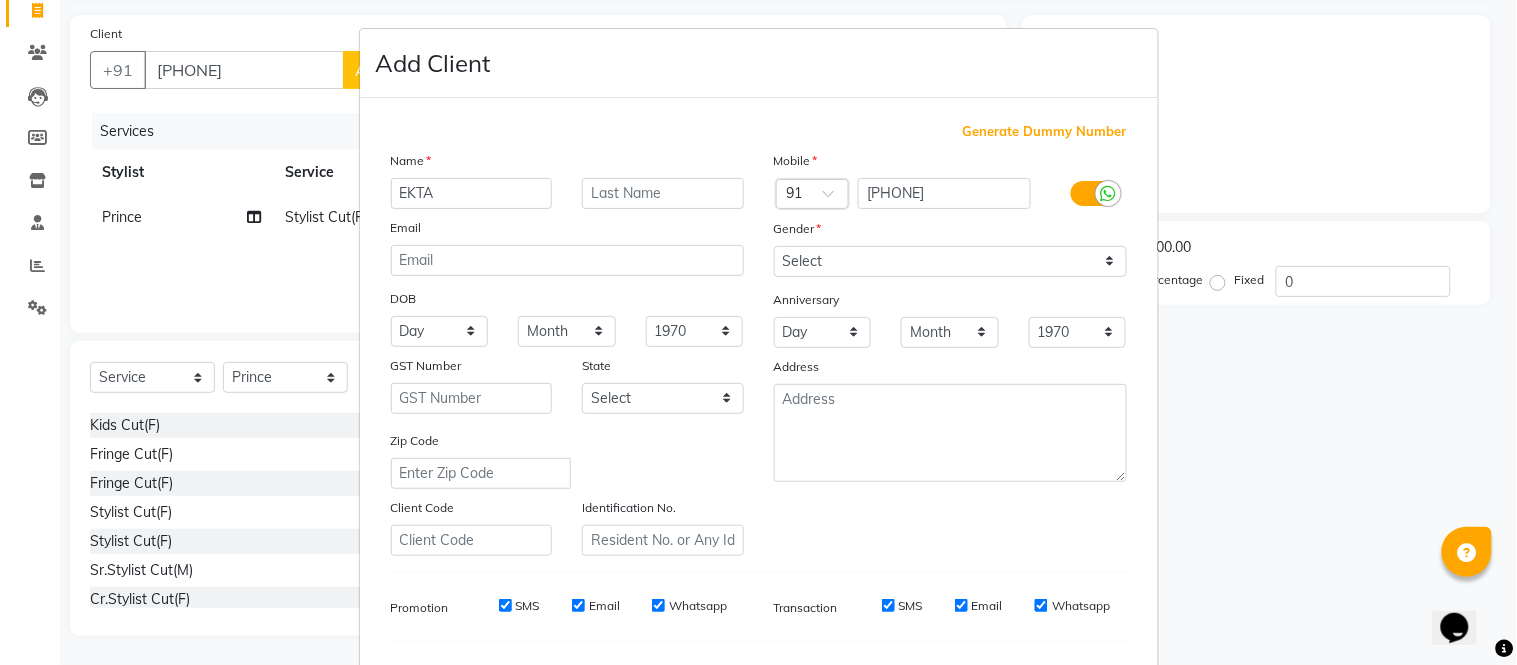 type on "EKTA" 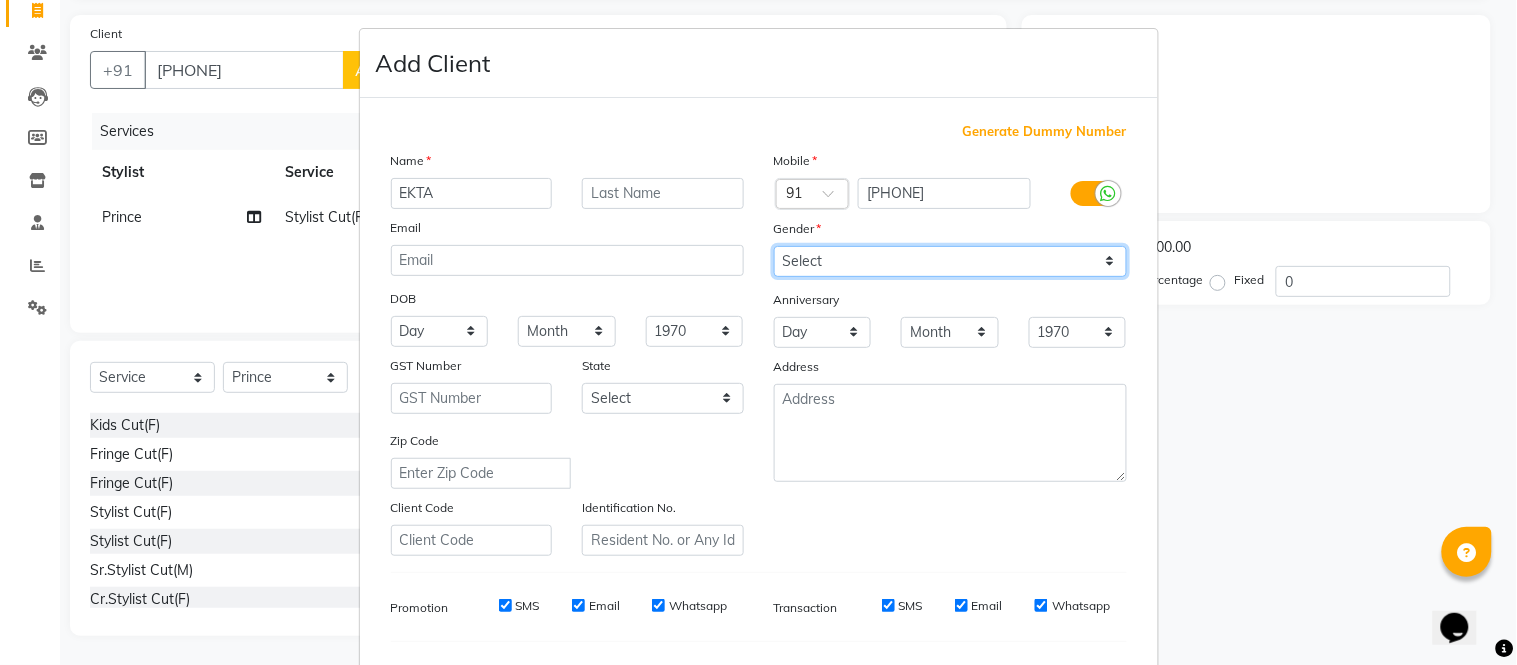 click on "Select Male Female Other Prefer Not To Say" at bounding box center [950, 261] 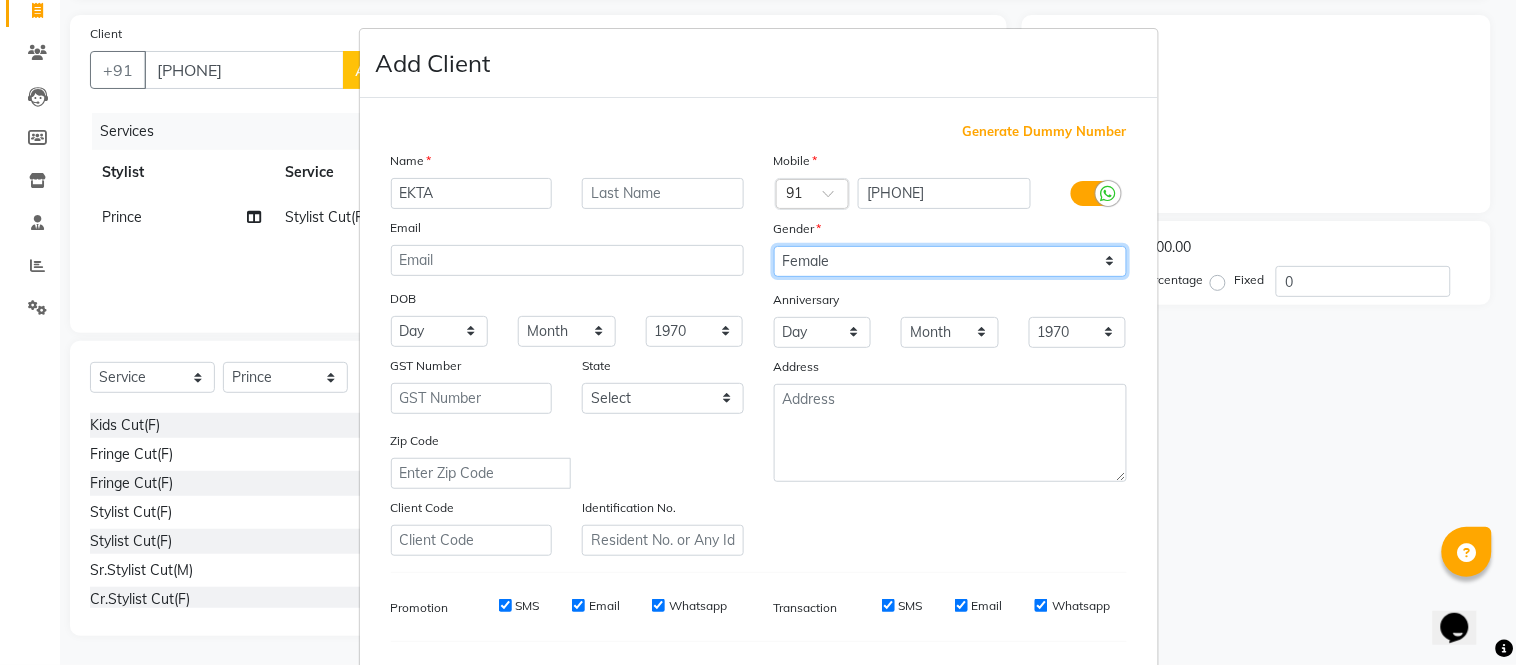 click on "Select Male Female Other Prefer Not To Say" at bounding box center [950, 261] 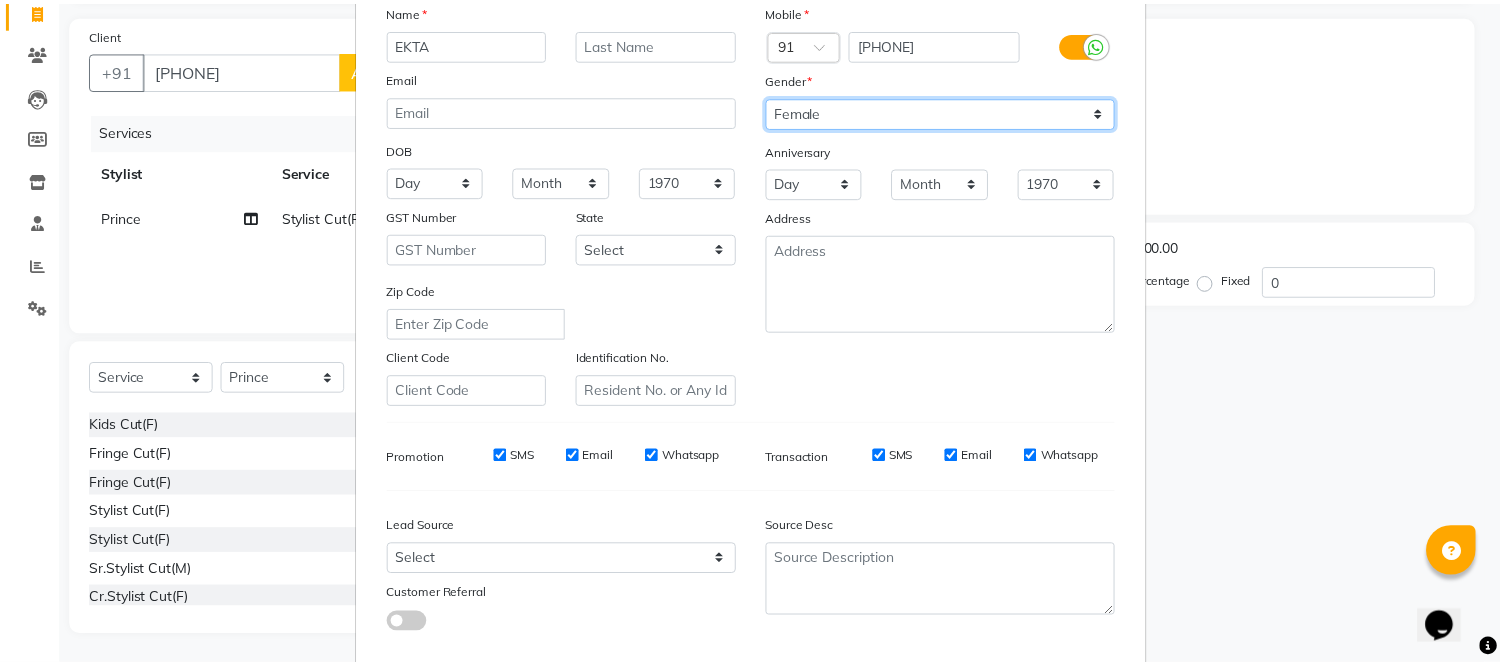 scroll, scrollTop: 258, scrollLeft: 0, axis: vertical 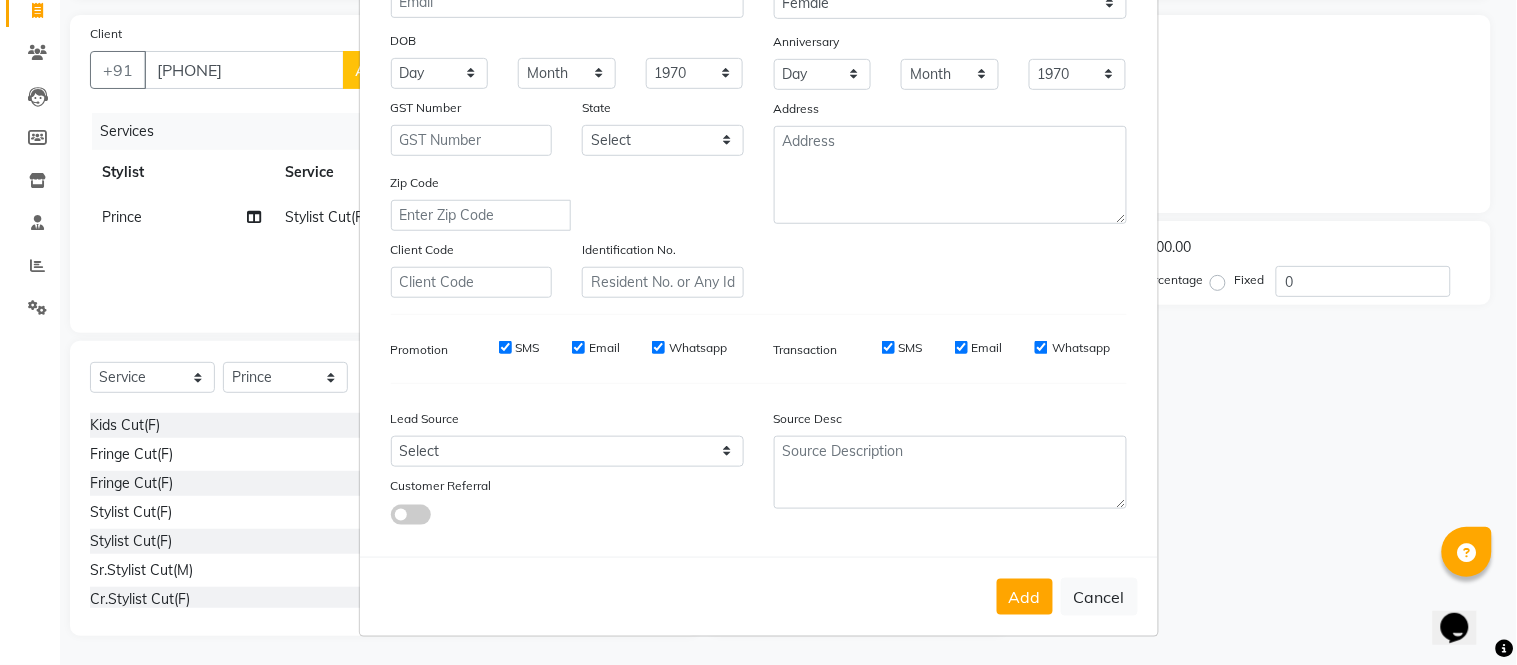 click on "Add" at bounding box center (1025, 597) 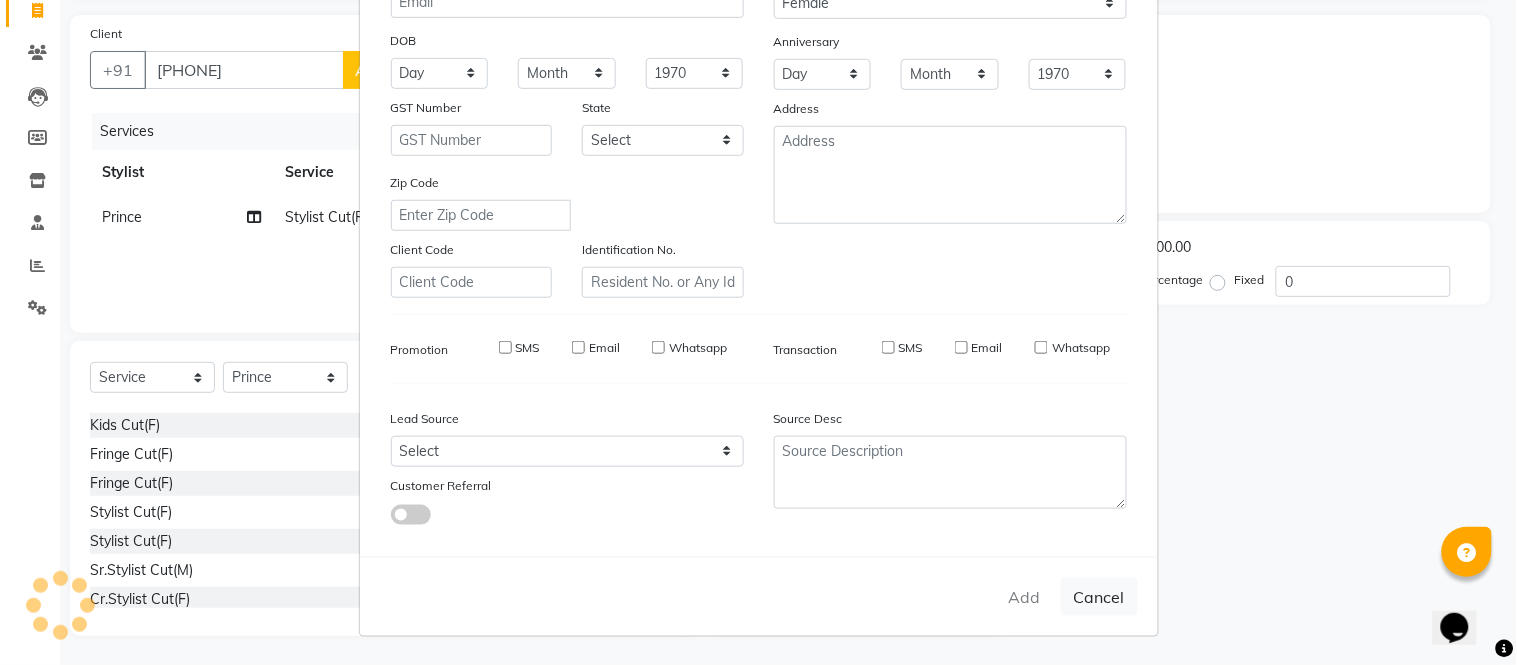 type 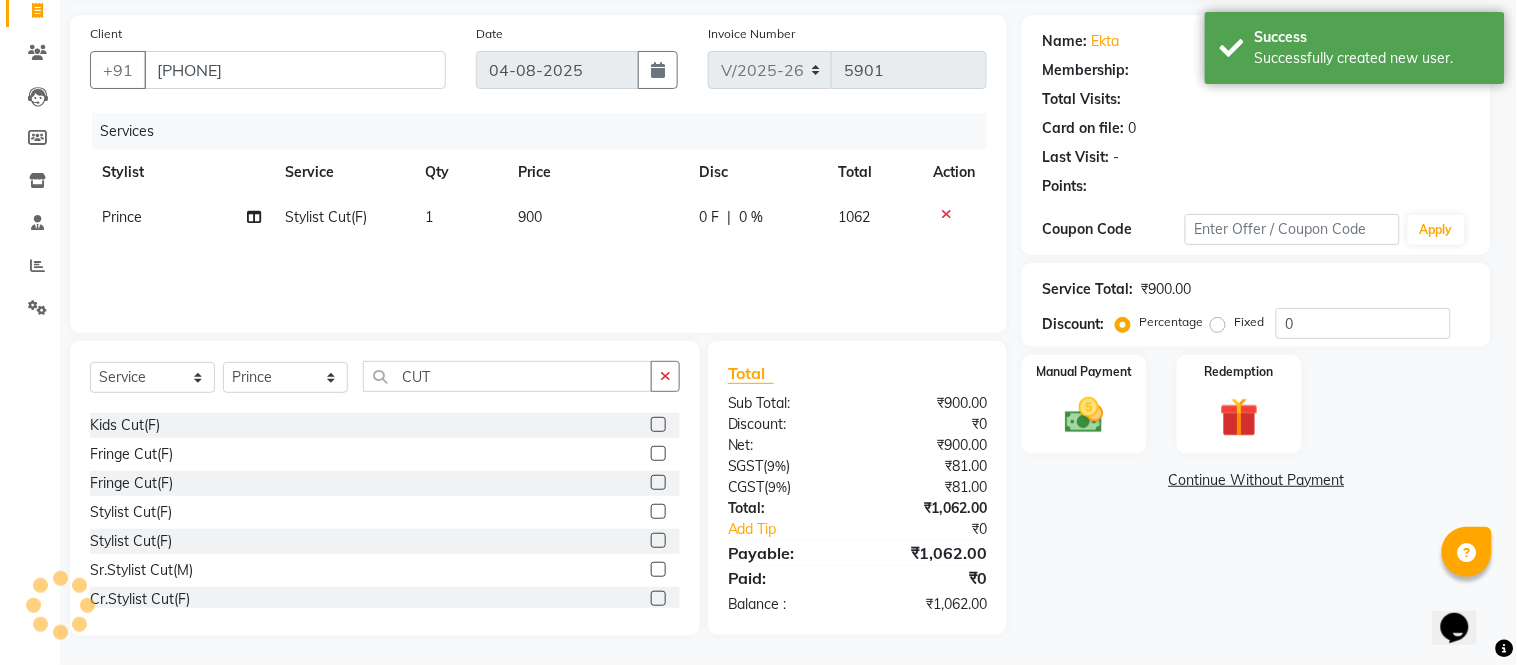select on "1: Object" 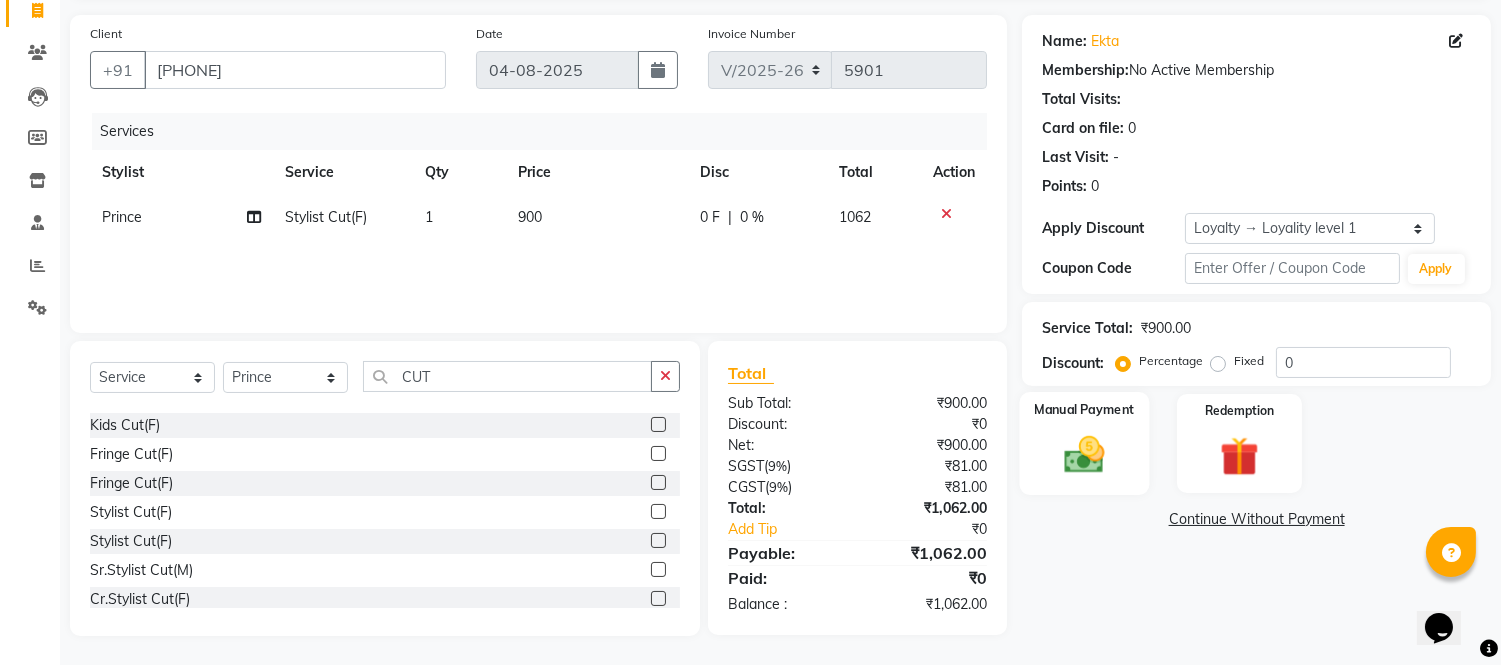 click on "Manual Payment" 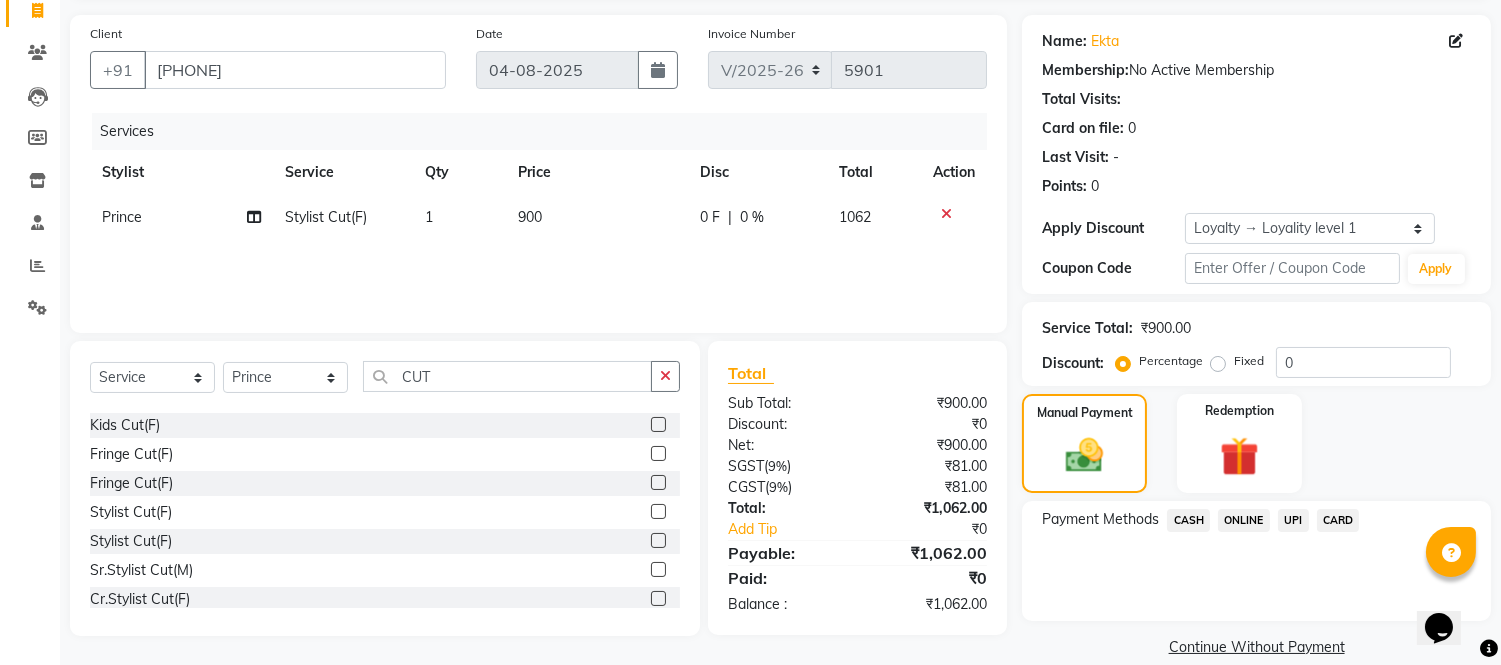 drag, startPoint x: 1327, startPoint y: 516, endPoint x: 1336, endPoint y: 535, distance: 21.023796 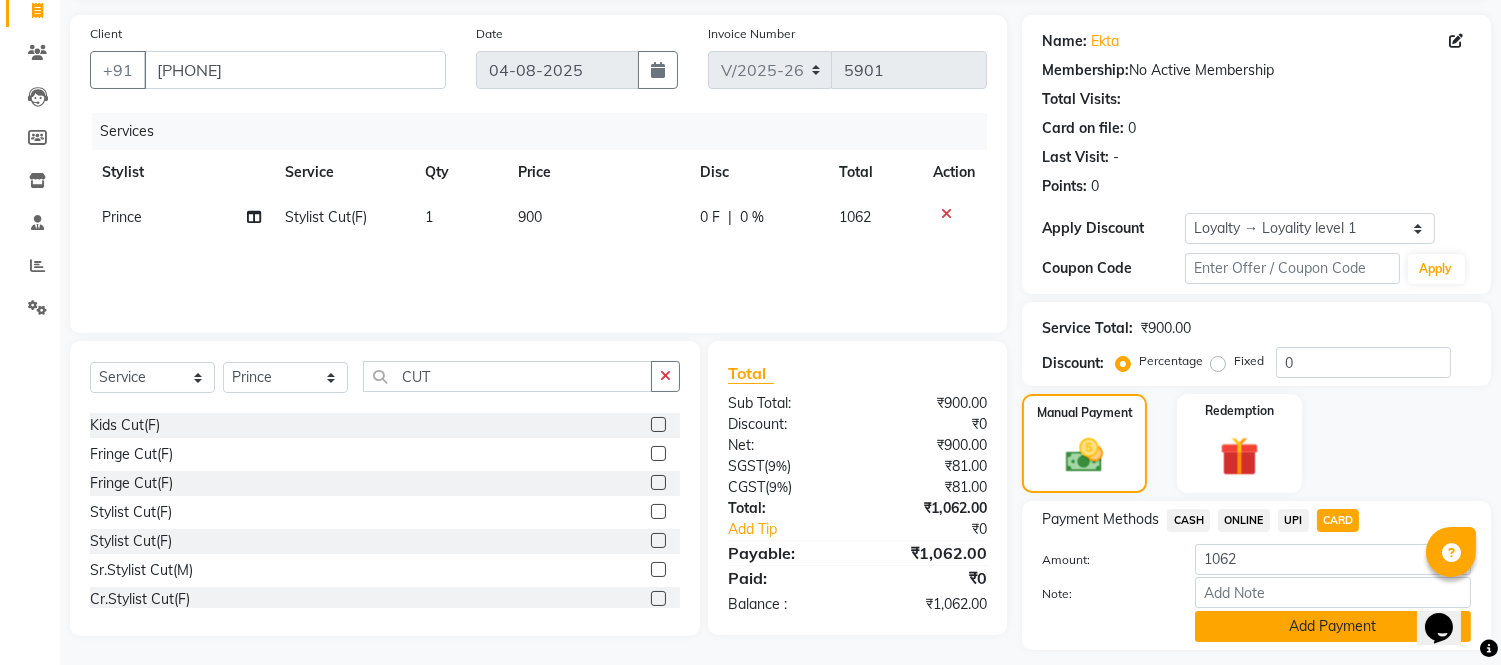 click on "Add Payment" 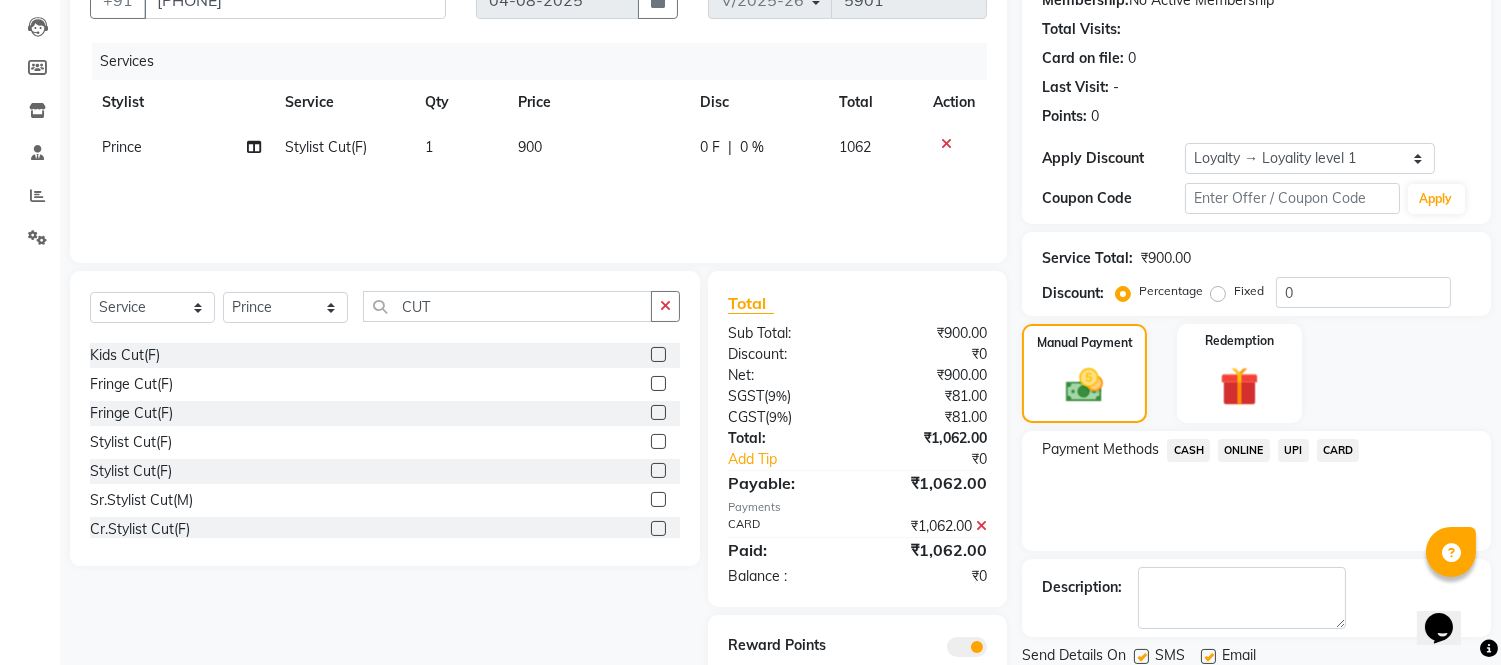 scroll, scrollTop: 275, scrollLeft: 0, axis: vertical 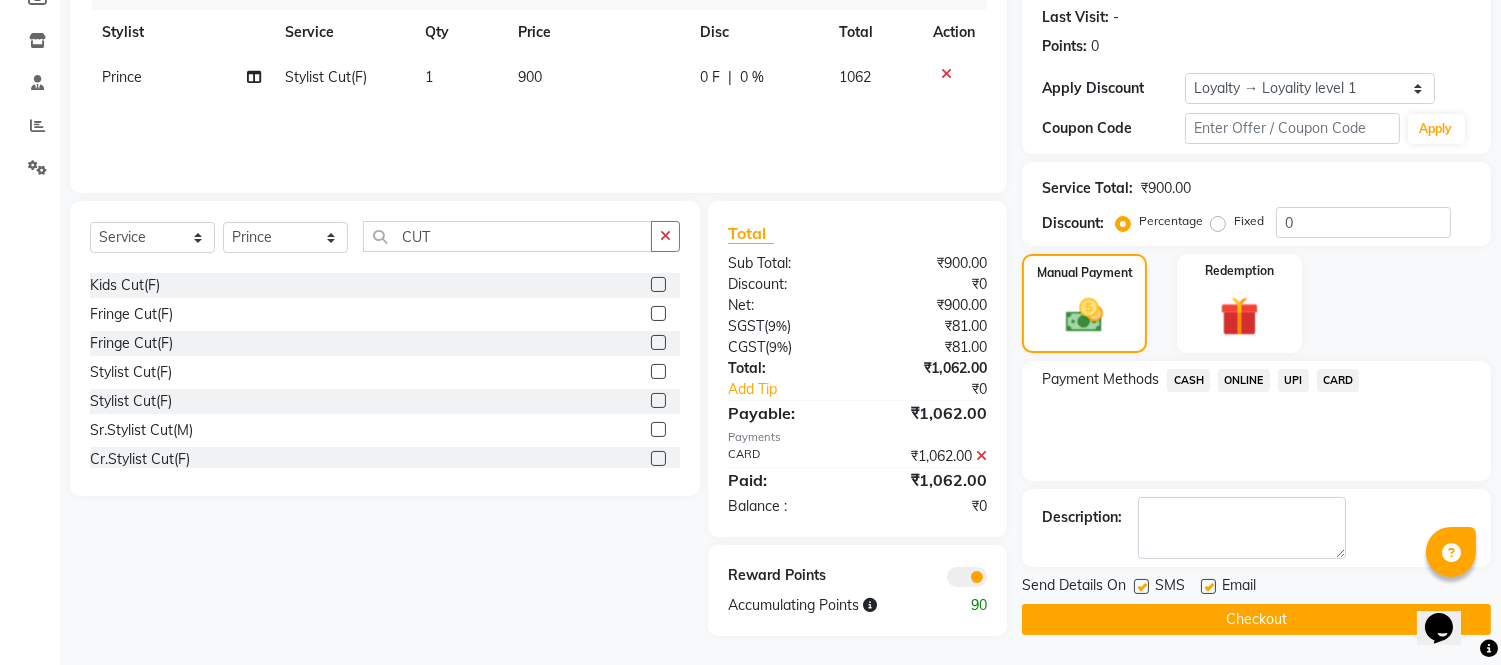 click on "Checkout" 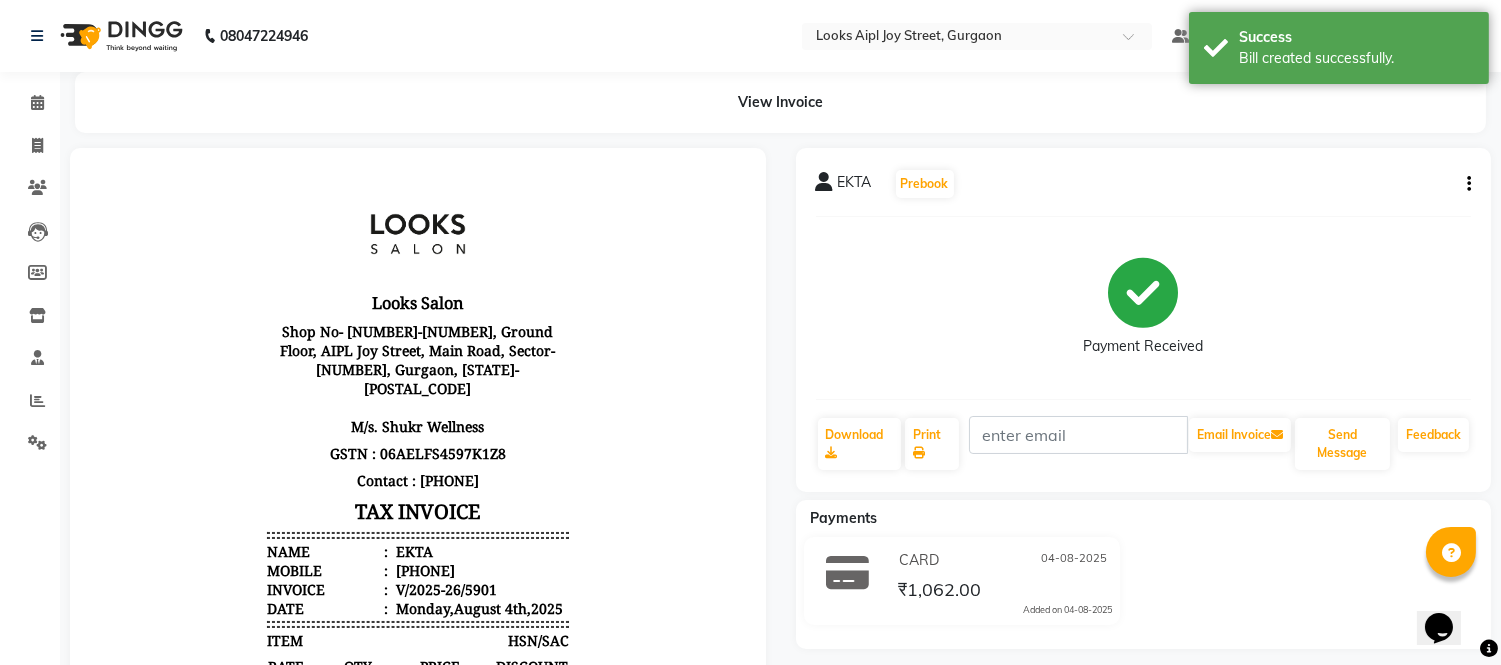 scroll, scrollTop: 0, scrollLeft: 0, axis: both 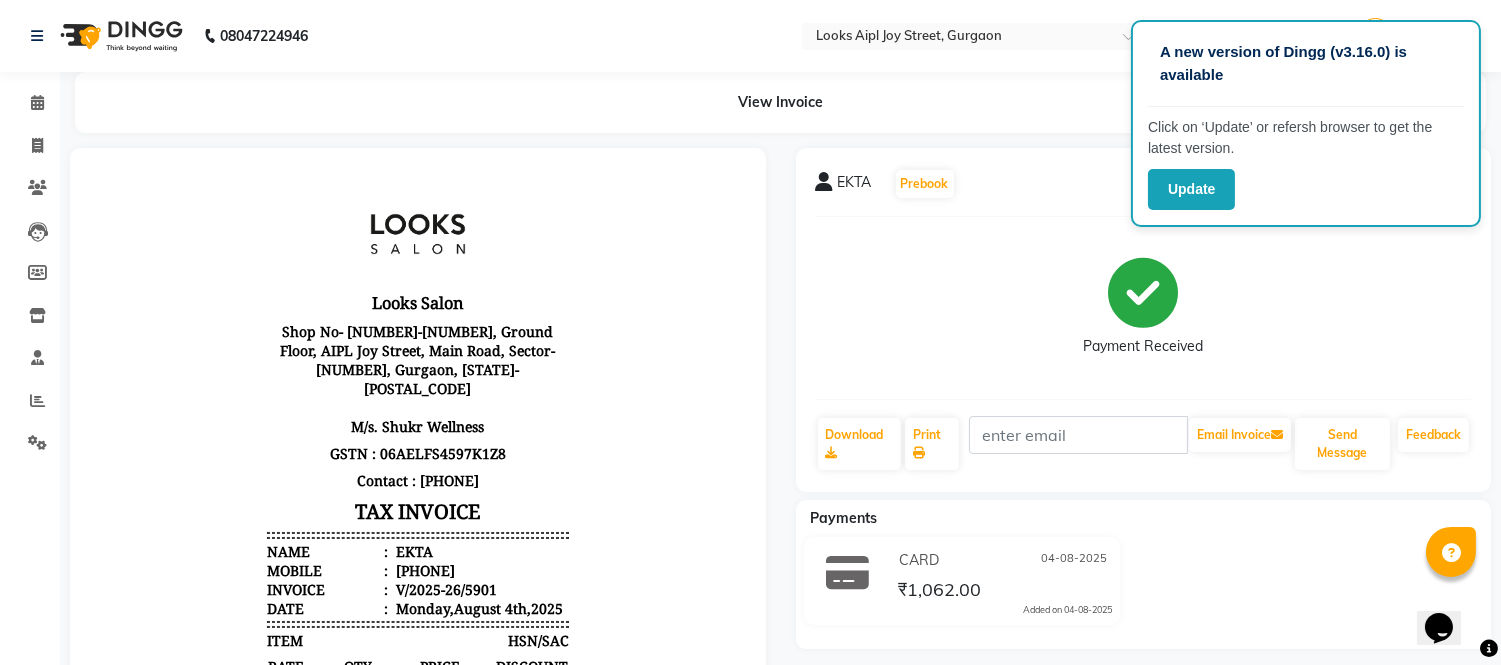 click on "Payment Received" 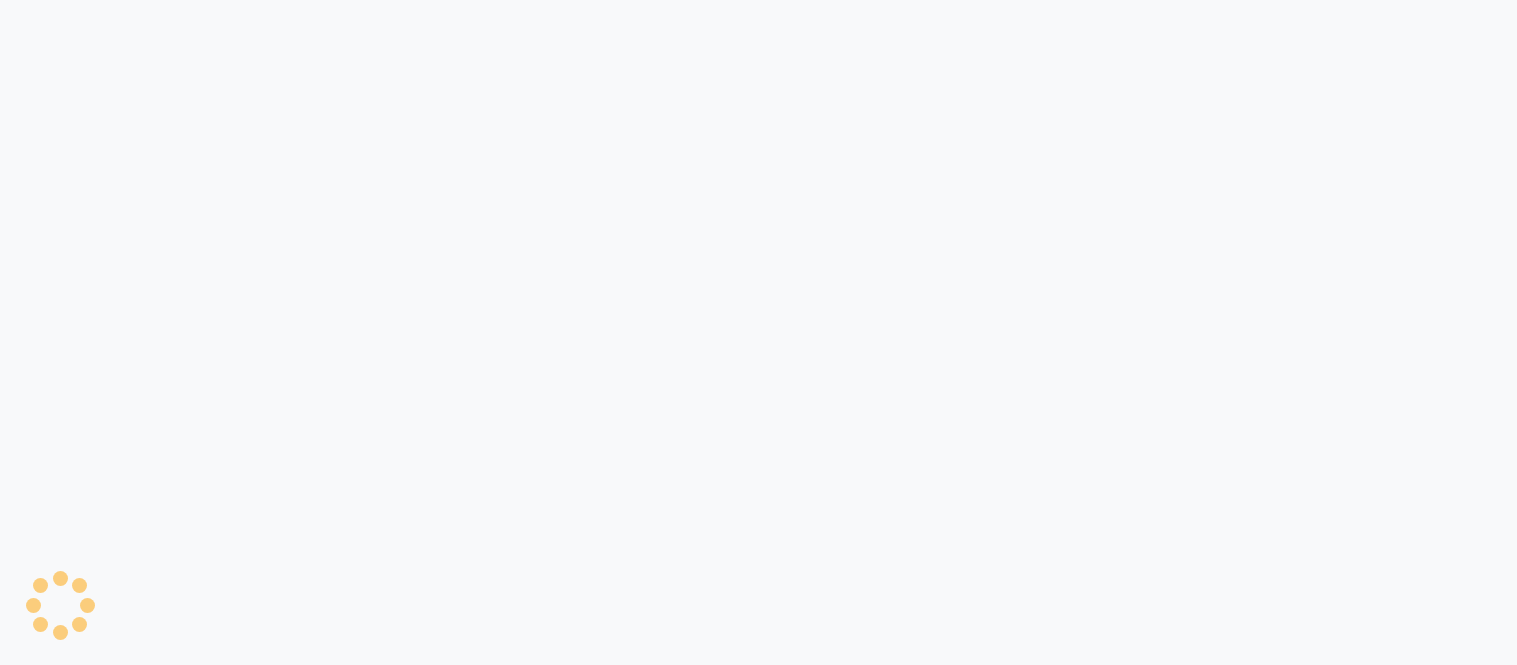 scroll, scrollTop: 0, scrollLeft: 0, axis: both 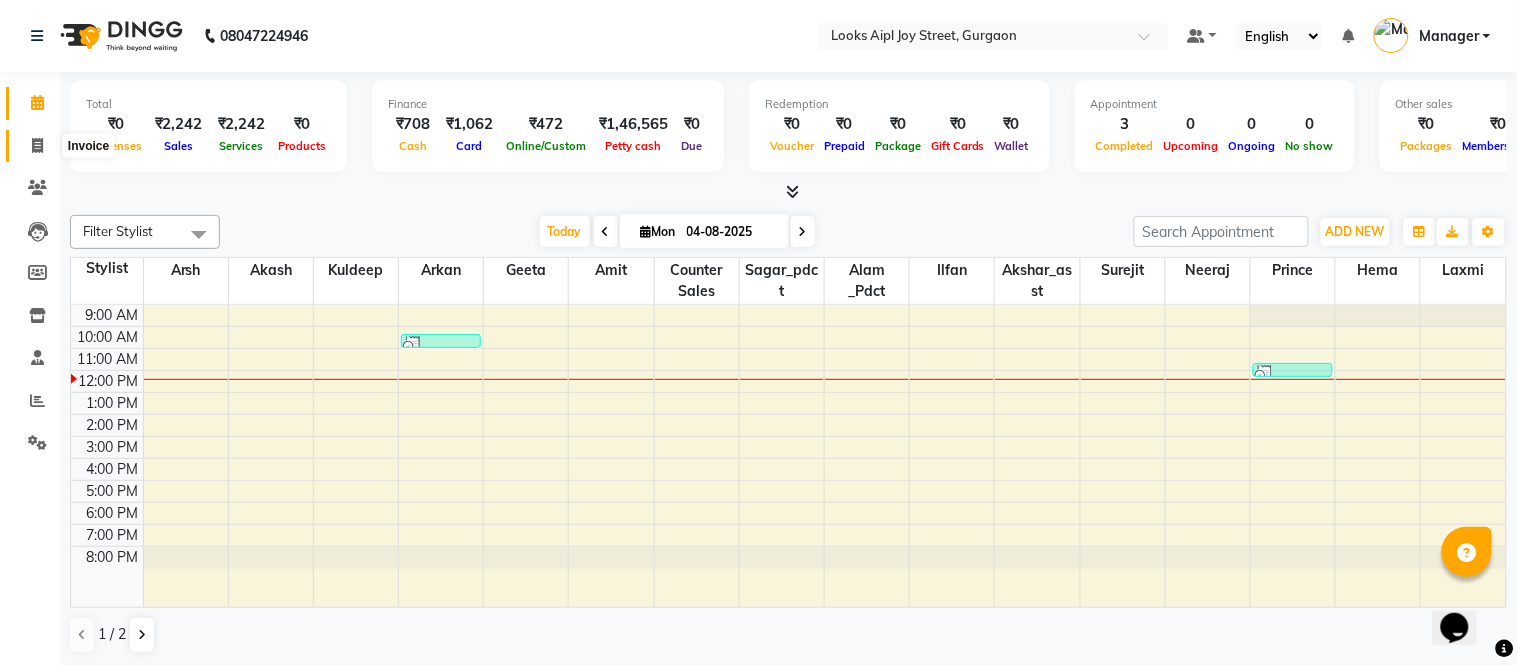 click 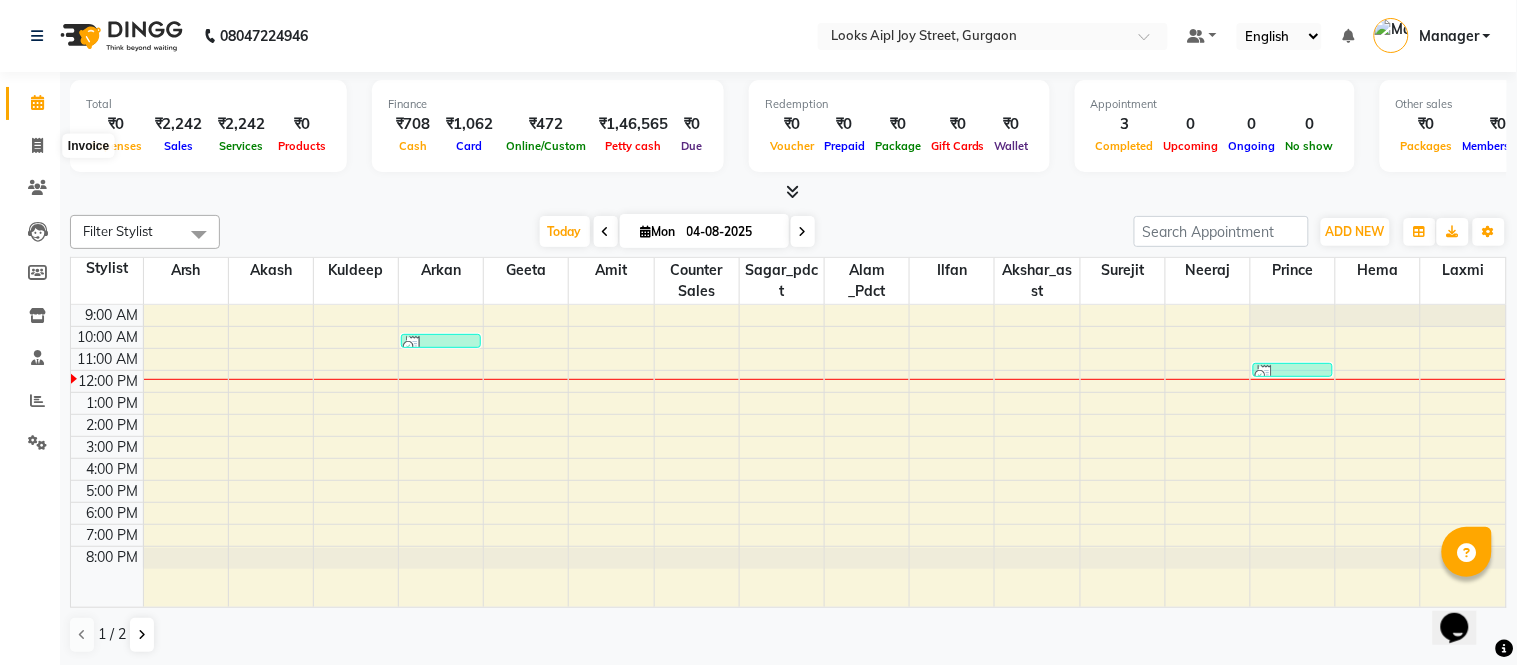 select on "6047" 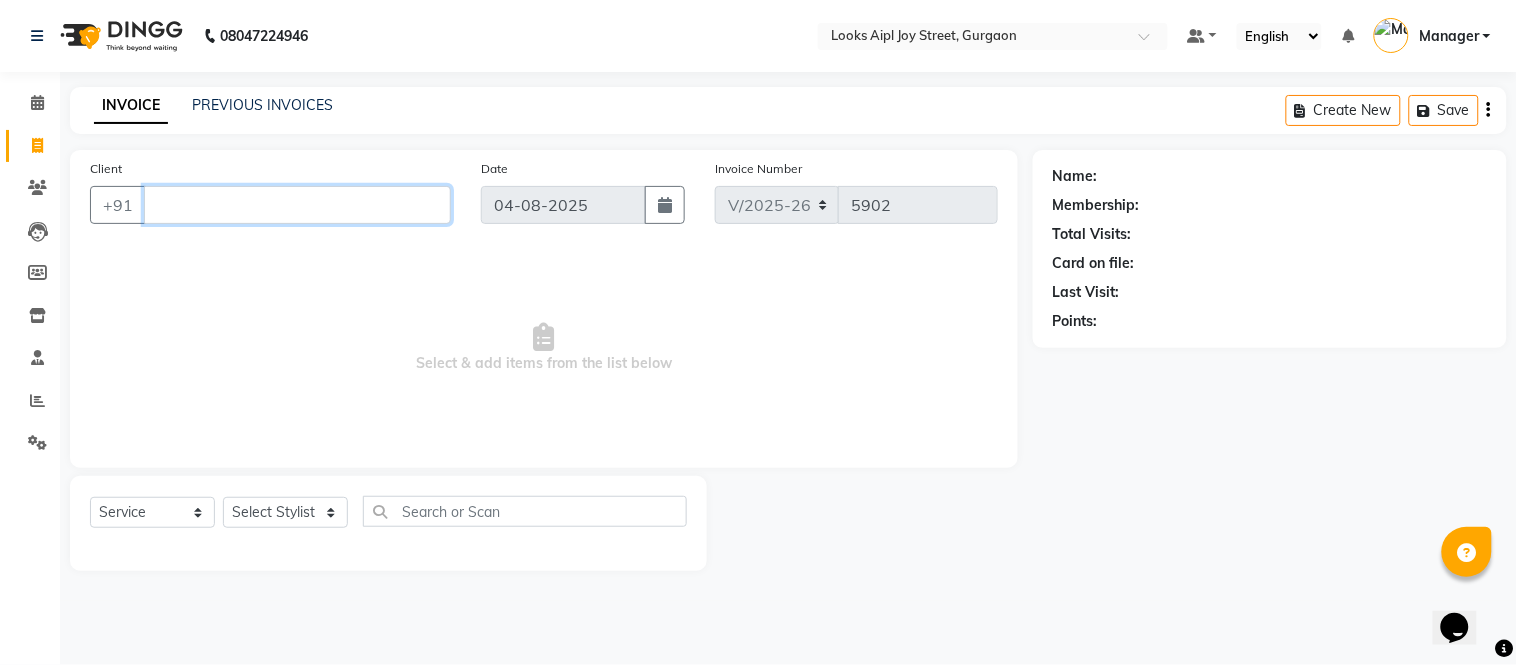 click on "Client" at bounding box center (297, 205) 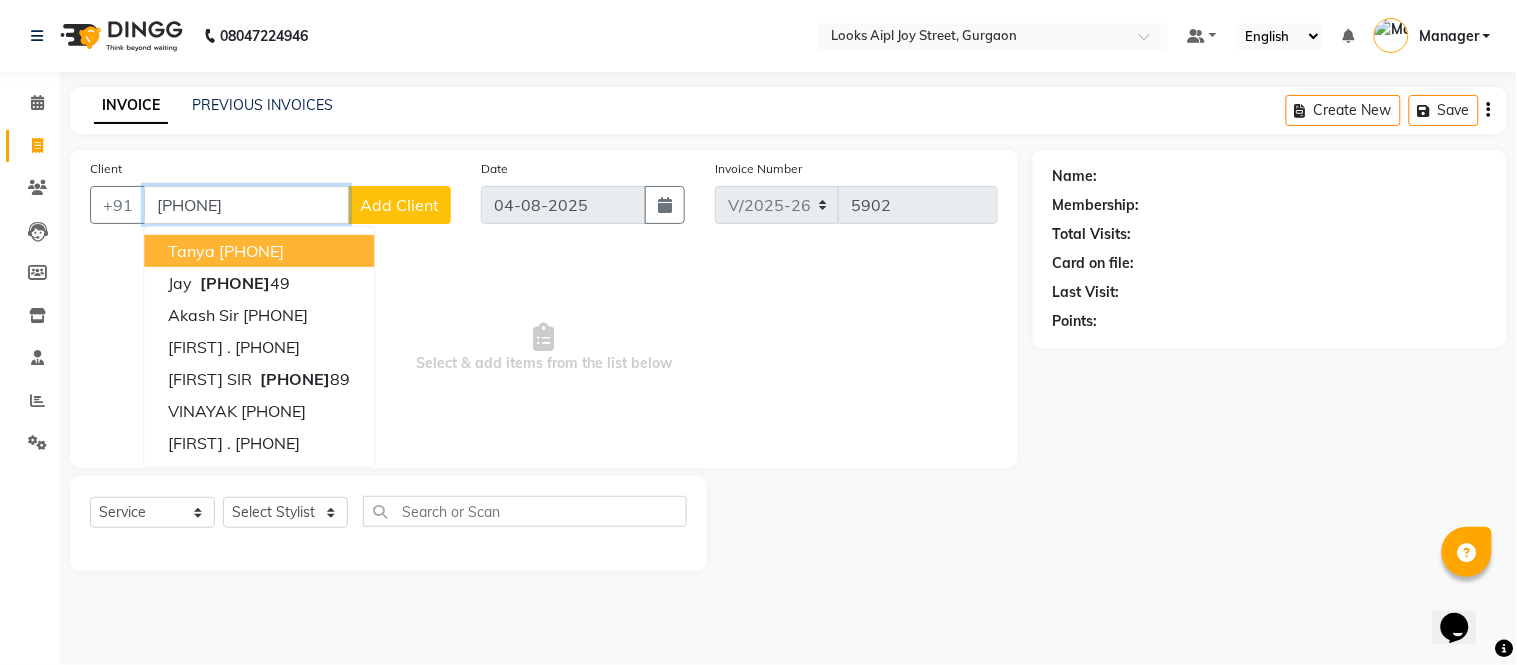 type on "[PHONE]" 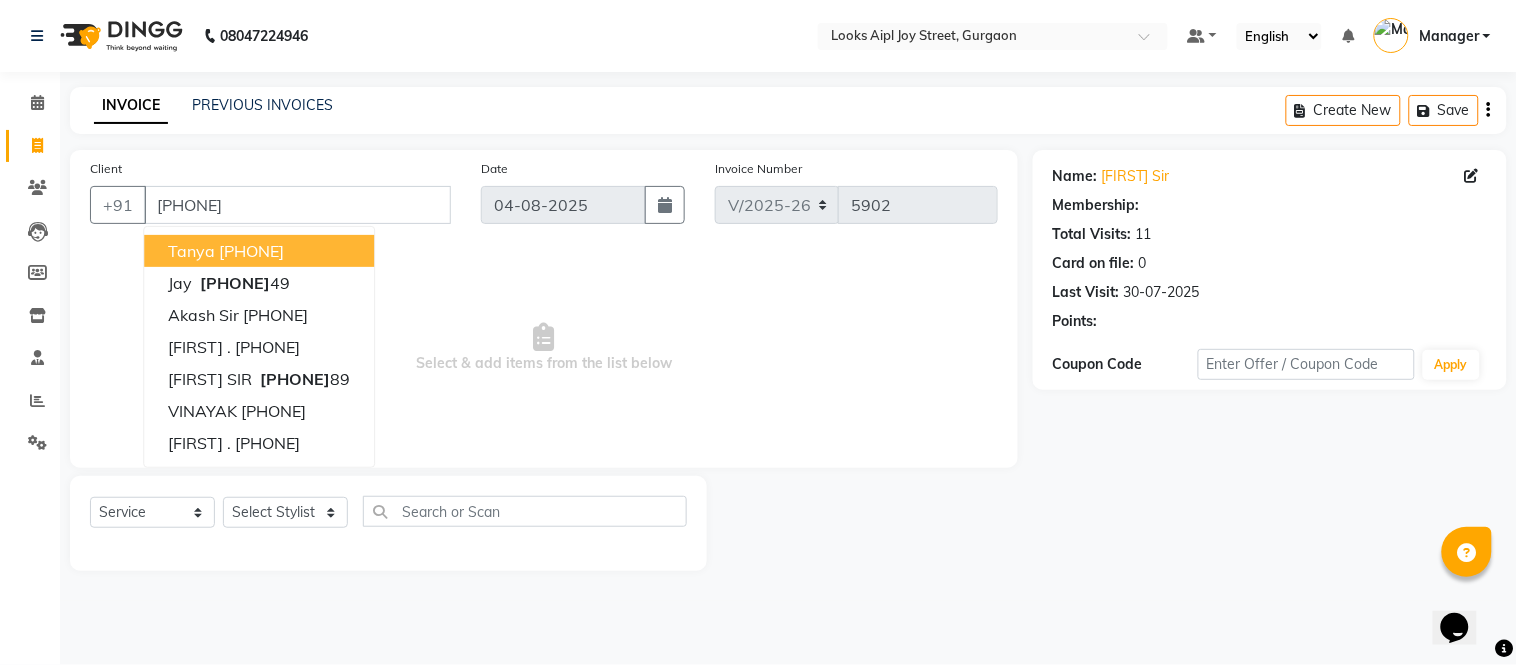 select on "1: Object" 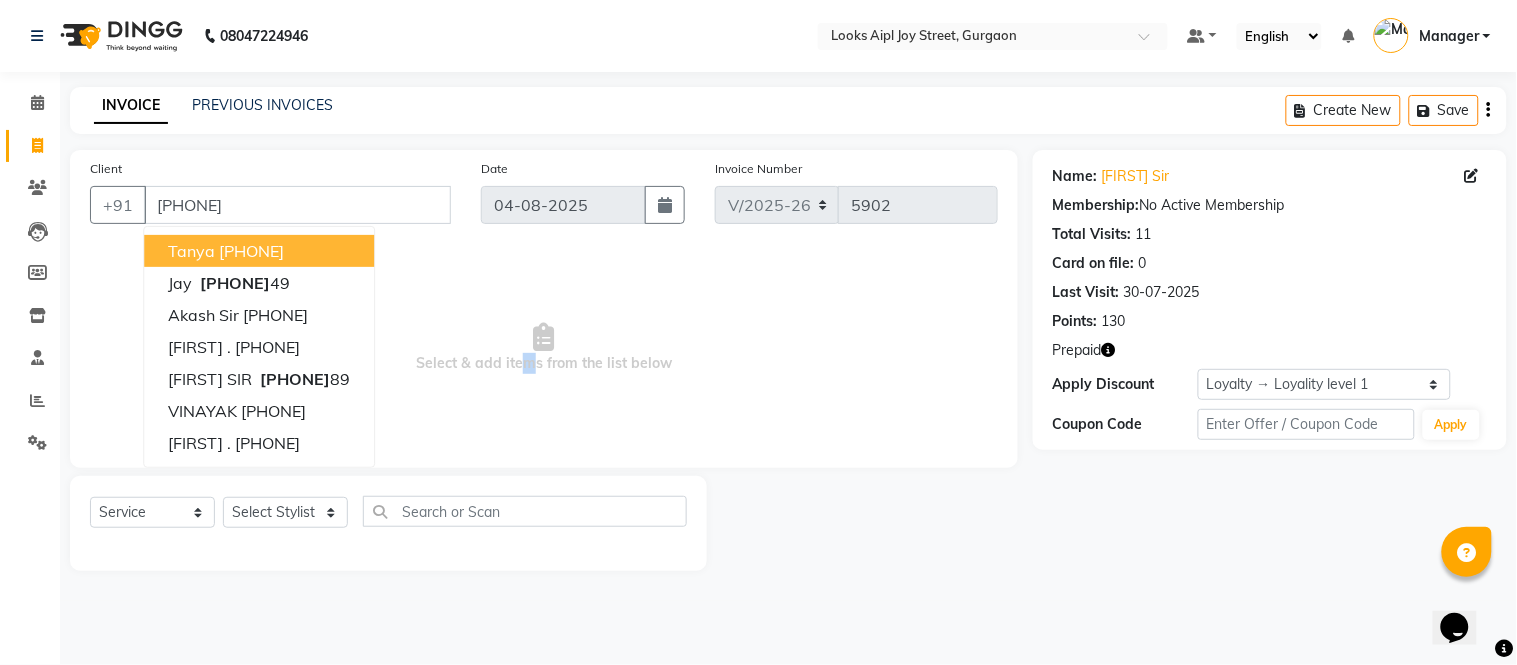 click on "Select & add items from the list below" at bounding box center (544, 348) 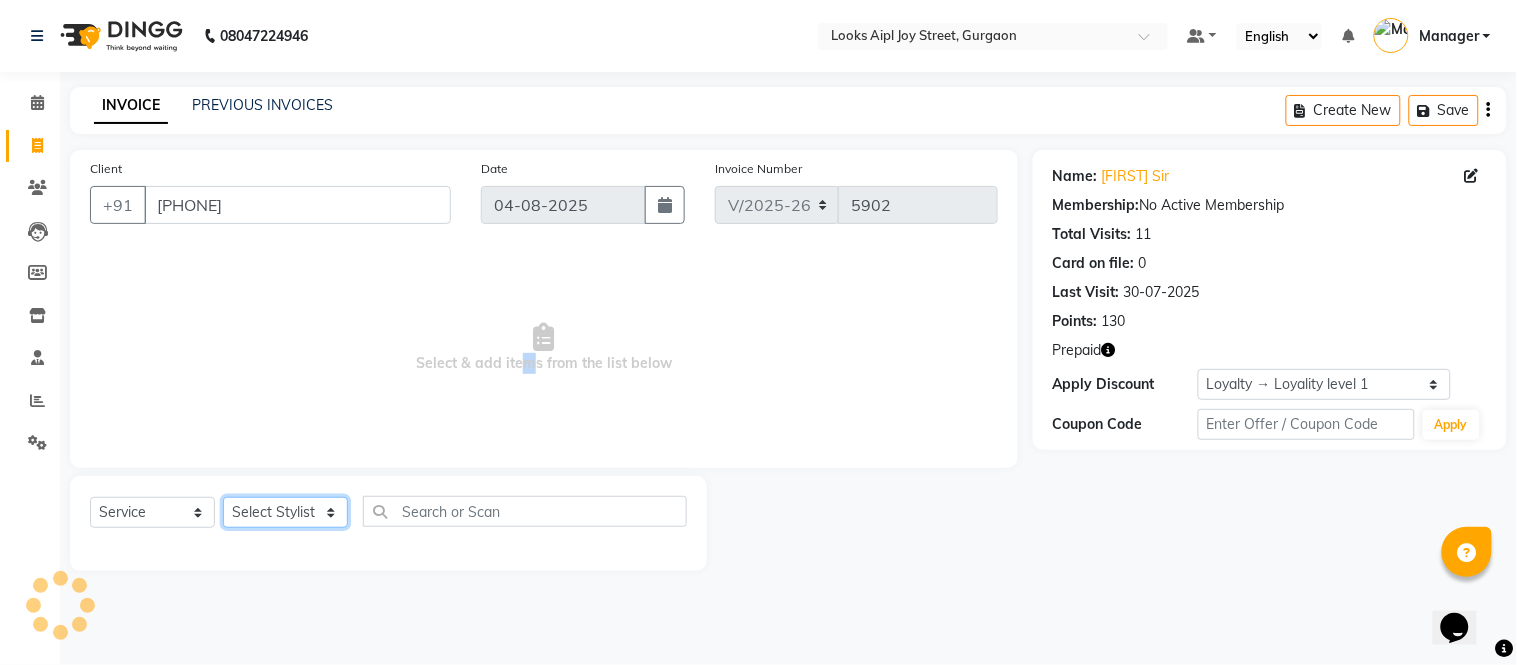 drag, startPoint x: 294, startPoint y: 518, endPoint x: 294, endPoint y: 501, distance: 17 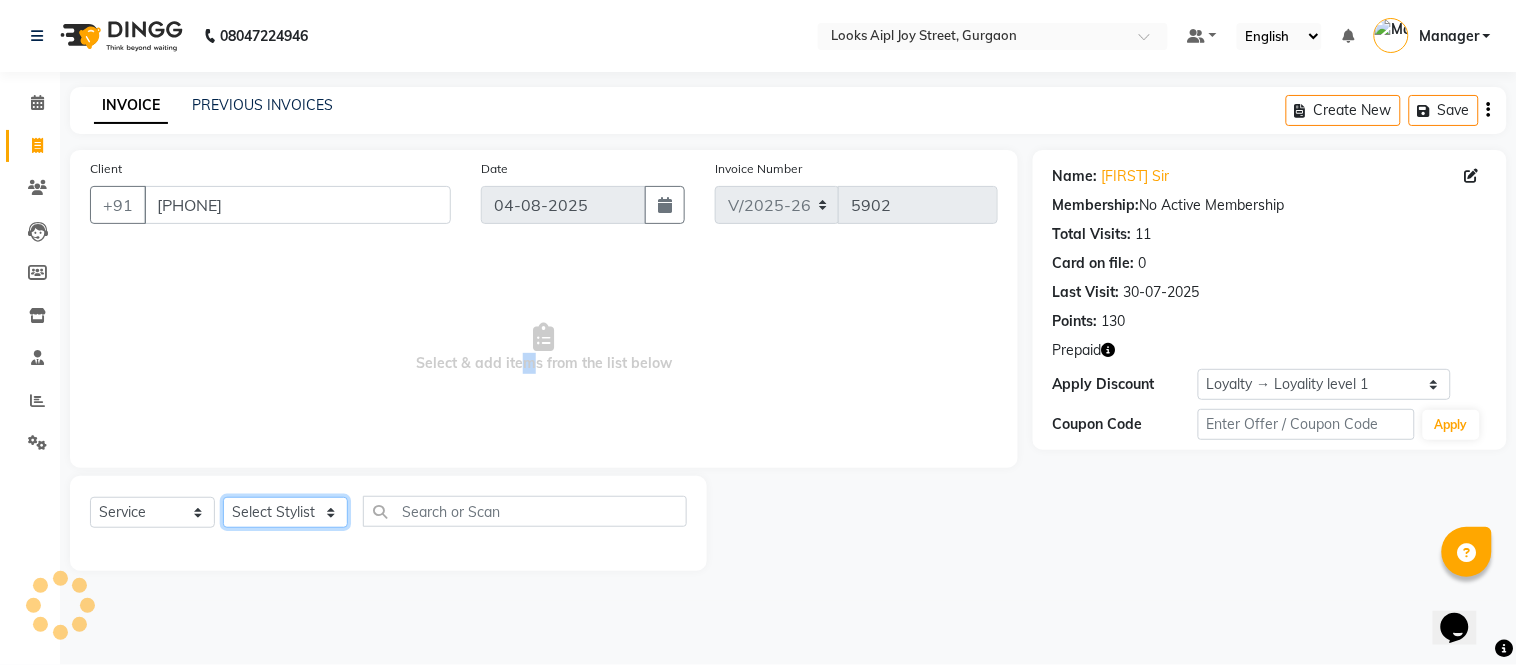 click on "Select Stylist Akash Akshar_asst Alam _Pdct Amit Arkan Arsh Counter Sales Geeta Hema ilfan Kuldeep Laxmi Manager Neeraj Prince sagar_pdct Surejit Vijay Zakir_pdct" 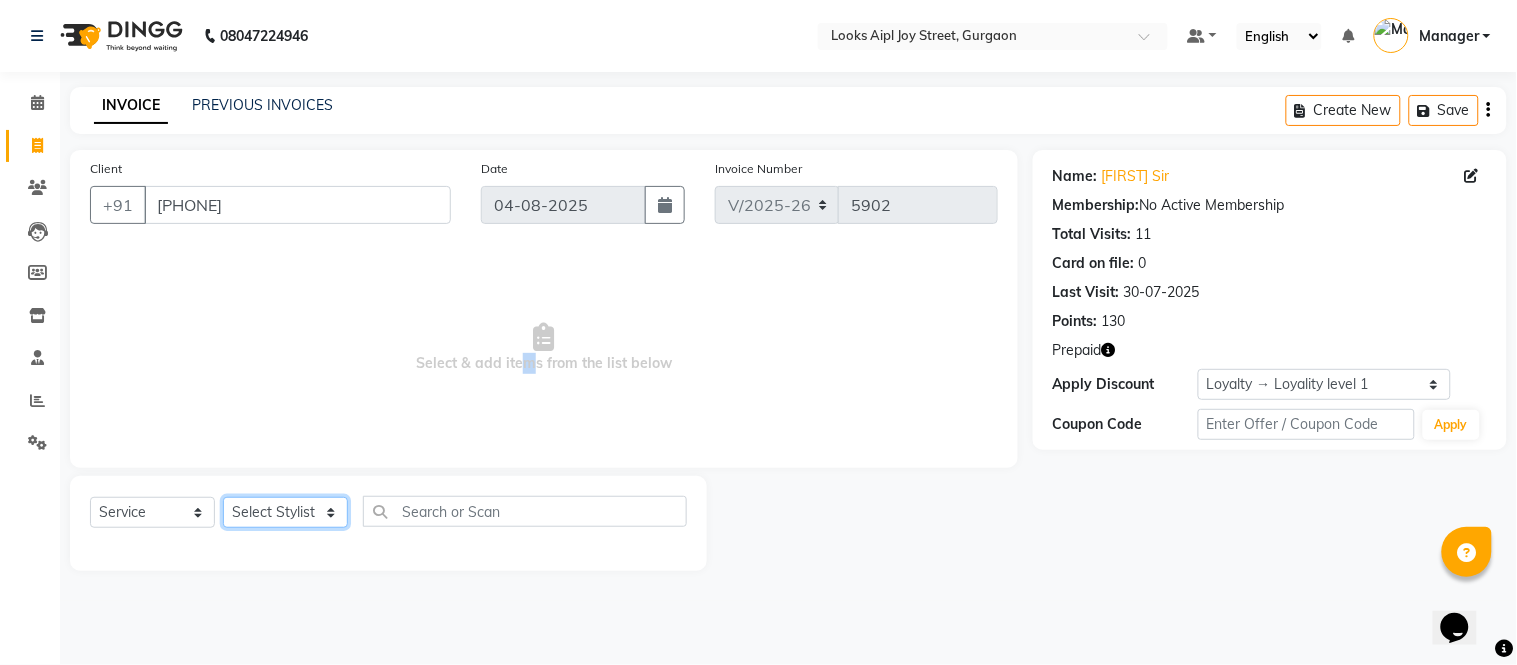 select on "43345" 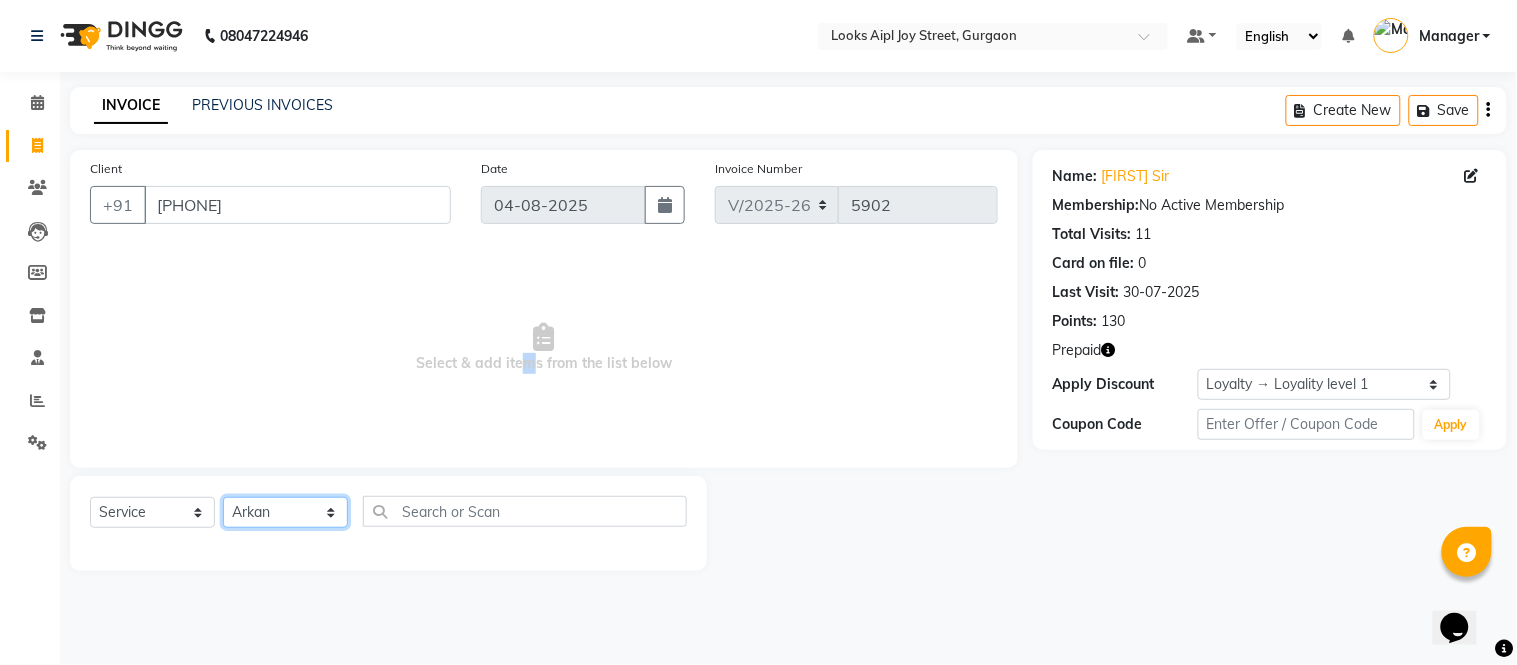 click on "Select Stylist Akash Akshar_asst Alam _Pdct Amit Arkan Arsh Counter Sales Geeta Hema ilfan Kuldeep Laxmi Manager Neeraj Prince sagar_pdct Surejit Vijay Zakir_pdct" 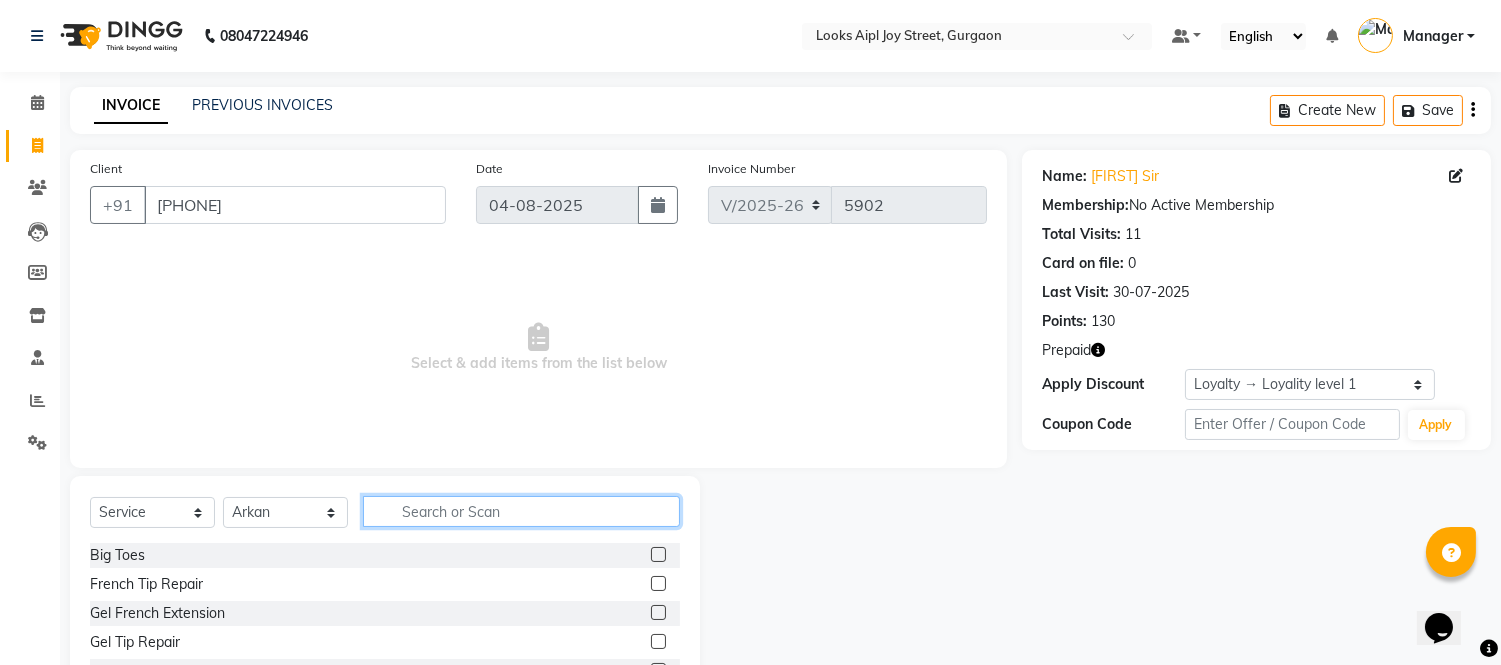 click 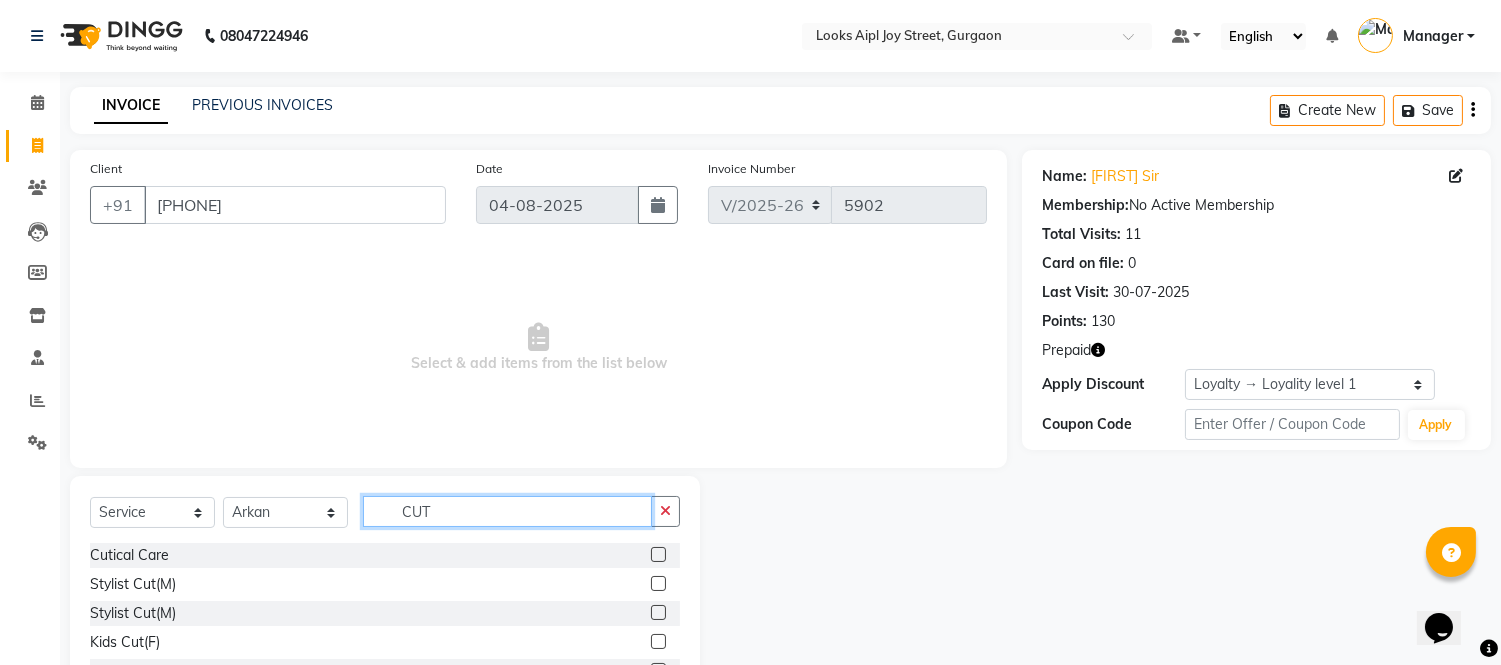 type on "CUT" 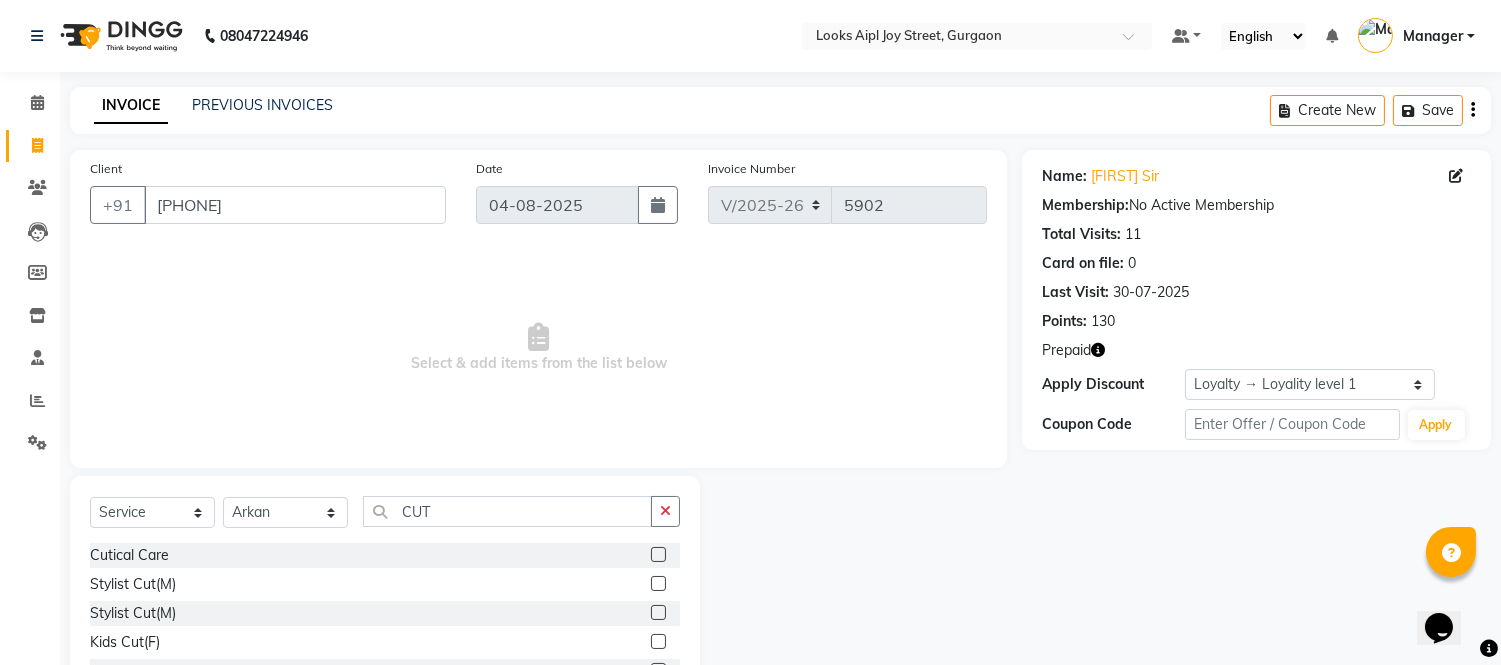click 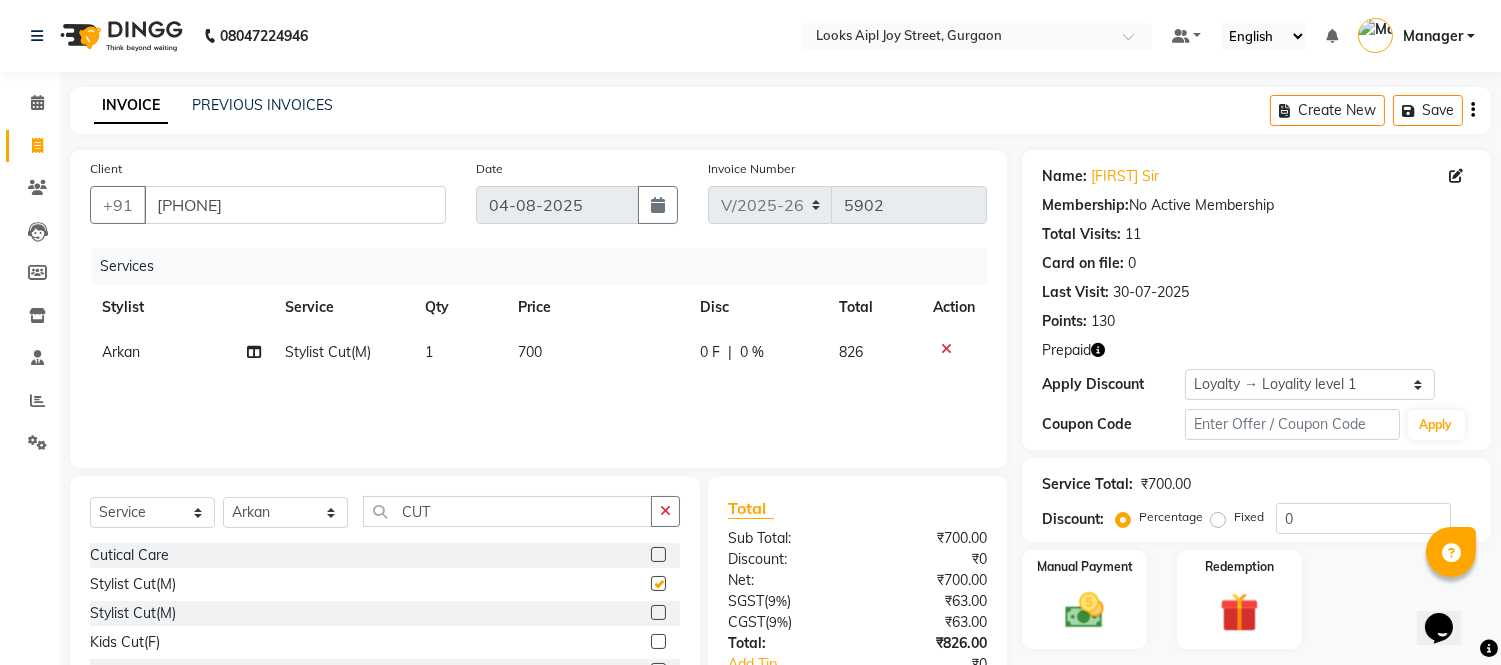 checkbox on "false" 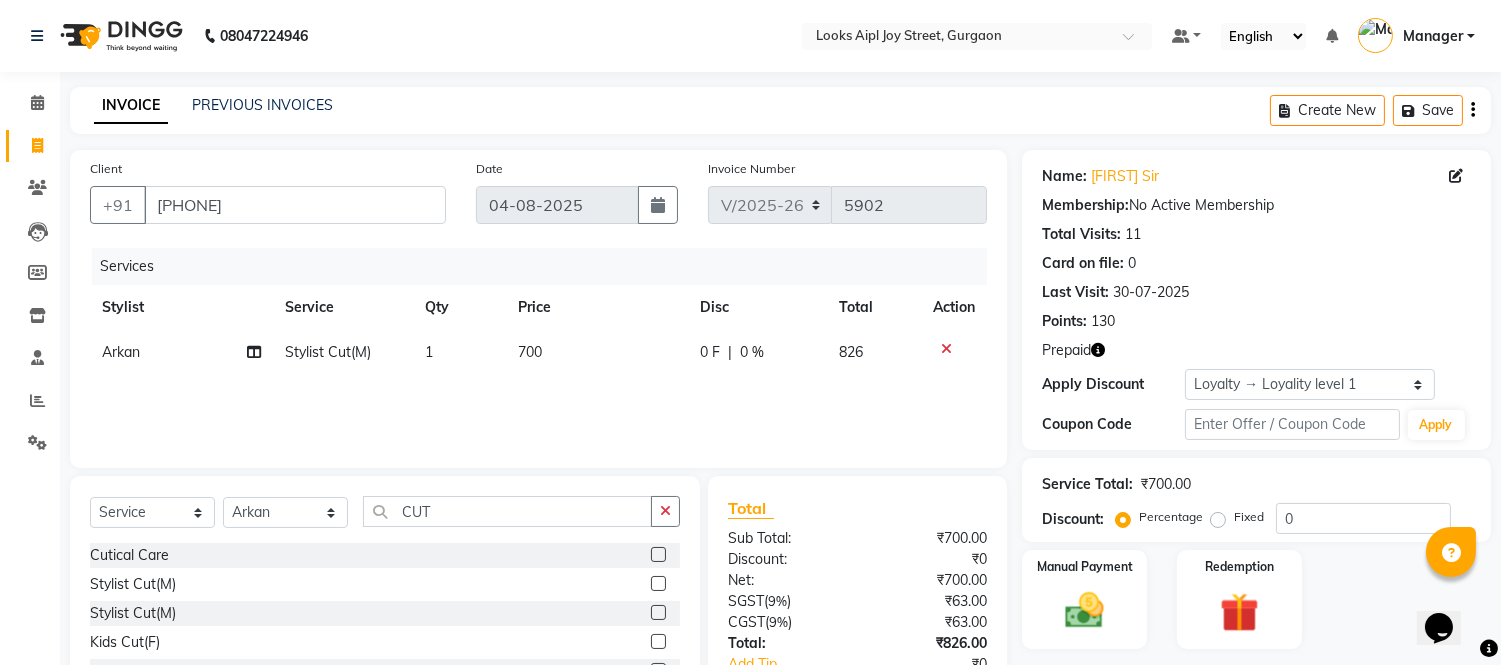 click on "700" 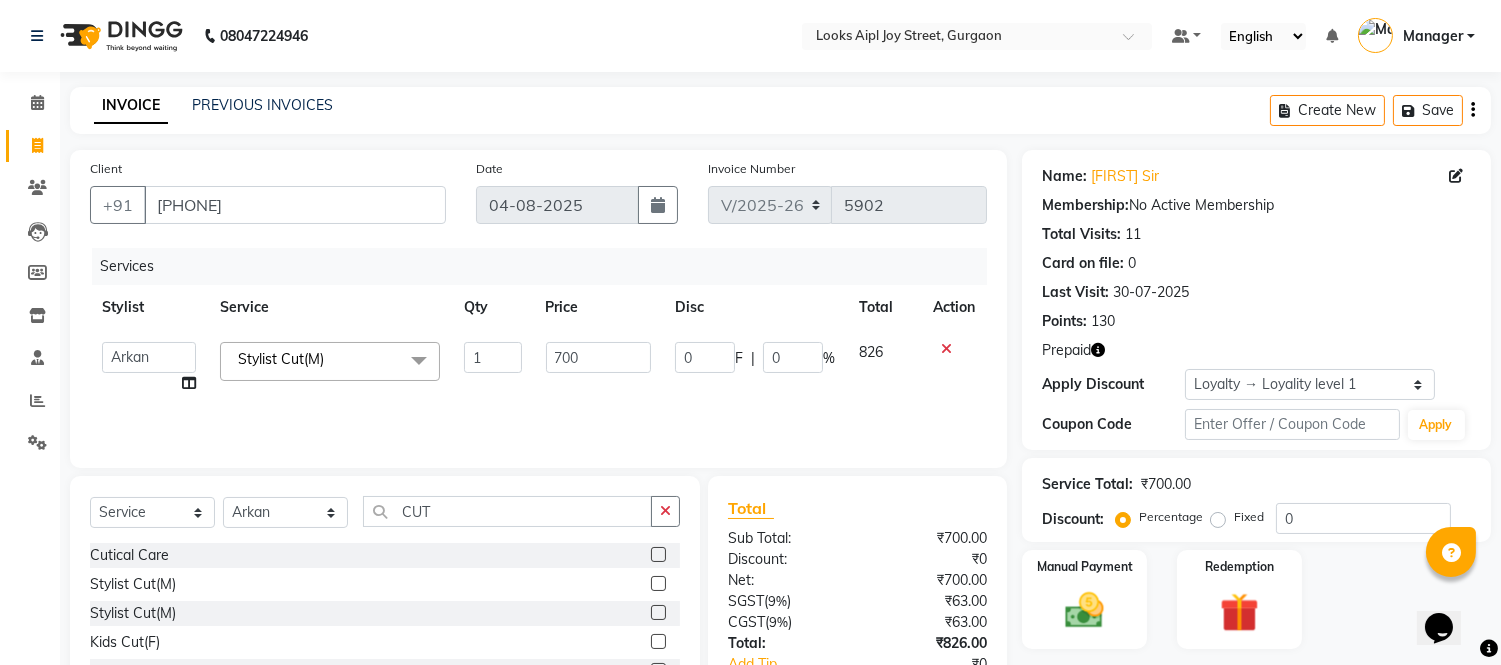 click on "700" 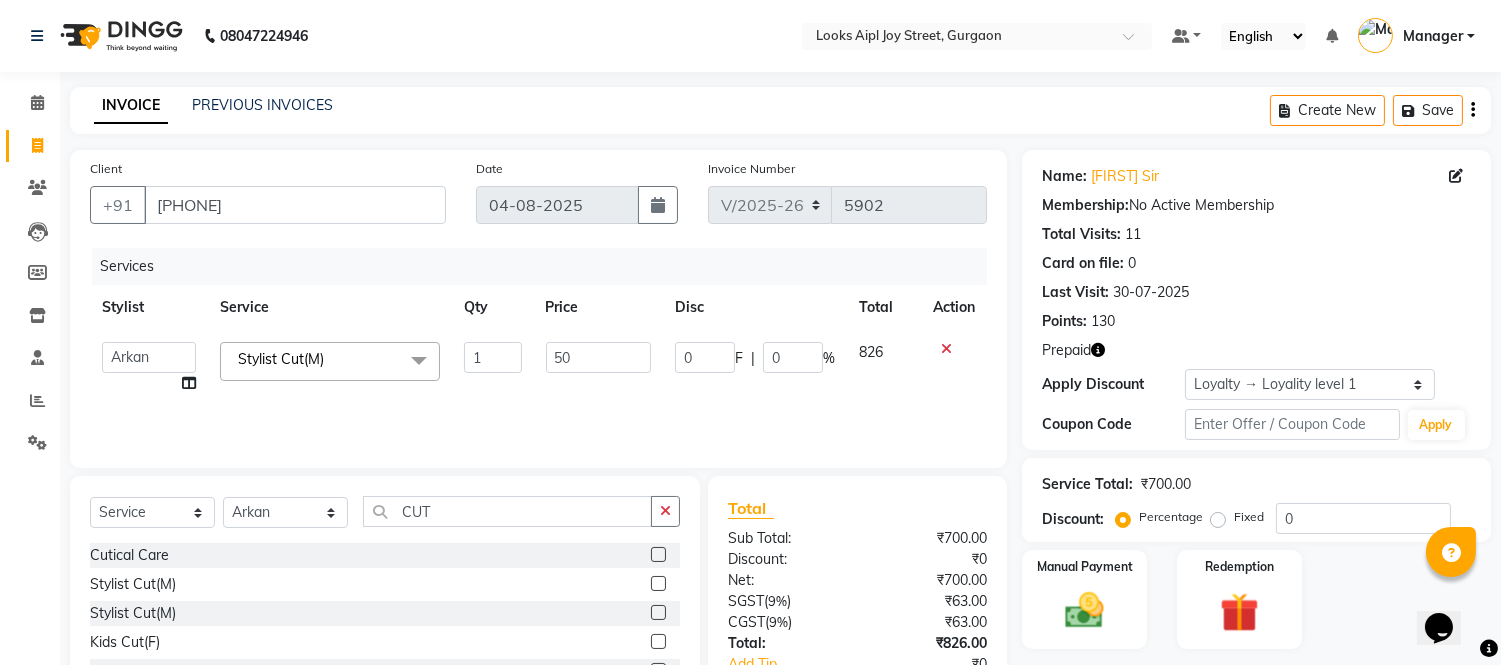 type on "500" 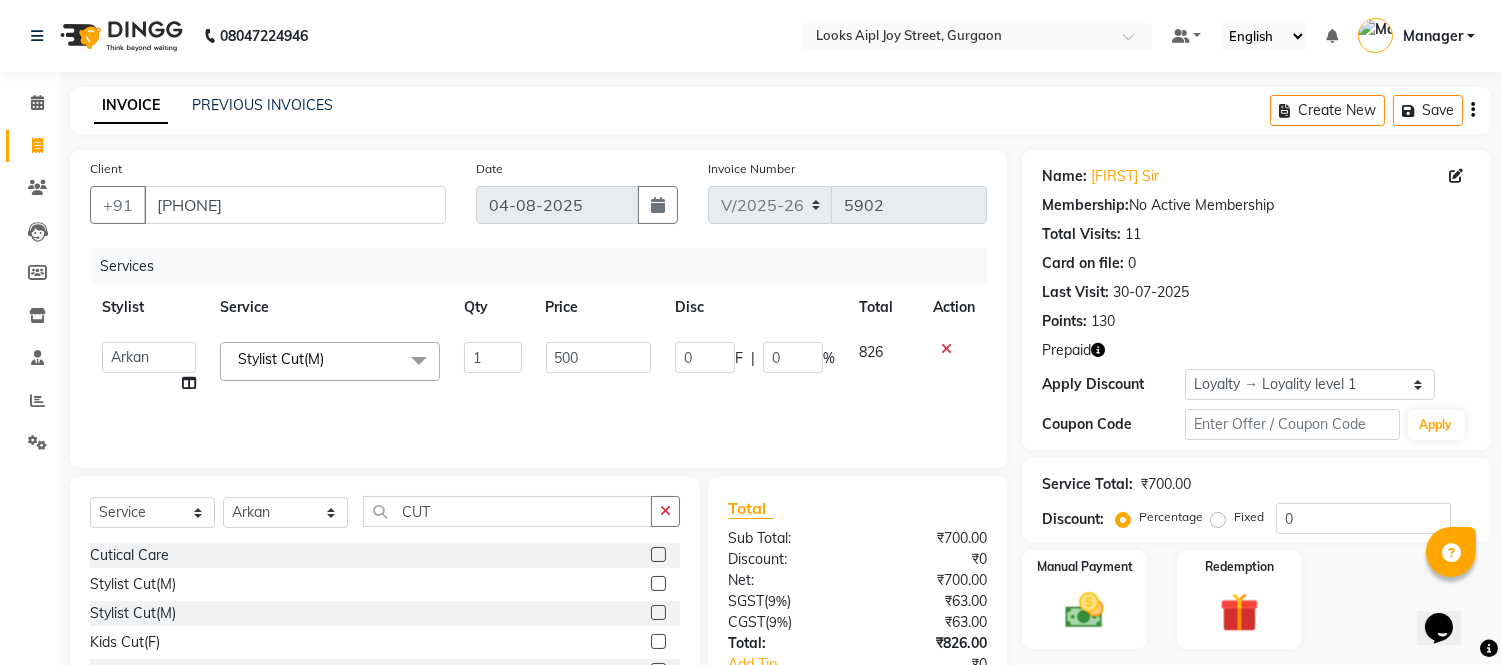 drag, startPoint x: 571, startPoint y: 382, endPoint x: 628, endPoint y: 380, distance: 57.035076 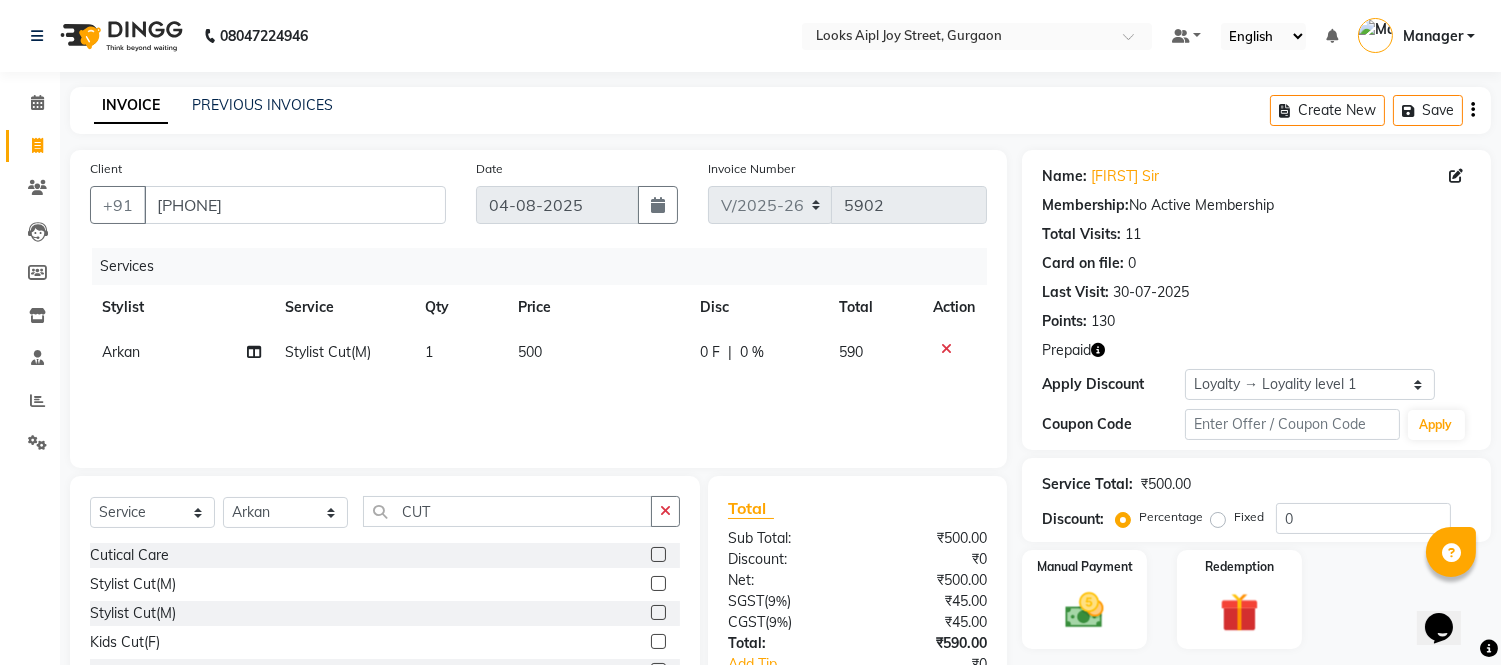 click 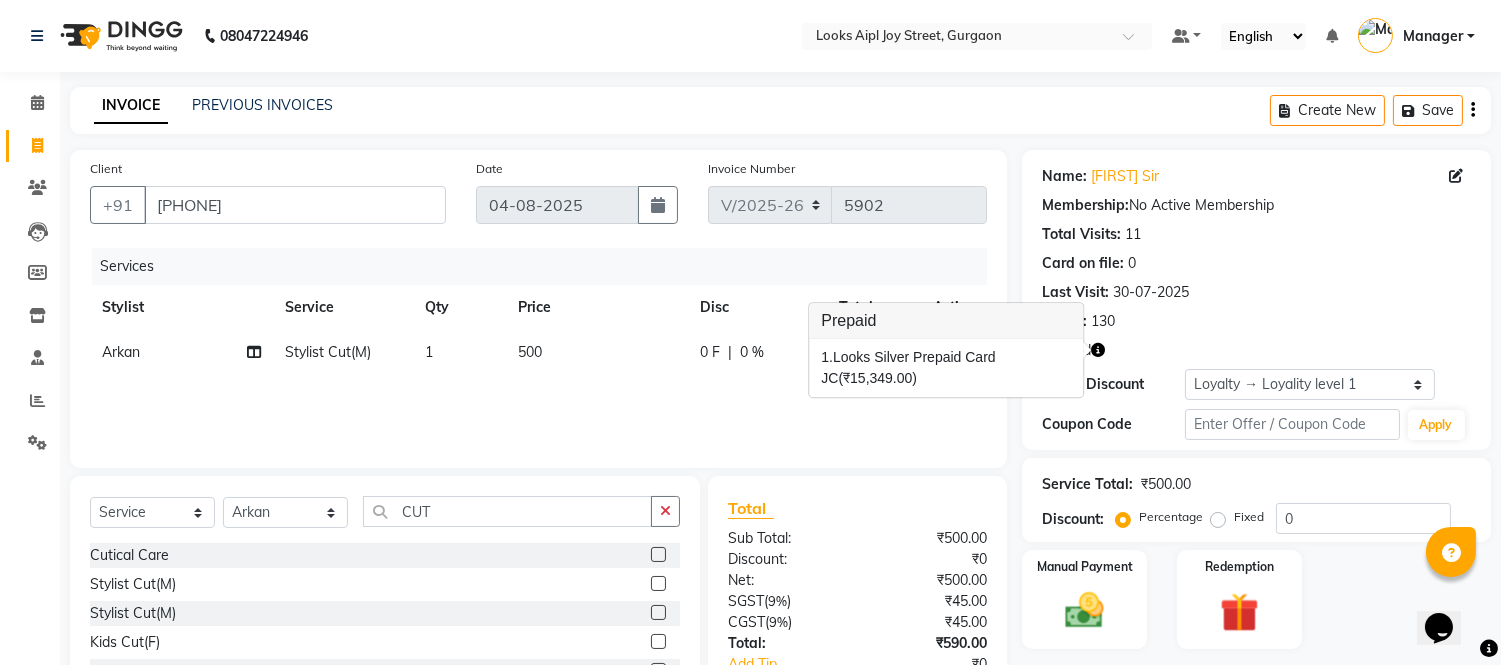 click 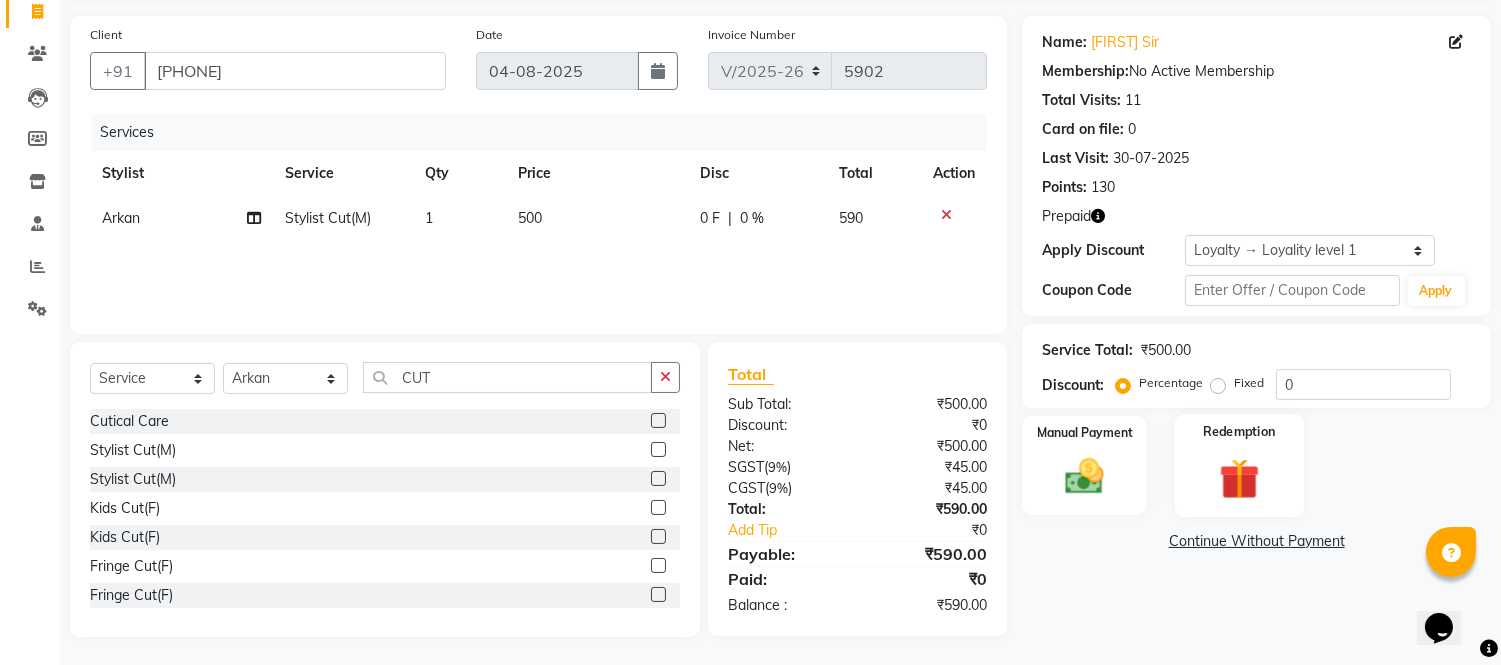 scroll, scrollTop: 135, scrollLeft: 0, axis: vertical 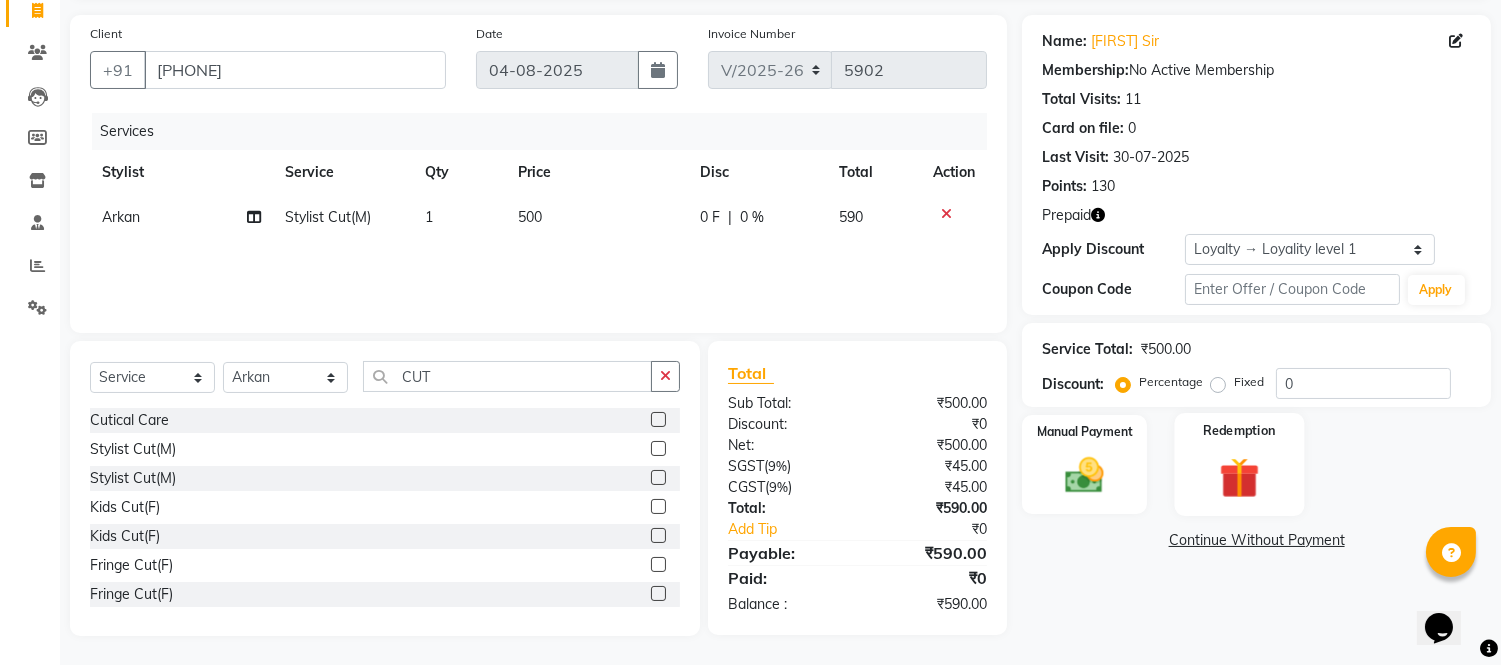 click 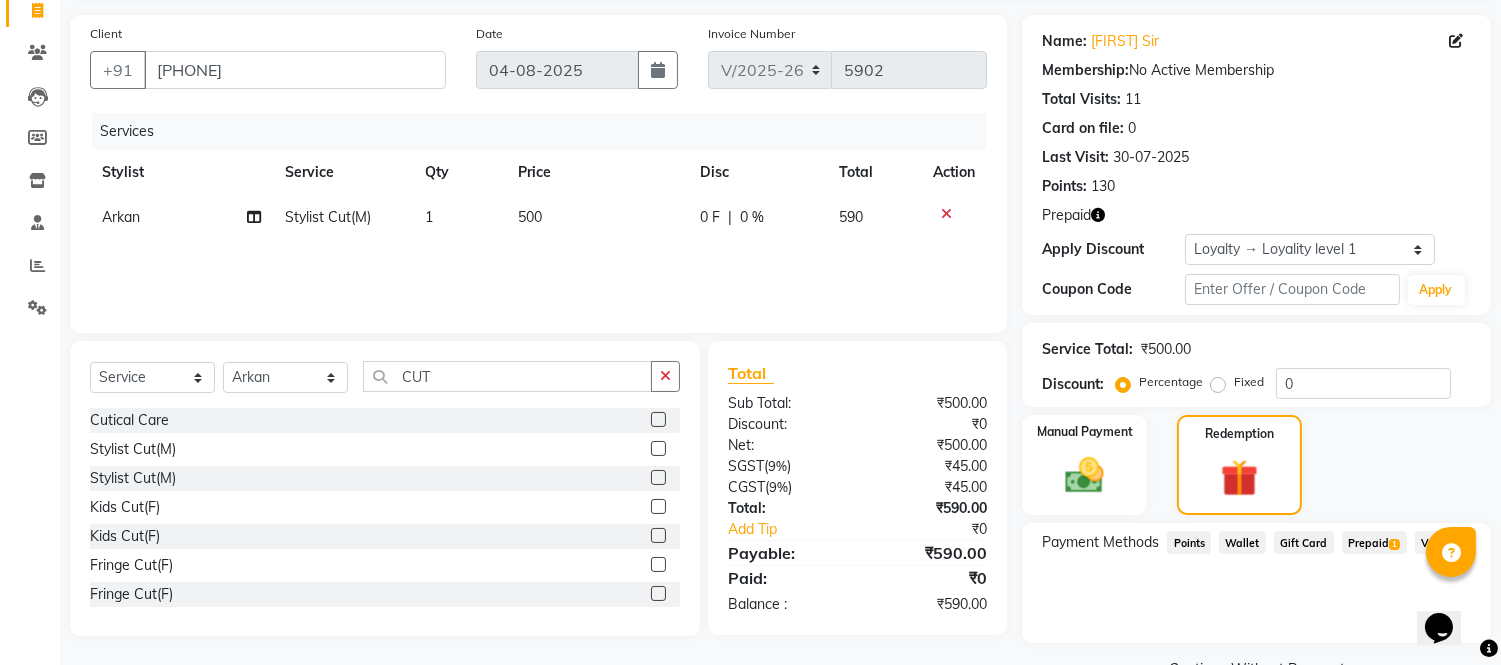 click on "Prepaid  1" 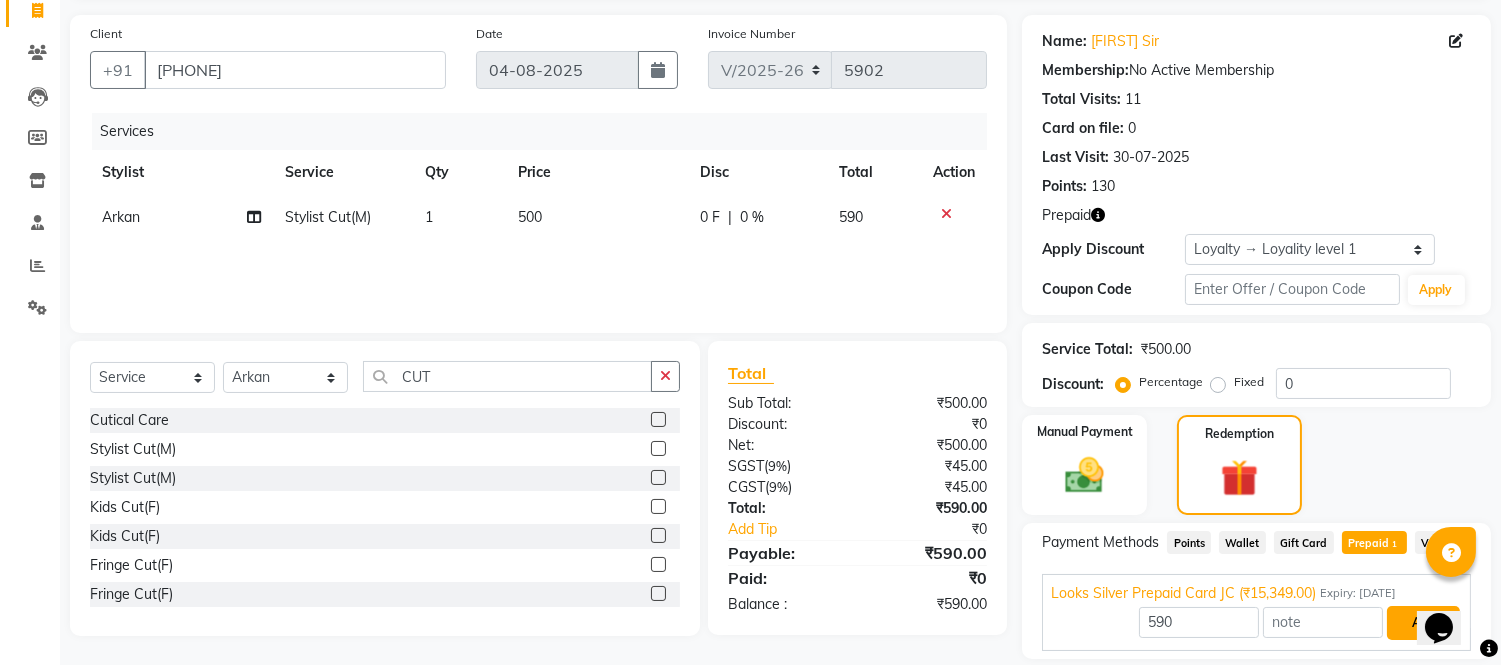 click on "Add" at bounding box center [1423, 623] 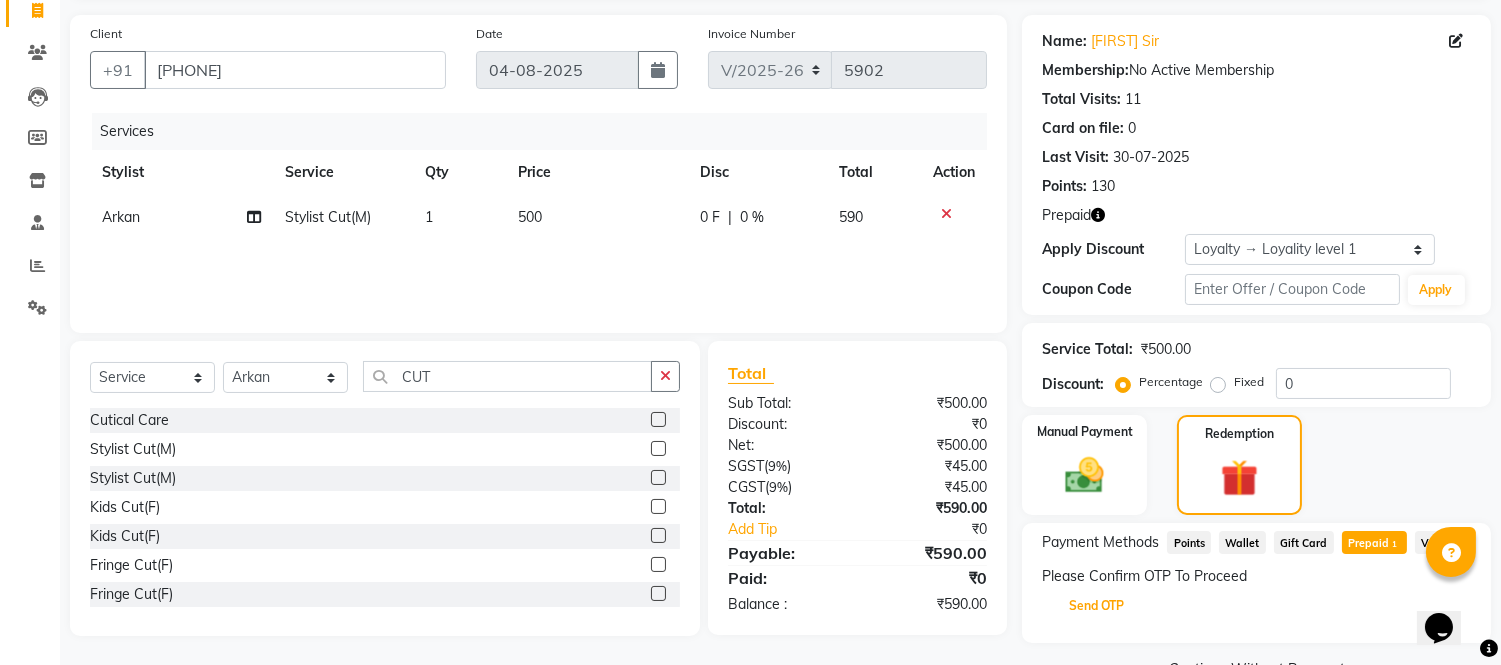 click on "Send OTP" 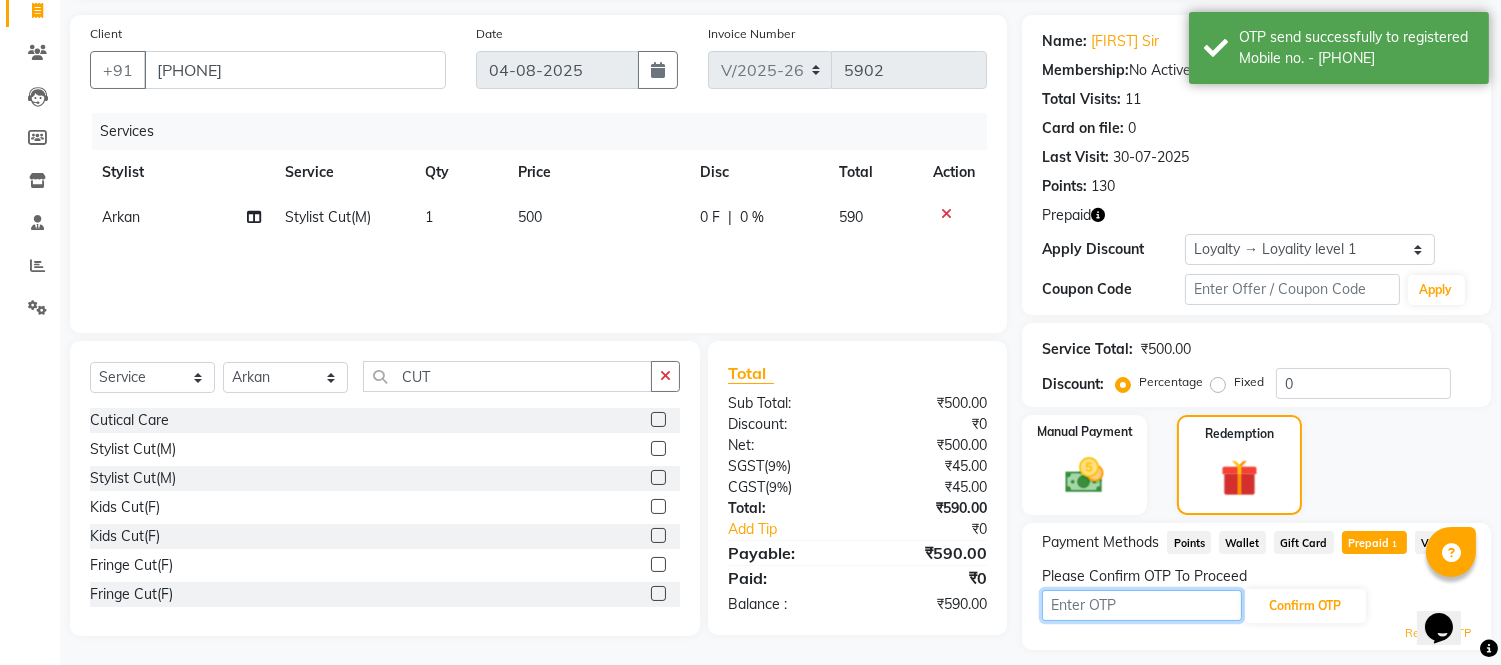 click at bounding box center (1142, 605) 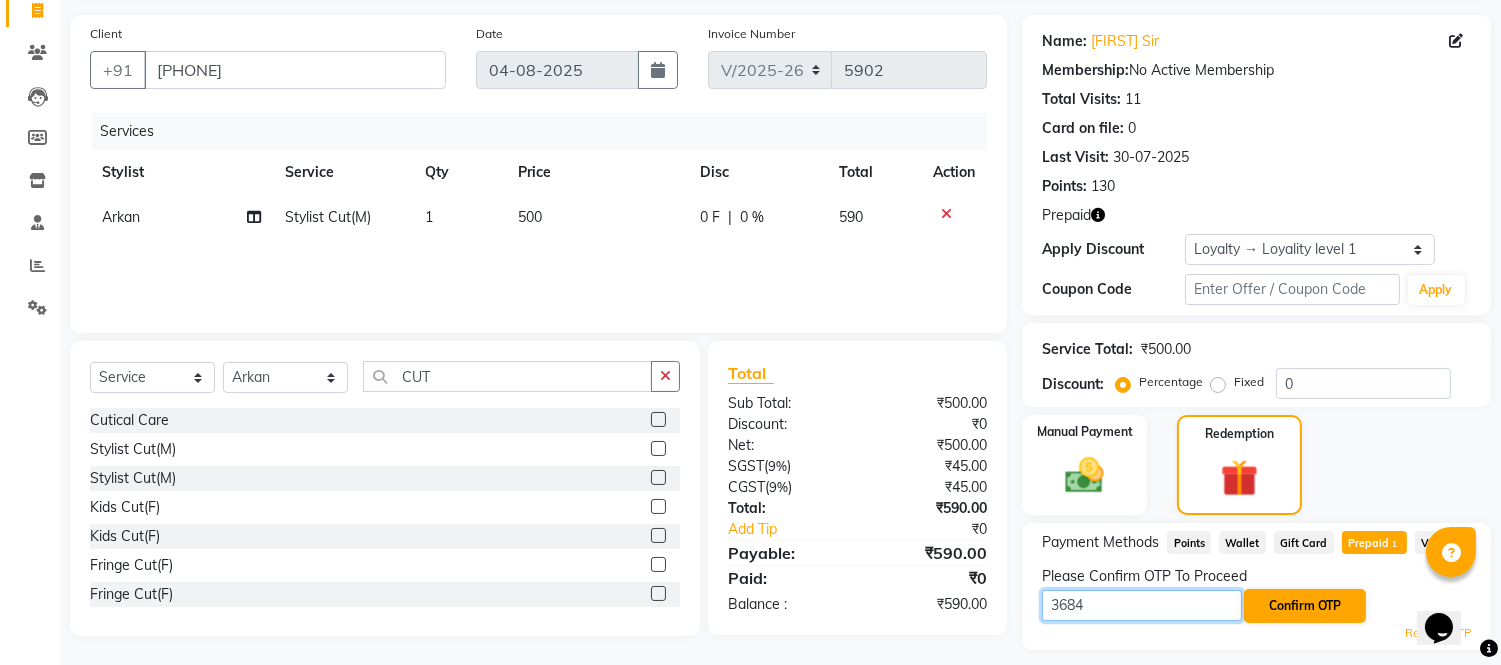 type on "3684" 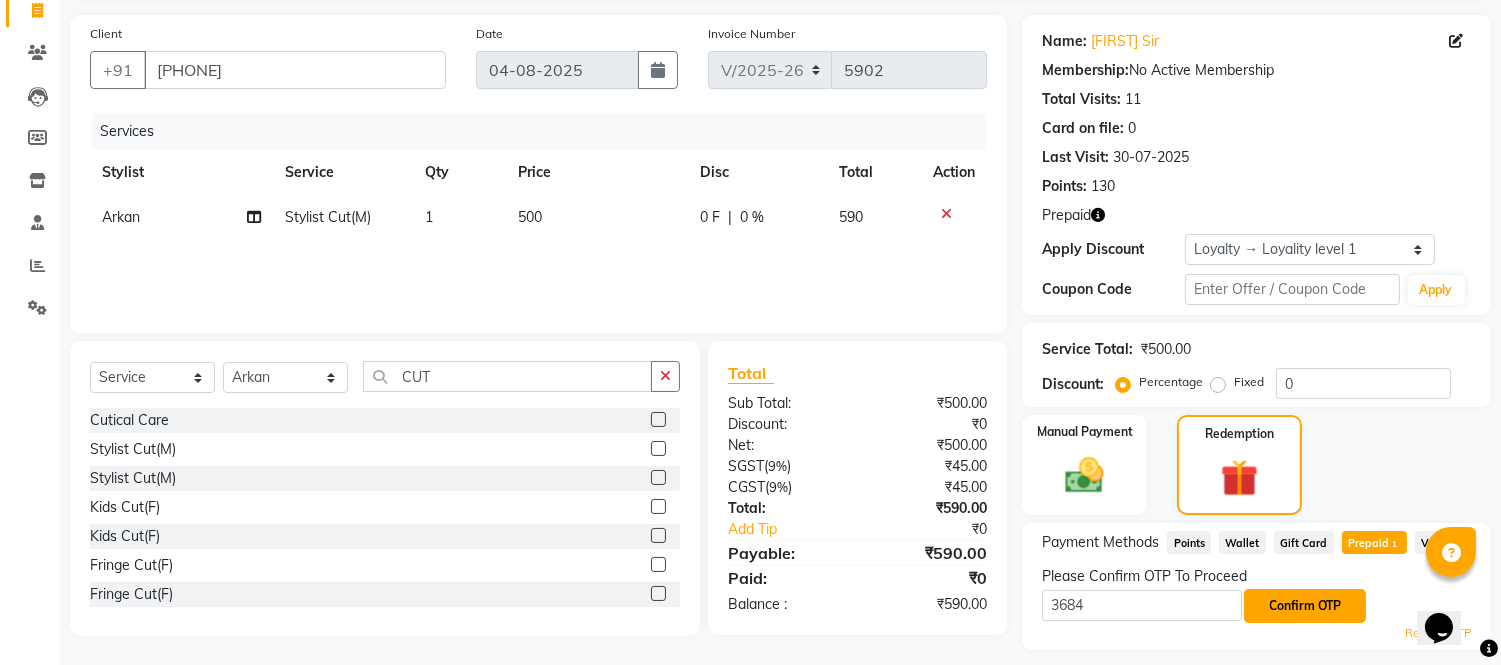 click on "Confirm OTP" 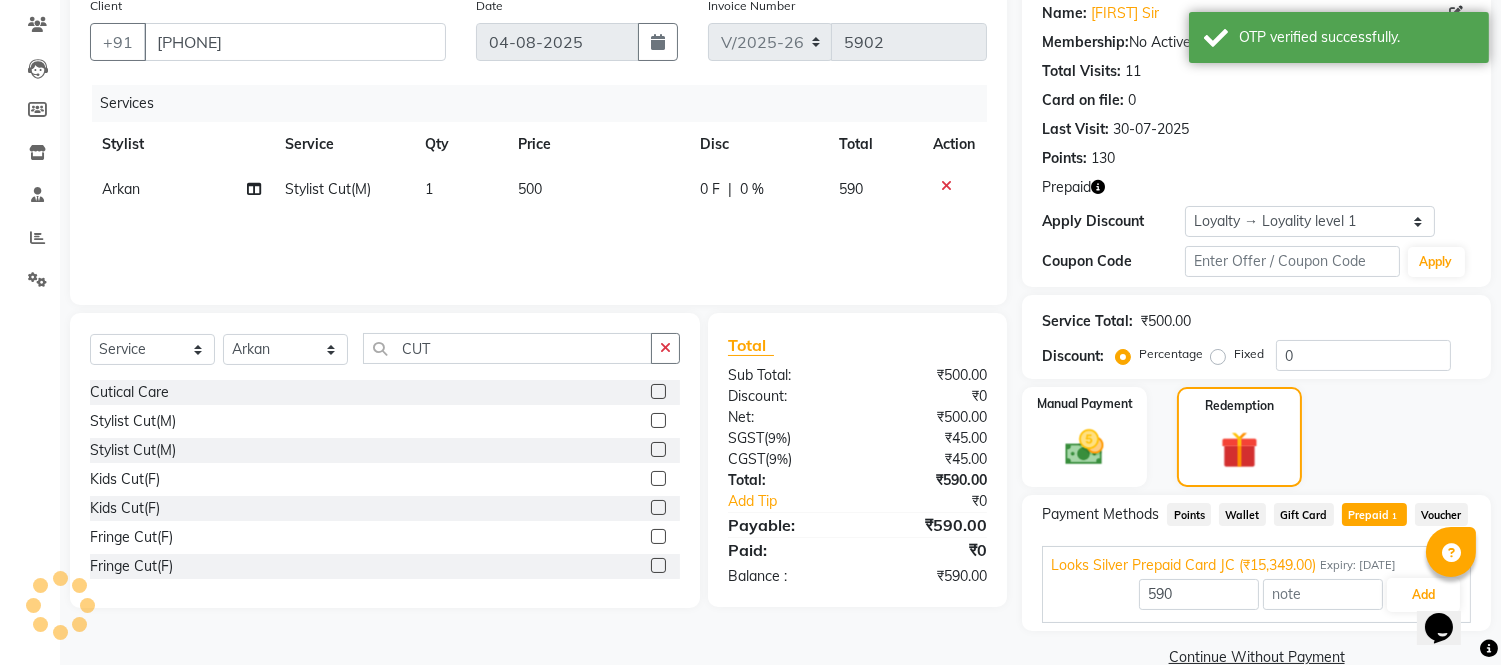 scroll, scrollTop: 198, scrollLeft: 0, axis: vertical 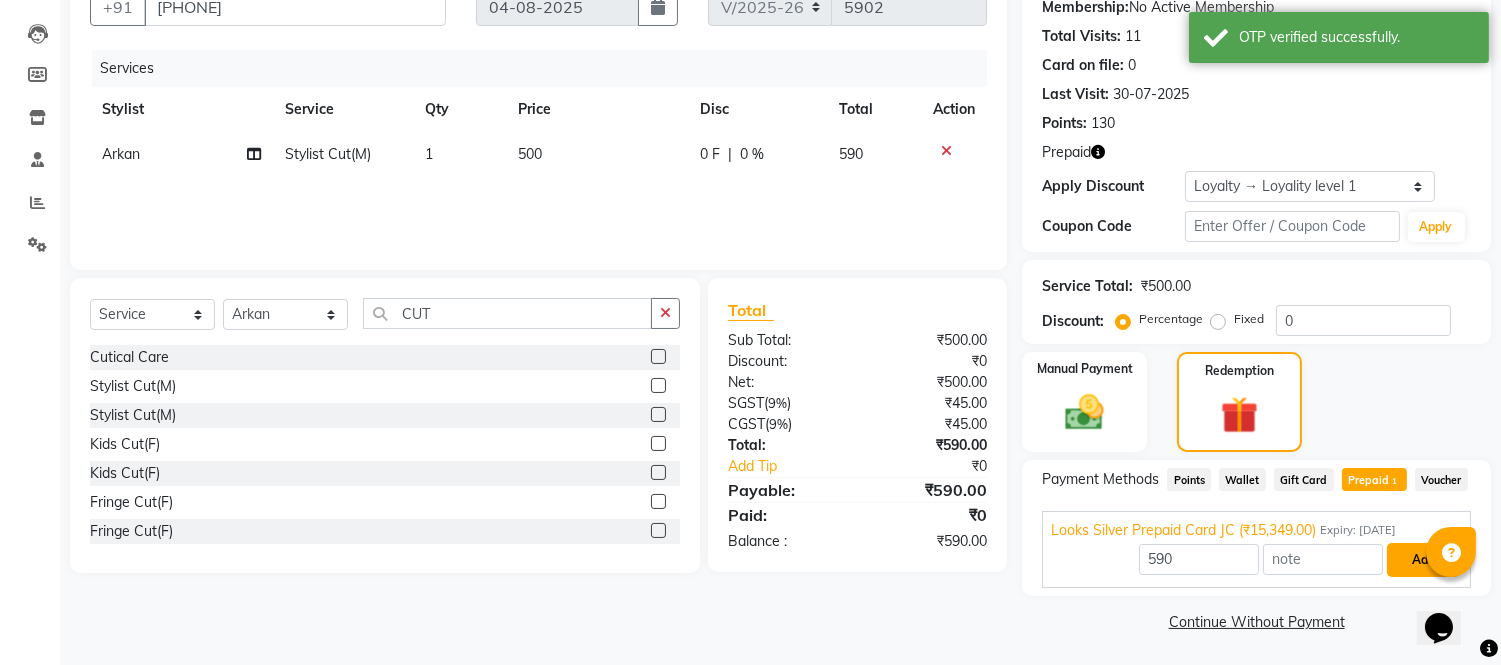click on "Add" at bounding box center [1423, 560] 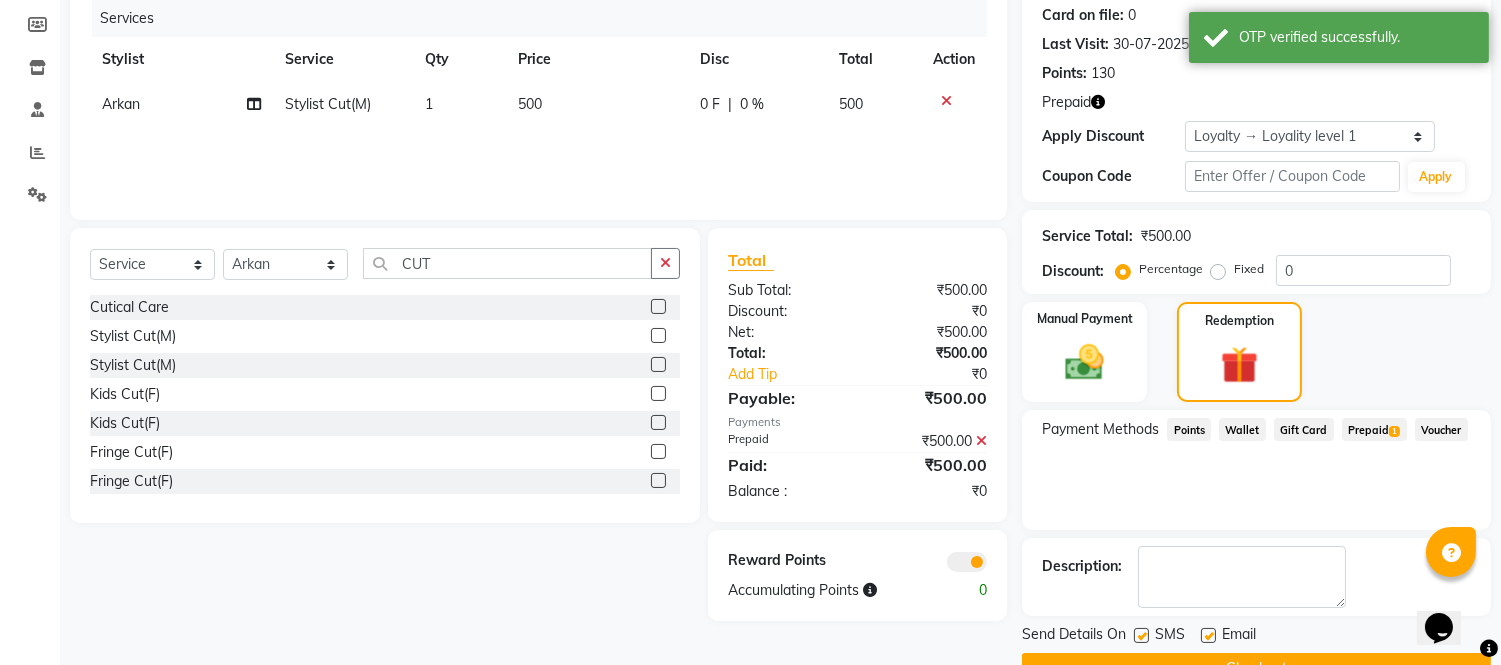 scroll, scrollTop: 295, scrollLeft: 0, axis: vertical 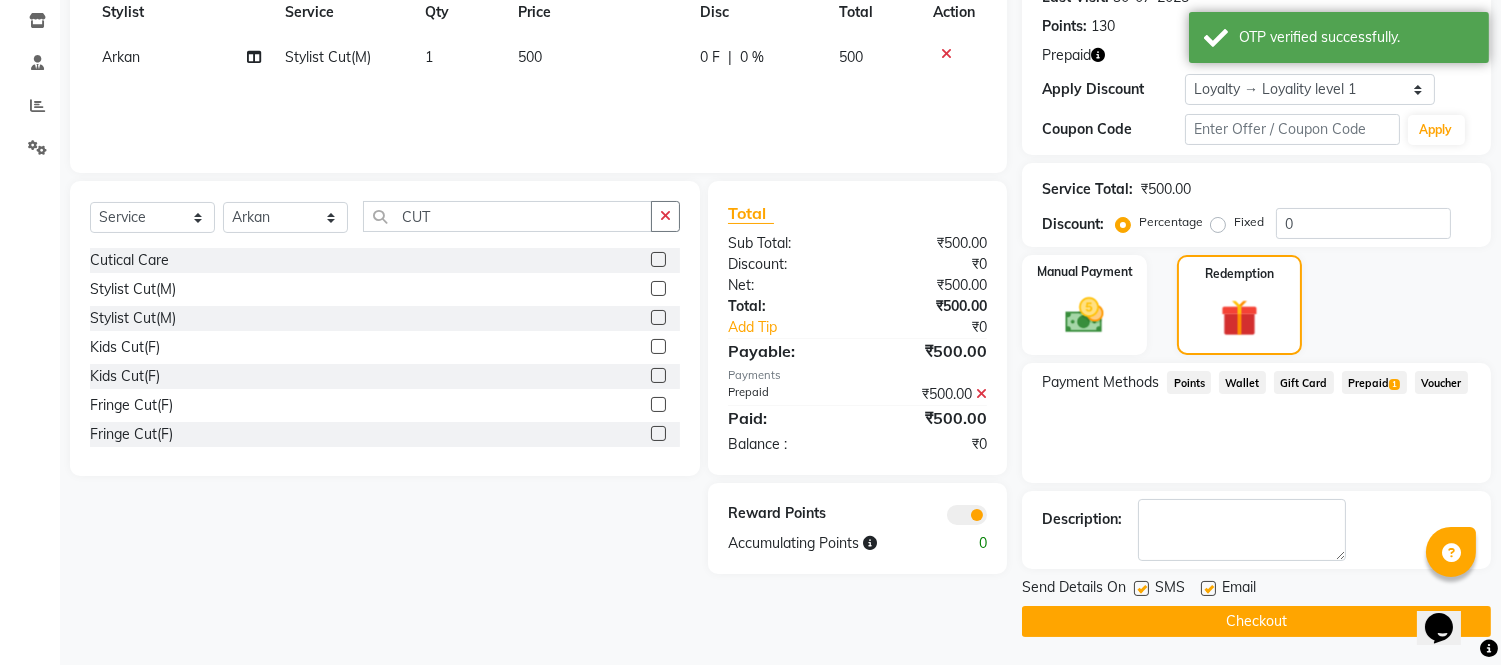 click on "Checkout" 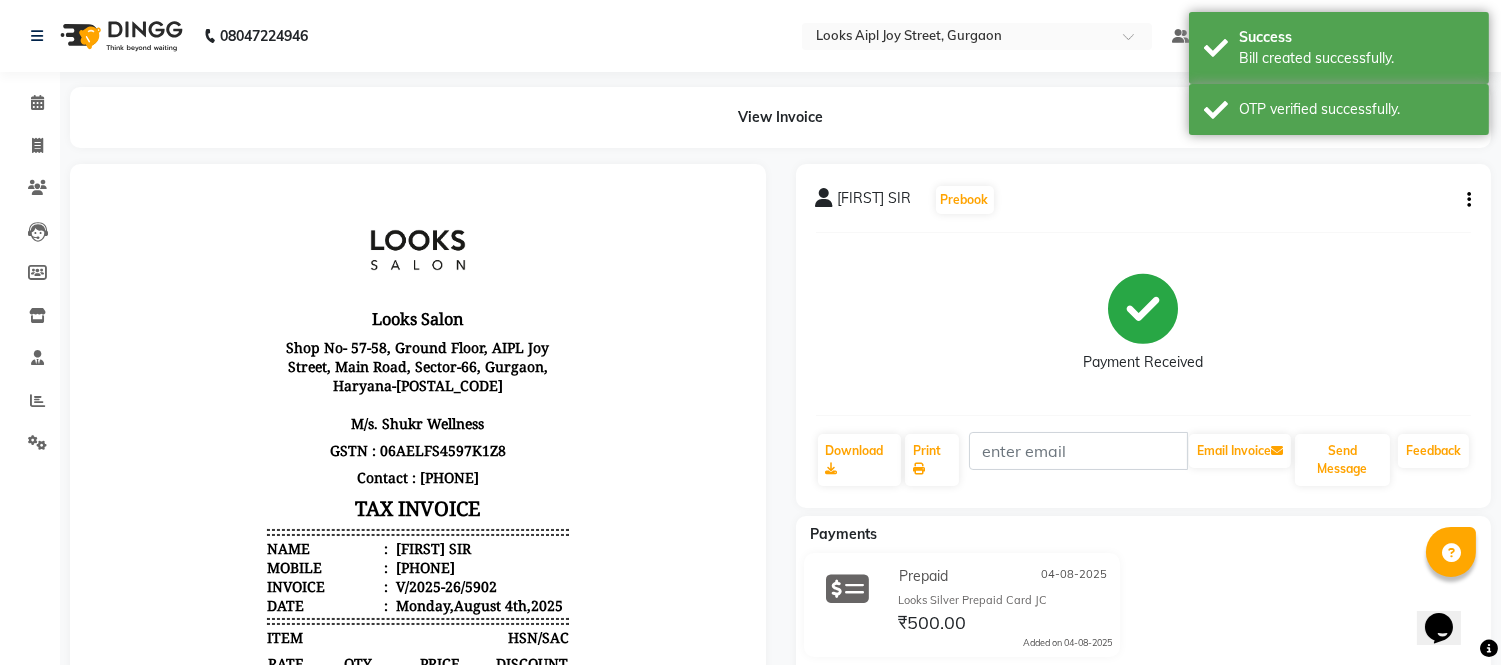 scroll, scrollTop: 0, scrollLeft: 0, axis: both 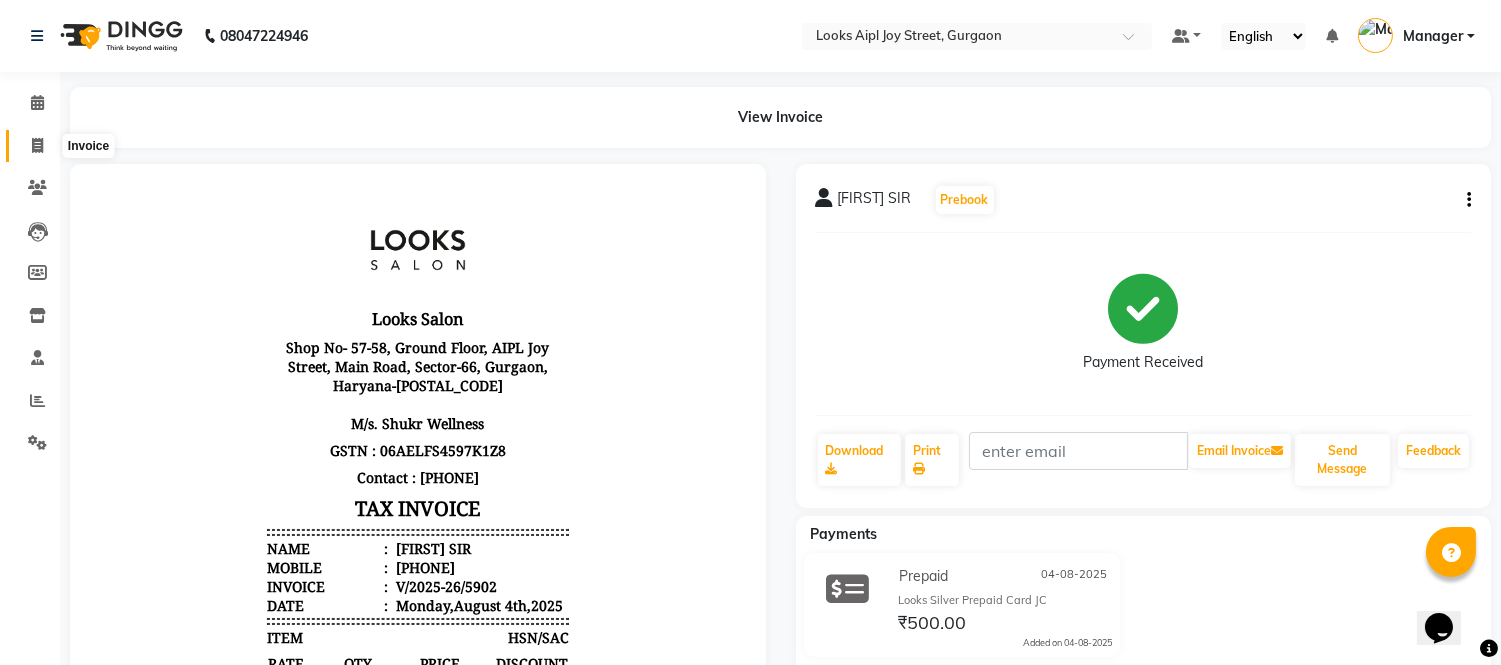 click 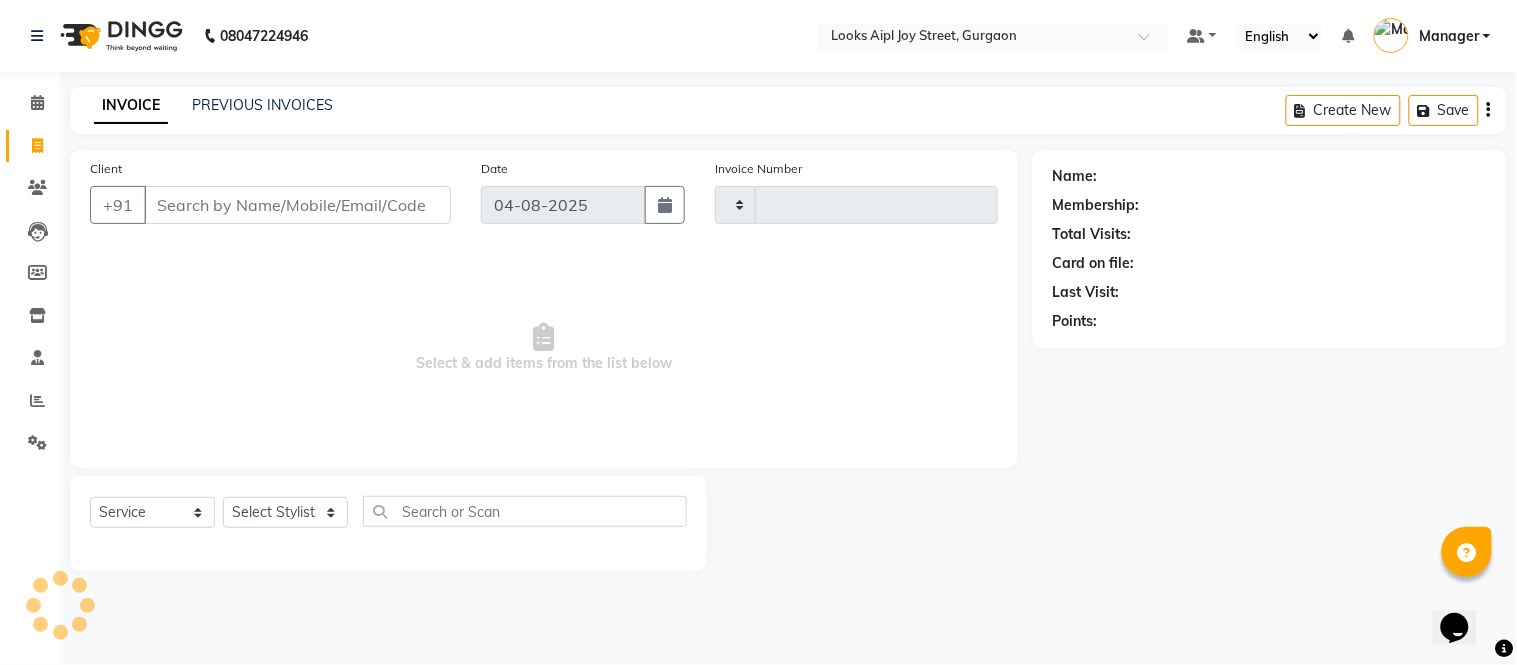 type on "5903" 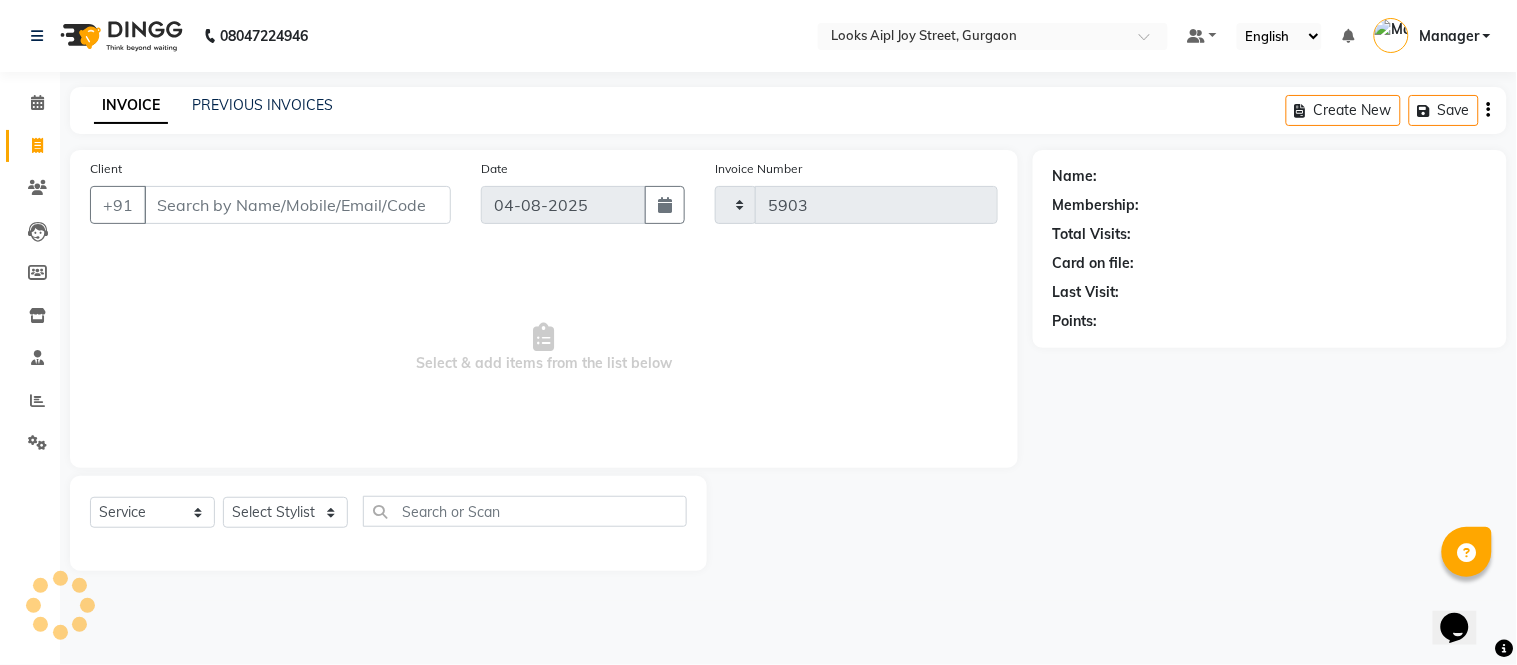 select on "6047" 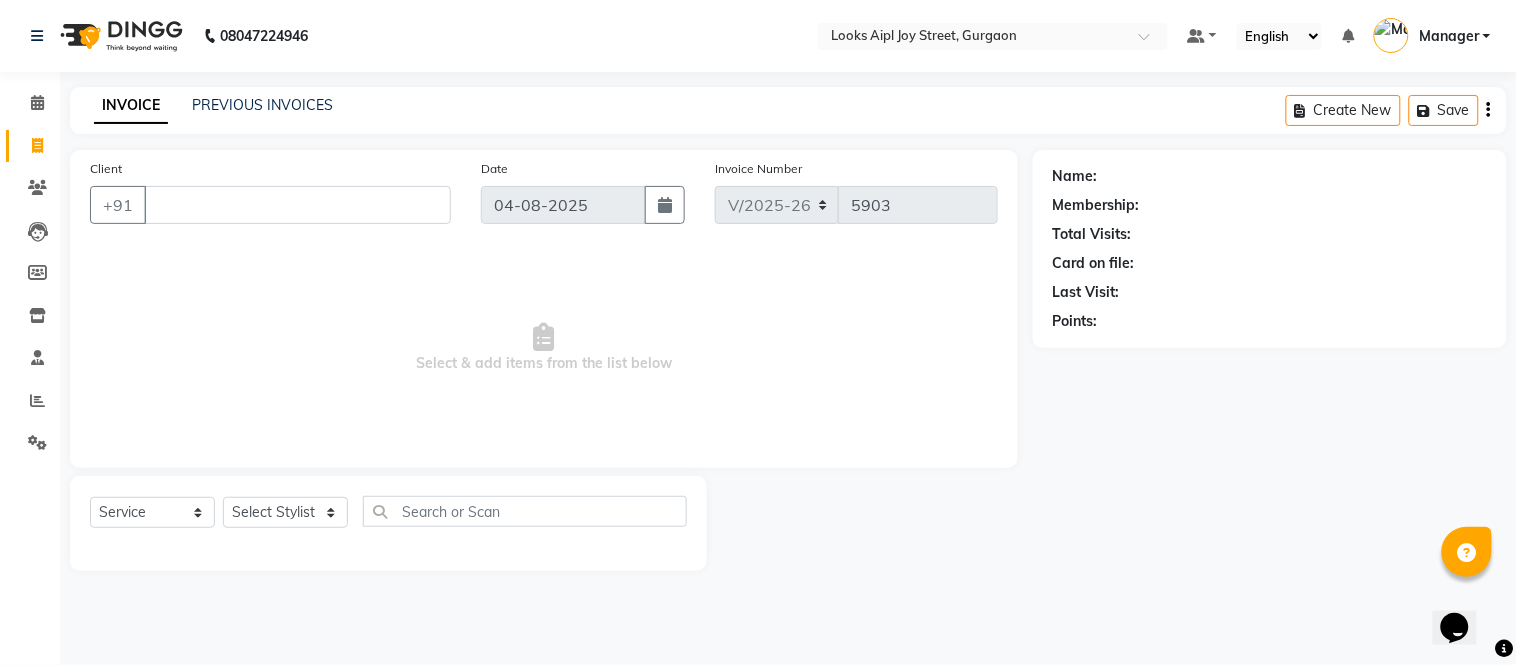 click on "Client" at bounding box center (297, 205) 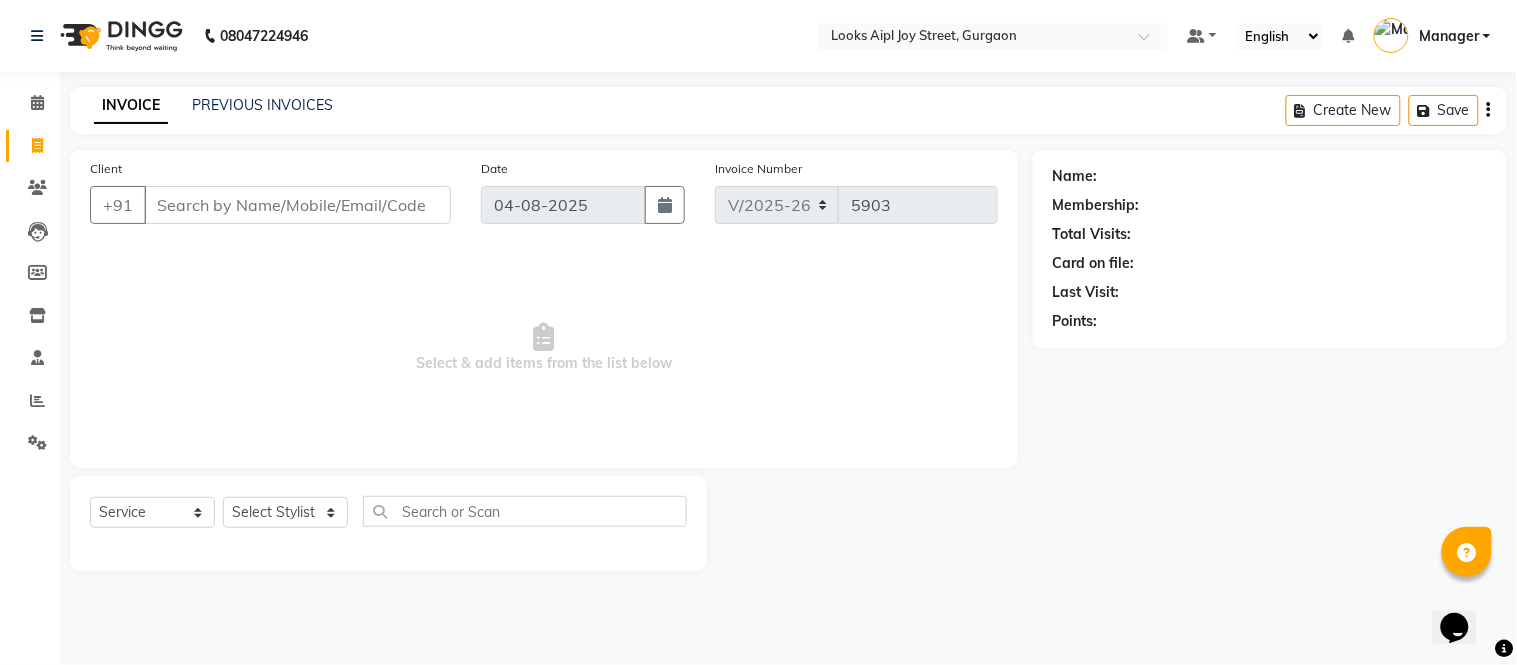 click on "Client" at bounding box center [297, 205] 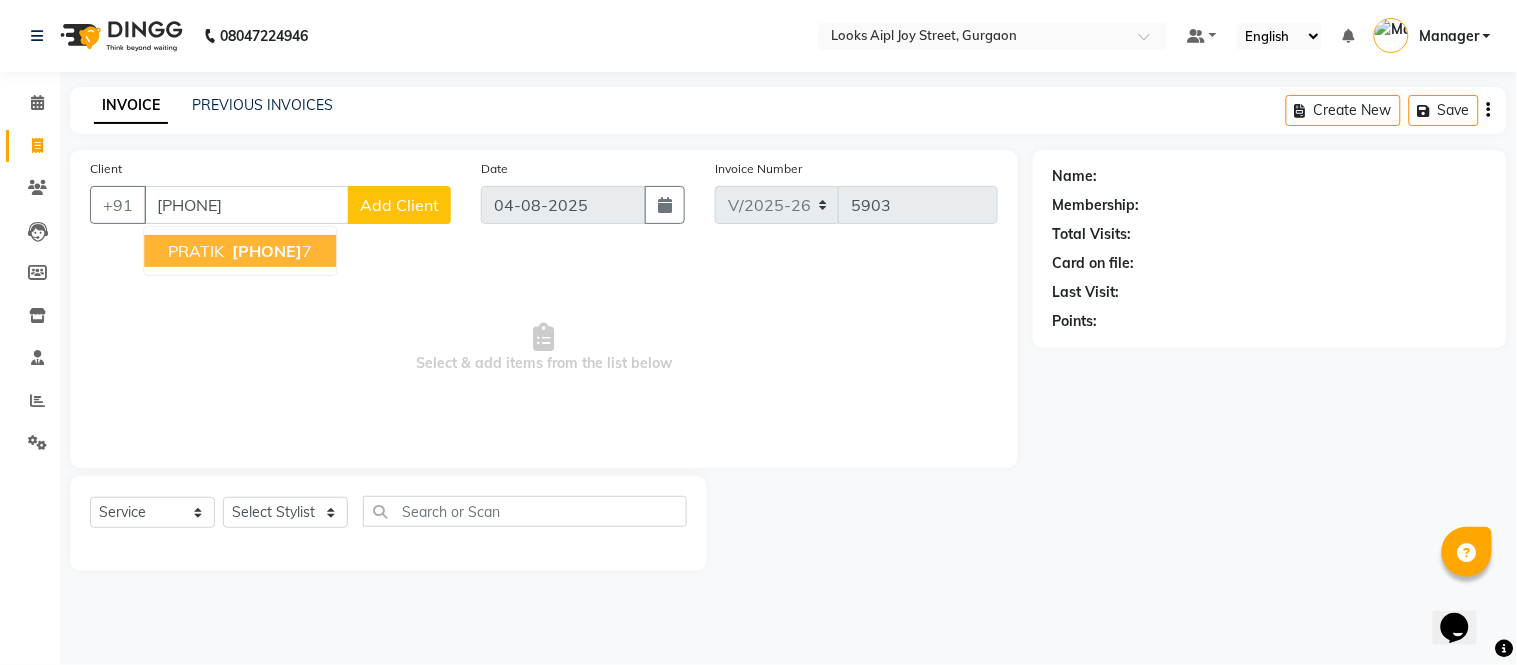 click on "[FIRST] [PHONE] 7" at bounding box center (240, 251) 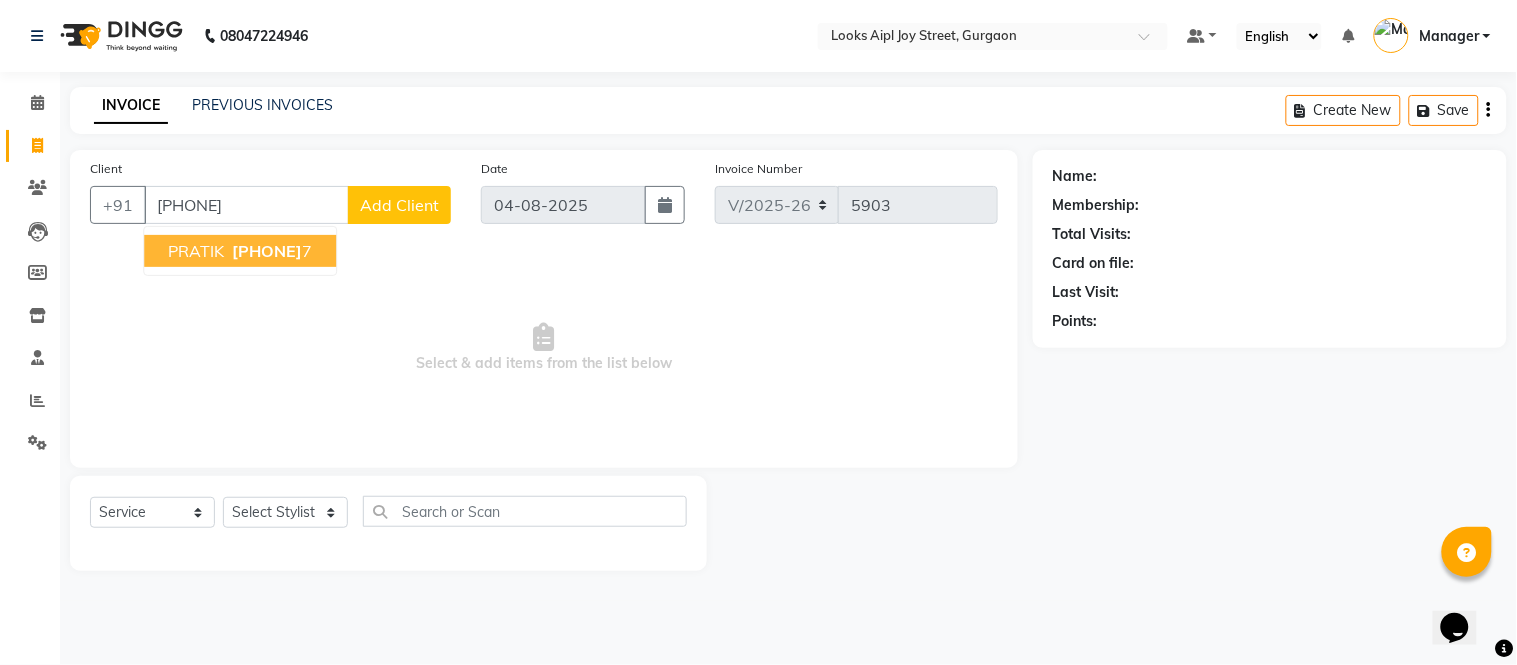 type on "[PHONE]" 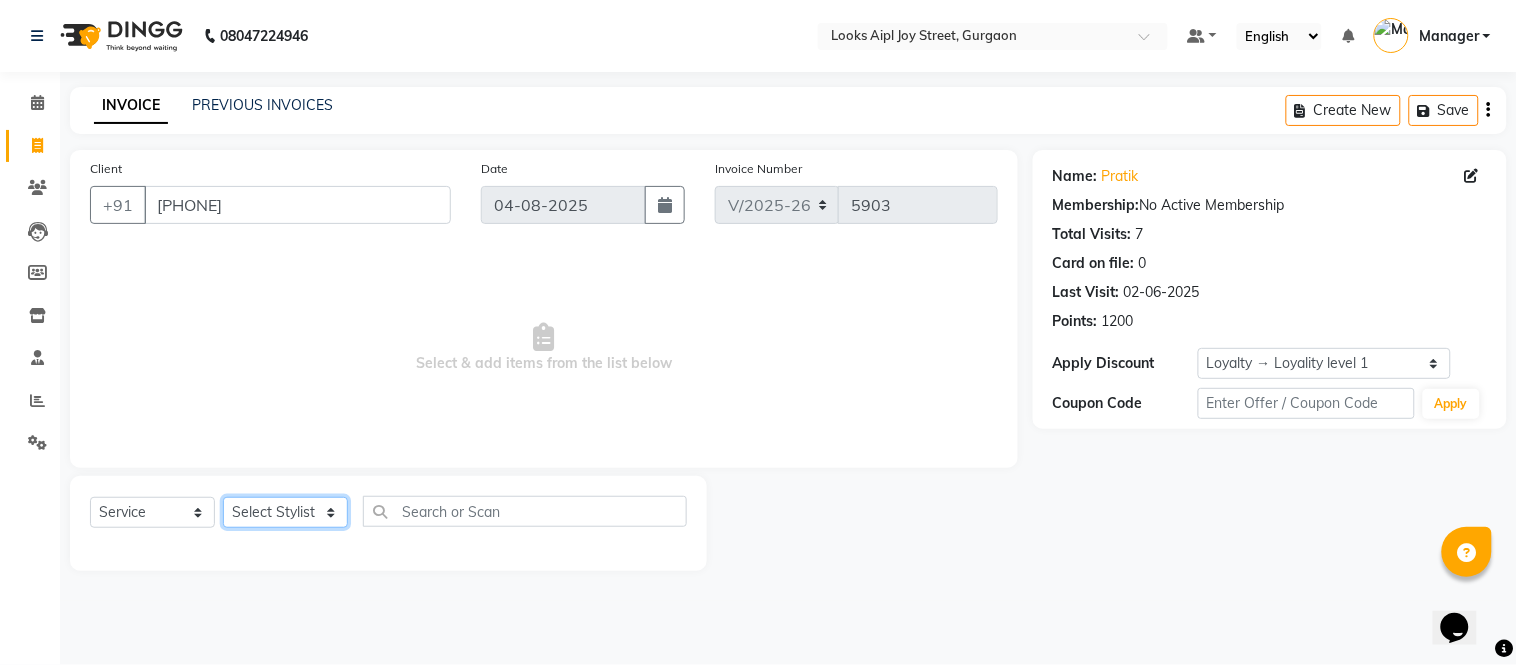 drag, startPoint x: 300, startPoint y: 514, endPoint x: 300, endPoint y: 502, distance: 12 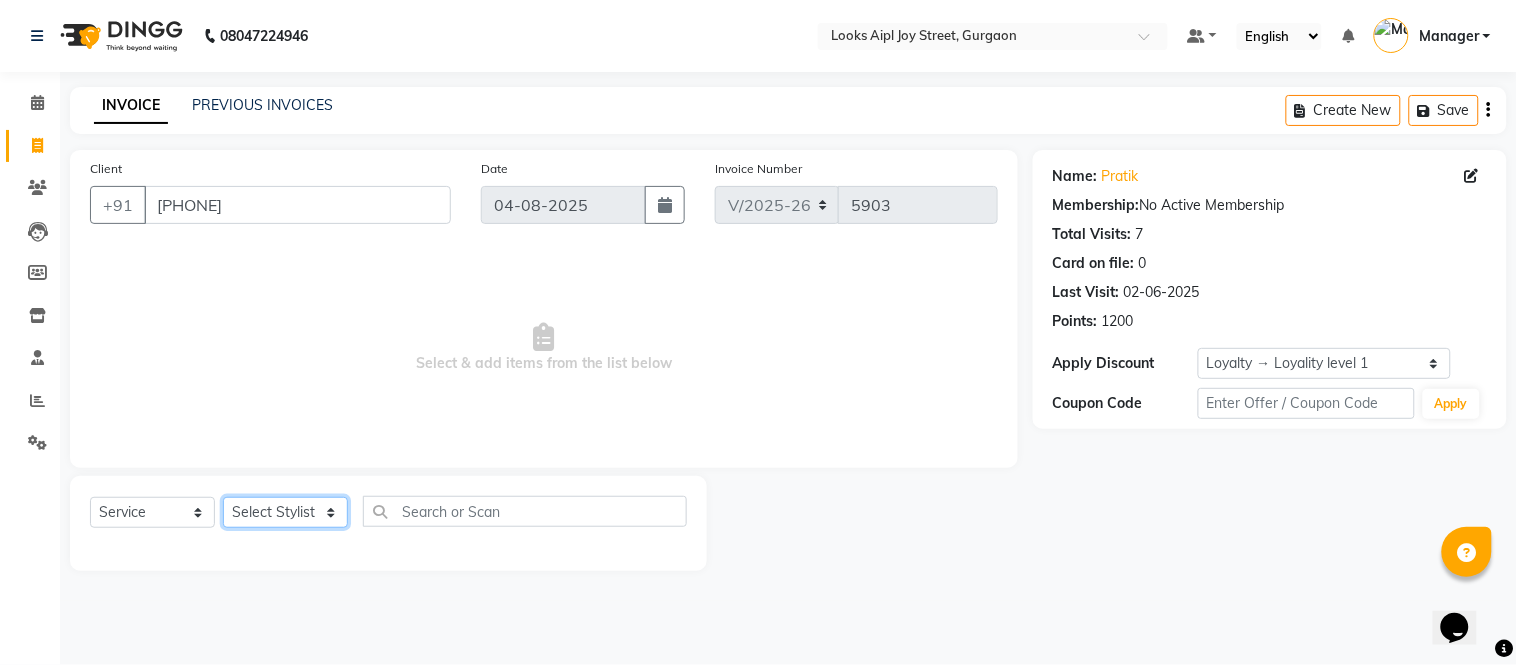 select on "43341" 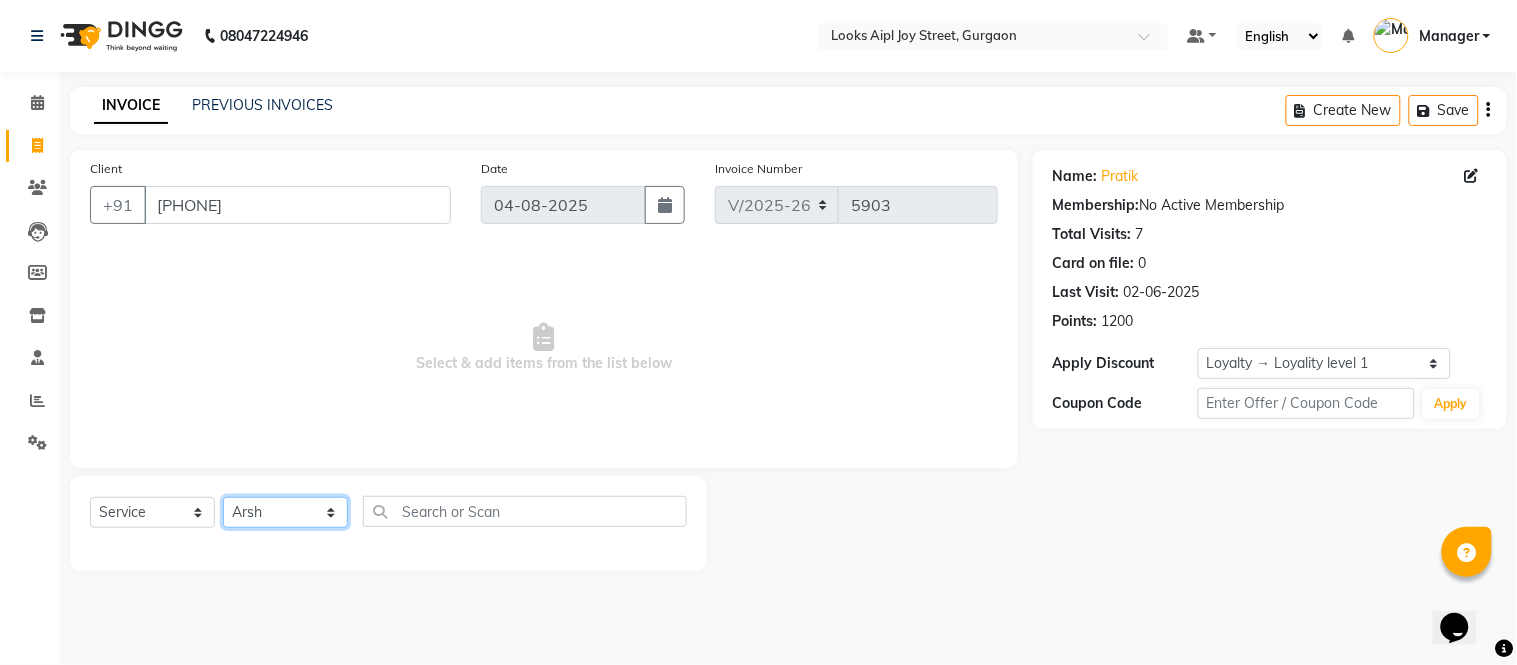 click on "Select Stylist Akash Akshar_asst Alam _Pdct Amit Arkan Arsh Counter Sales Geeta Hema ilfan Kuldeep Laxmi Manager Neeraj Prince sagar_pdct Surejit Vijay Zakir_pdct" 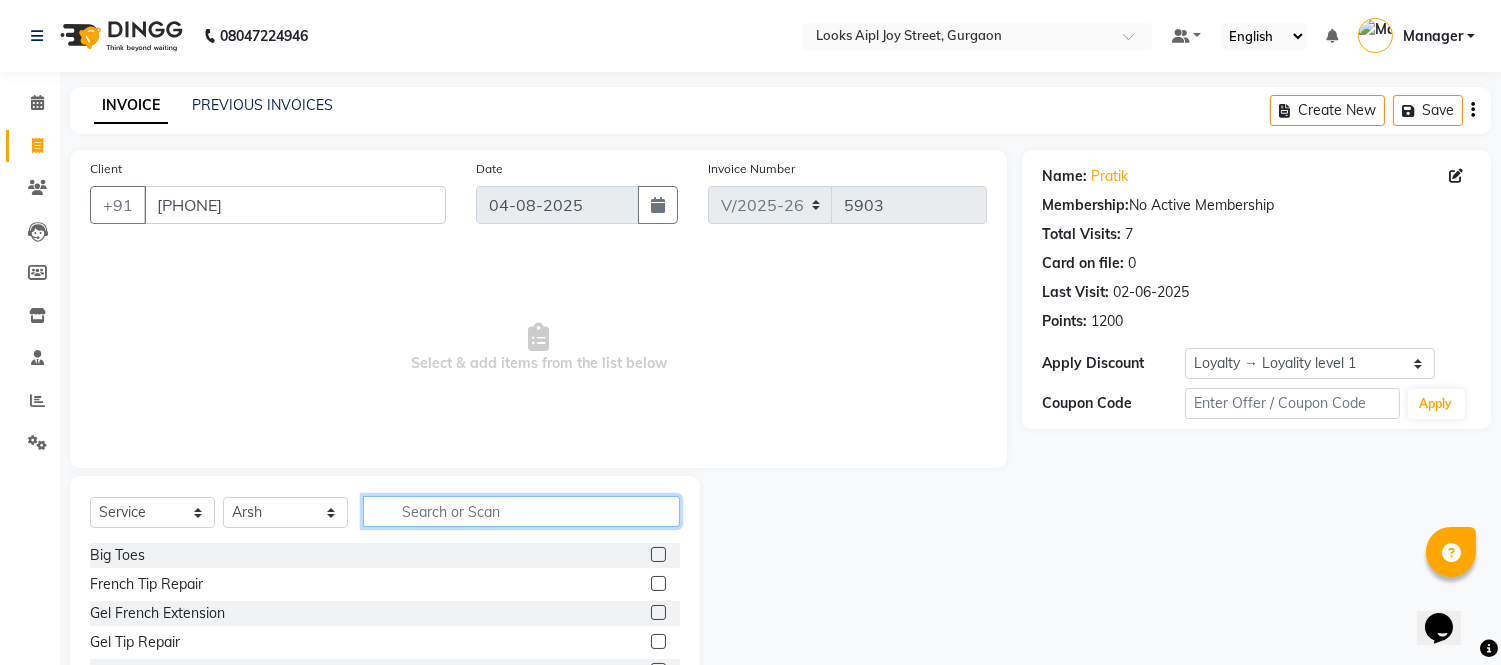 click 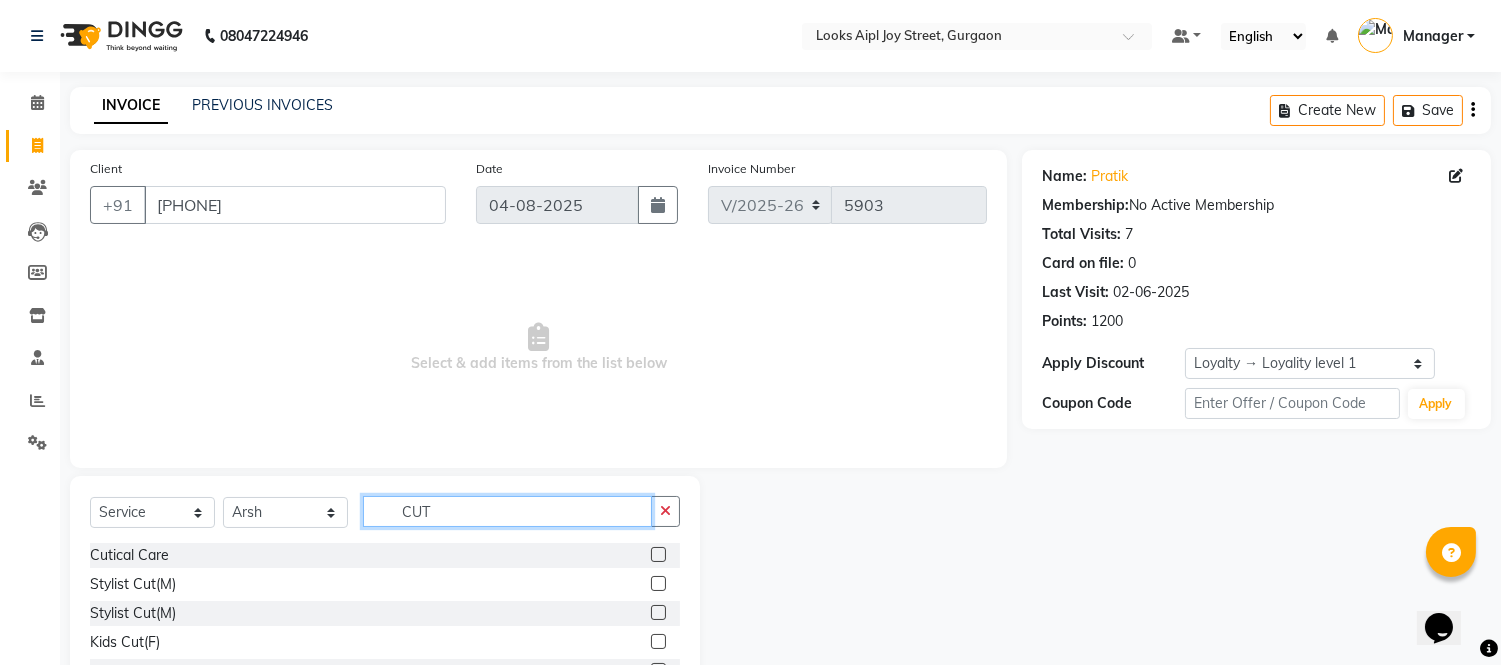 type on "CUT" 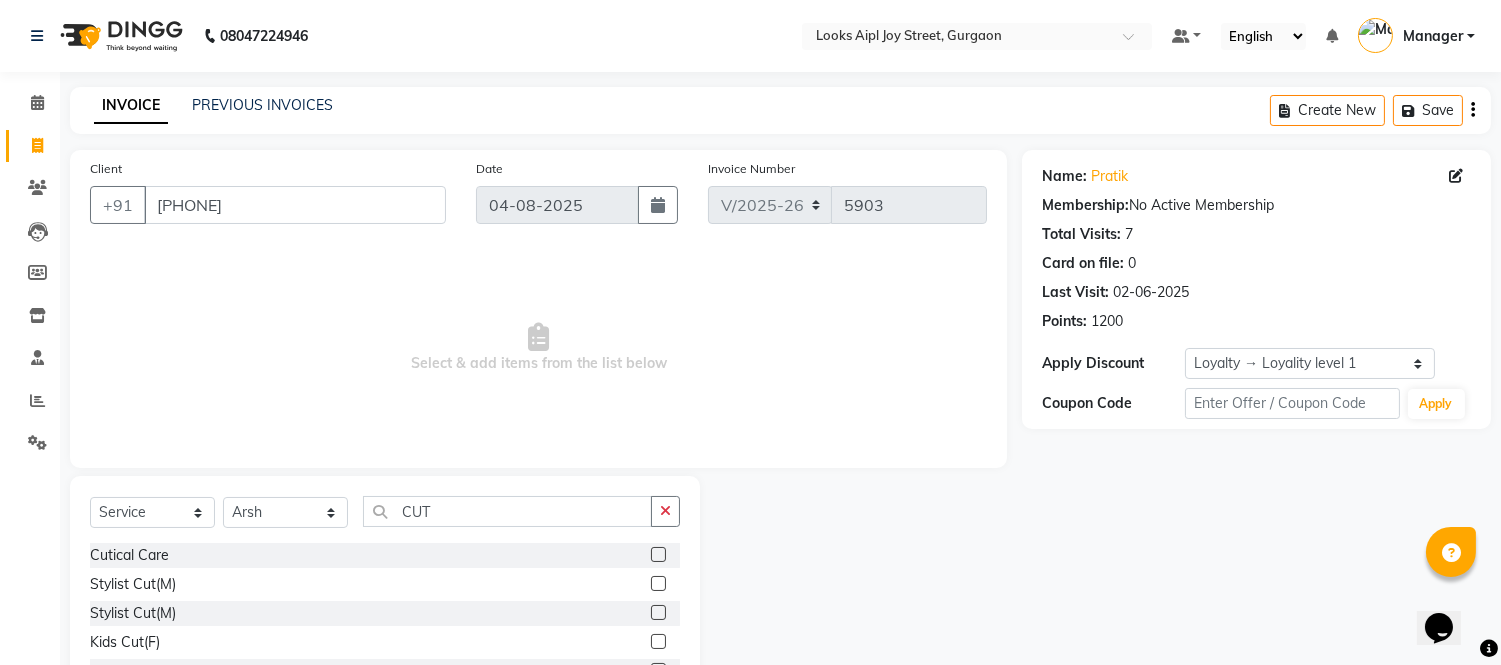 click 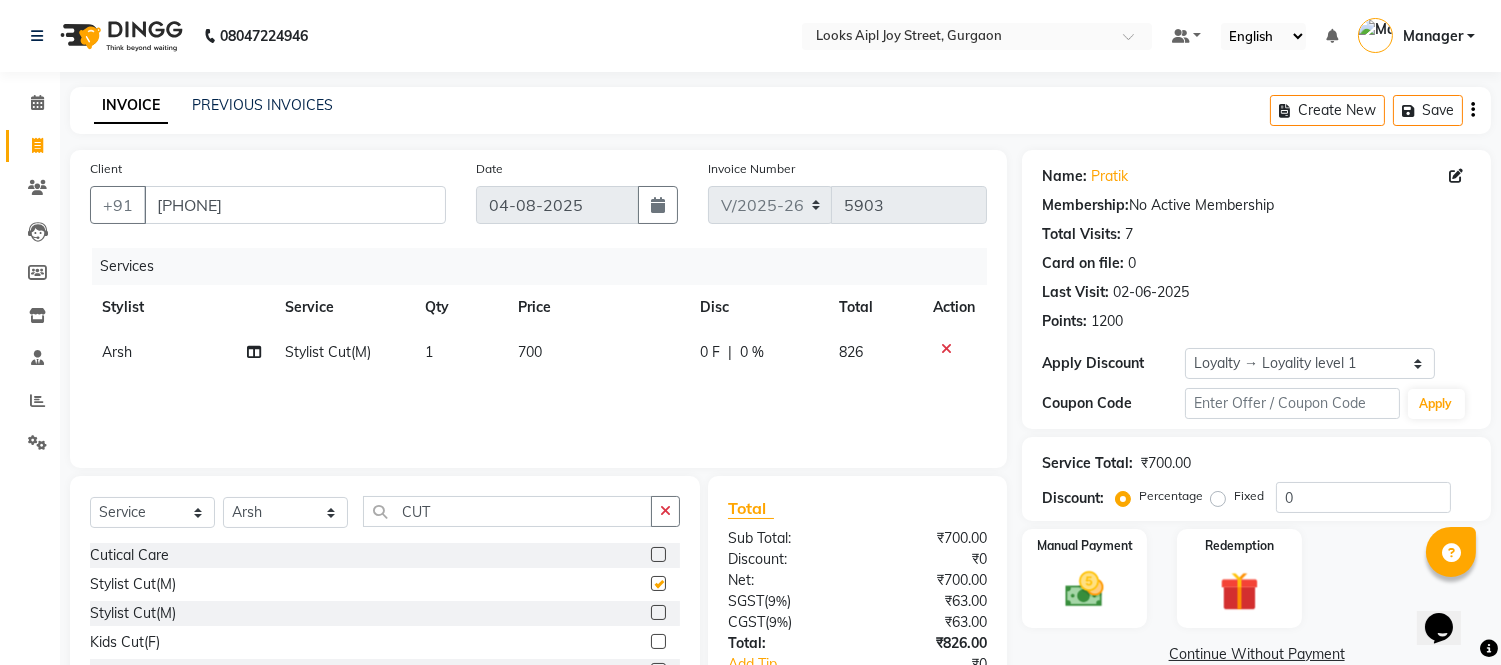 checkbox on "false" 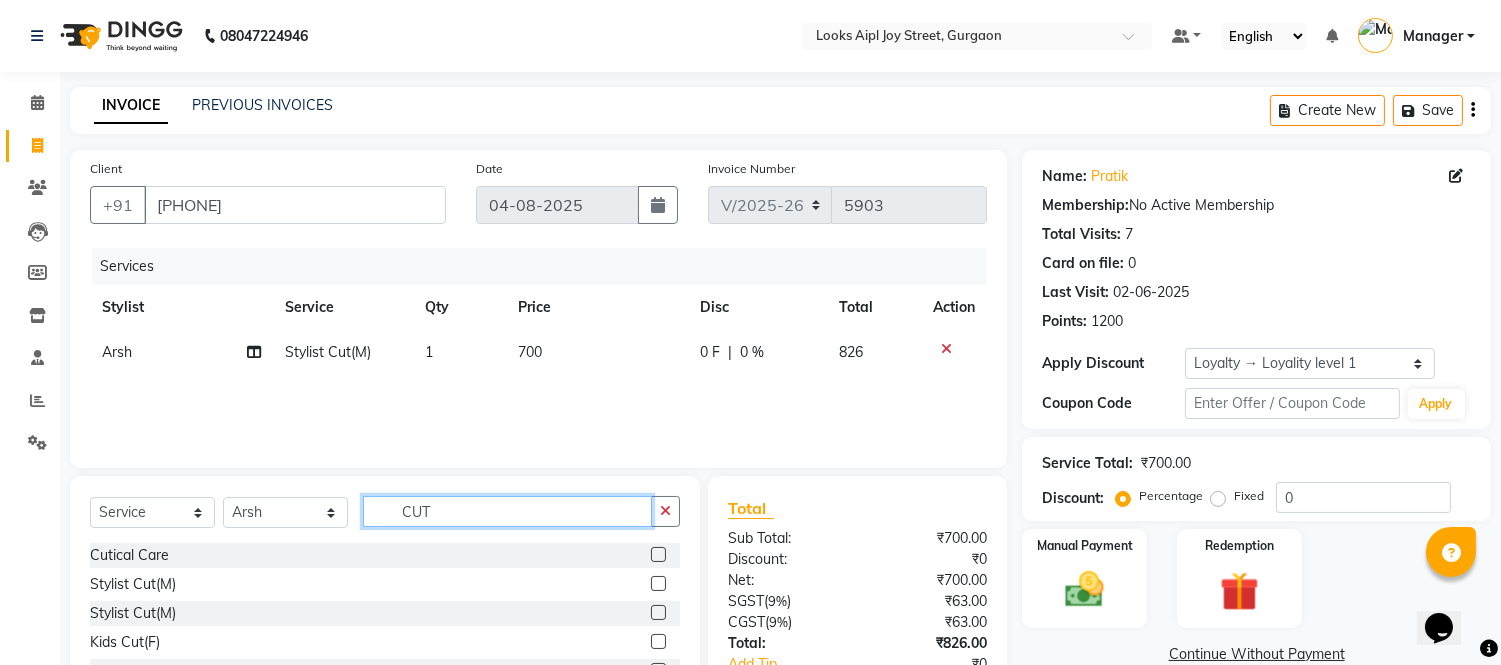 drag, startPoint x: 446, startPoint y: 511, endPoint x: 365, endPoint y: 524, distance: 82.036575 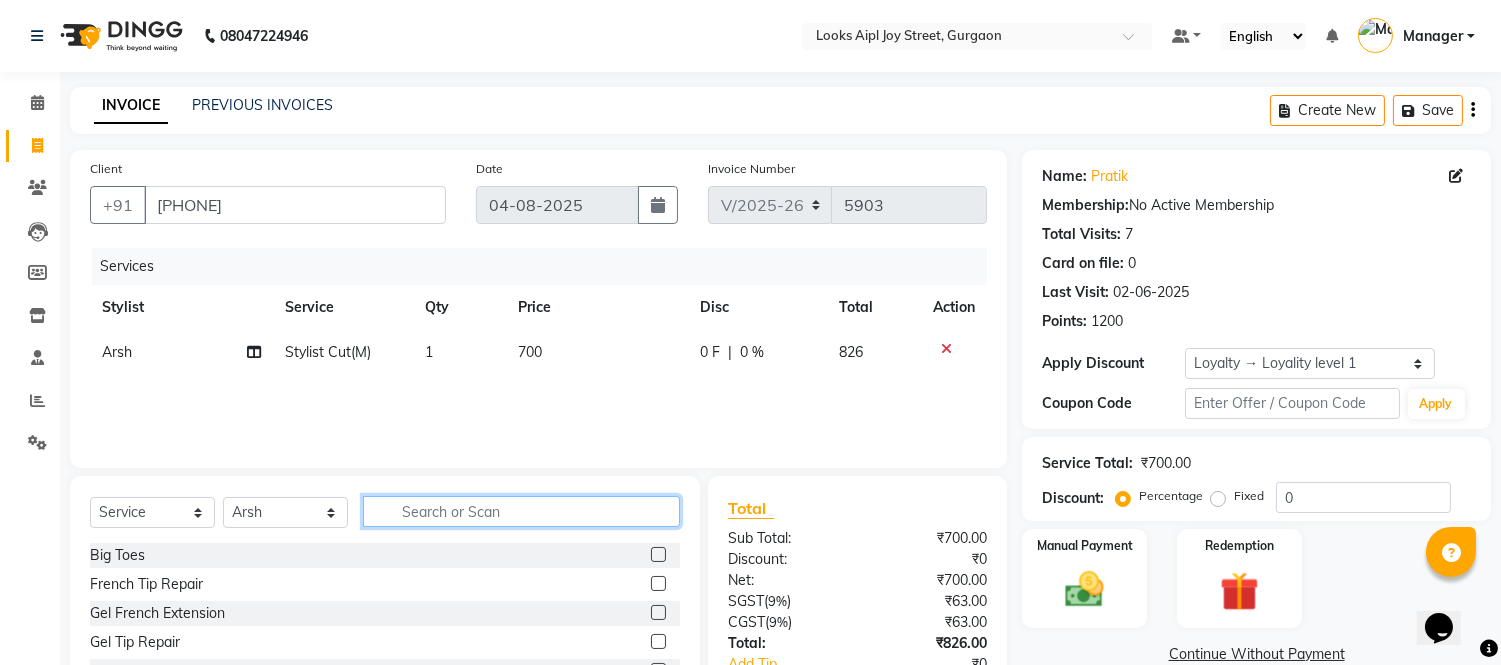 type 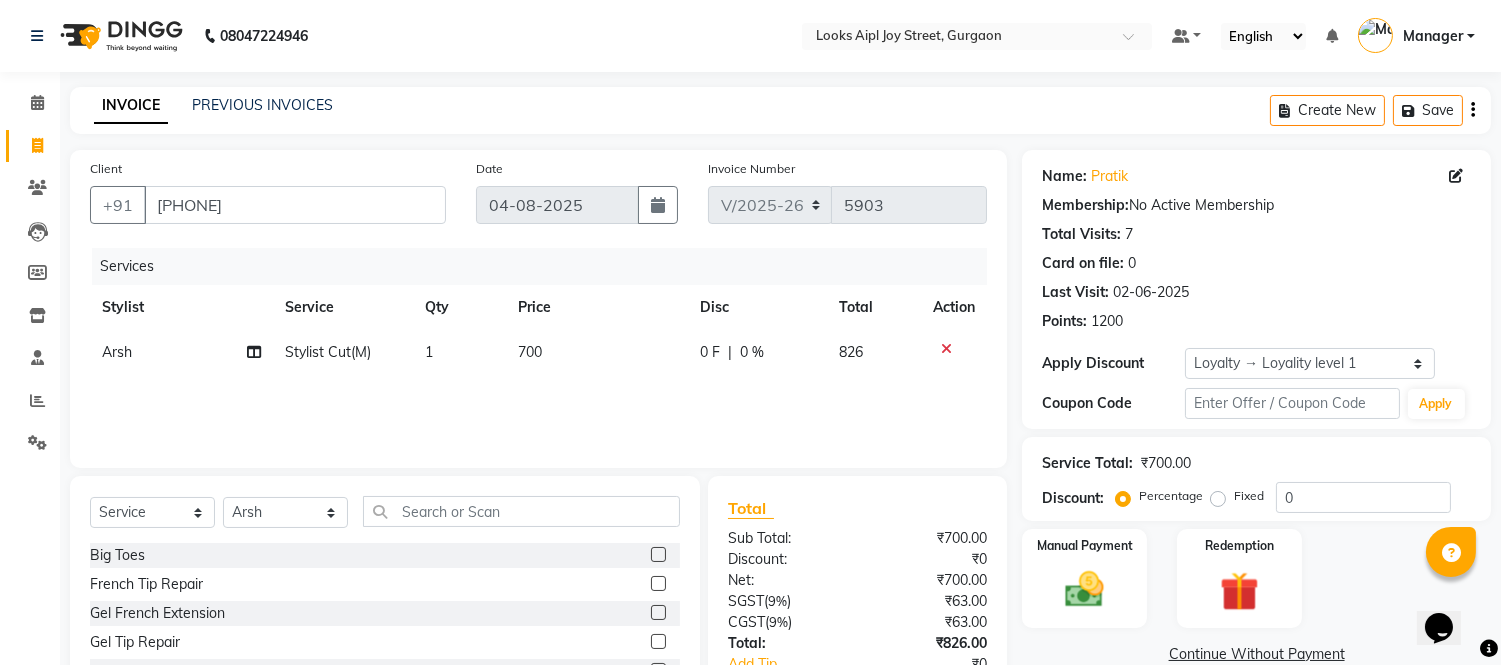 click on "1" 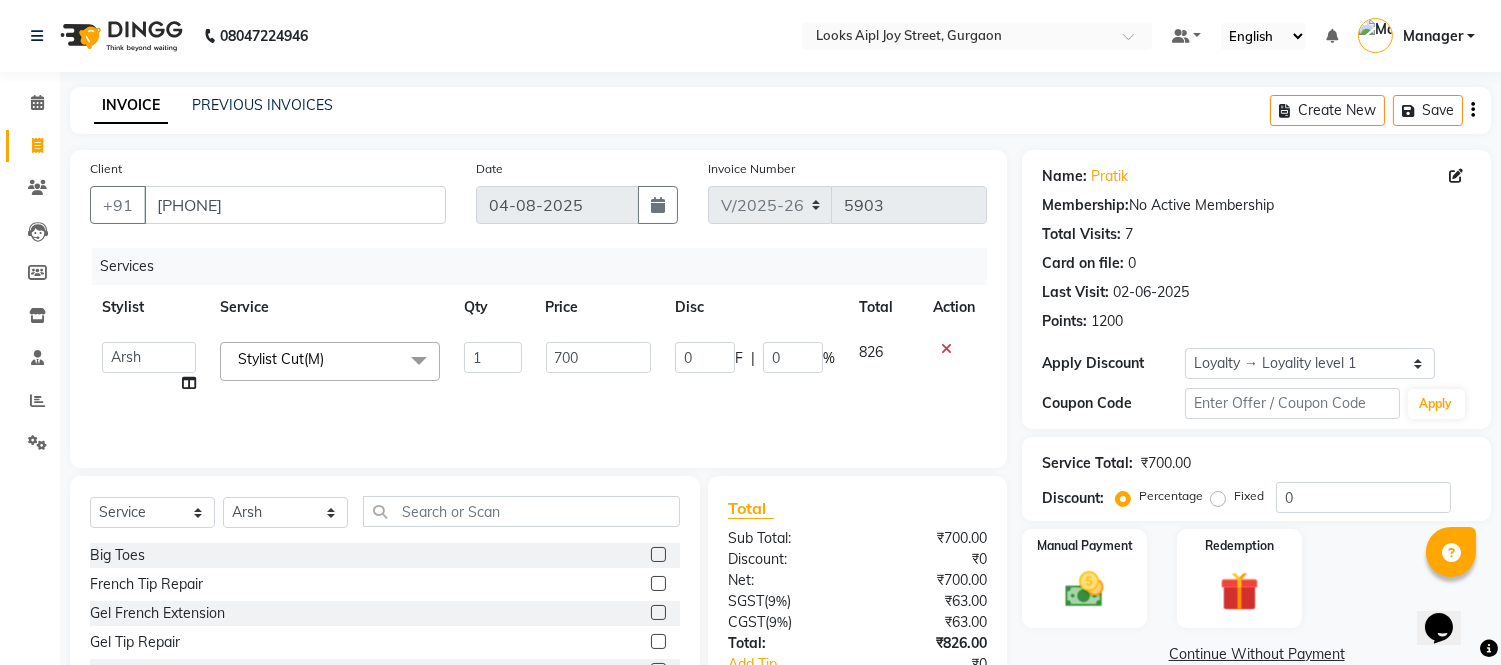 click on "1" 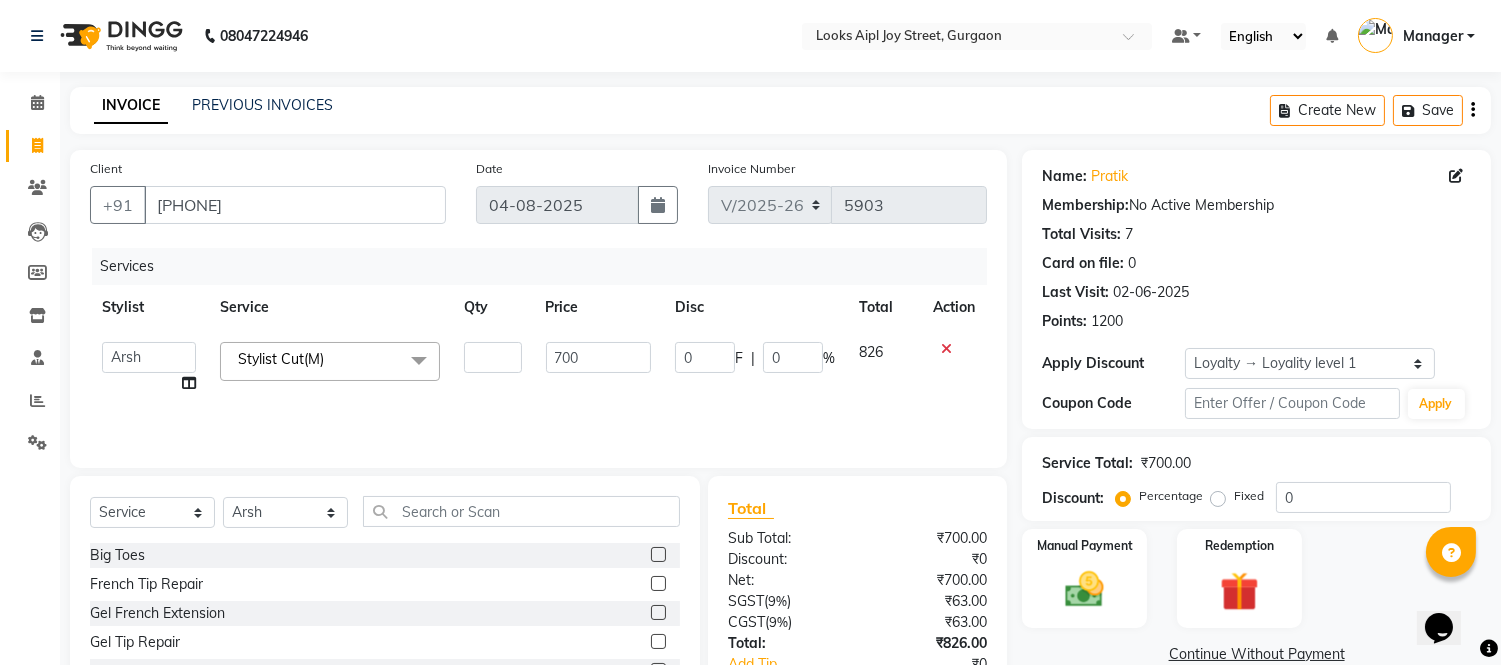 type on "2" 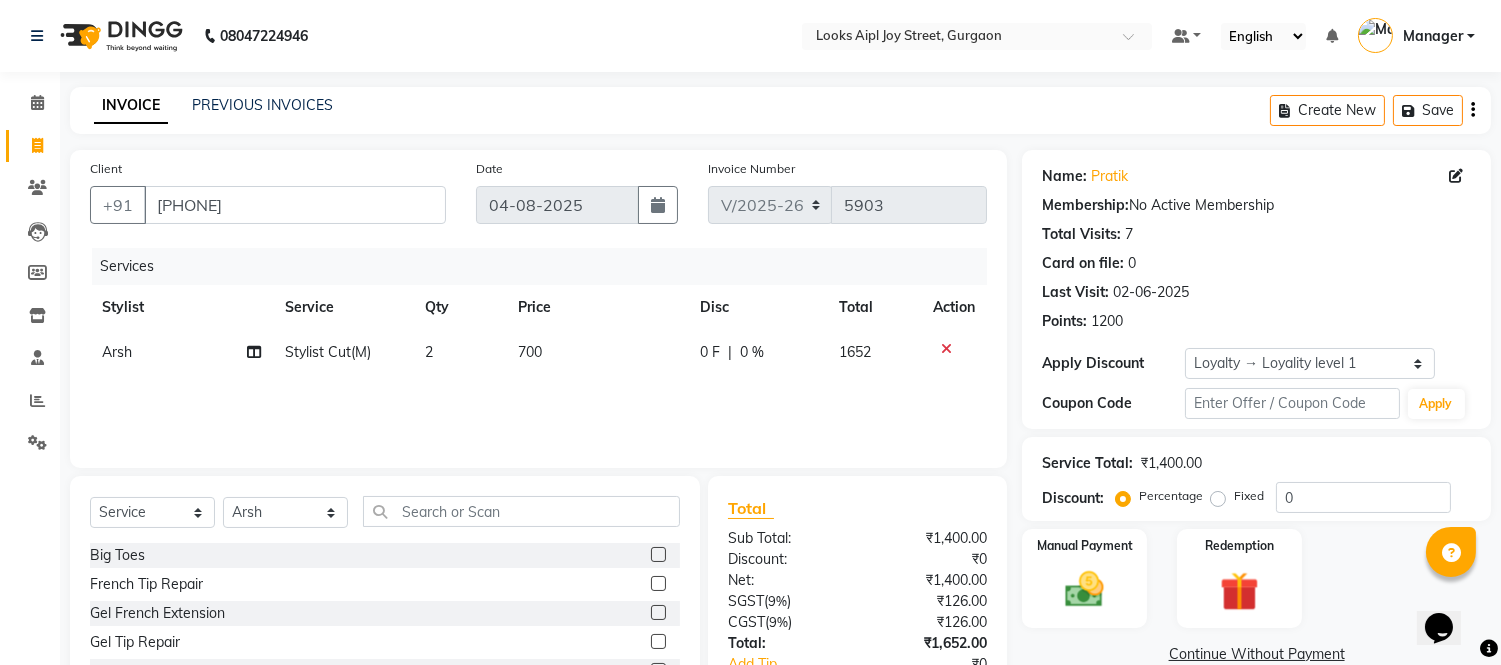 click on "700" 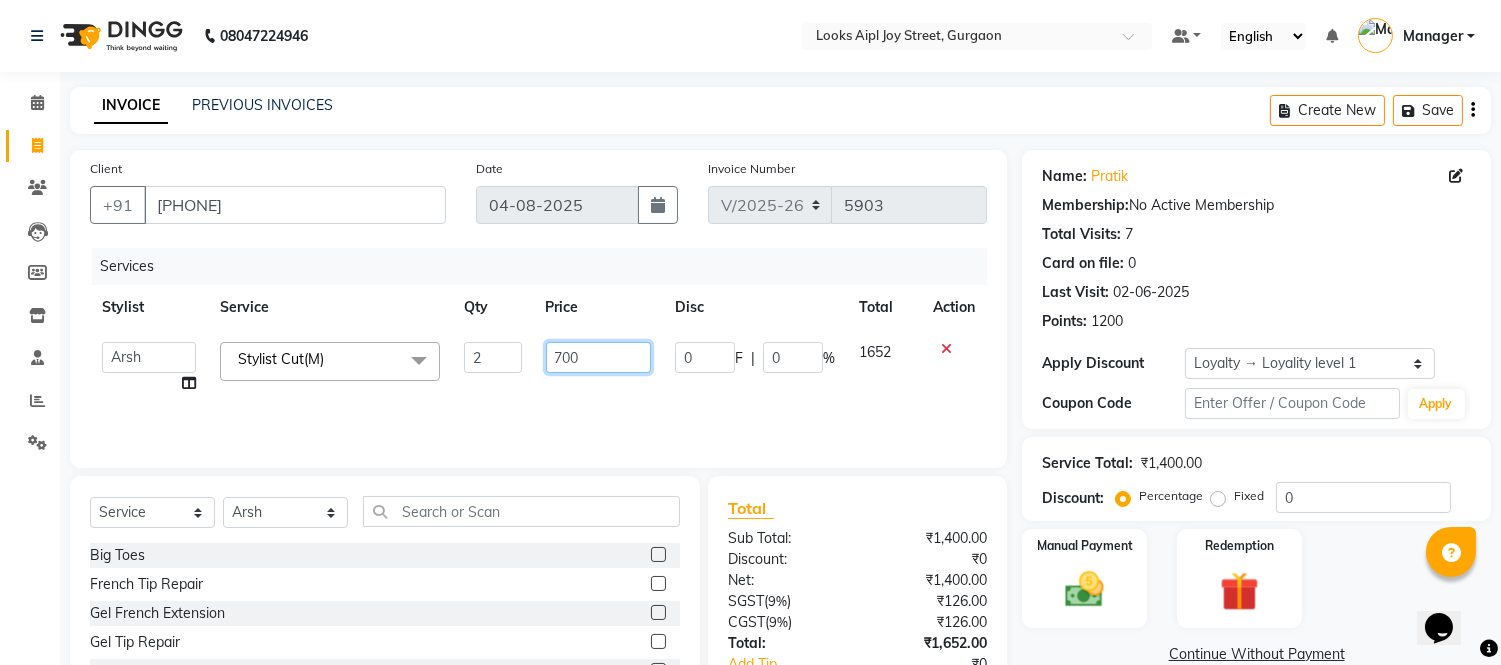 click on "700" 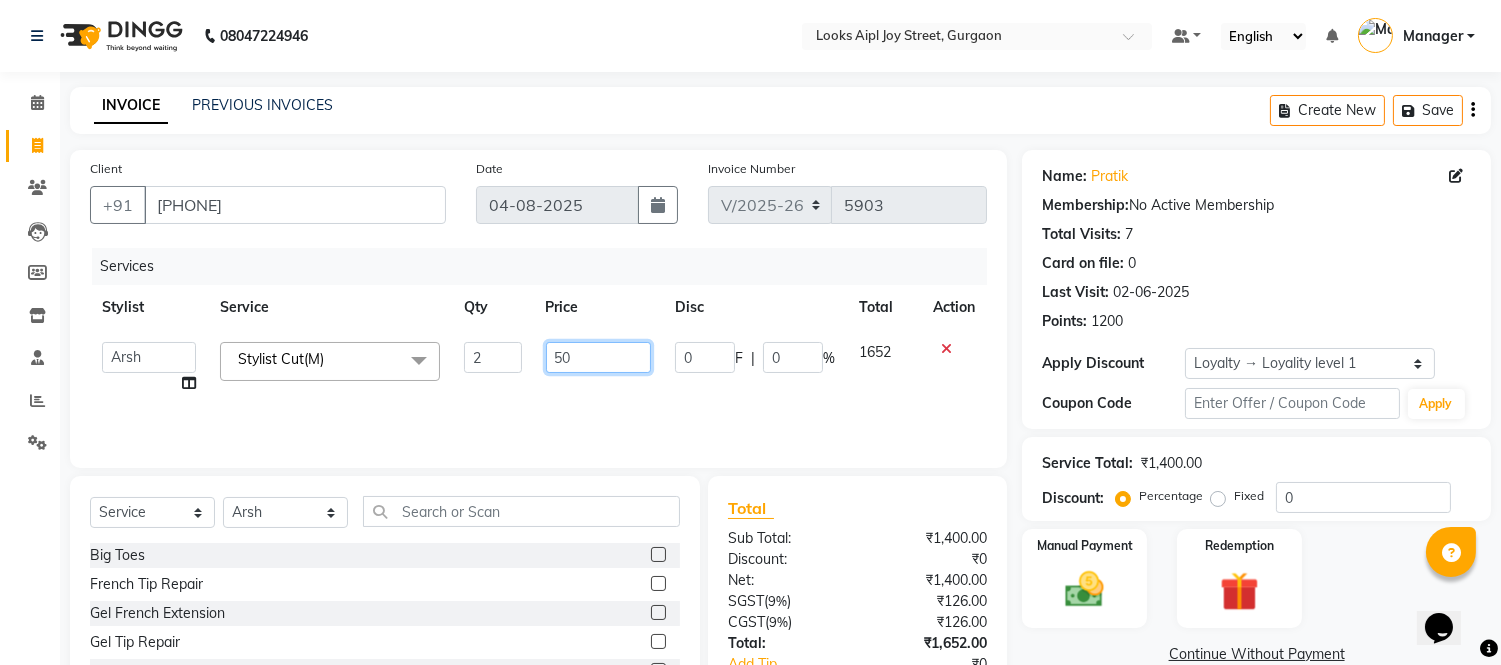 type on "500" 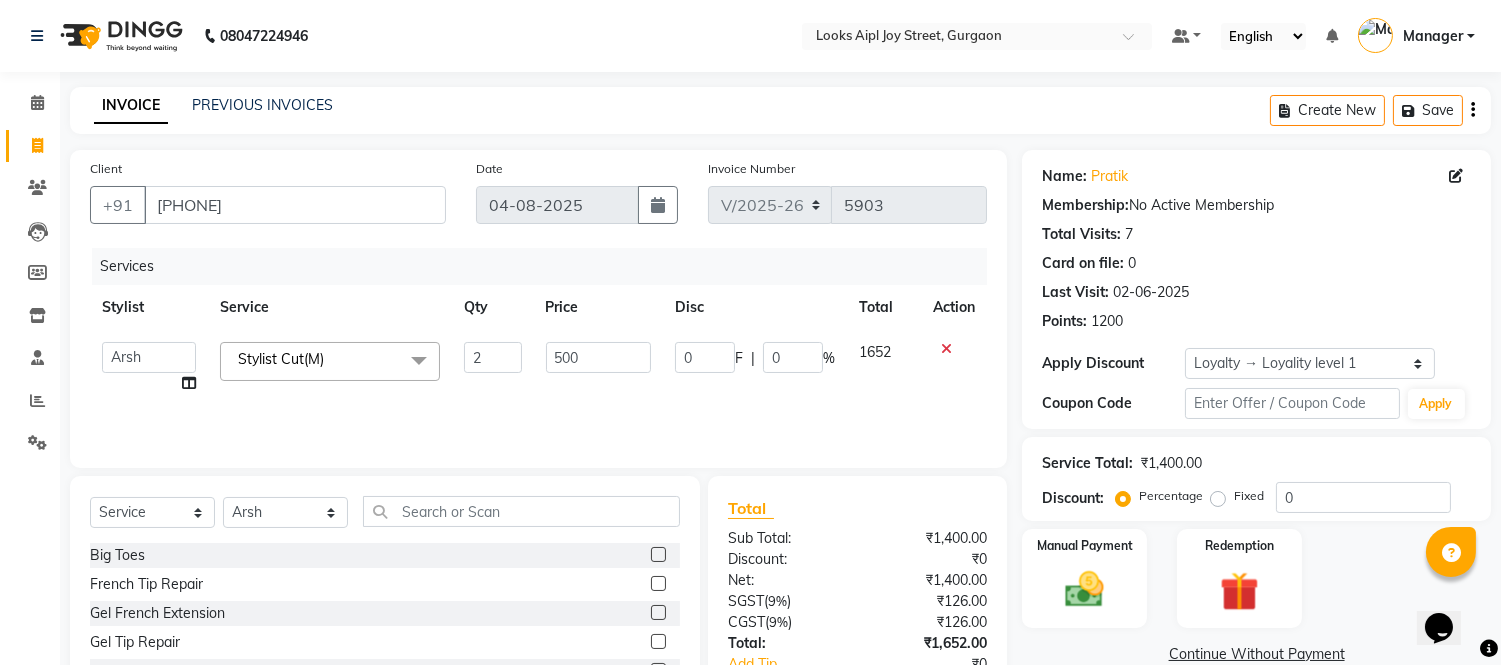 click on "Services Stylist Service Qty Price Disc Total Action [FIRST] [FIRST]_asst [FIRST] _Pdct [FIRST] [FIRST] [FIRST] Counter Sales [FIRST] [FIRST] [FIRST] [FIRST] [FIRST] Manager [FIRST] [FIRST] [FIRST]_pdct [FIRST] [FIRST] [FIRST]_Pdct Stylist Cut(M) x Big Toes French Tip Repair Gel French Extension Gel Tip Repair Gel Infills Gel Overlays Gel Extension Gel Nail Removal Natural Nail Extensions French Nail Extensions Gel Polish Removal Extension Removal Nail Art Recruiter French Ombre Gel Polish Nail Art Nedle Cutical Care Nail Art Brush French Gel Polish French Glitter Gel Polish Gel Polish Touchup Nail Art Per Finger(F)* 3D Nail Art Recruiter Nail Art with Stones/Foil/Stickers per Finger Acrylic Overlays Nail Extension Refill Finger Tip Repair Acrylic Removal Gel Polish Application Gel Overlays Refills Stick on Nails Full Arms Bleach Face Bleach(F) Bleach Full Back/Front Full Body Bleach Half Front/Back Full Legs Bleach Detan(F) Detan(M) Face Bleach(M) Detan Face & Neck" 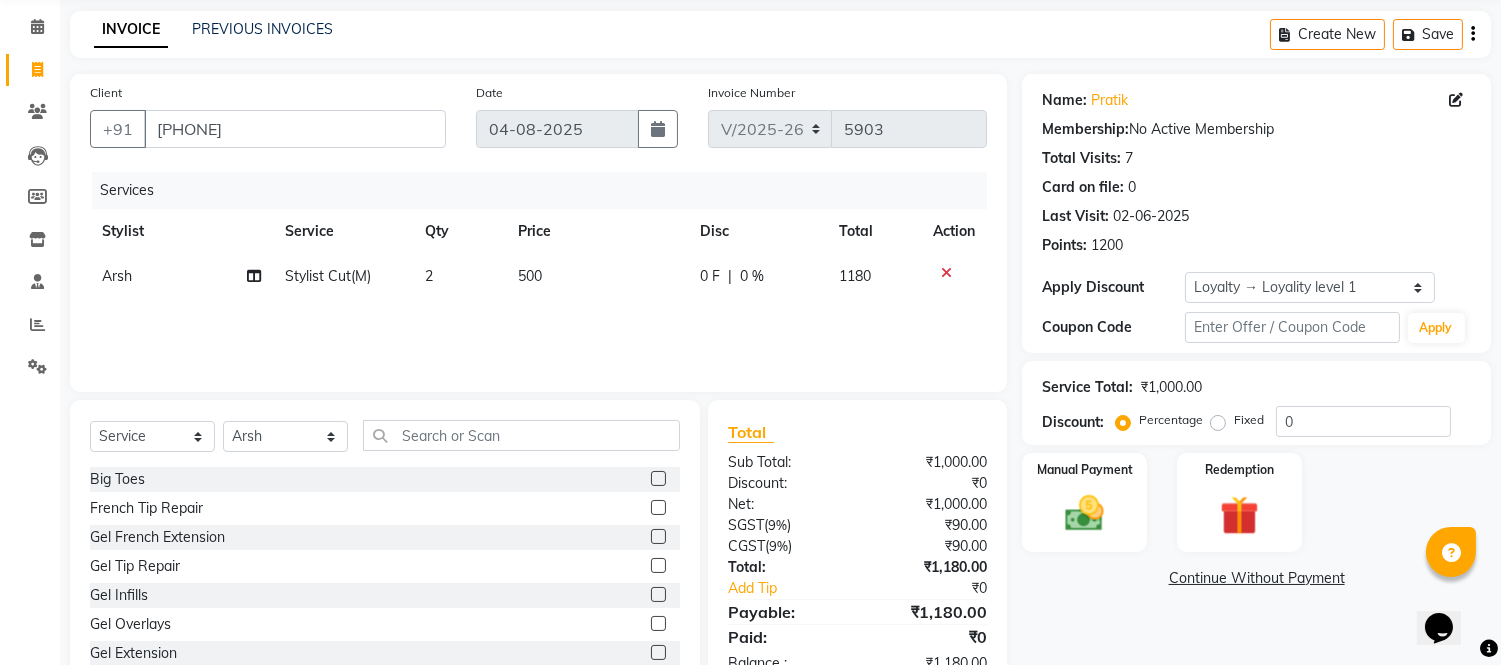 scroll, scrollTop: 135, scrollLeft: 0, axis: vertical 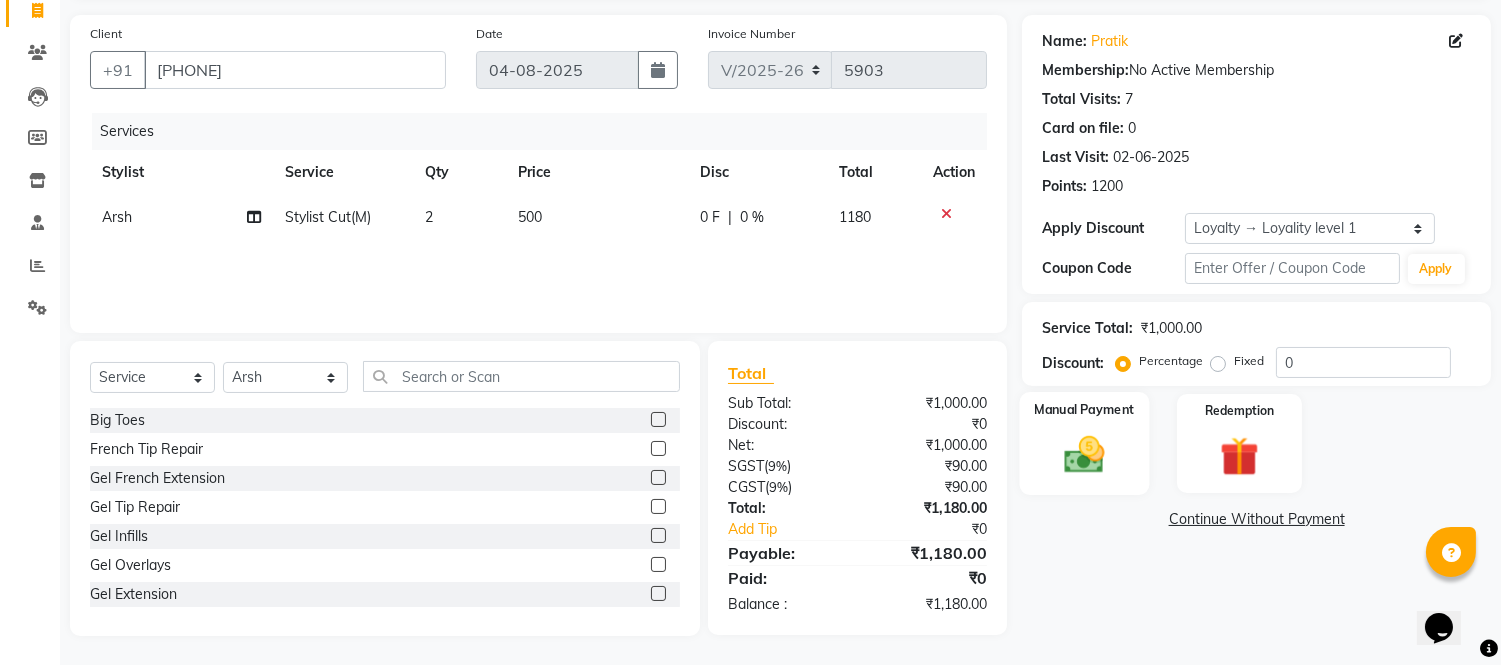 click 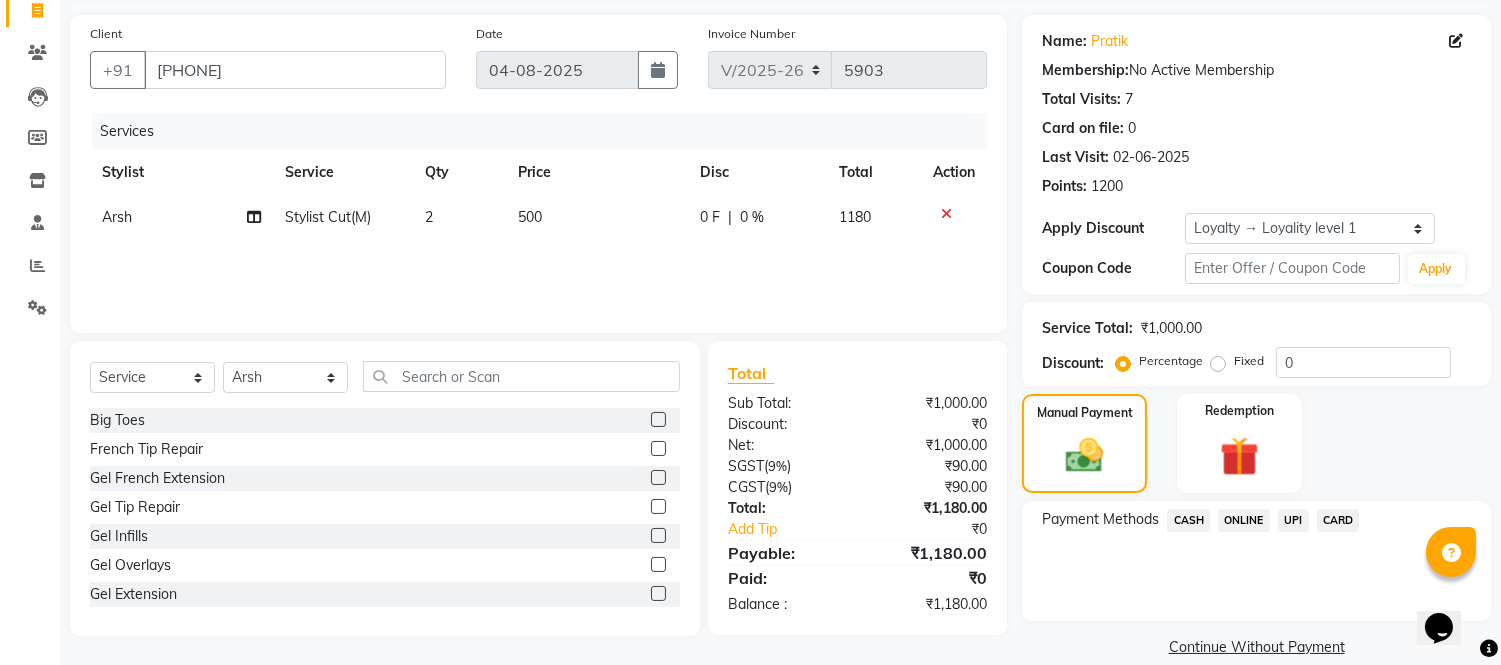 click on "CARD" 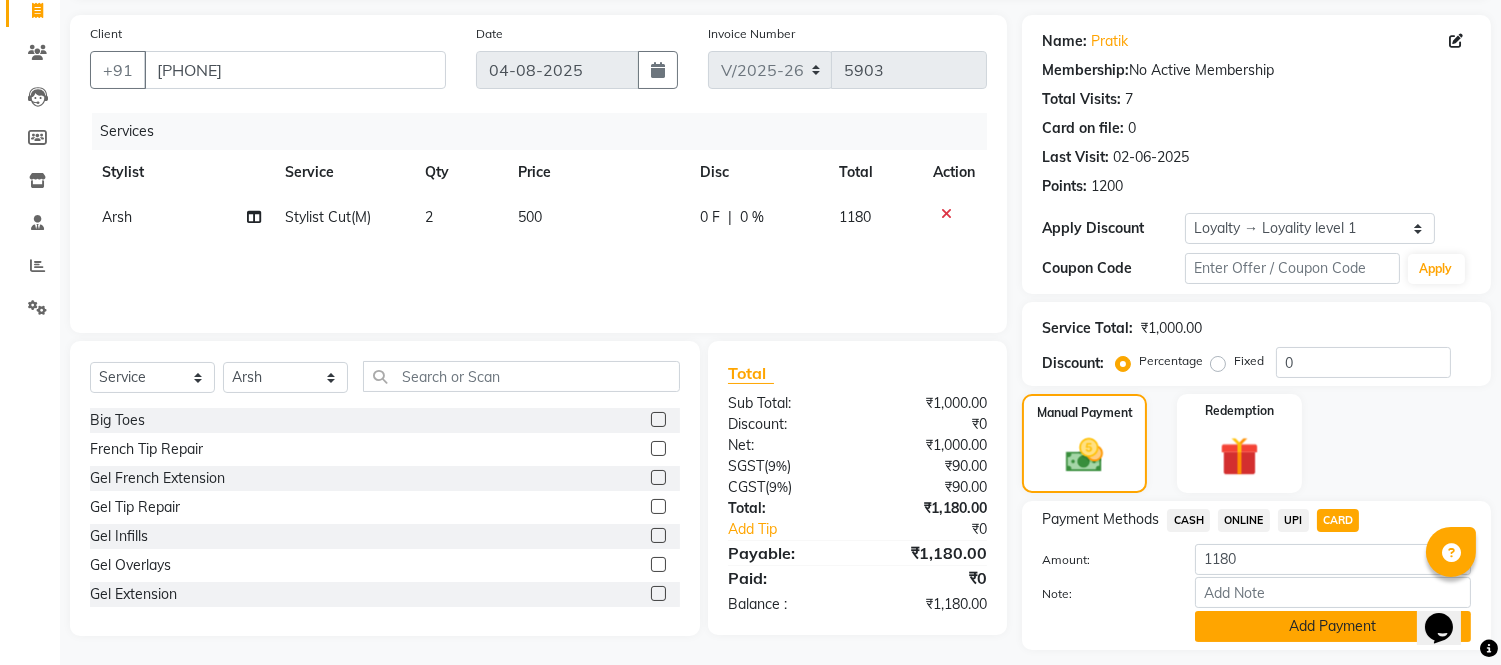 click on "Add Payment" 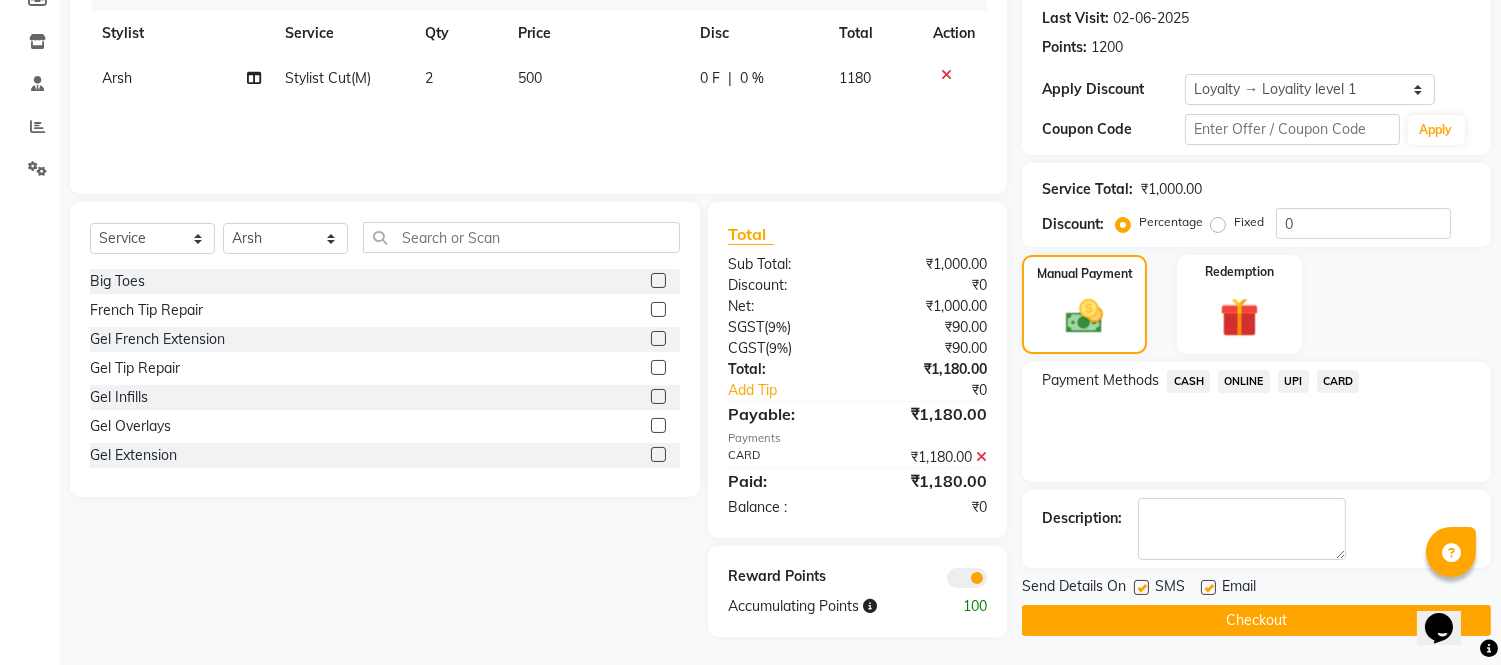 scroll, scrollTop: 275, scrollLeft: 0, axis: vertical 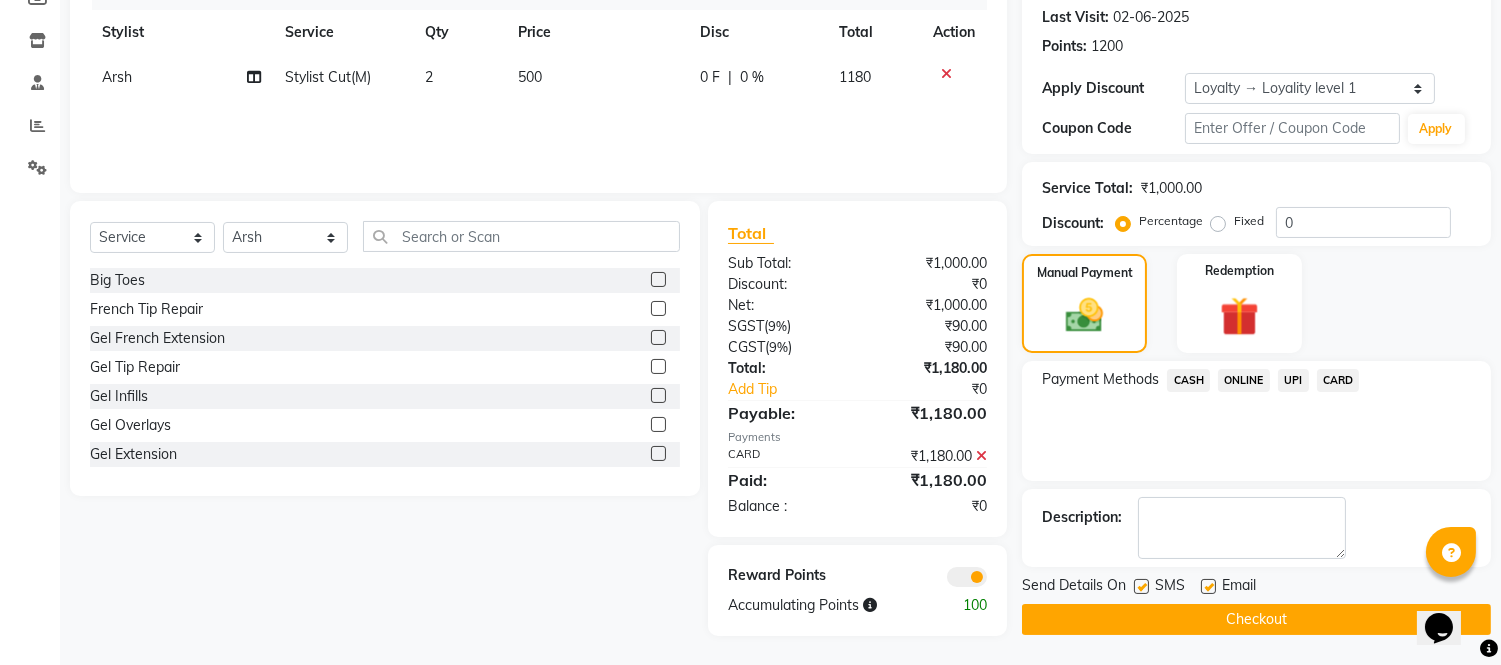 click on "Checkout" 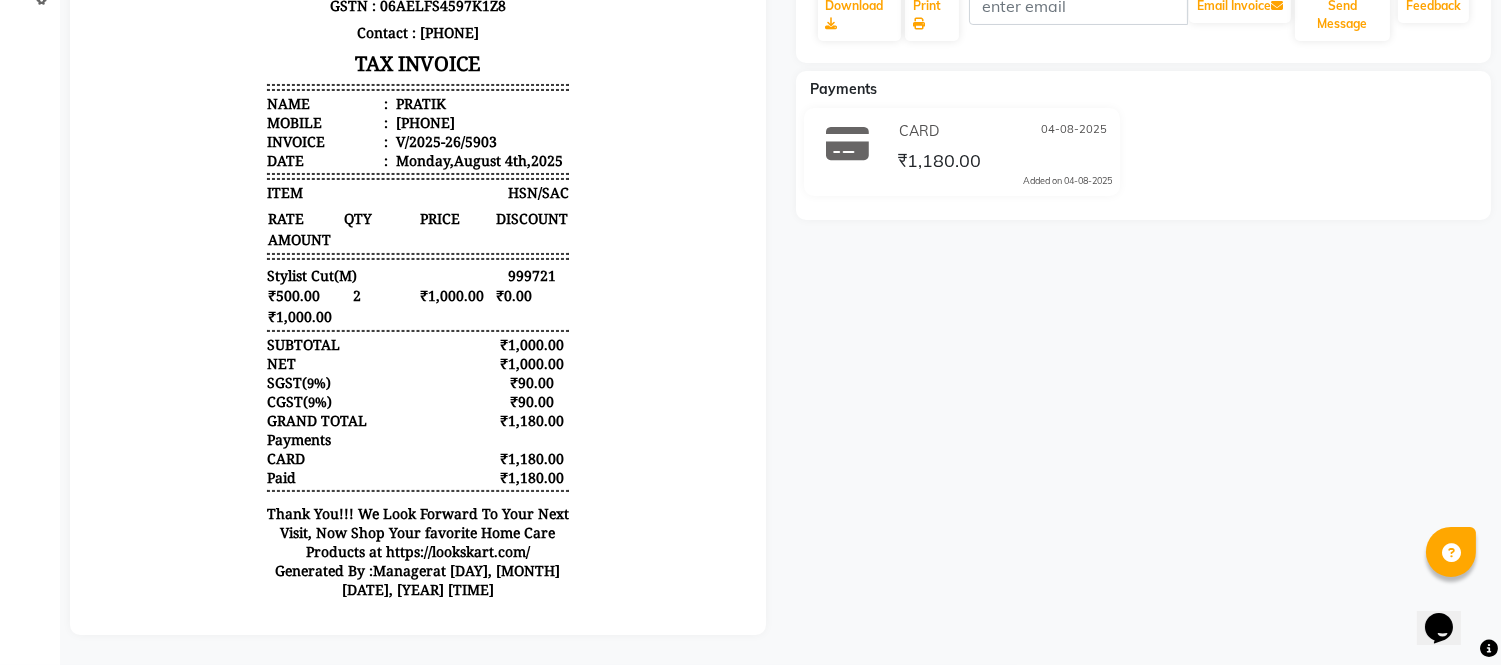 scroll, scrollTop: 0, scrollLeft: 0, axis: both 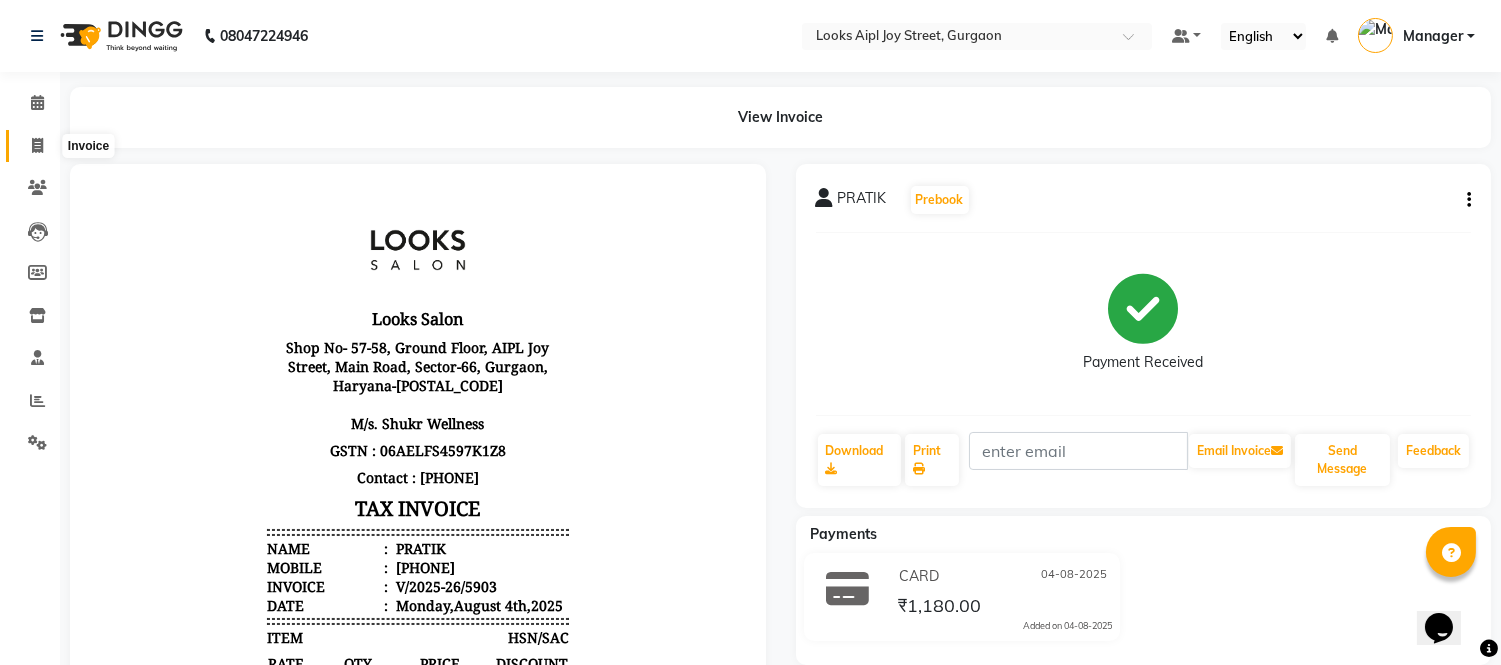 click 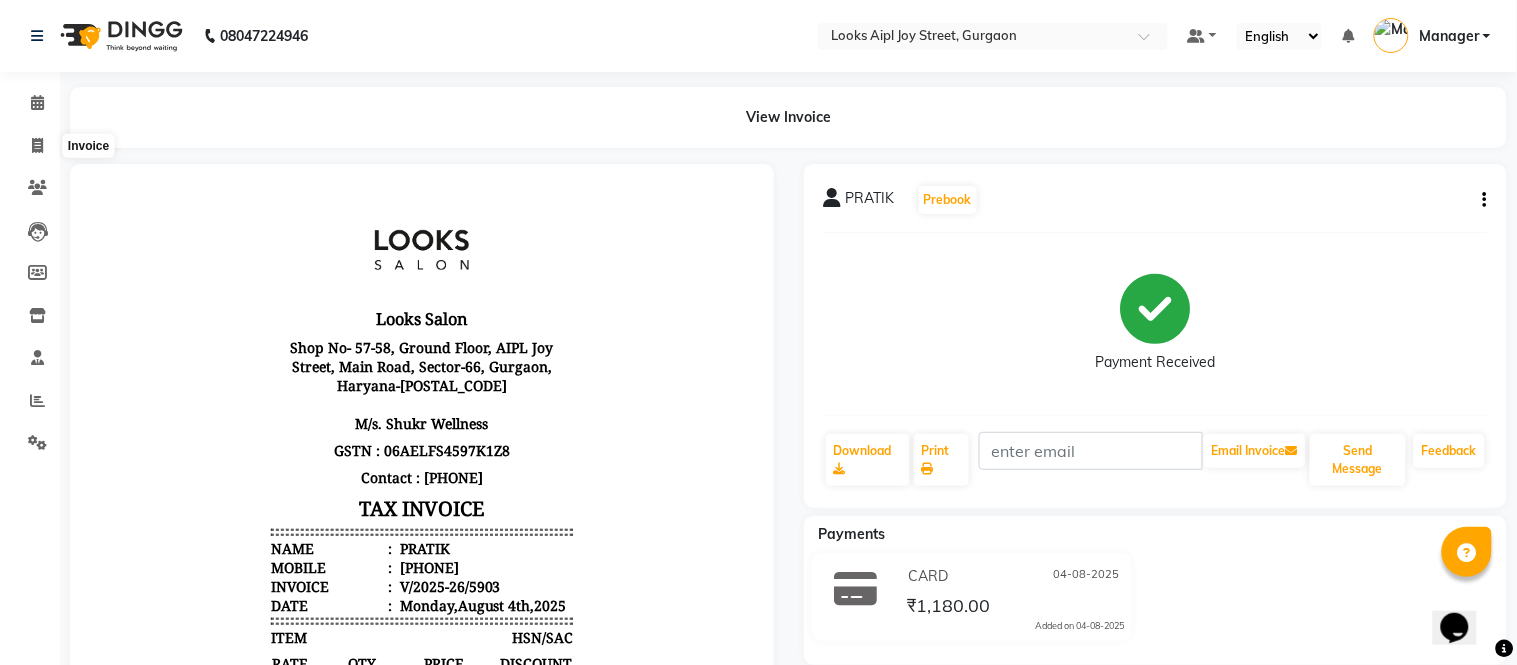 select on "6047" 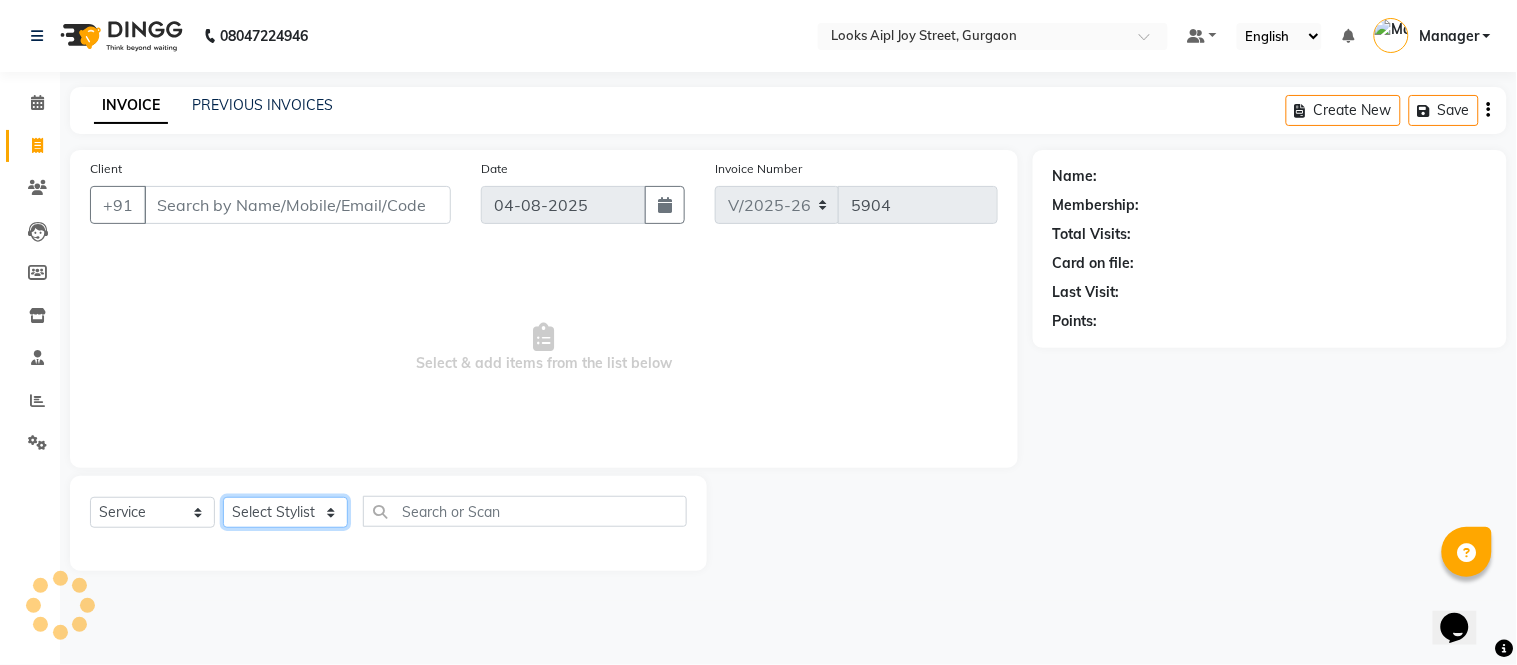 drag, startPoint x: 268, startPoint y: 502, endPoint x: 268, endPoint y: 385, distance: 117 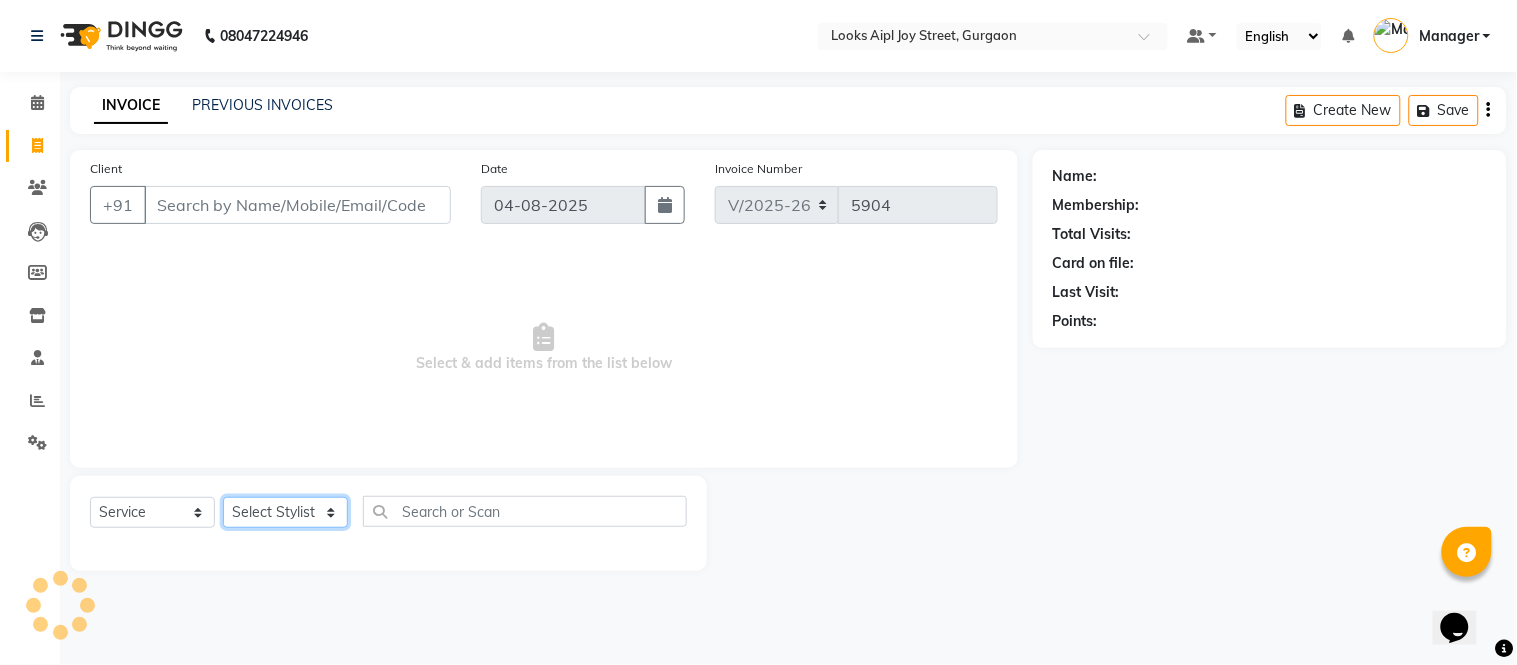 click on "Select Stylist" 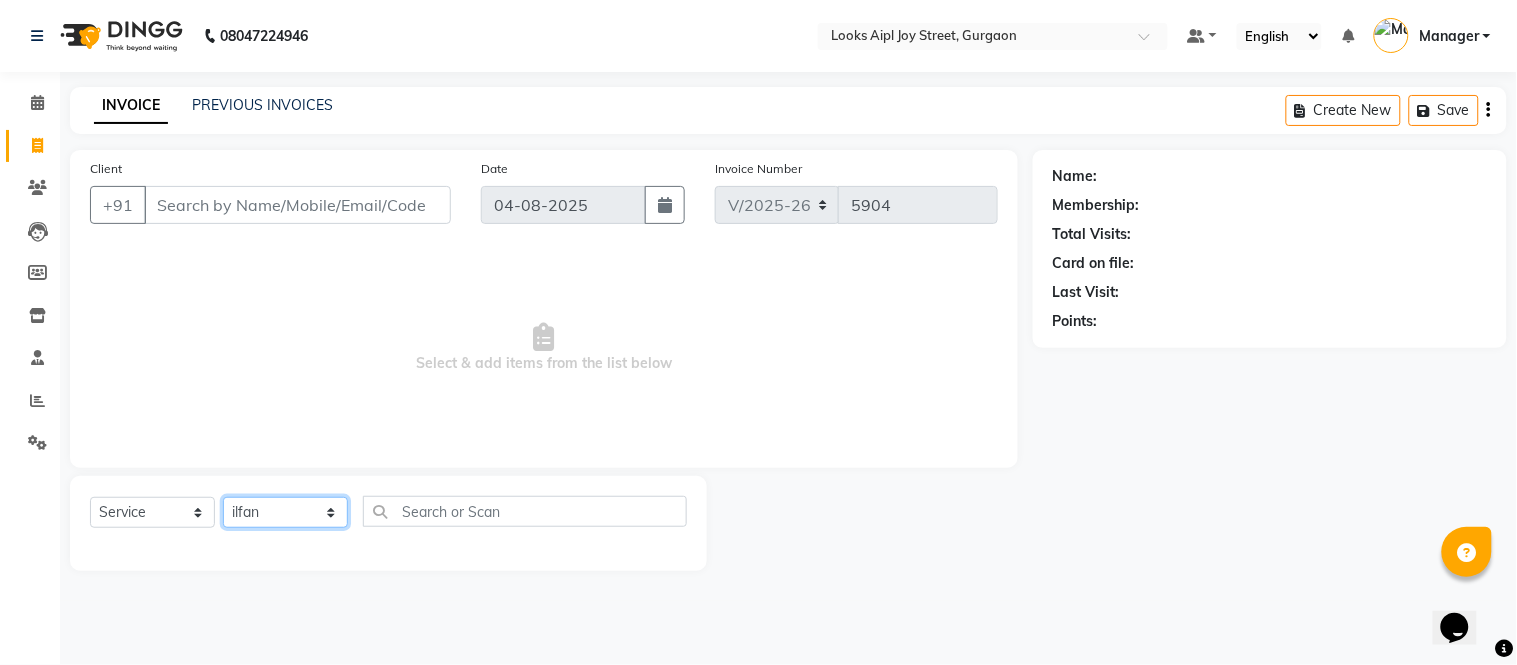 click on "Select Stylist Akash Akshar_asst Alam _Pdct Amit Arkan Arsh Counter Sales Geeta Hema ilfan Kuldeep Laxmi Manager Neeraj Prince sagar_pdct Surejit Vijay Zakir_pdct" 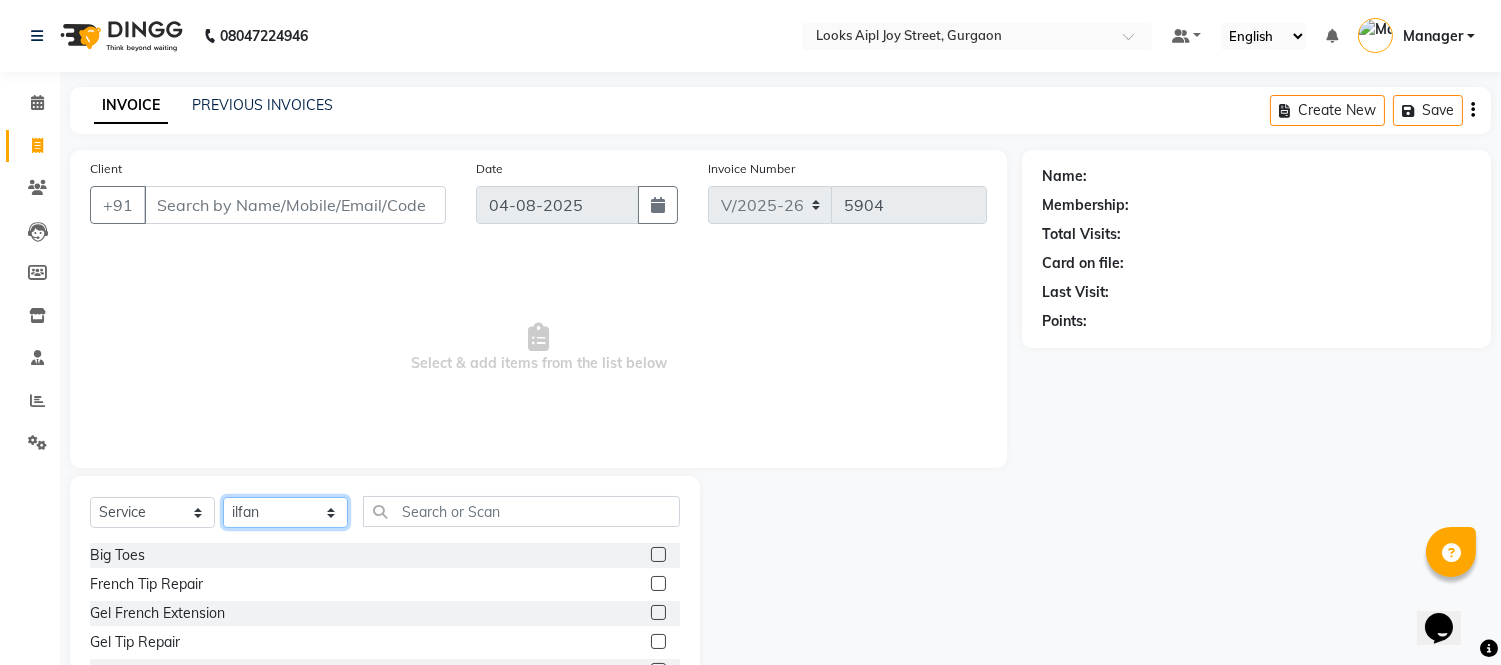 drag, startPoint x: 274, startPoint y: 512, endPoint x: 274, endPoint y: 500, distance: 12 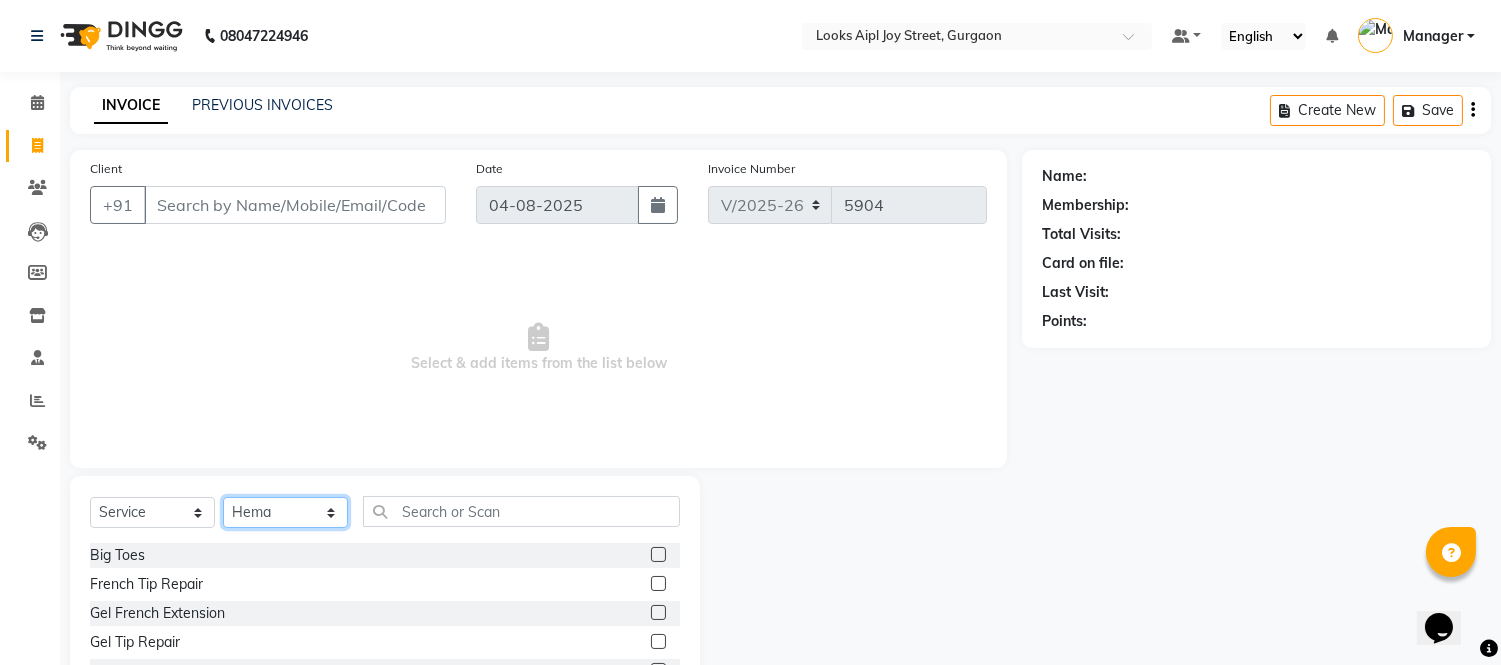 click on "Select Stylist Akash Akshar_asst Alam _Pdct Amit Arkan Arsh Counter Sales Geeta Hema ilfan Kuldeep Laxmi Manager Neeraj Prince sagar_pdct Surejit Vijay Zakir_pdct" 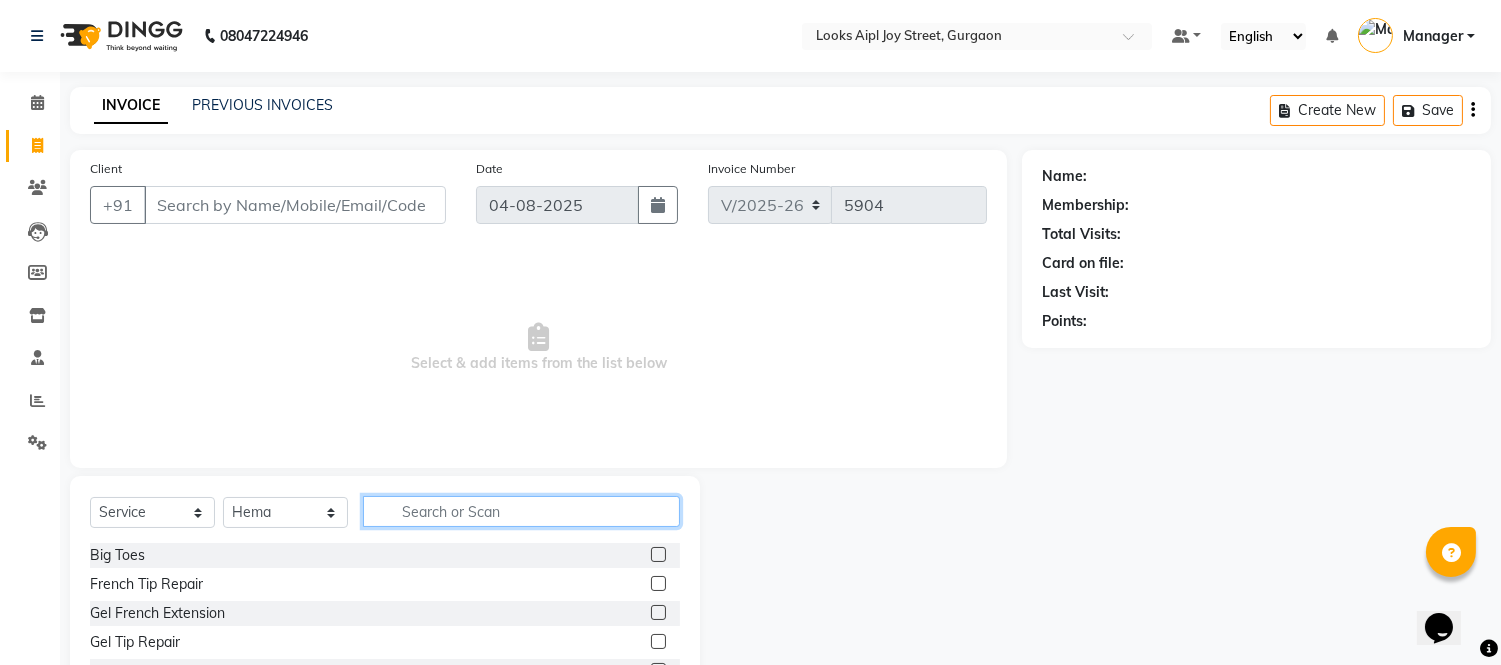click 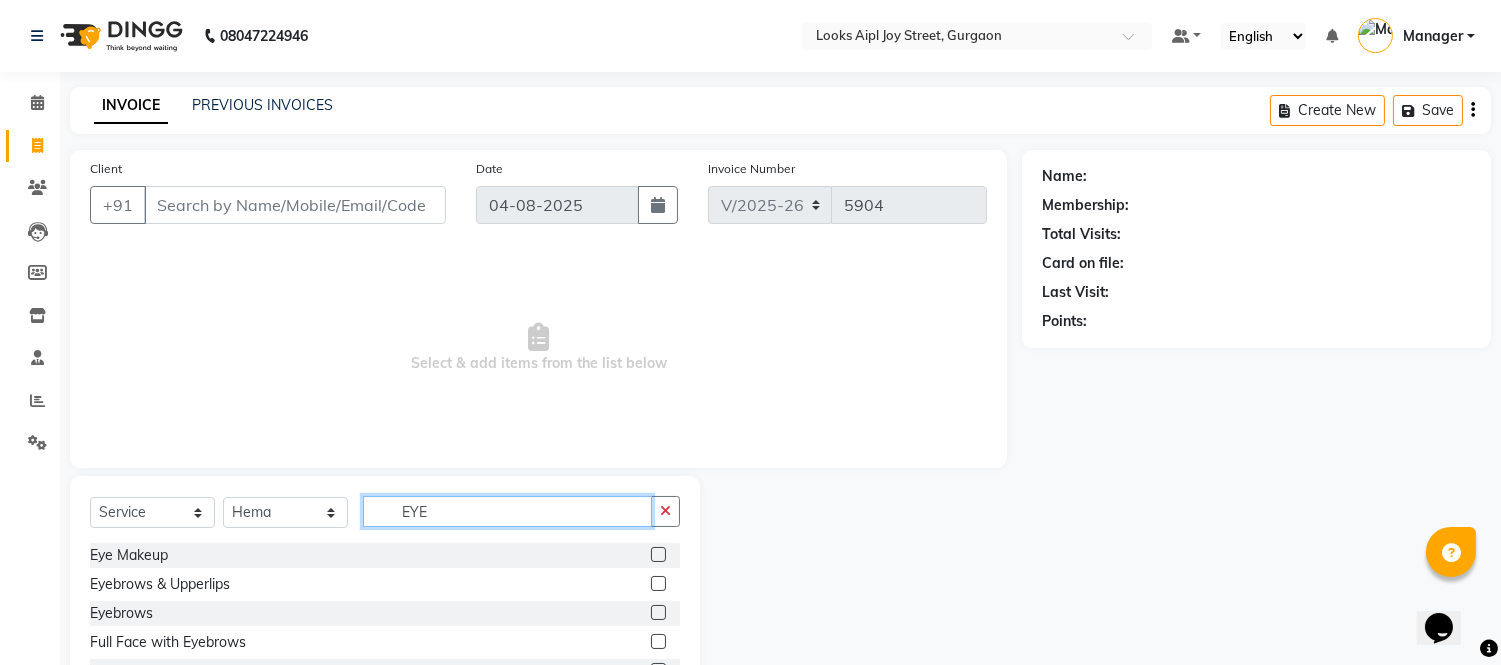 type on "EYE" 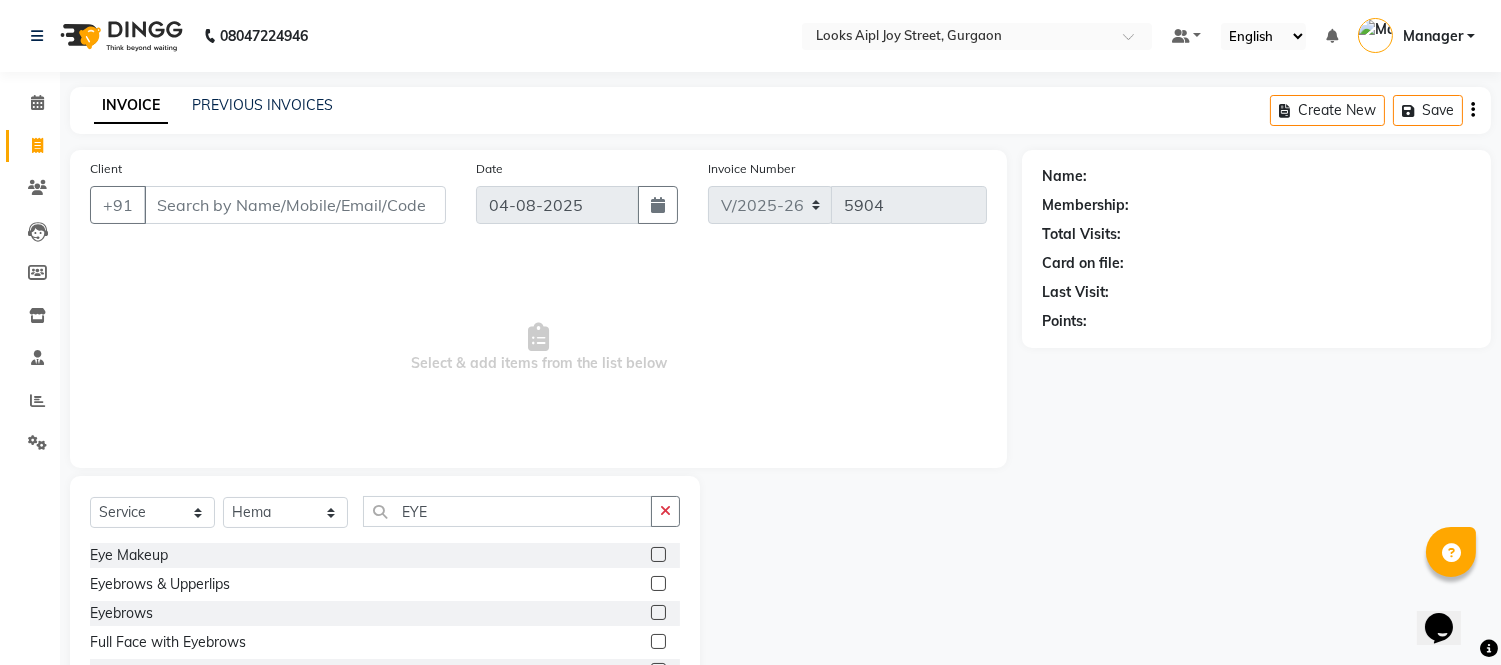 click 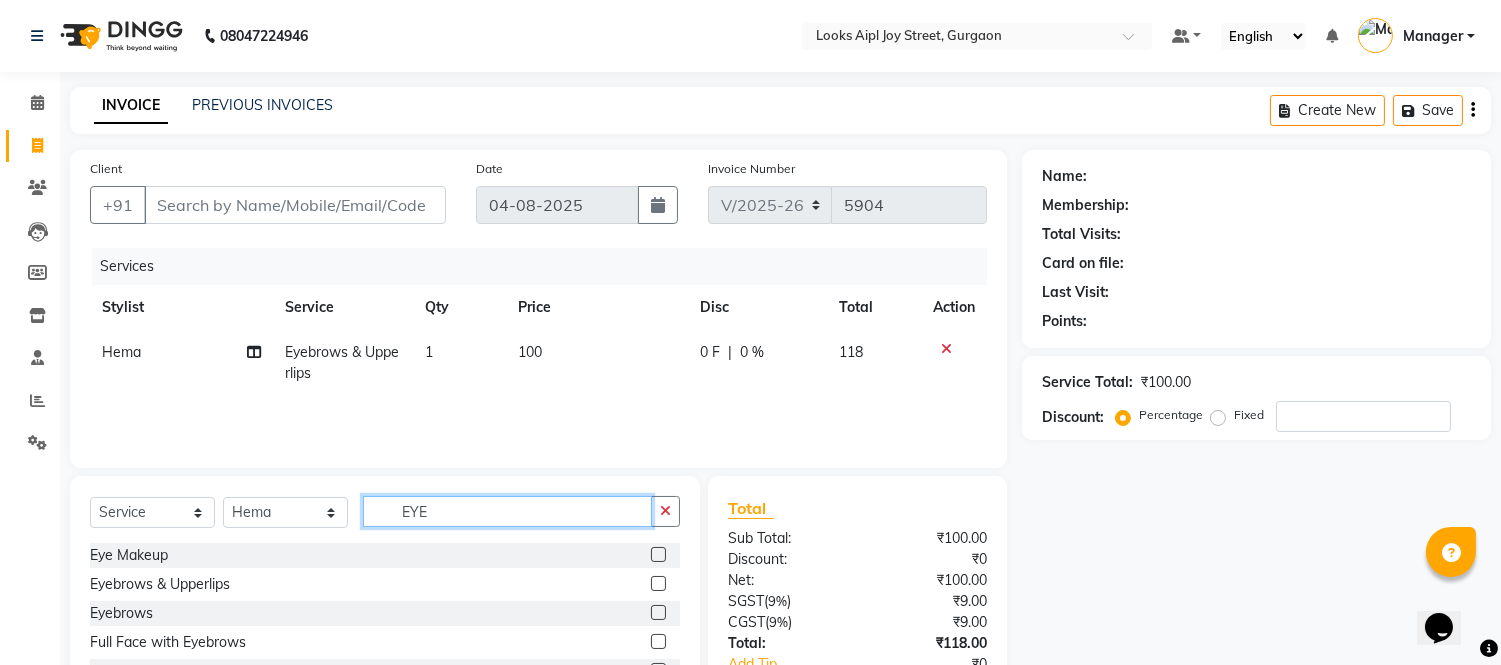 checkbox on "false" 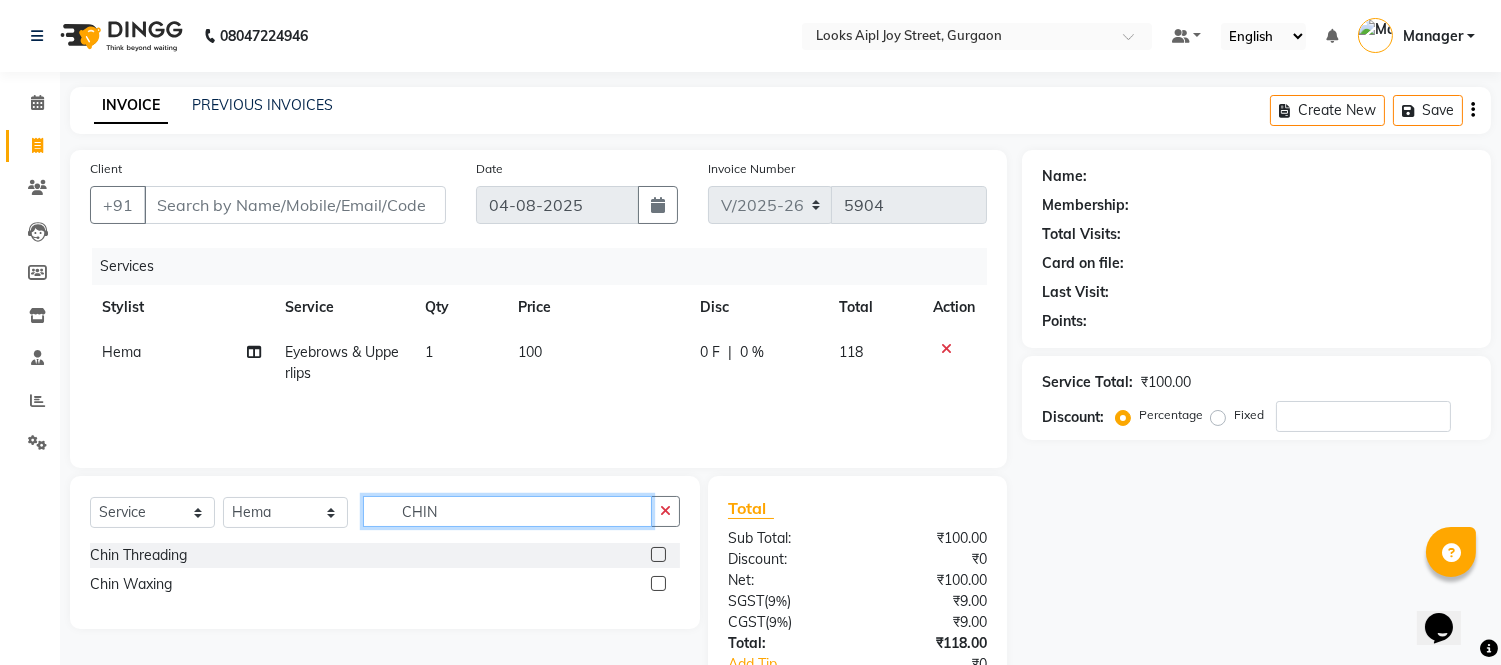 type on "CHIN" 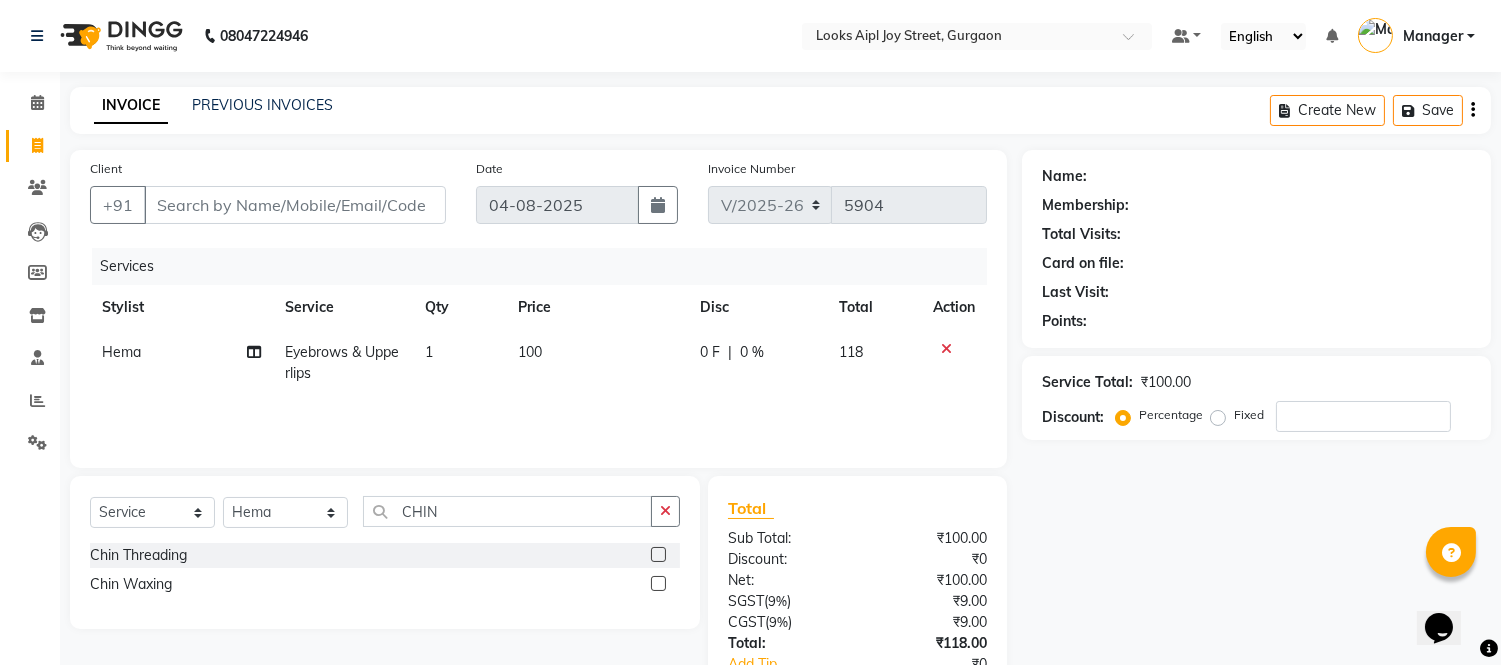 click 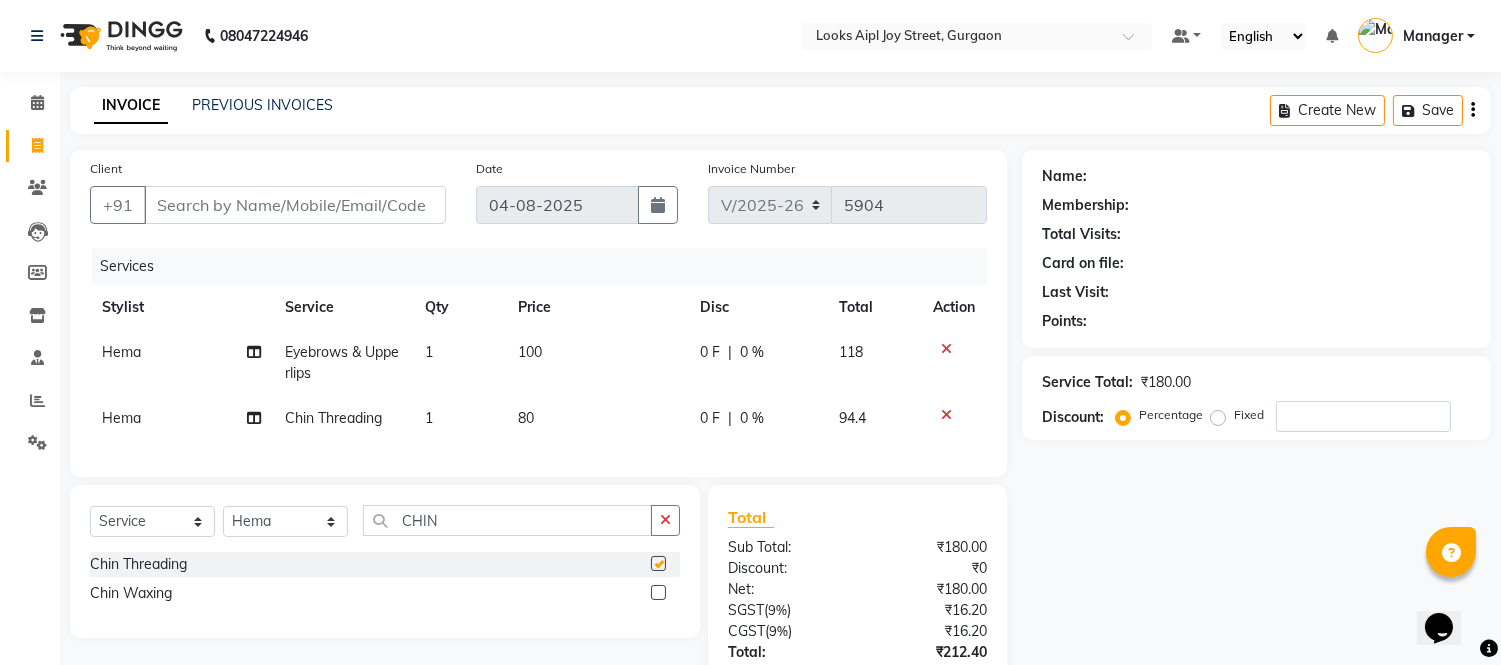 checkbox on "false" 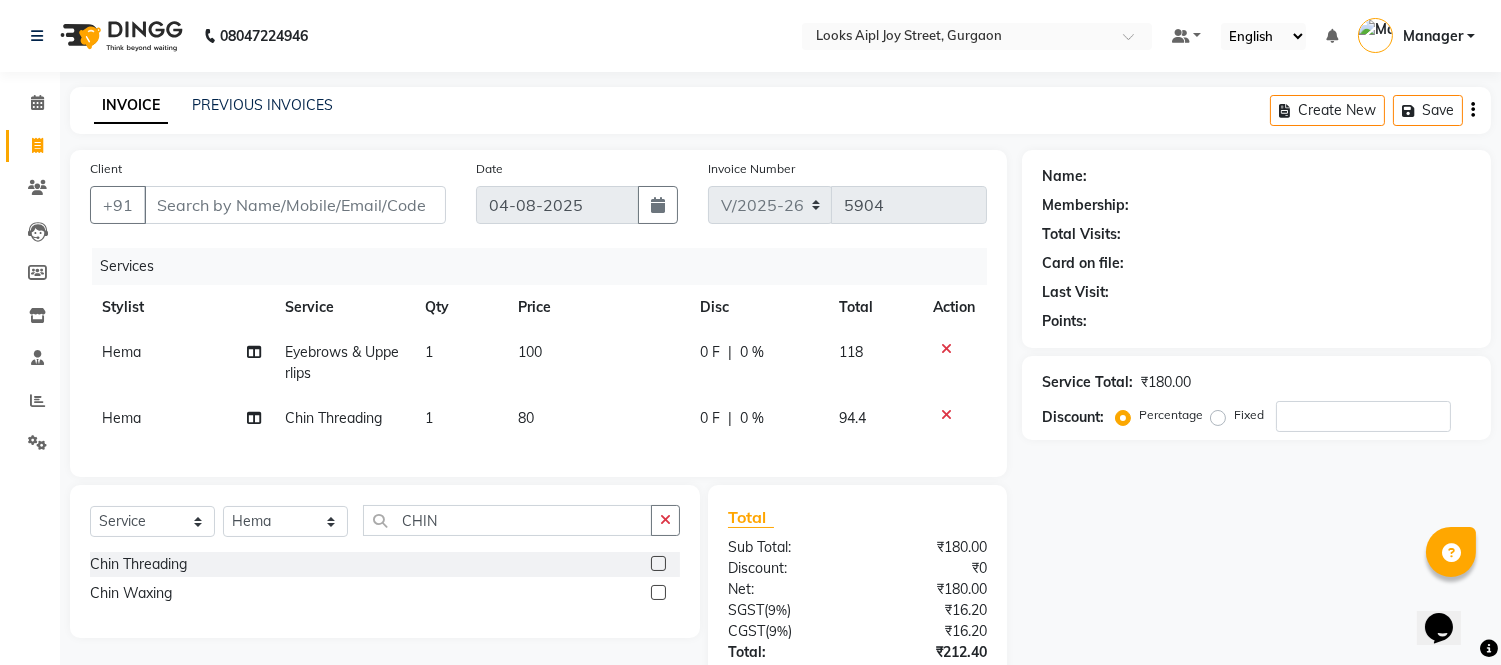 click on "100" 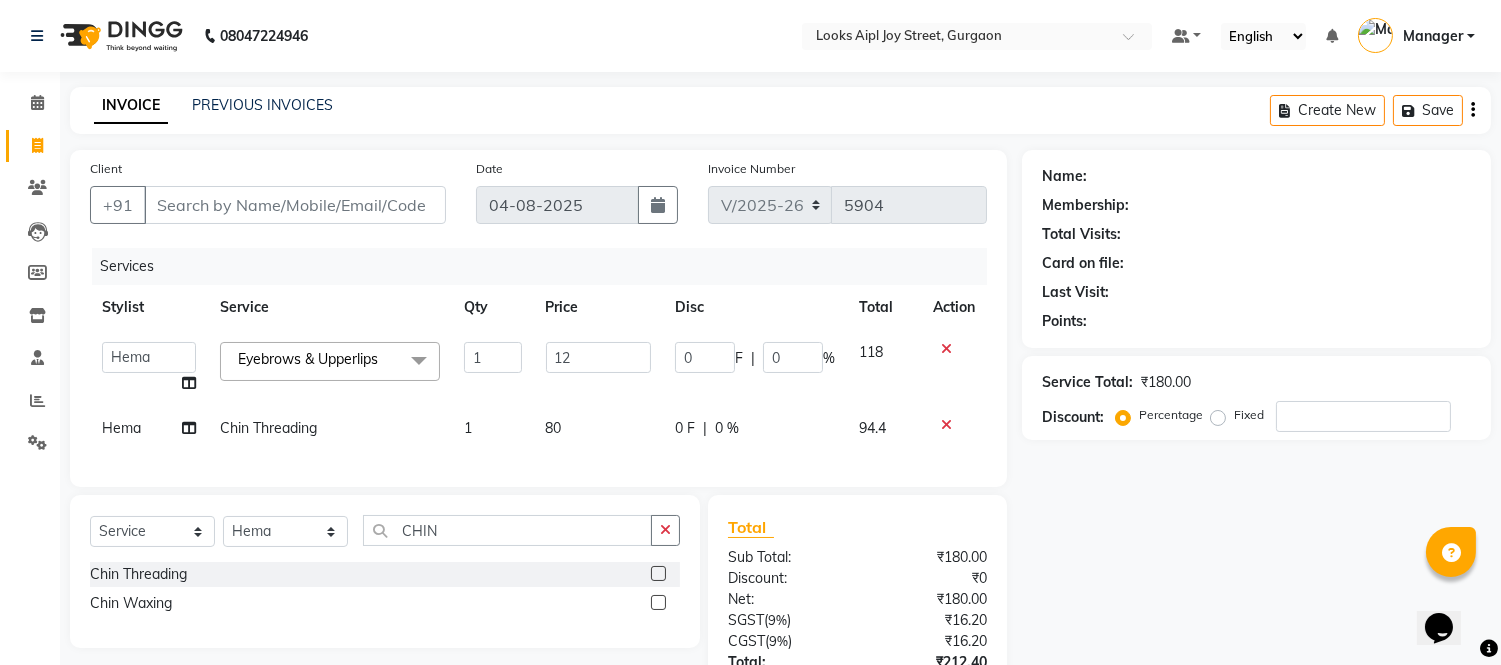 type on "120" 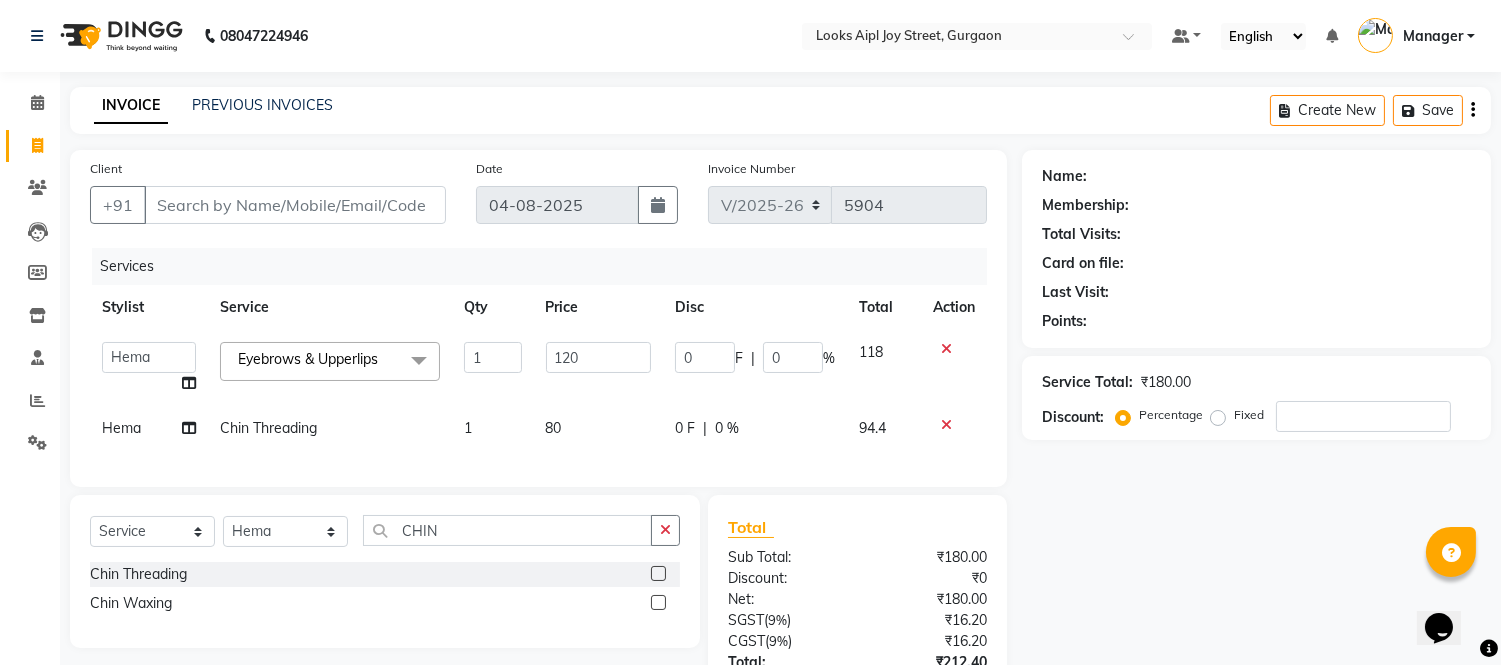 click on "80" 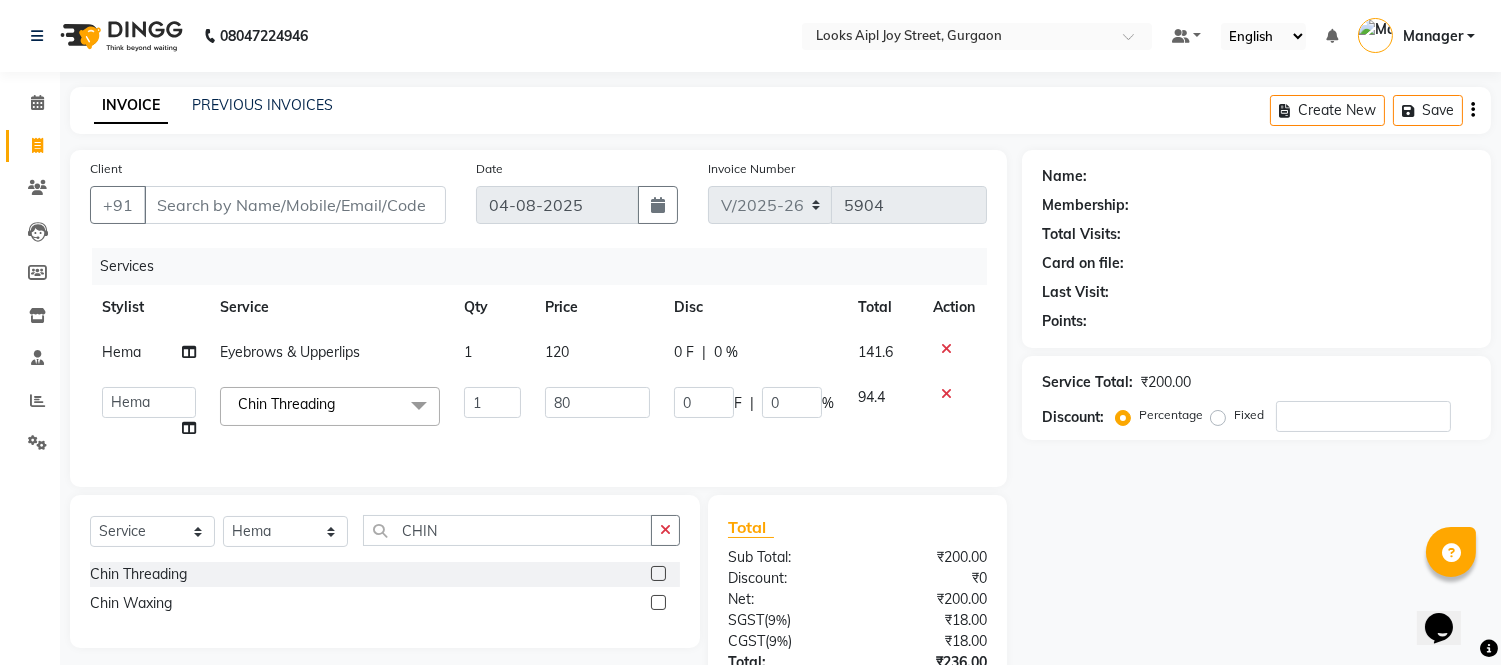 click on "80" 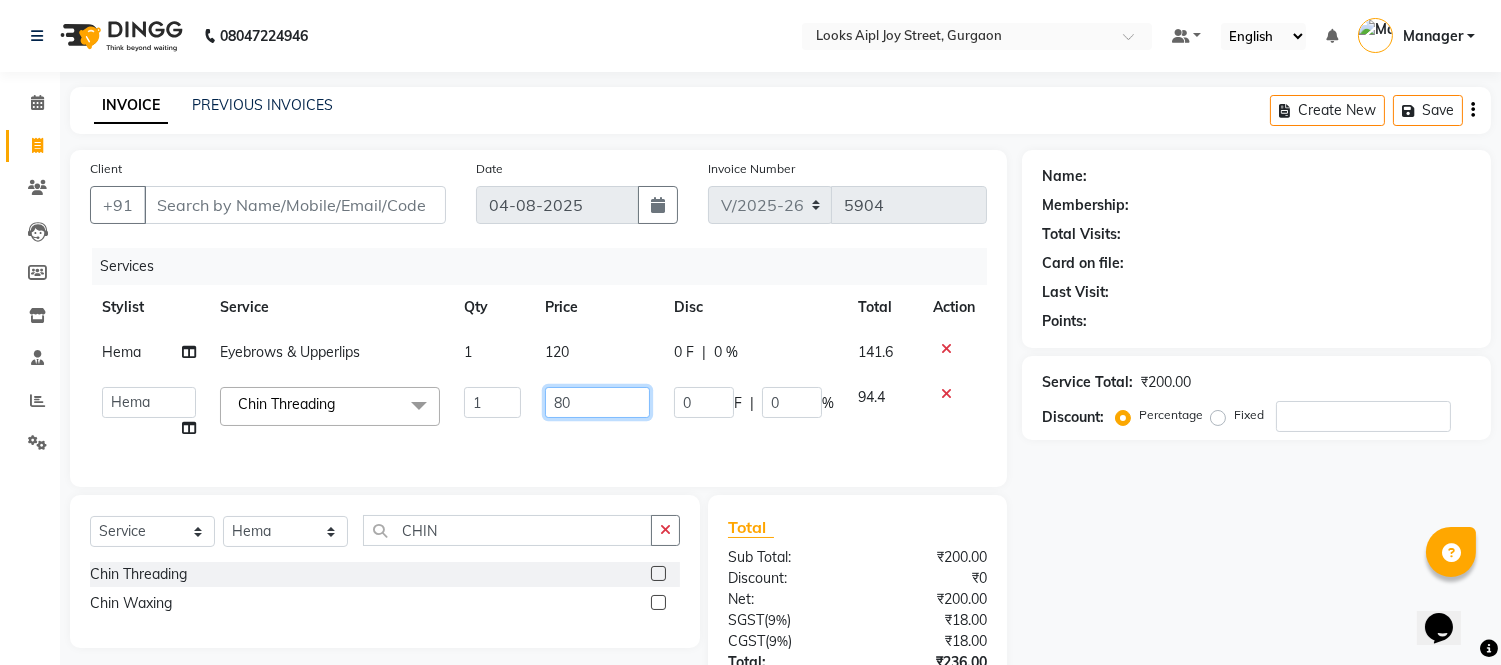 click on "80" 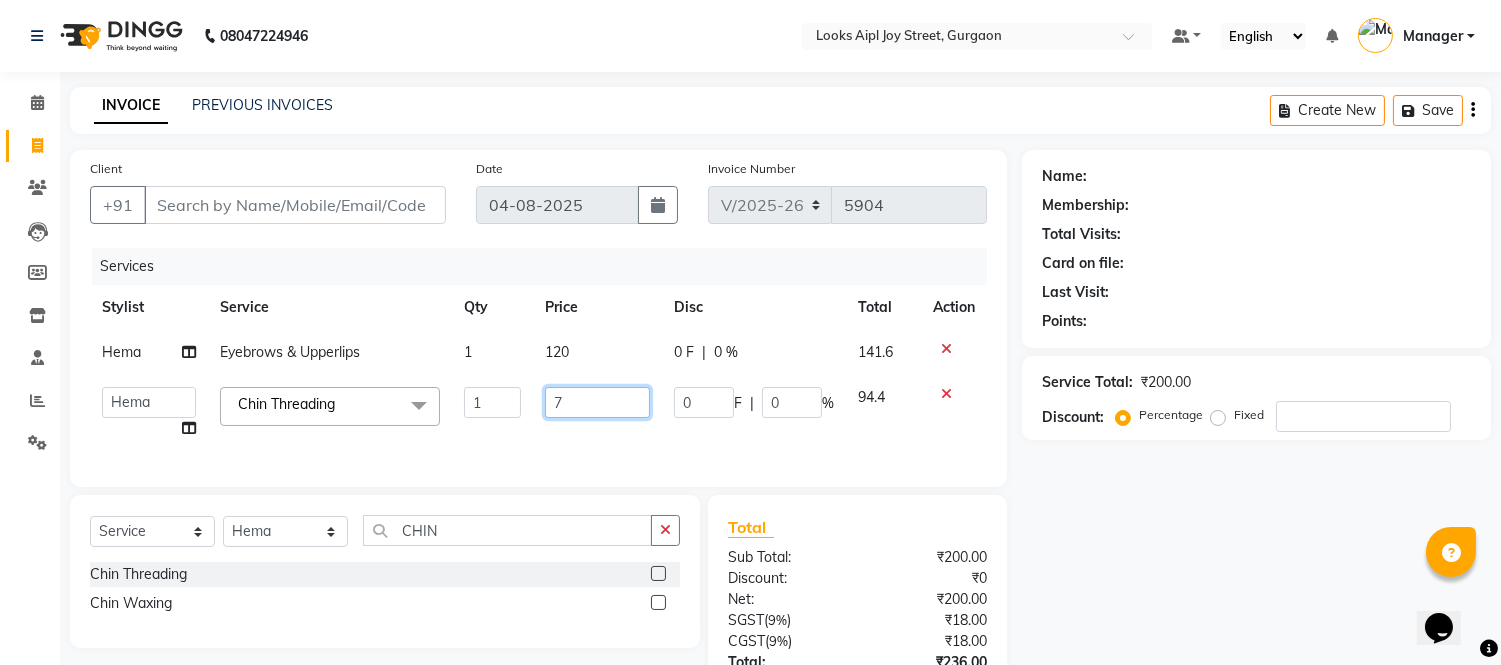 type on "70" 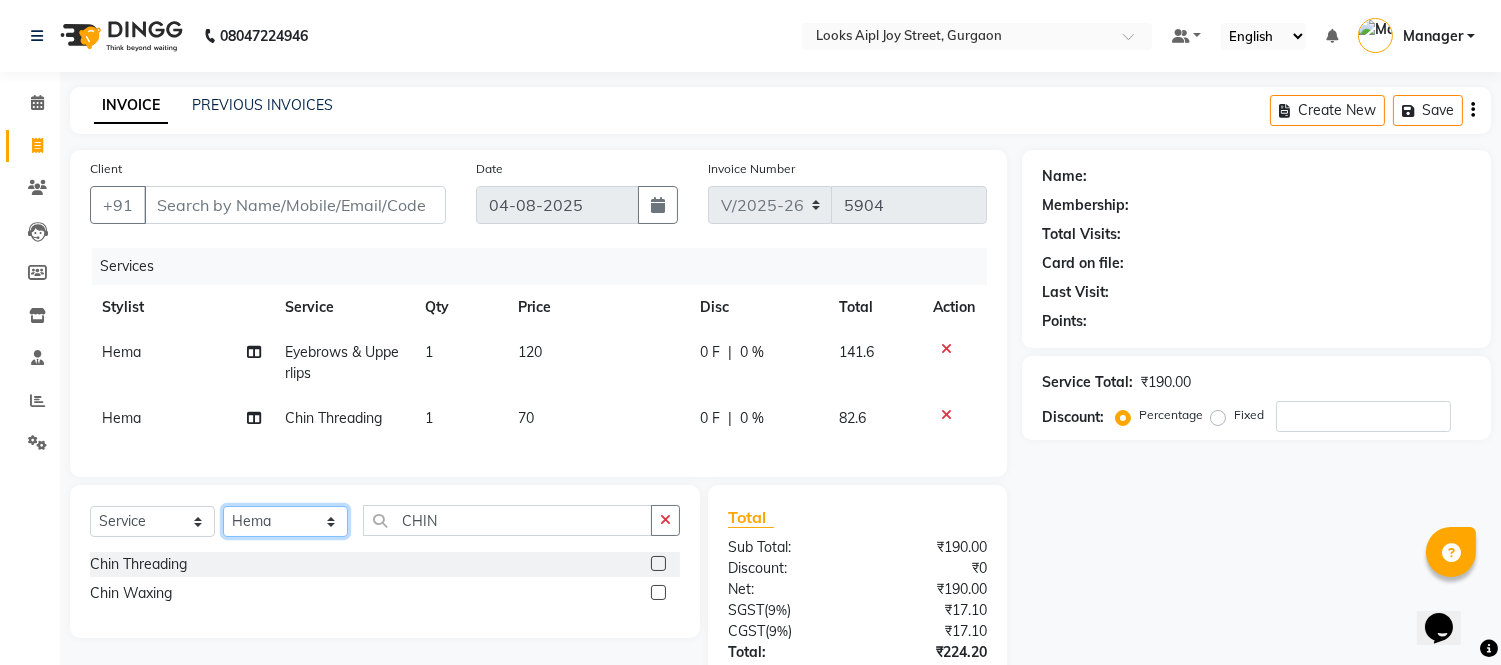 drag, startPoint x: 298, startPoint y: 555, endPoint x: 298, endPoint y: 524, distance: 31 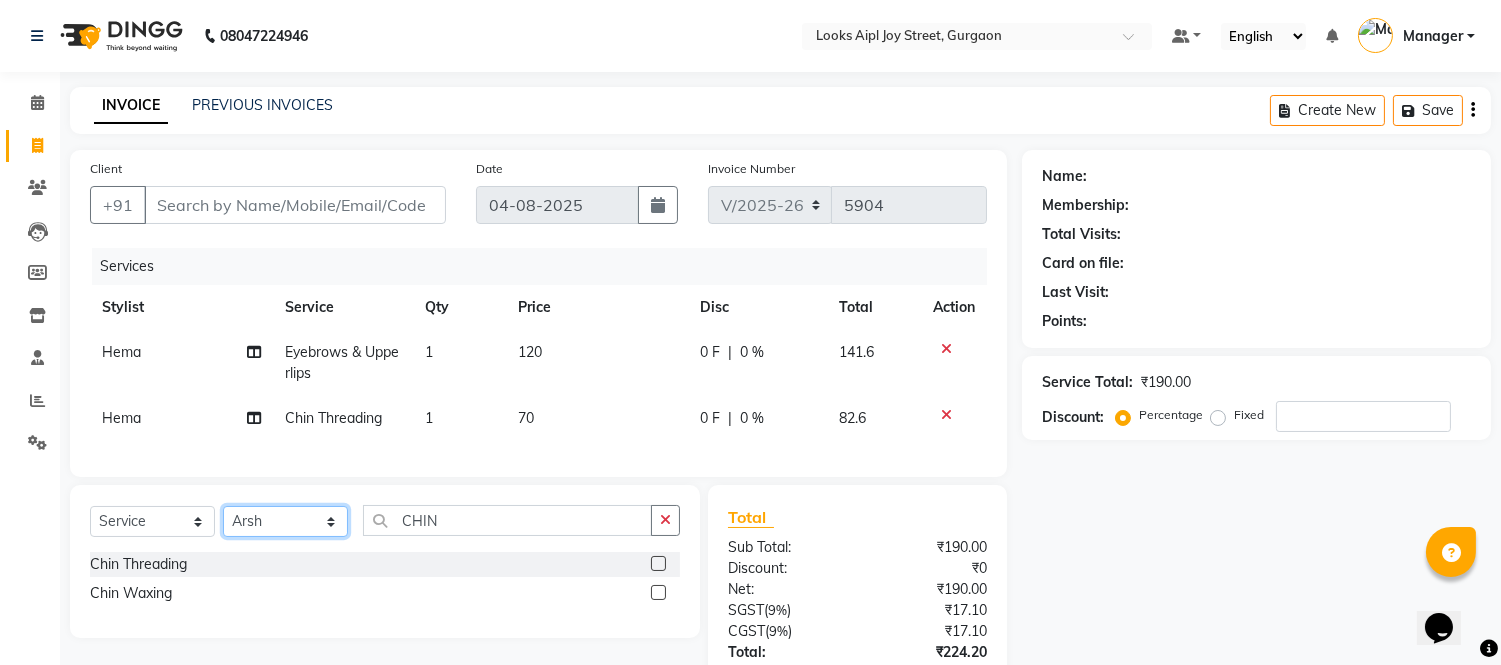 click on "Select Stylist Akash Akshar_asst Alam _Pdct Amit Arkan Arsh Counter Sales Geeta Hema ilfan Kuldeep Laxmi Manager Neeraj Prince sagar_pdct Surejit Vijay Zakir_pdct" 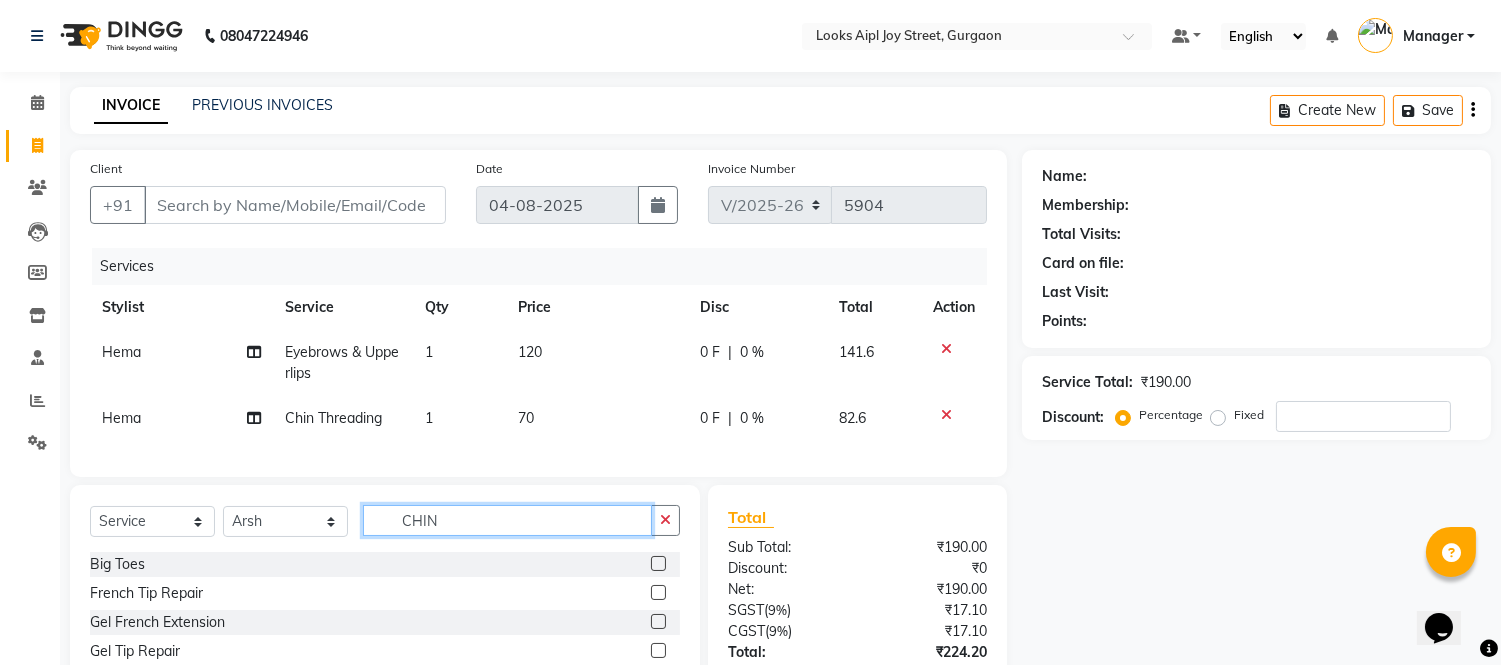 drag, startPoint x: 417, startPoint y: 544, endPoint x: 615, endPoint y: 518, distance: 199.69977 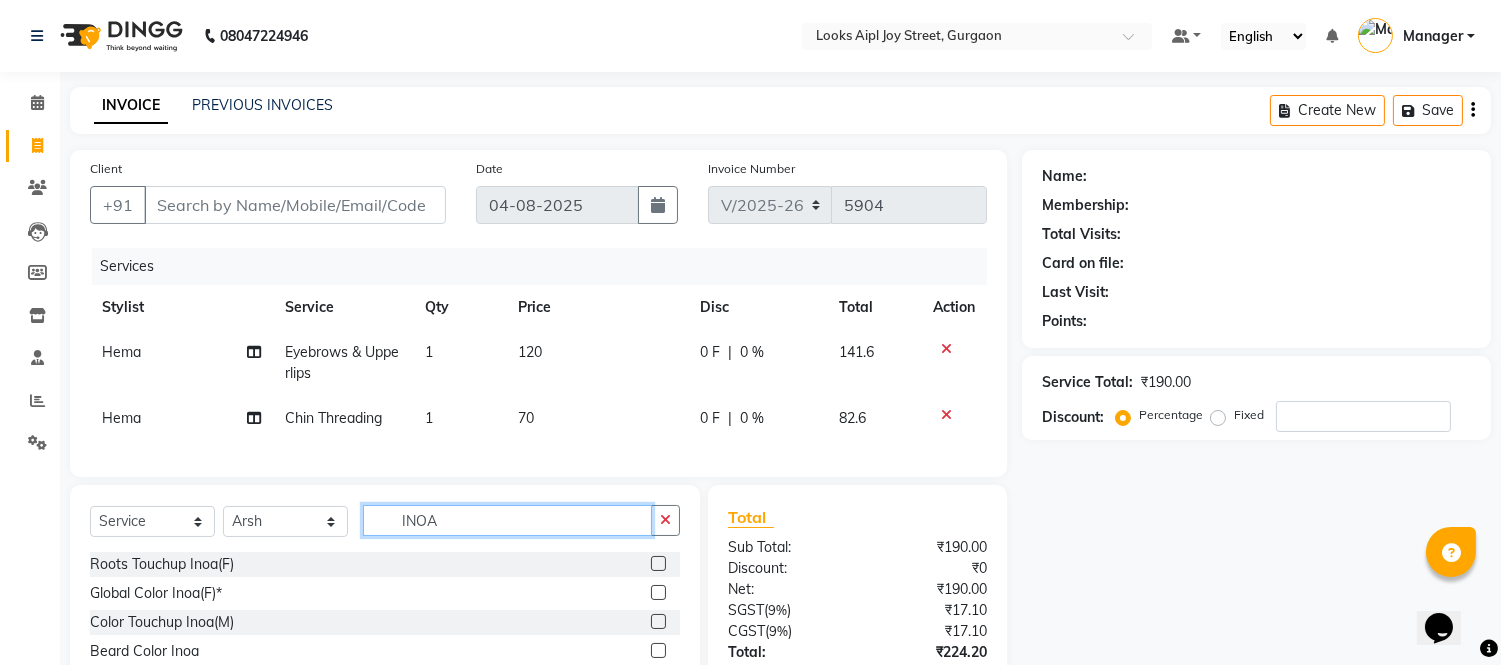type on "INOA" 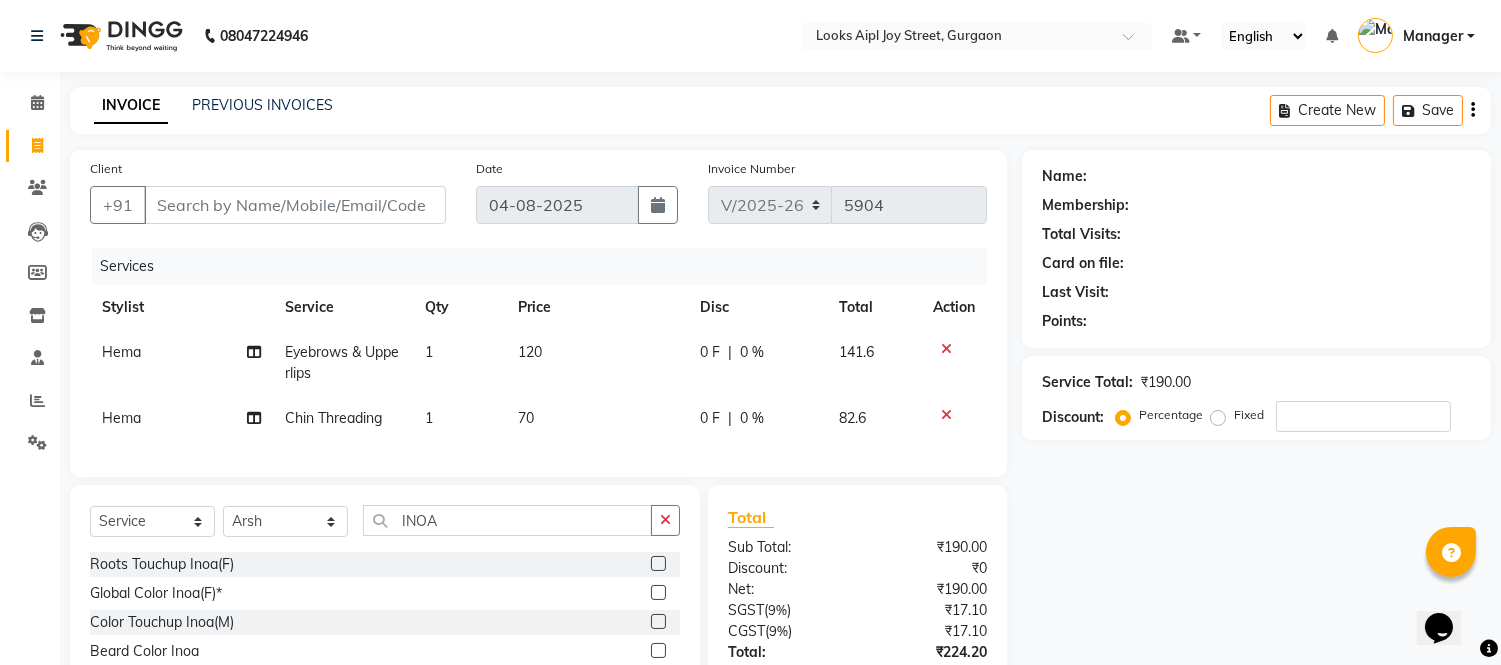 click 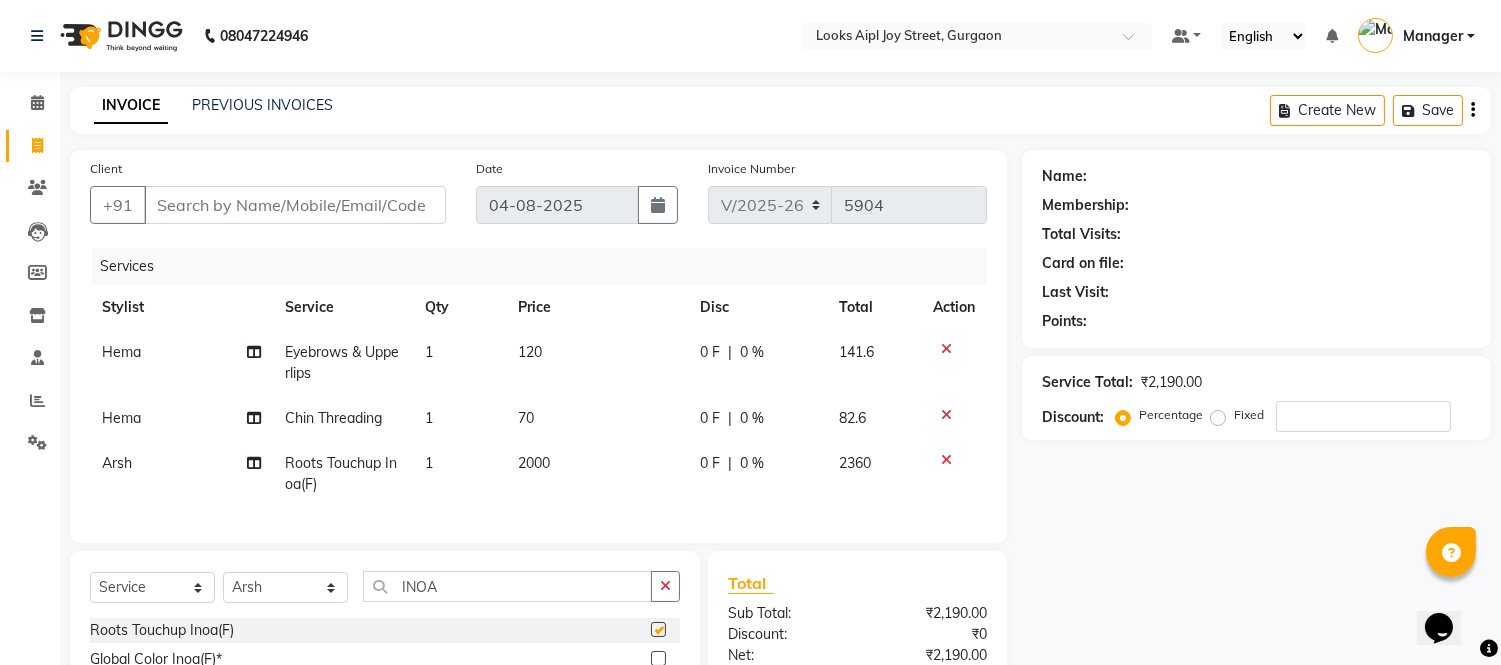 checkbox on "false" 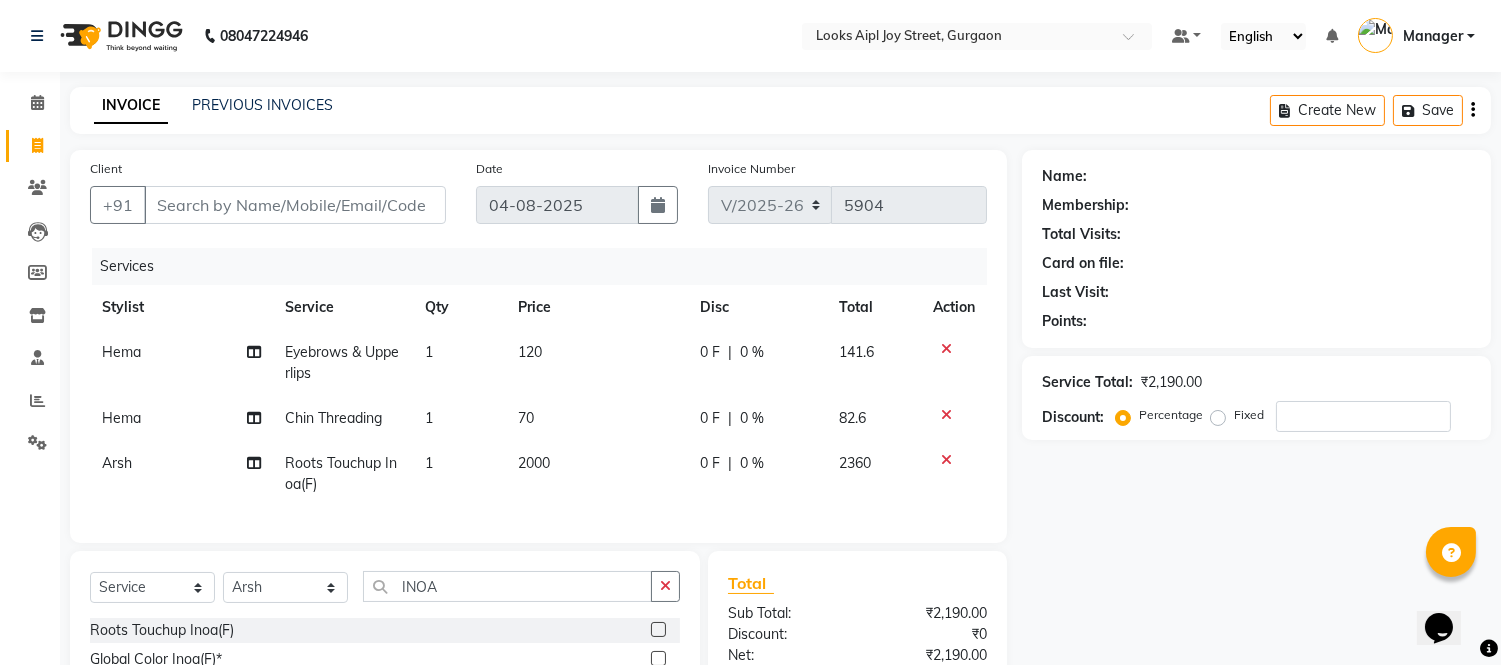 click on "2000" 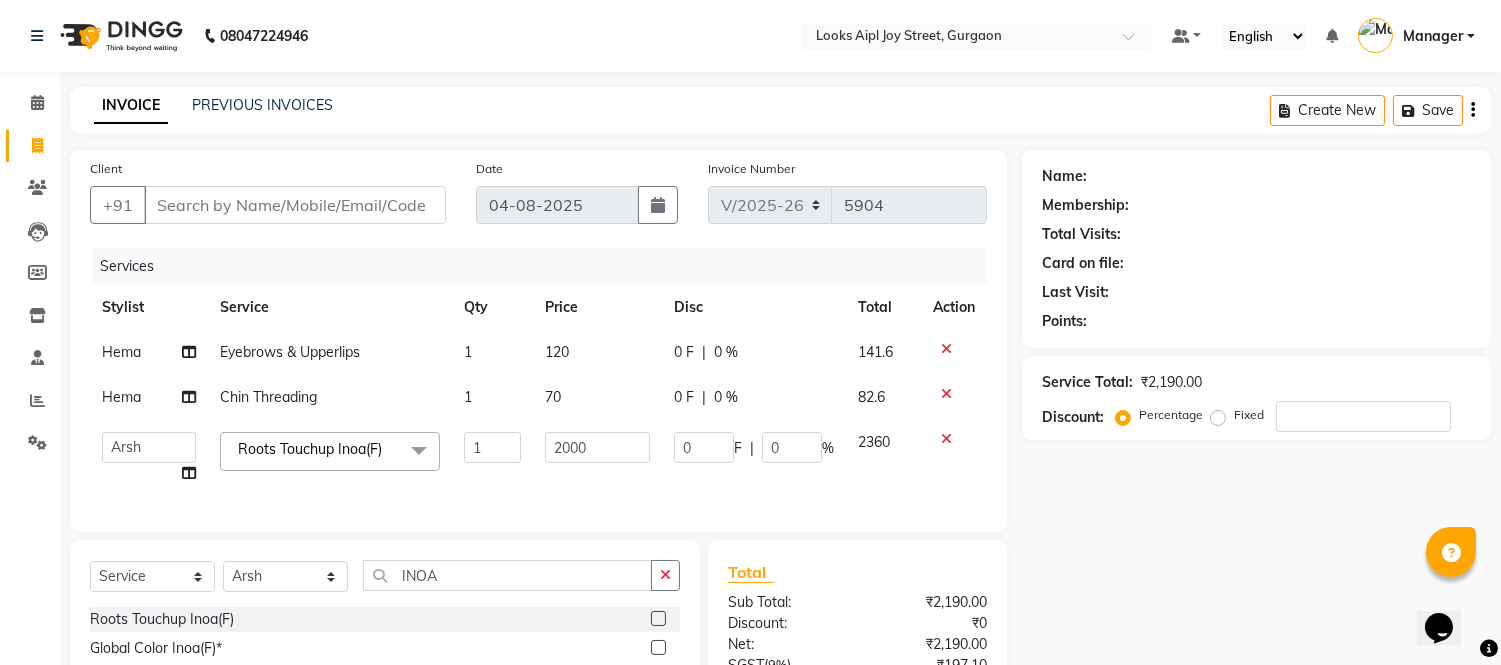 click on "2000" 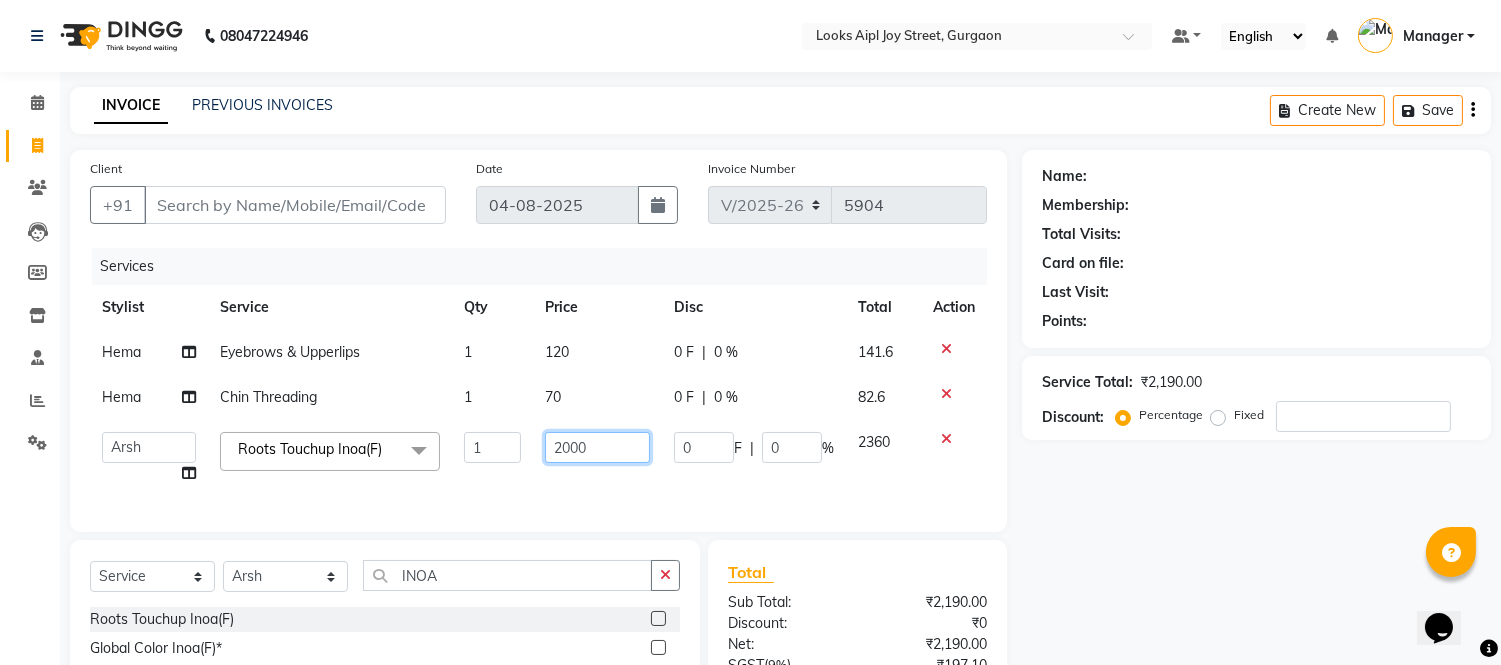 click on "2000" 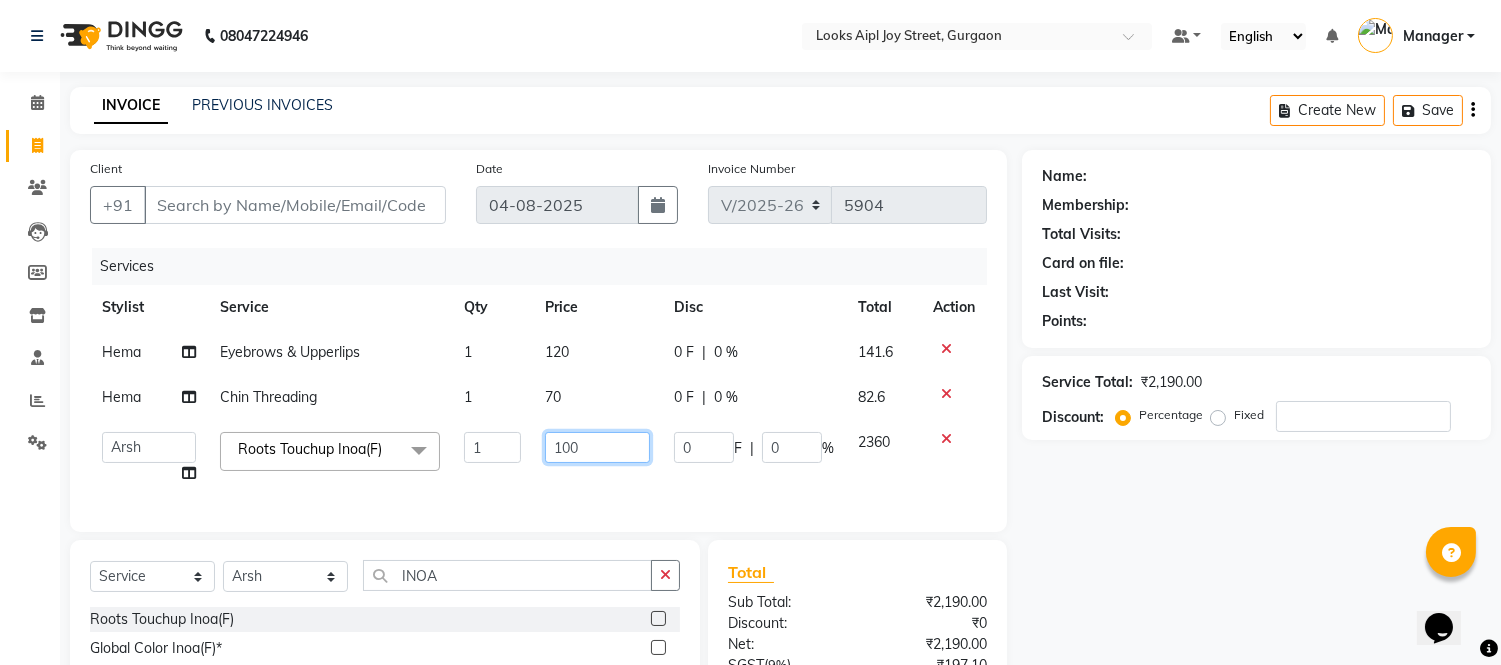 type on "1600" 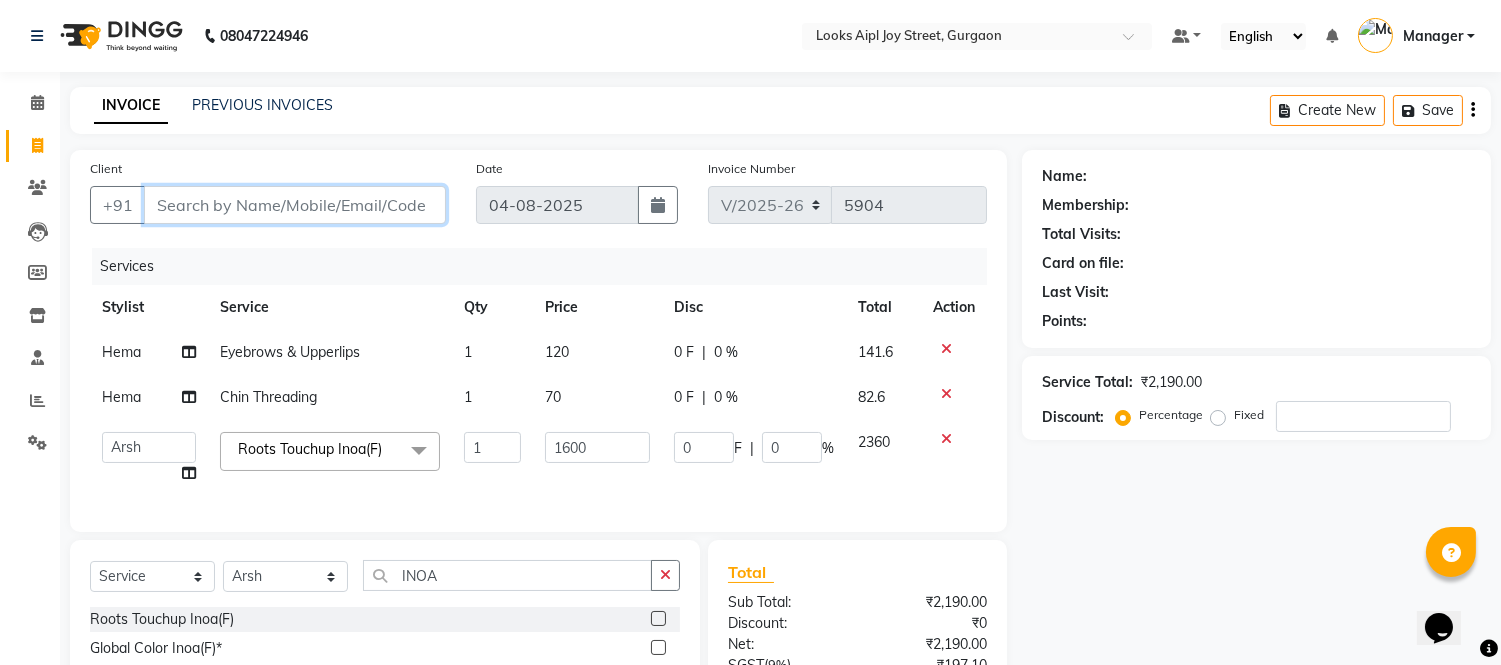 click on "Client" at bounding box center [295, 205] 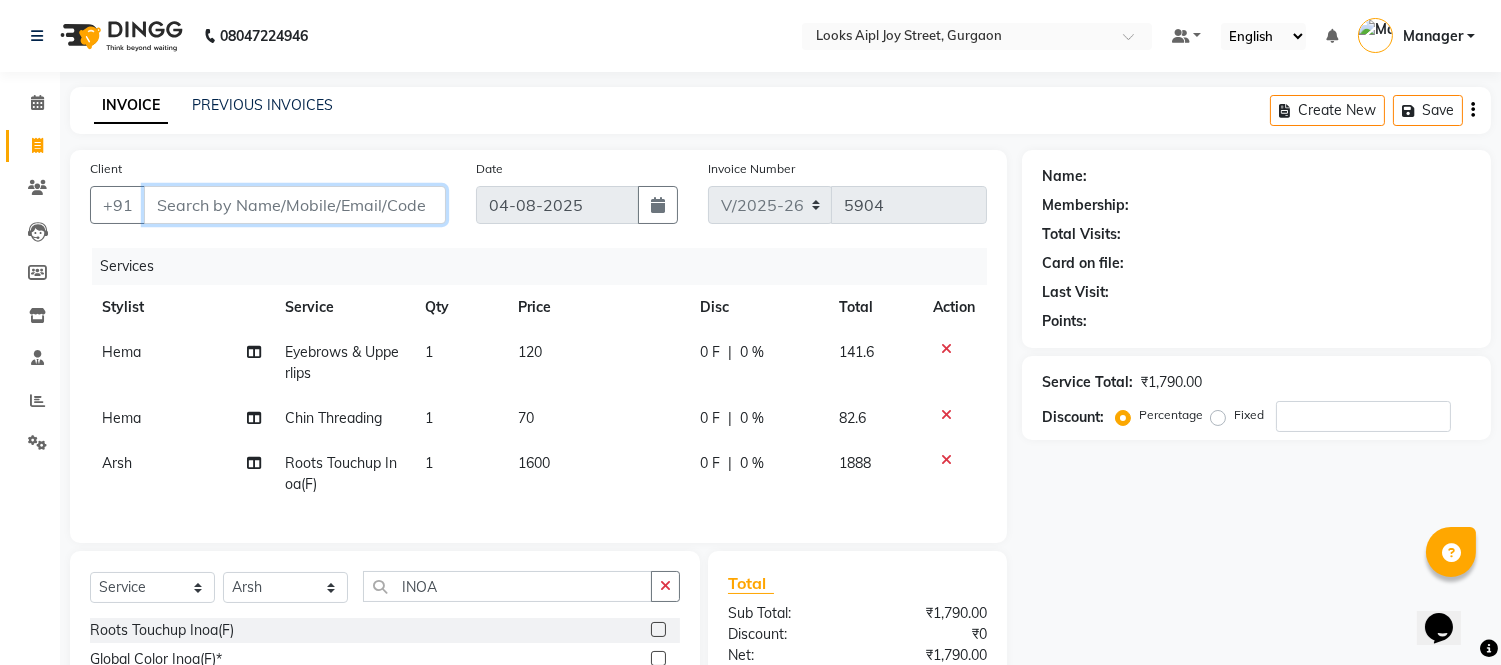 type on "7" 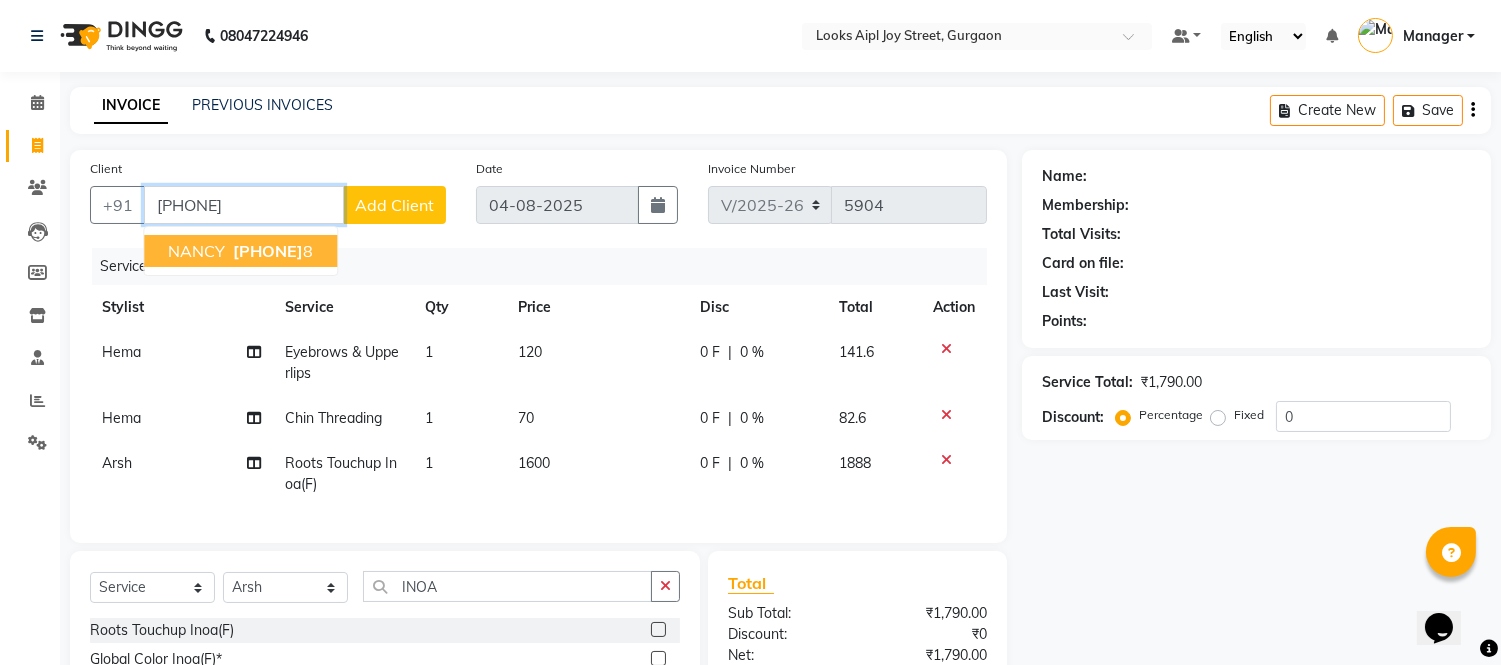 click on "[PHONE]" at bounding box center [268, 251] 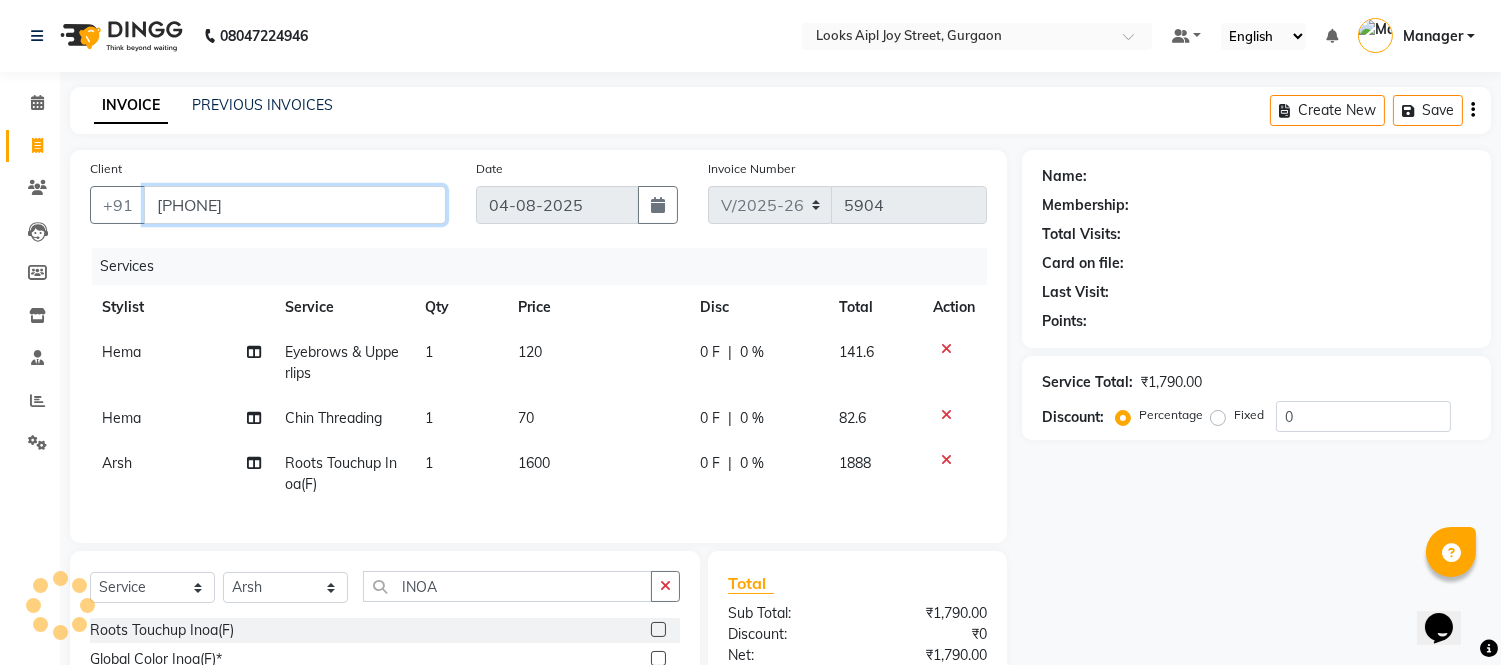 type on "[PHONE]" 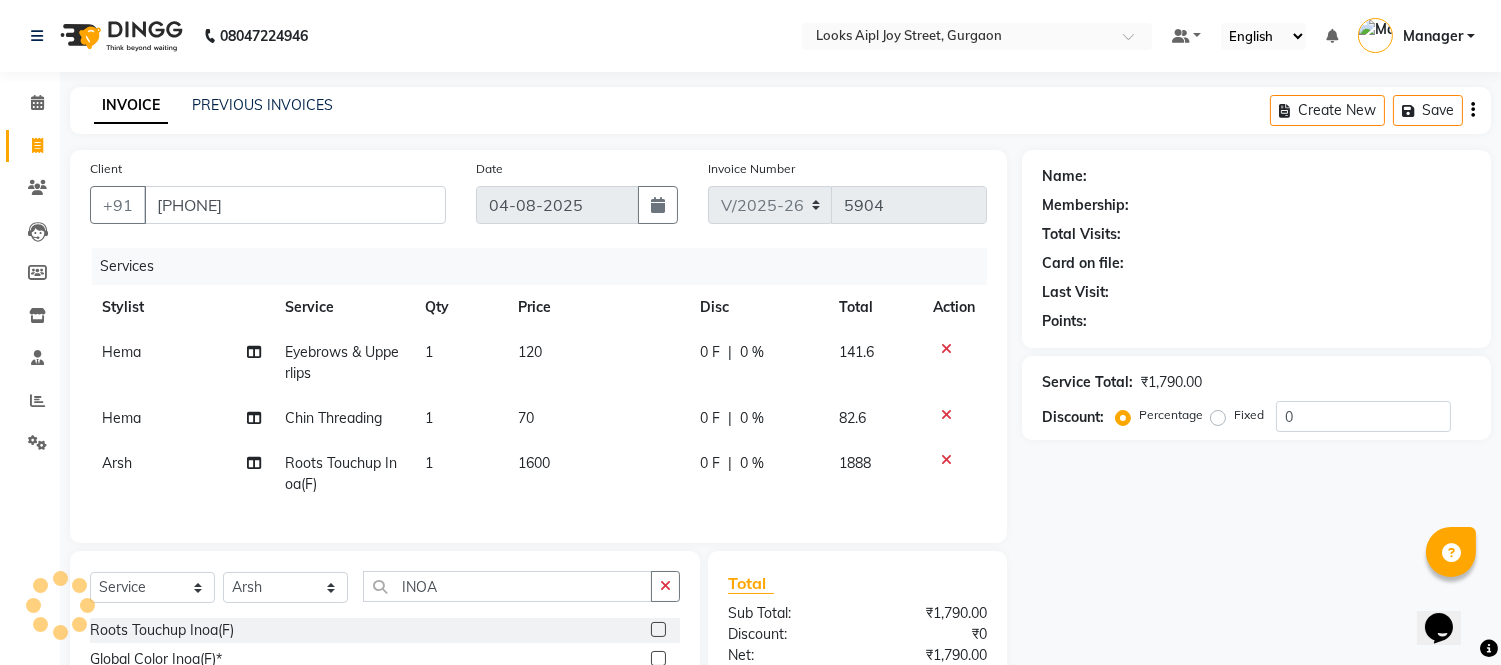select on "1: Object" 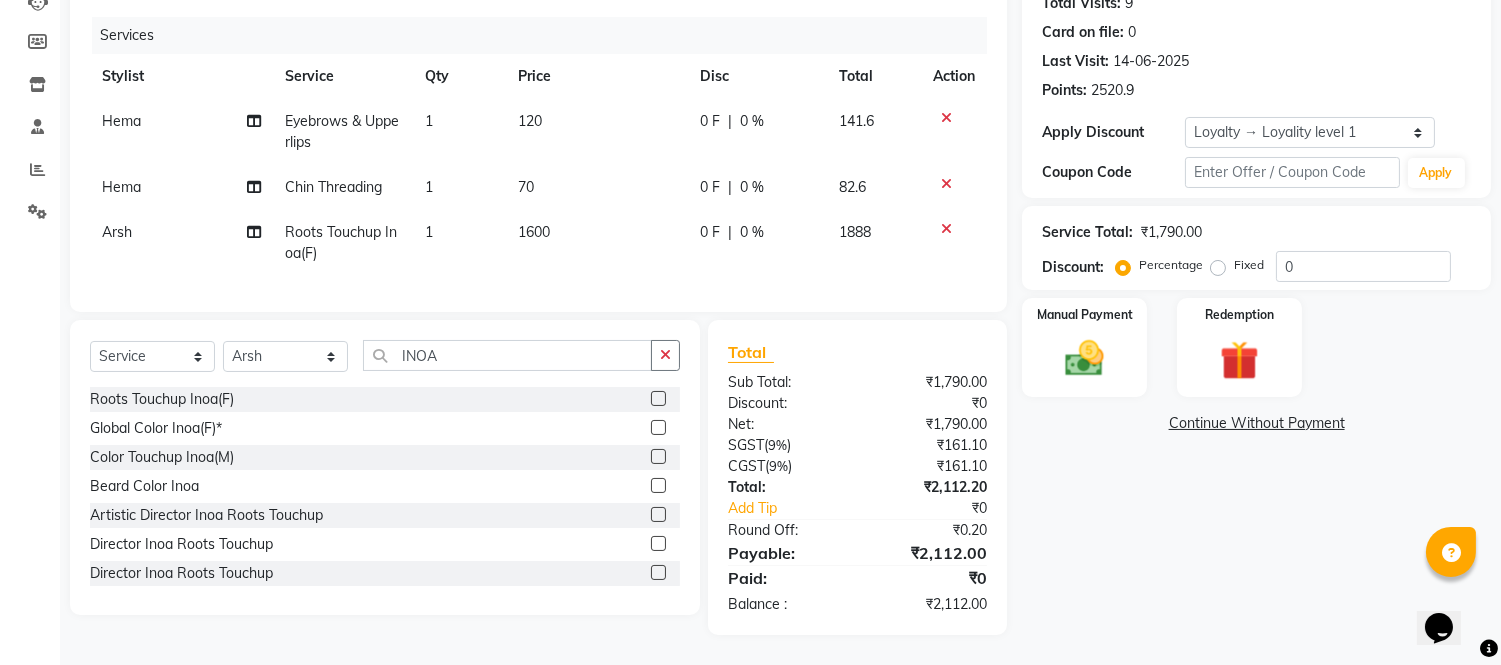 scroll, scrollTop: 247, scrollLeft: 0, axis: vertical 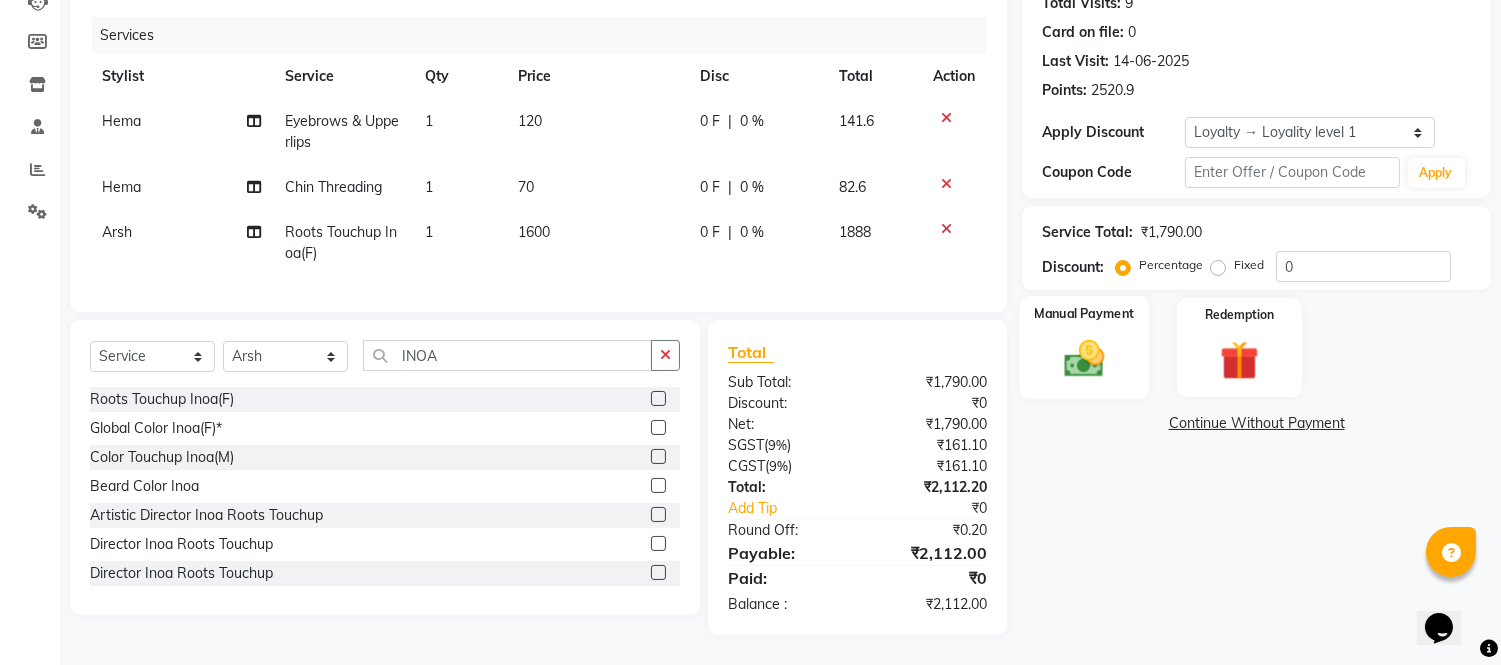 click 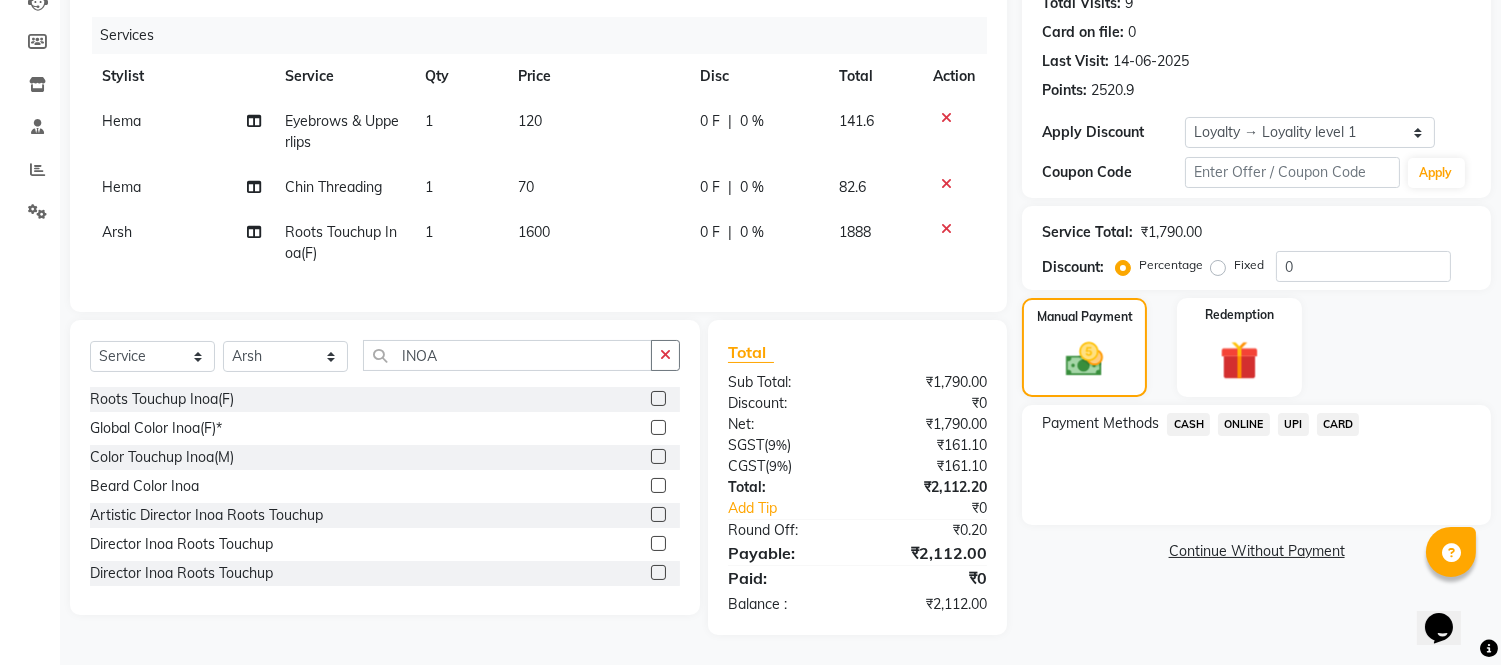 click on "CASH" 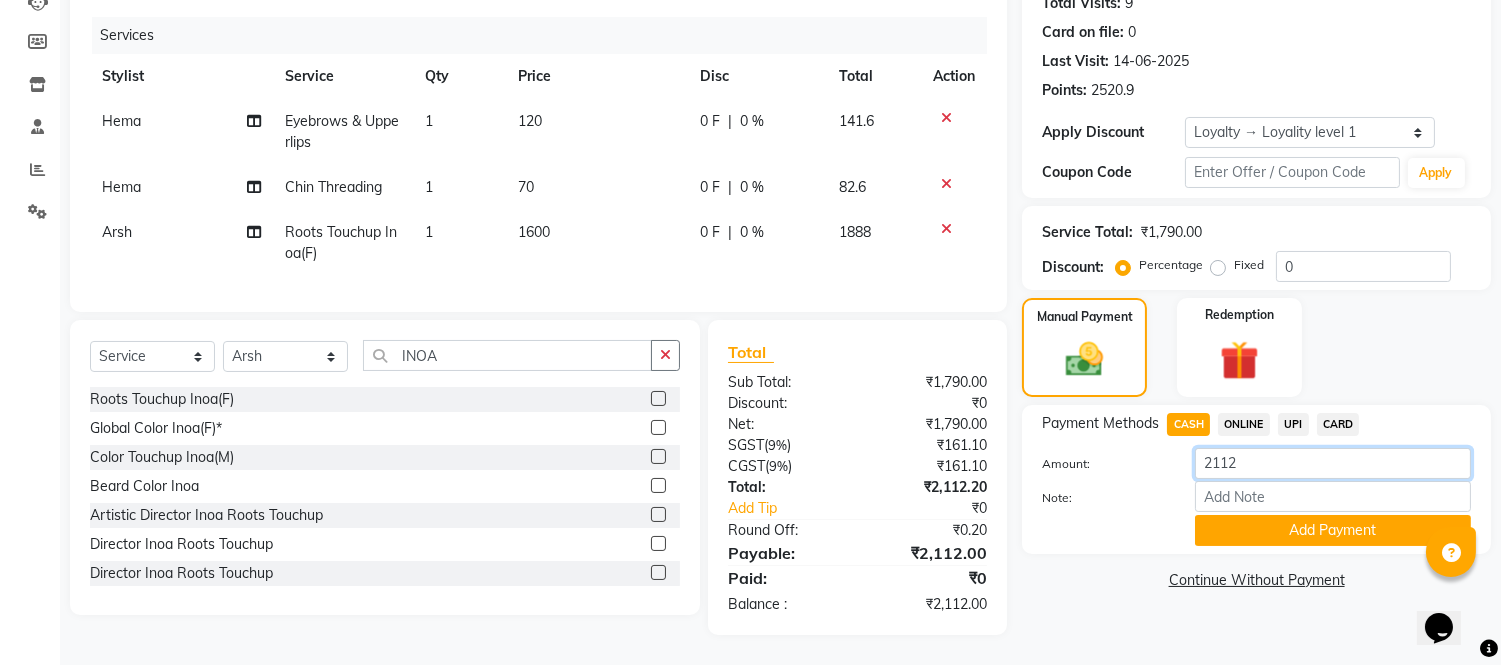 click on "2112" 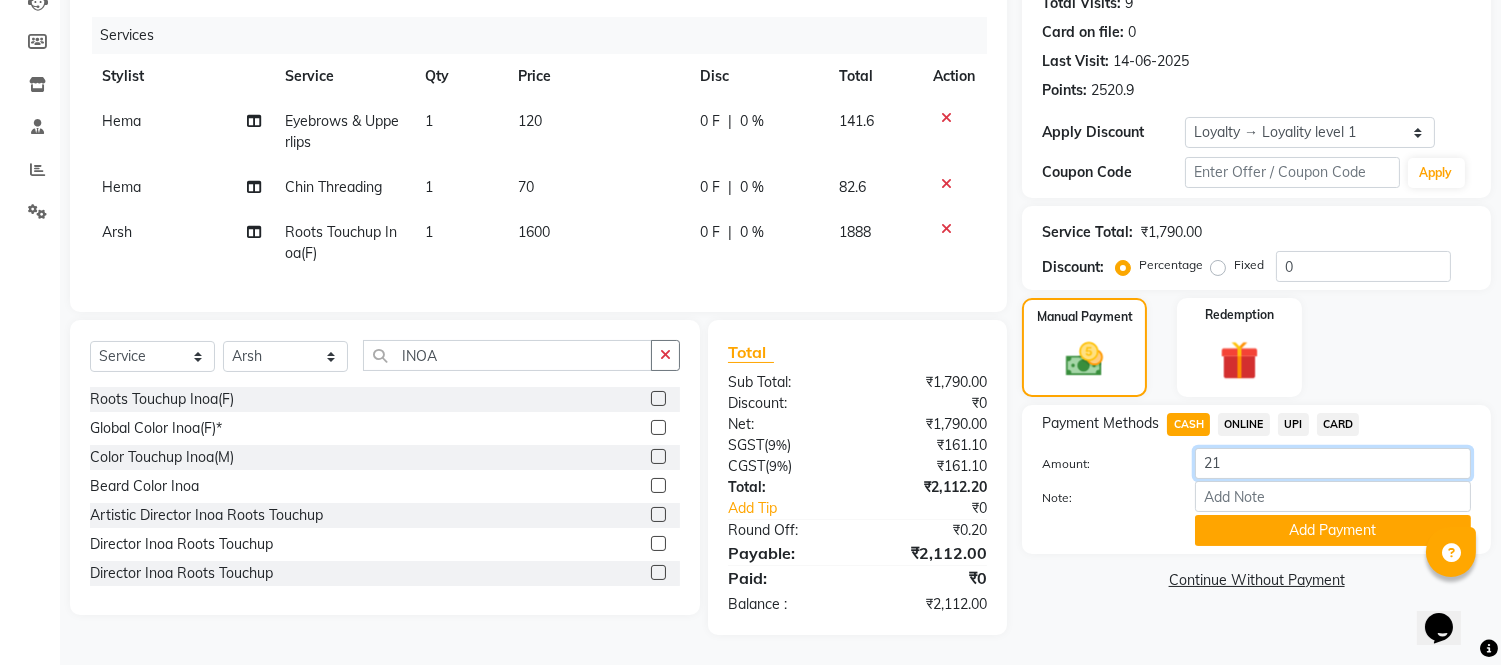 type on "2" 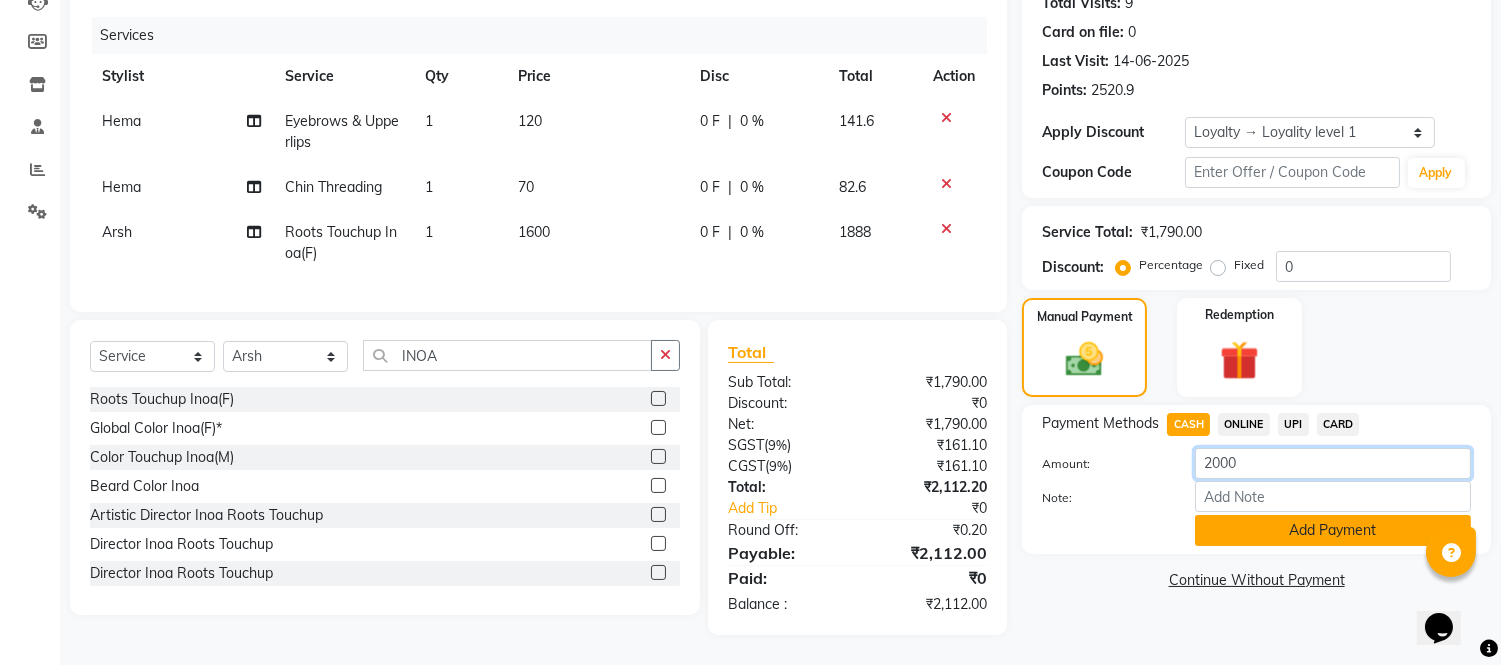 type on "2000" 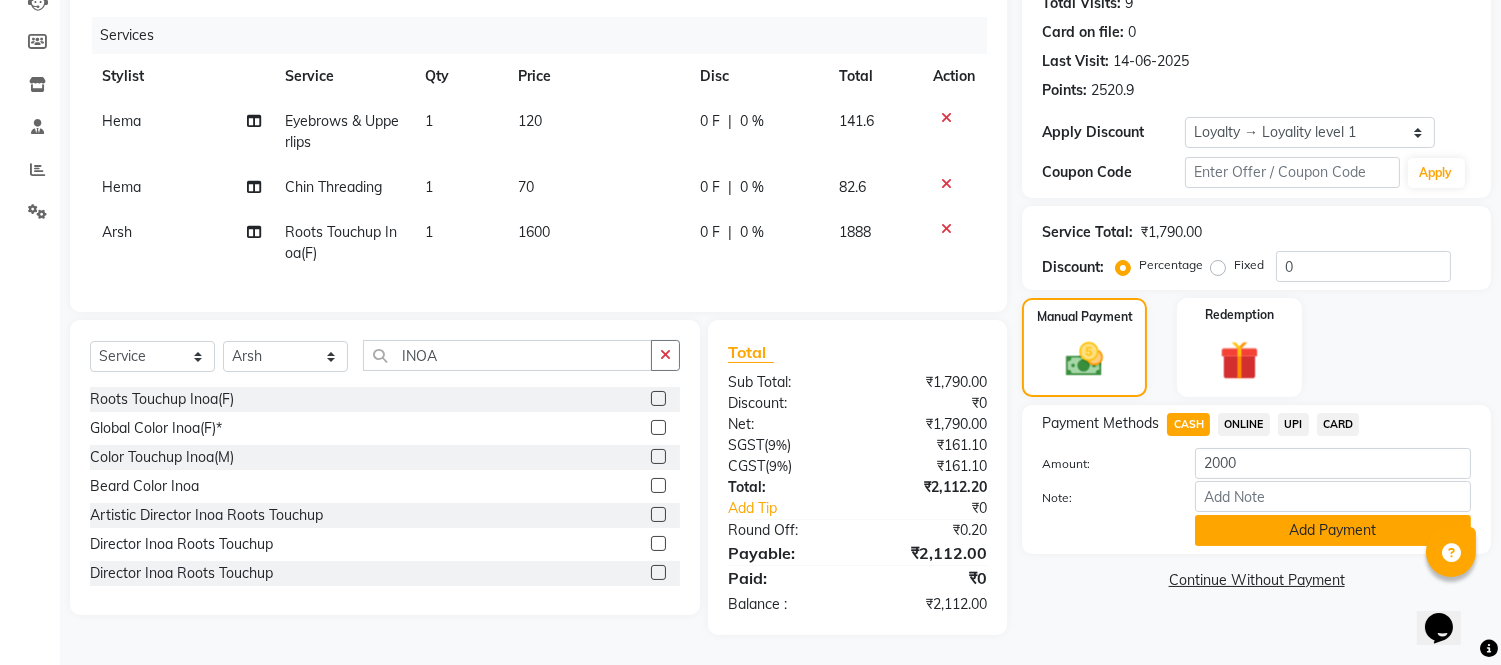 click on "Add Payment" 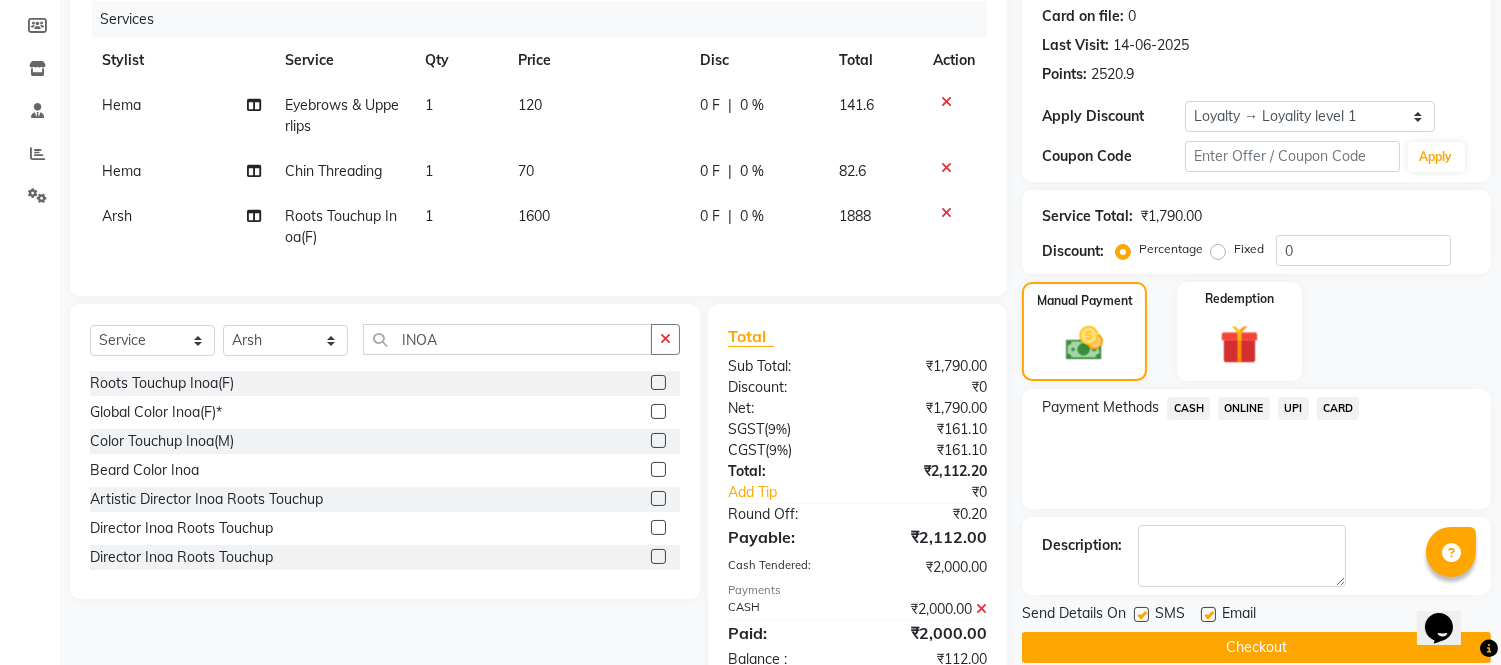 click on "UPI" 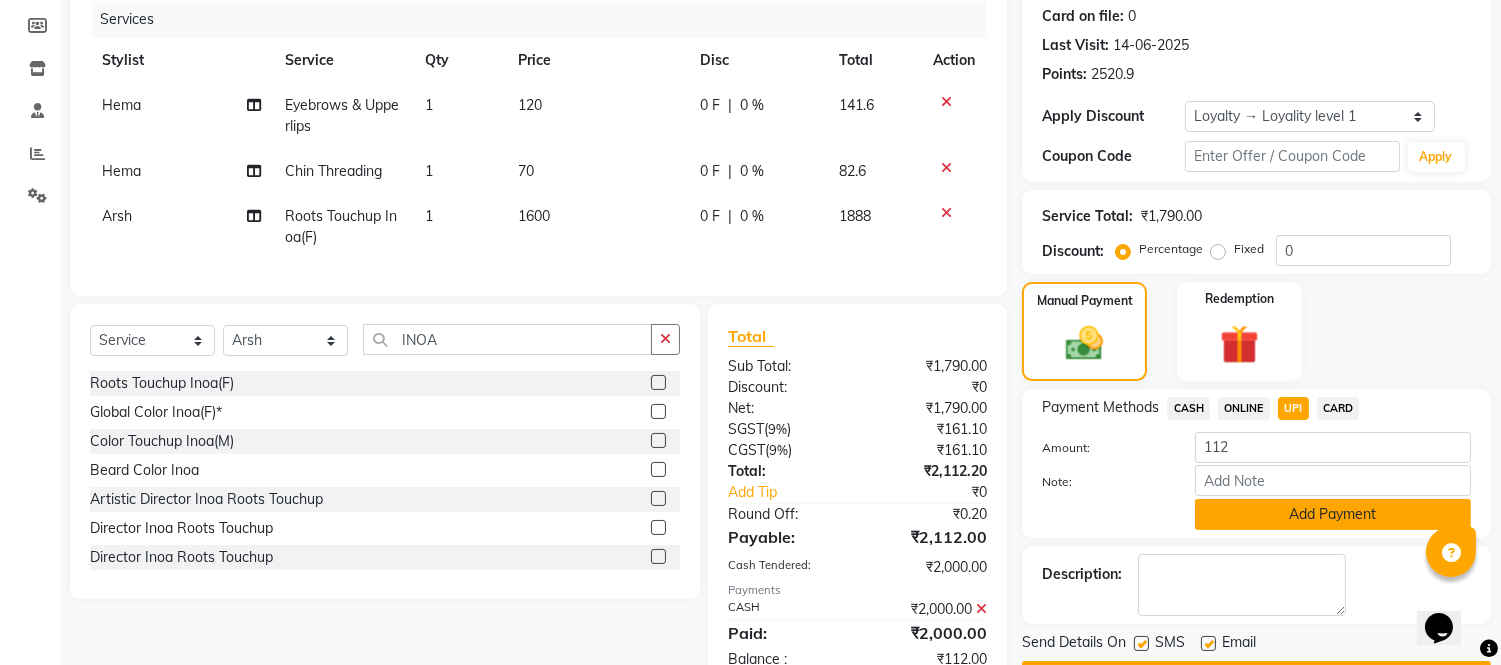 click on "Add Payment" 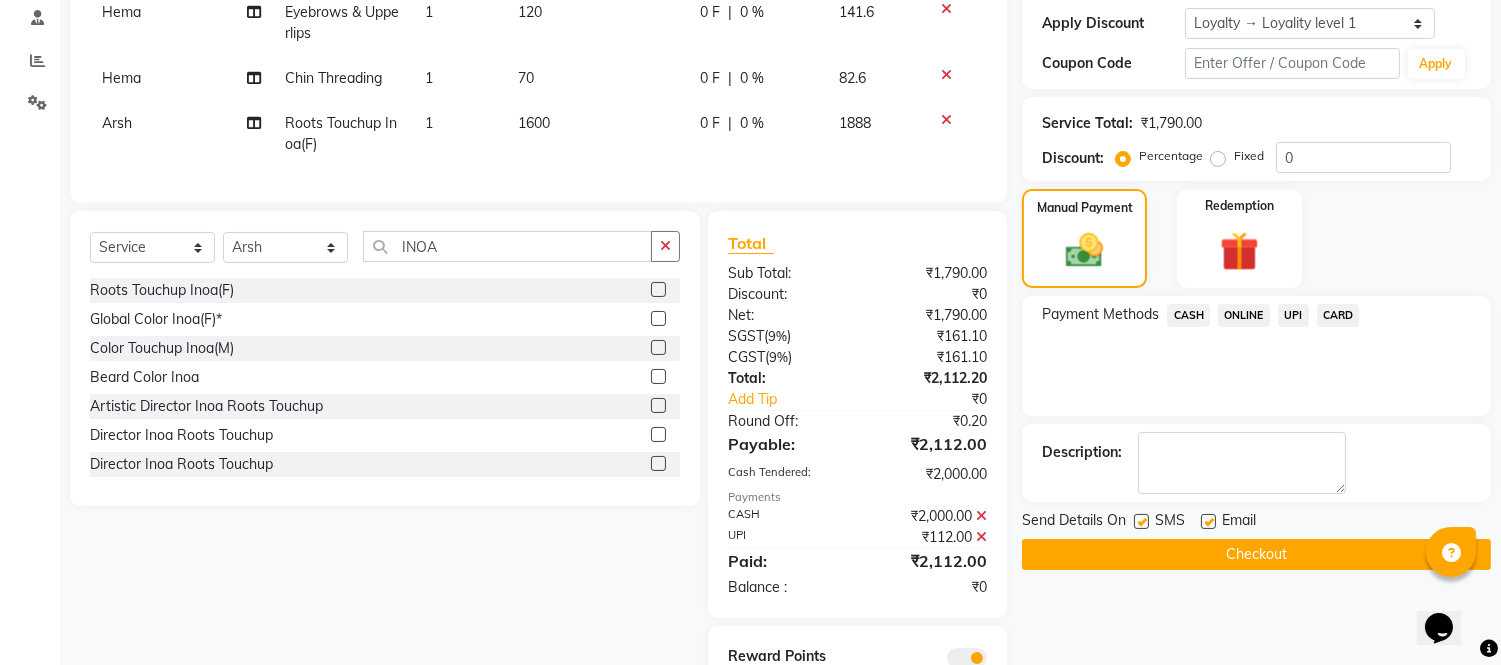 scroll, scrollTop: 458, scrollLeft: 0, axis: vertical 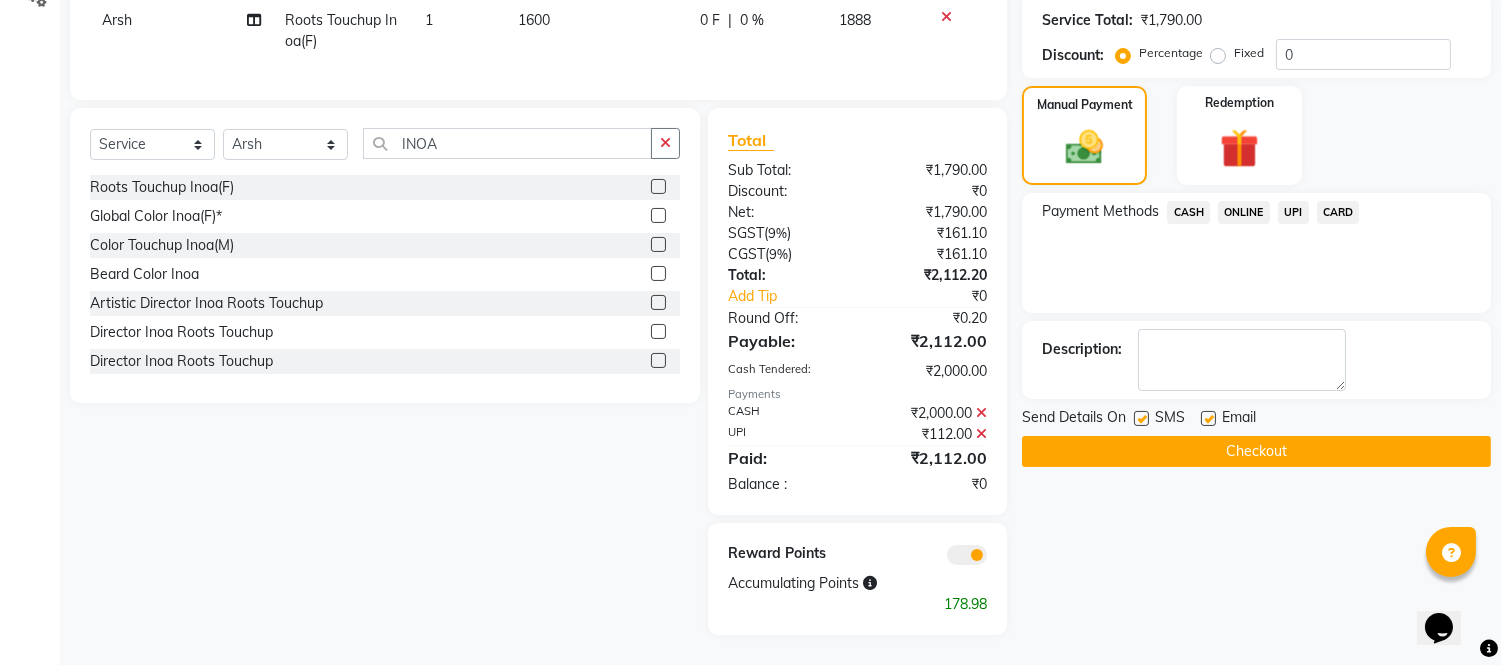 click 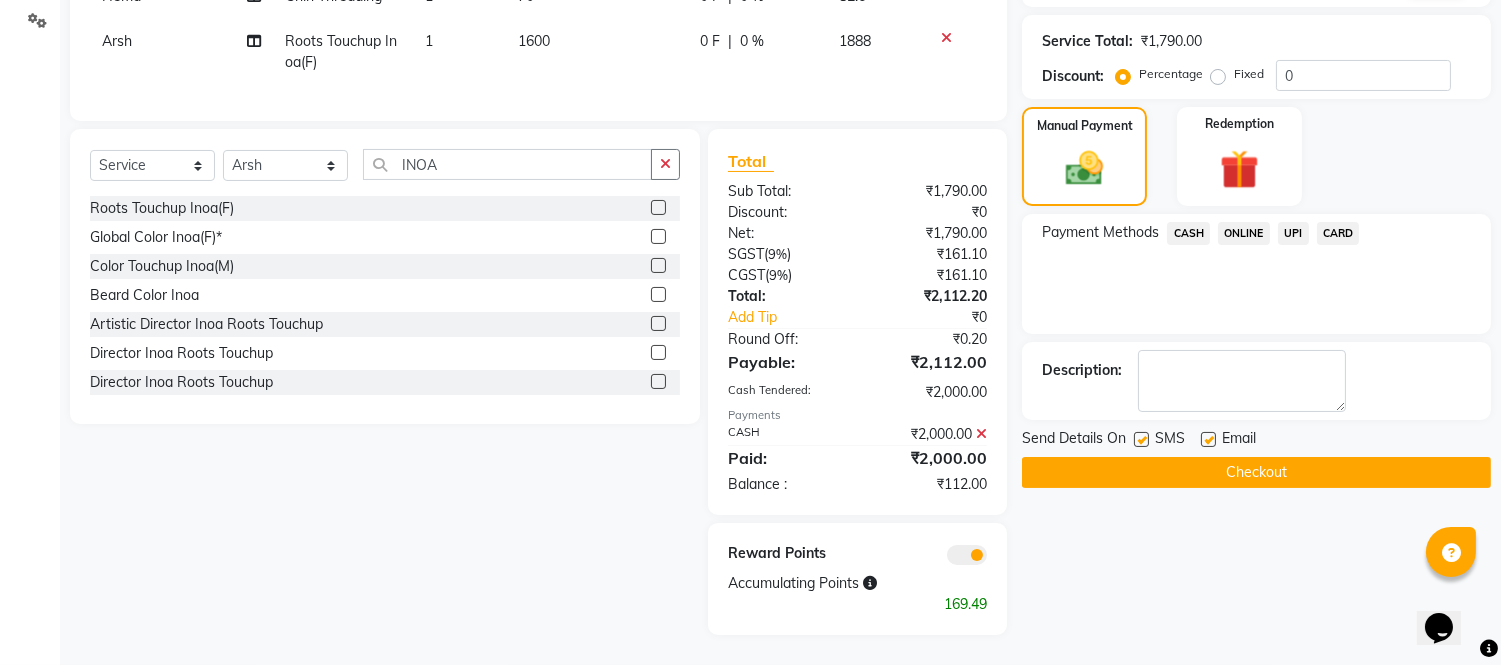 click on "CARD" 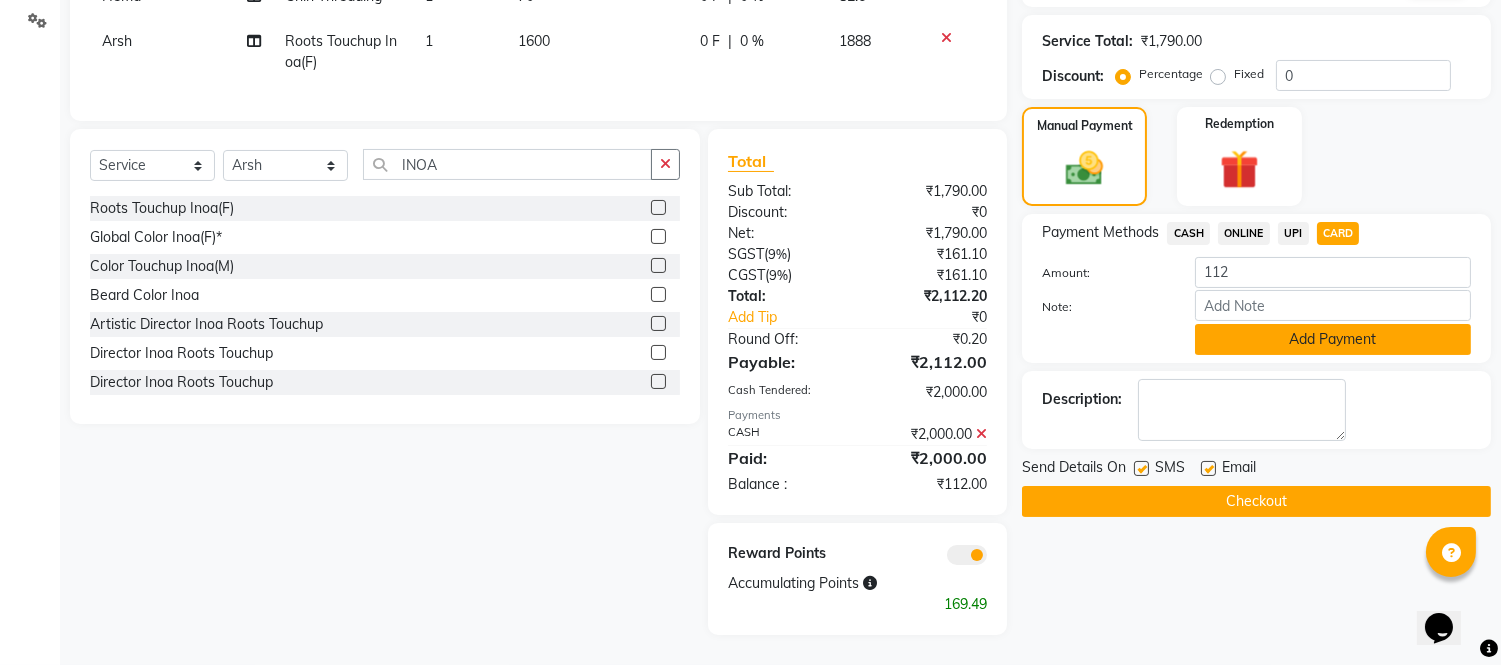 click on "Add Payment" 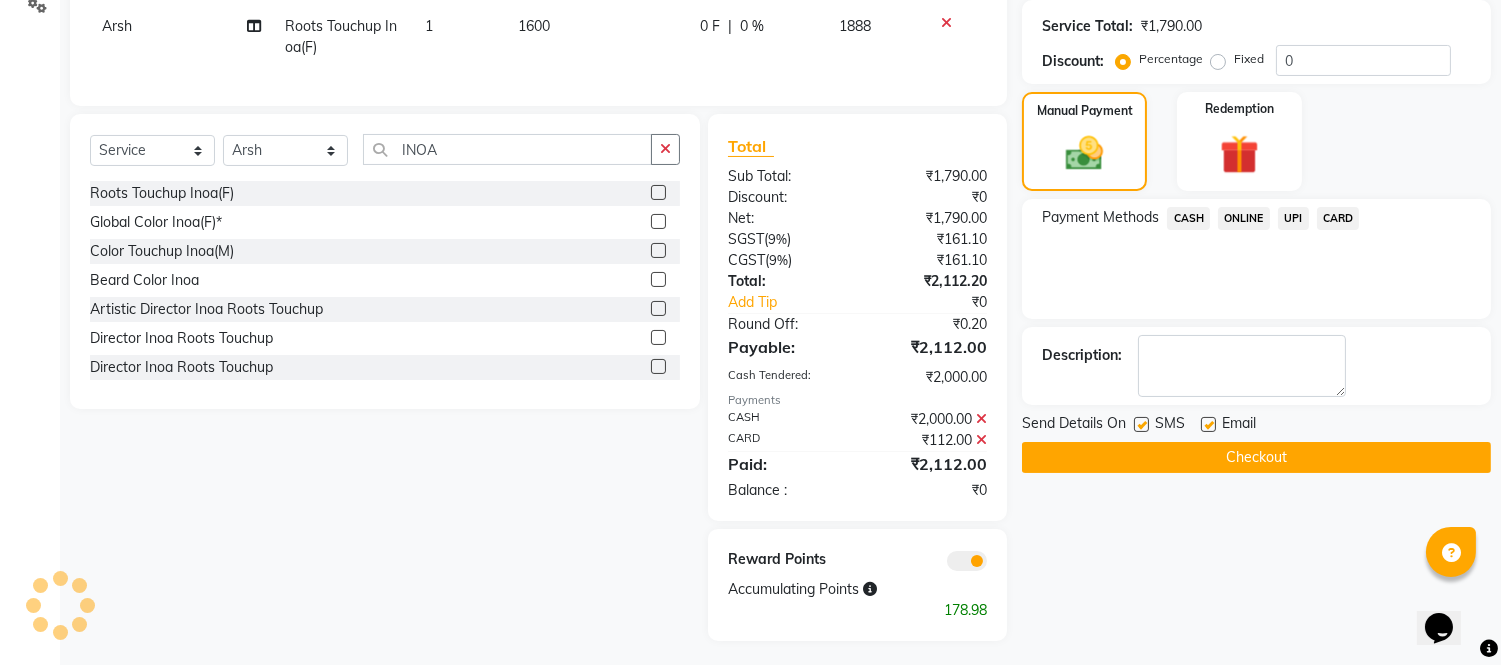 click on "Checkout" 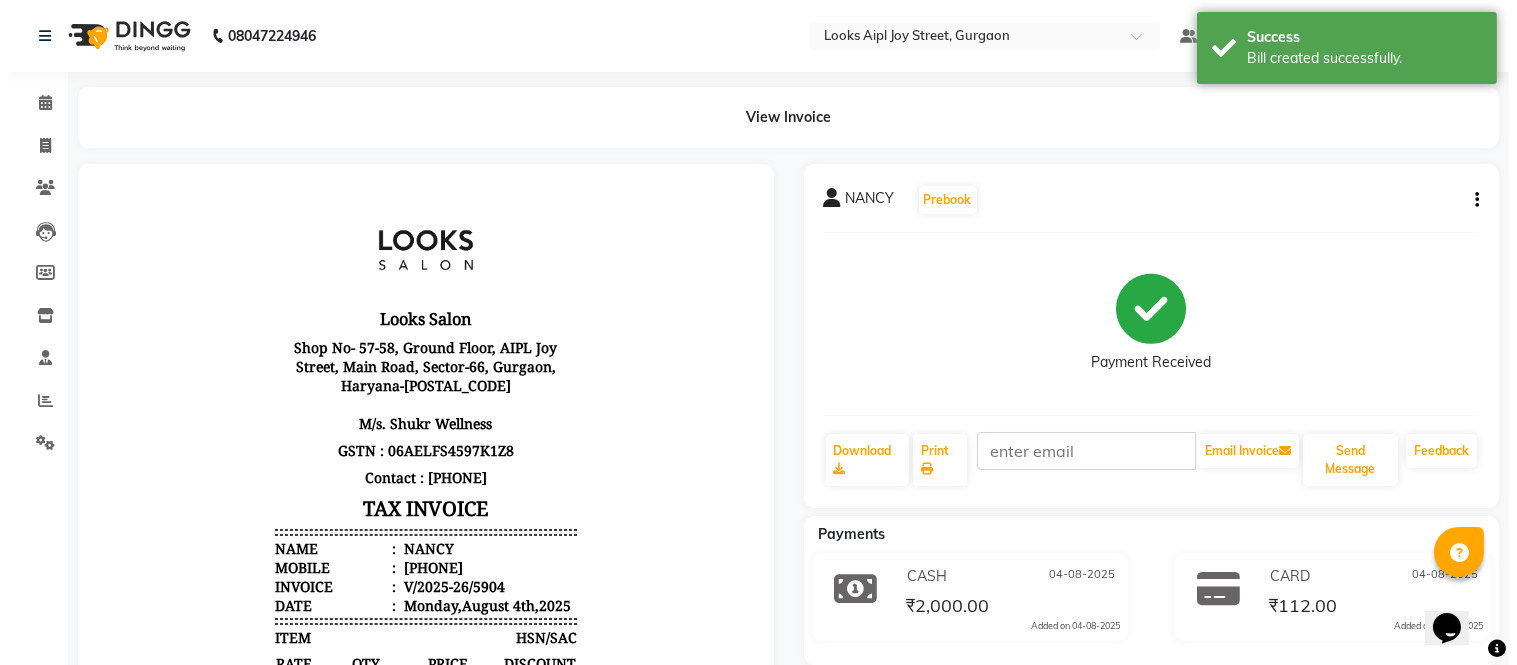 scroll, scrollTop: 0, scrollLeft: 0, axis: both 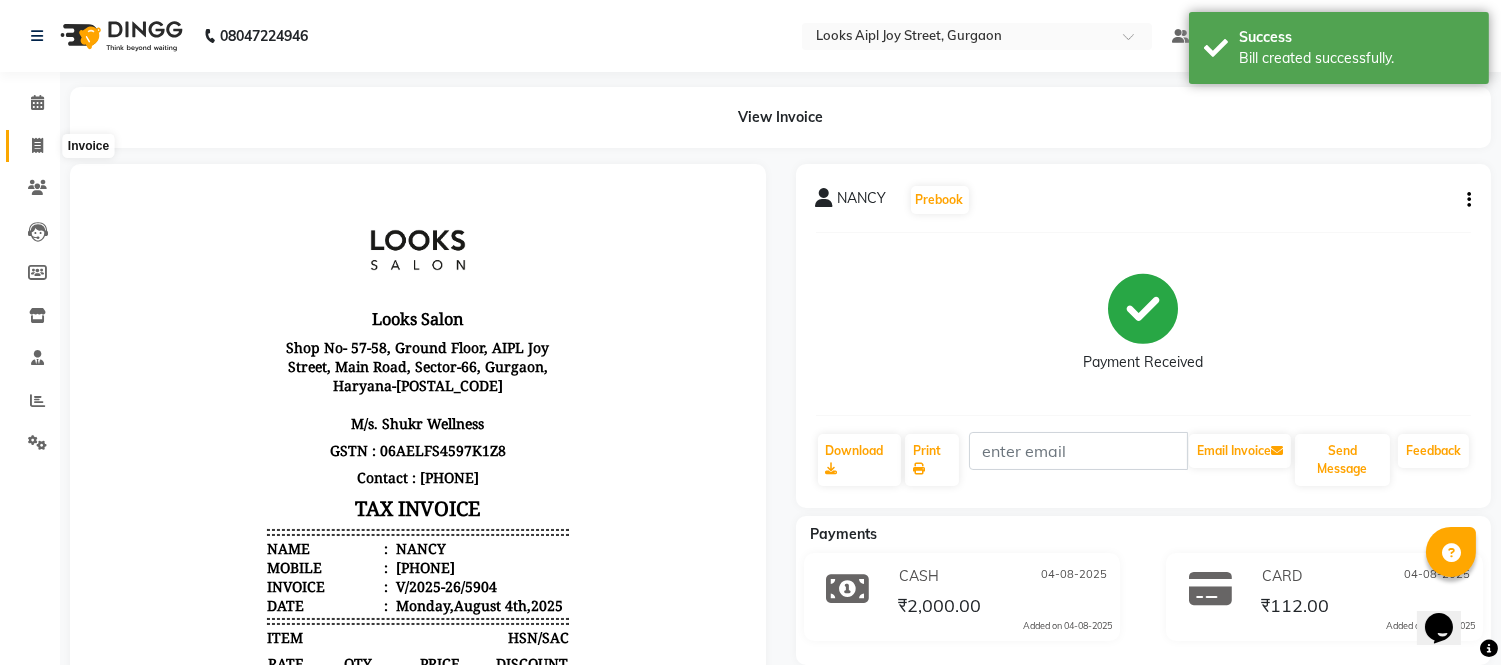 click 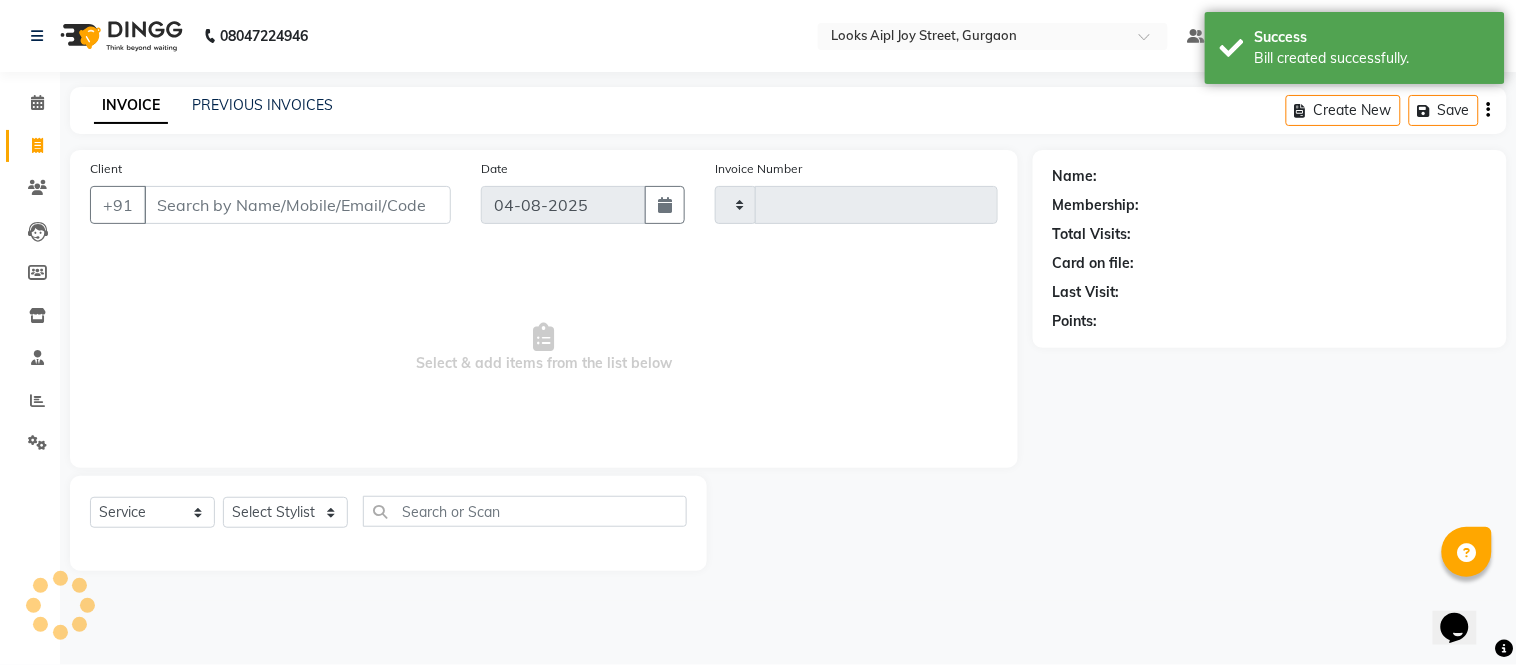 type on "5905" 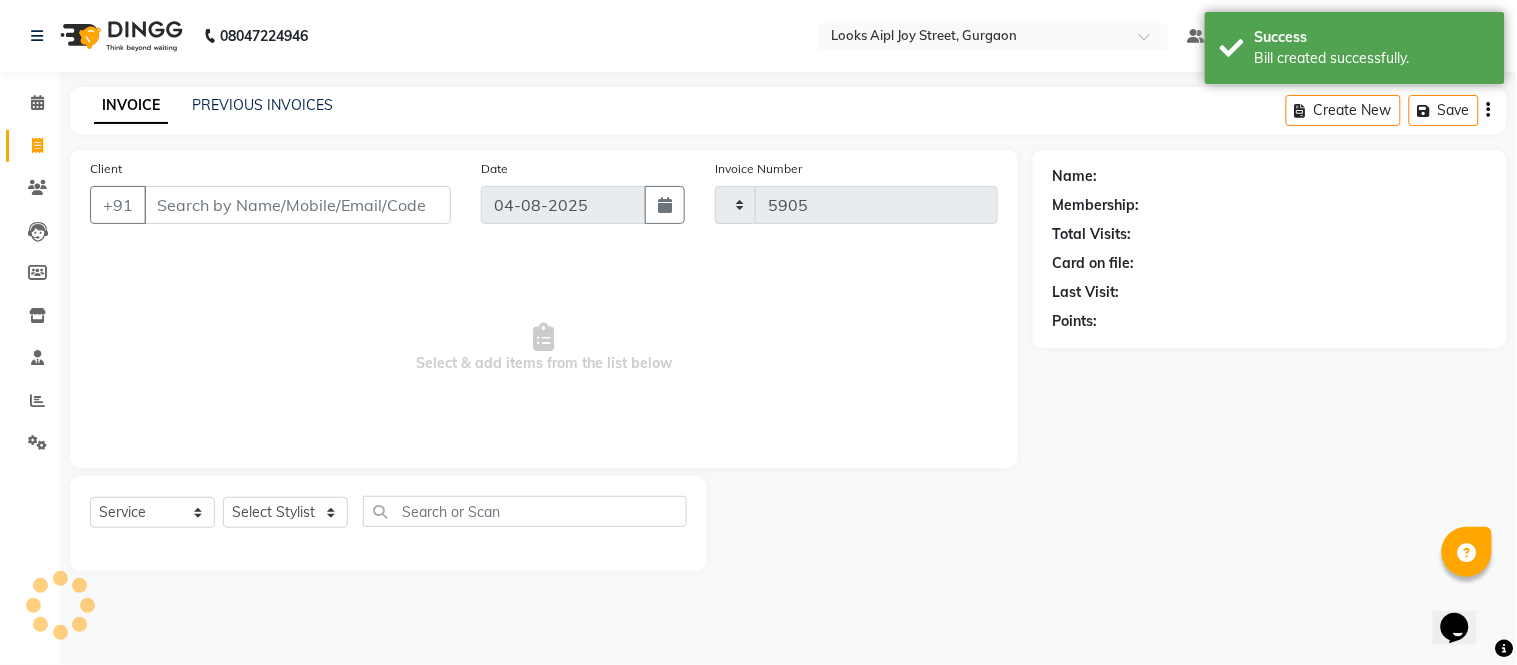 select on "6047" 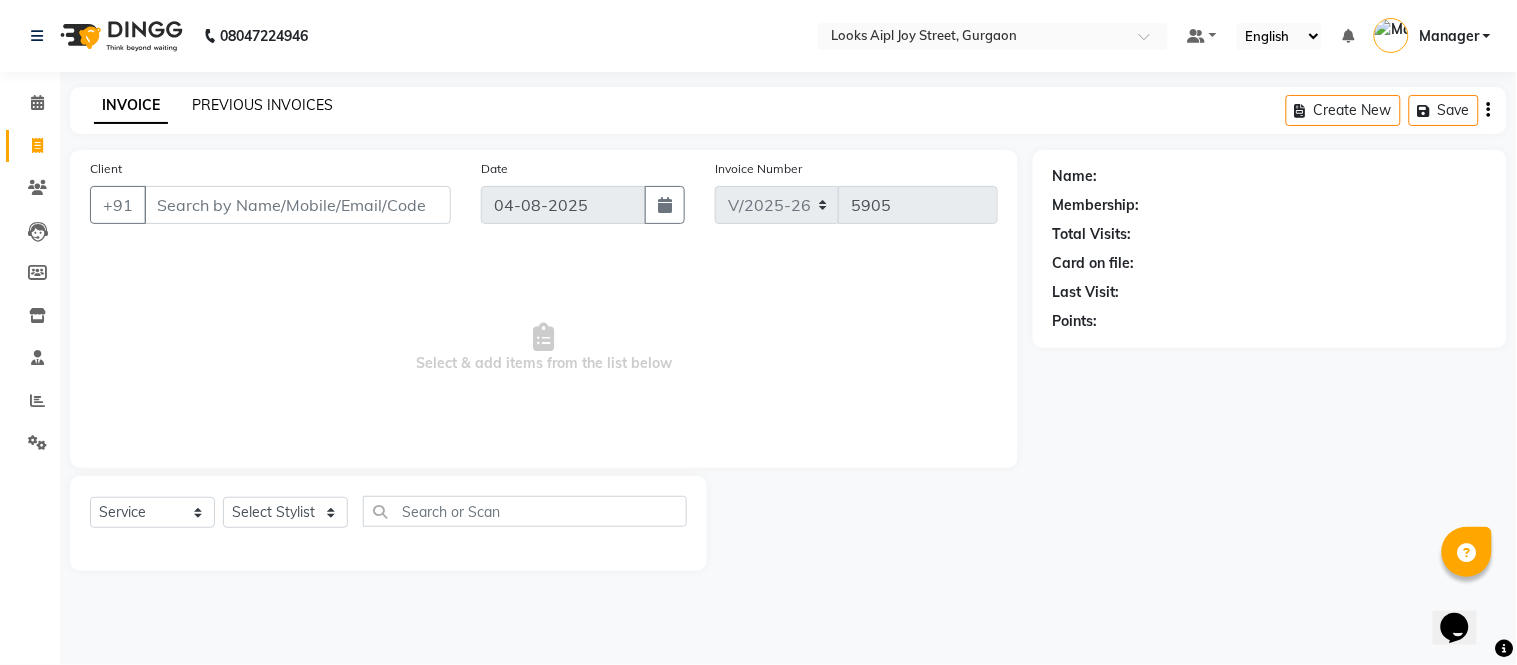 click on "PREVIOUS INVOICES" 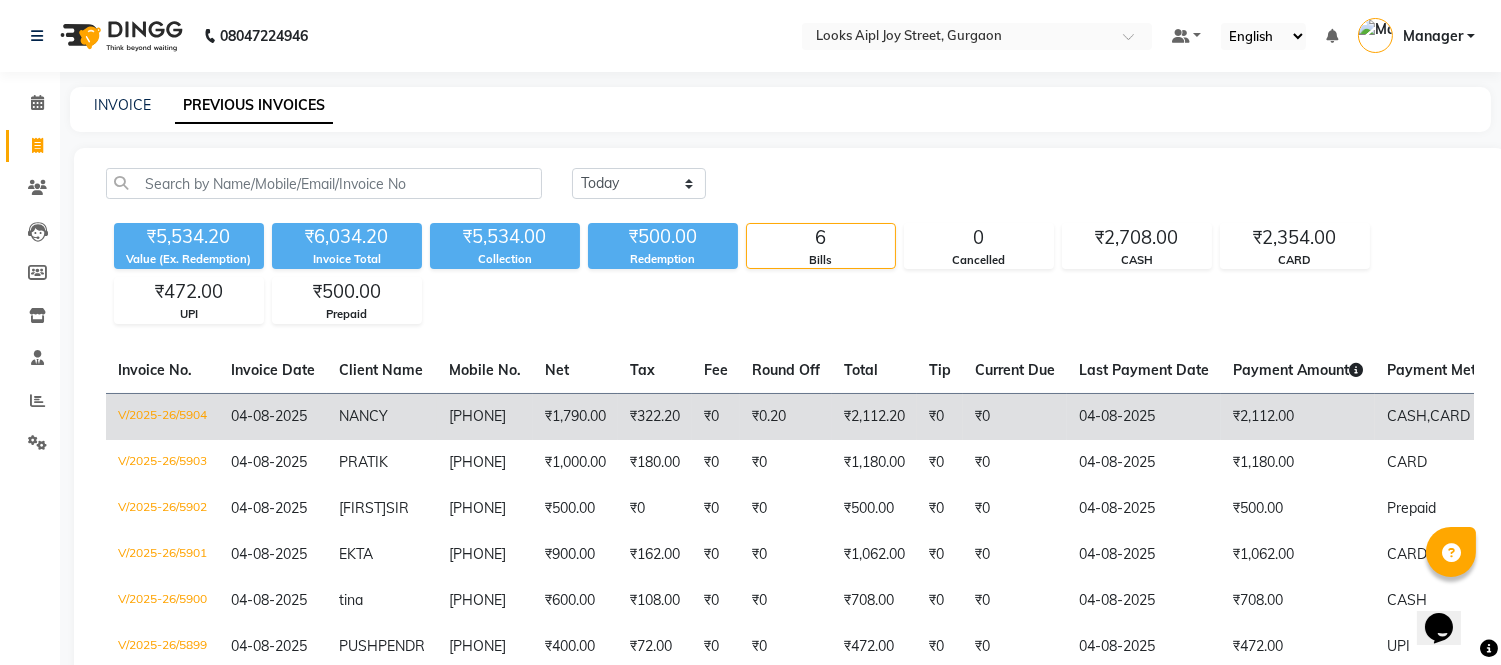 click on "₹322.20" 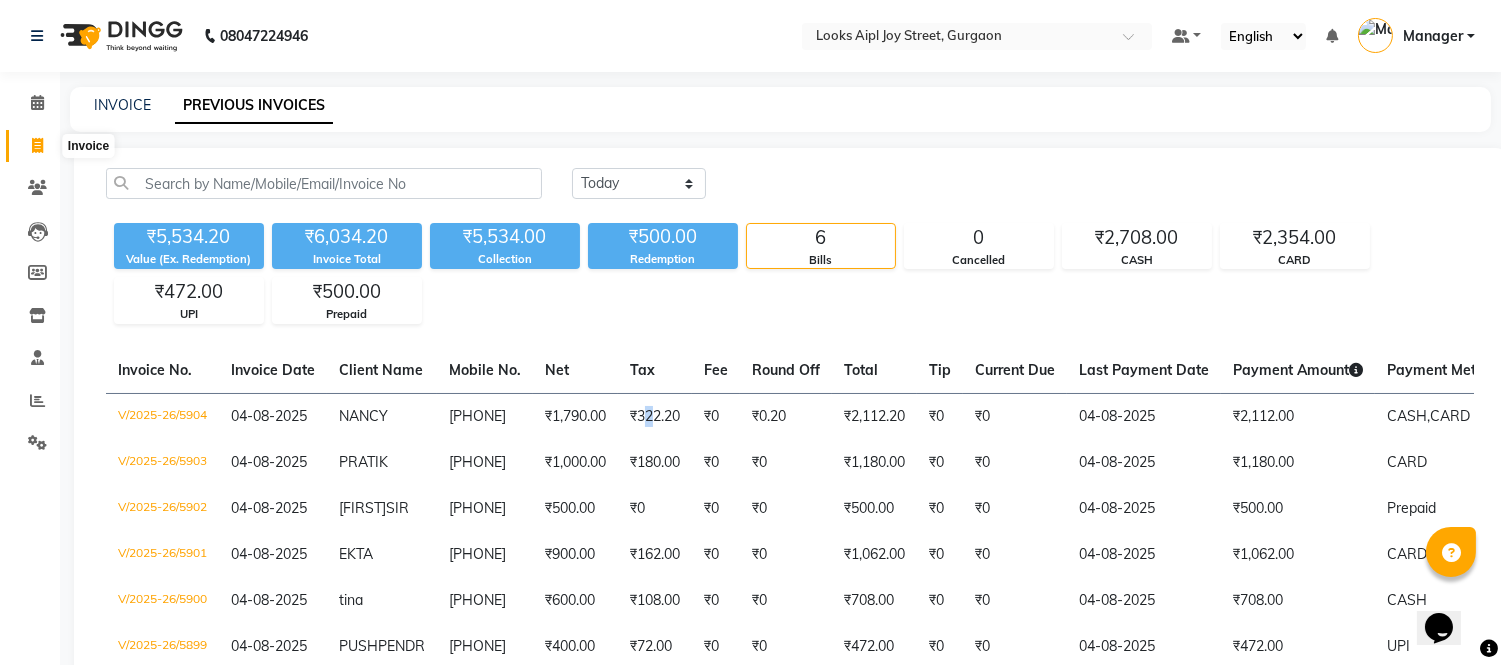 click 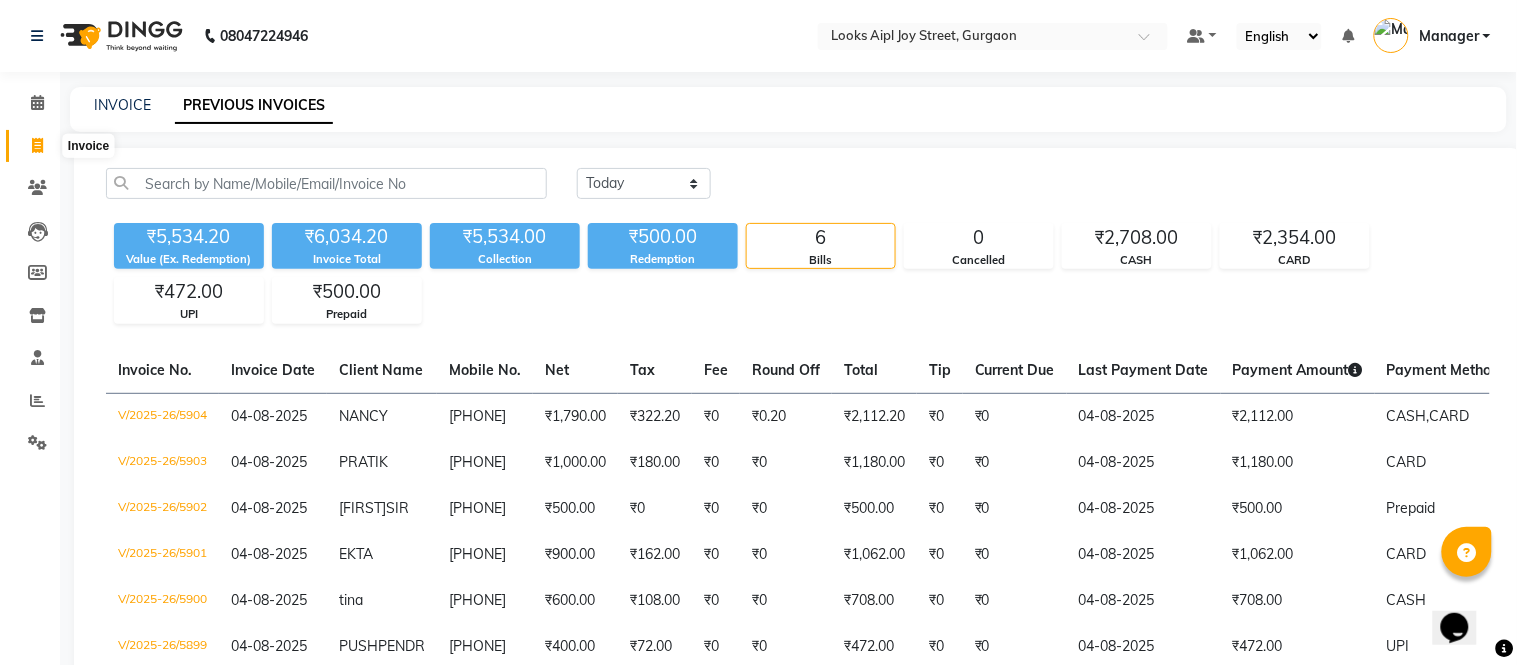 select on "6047" 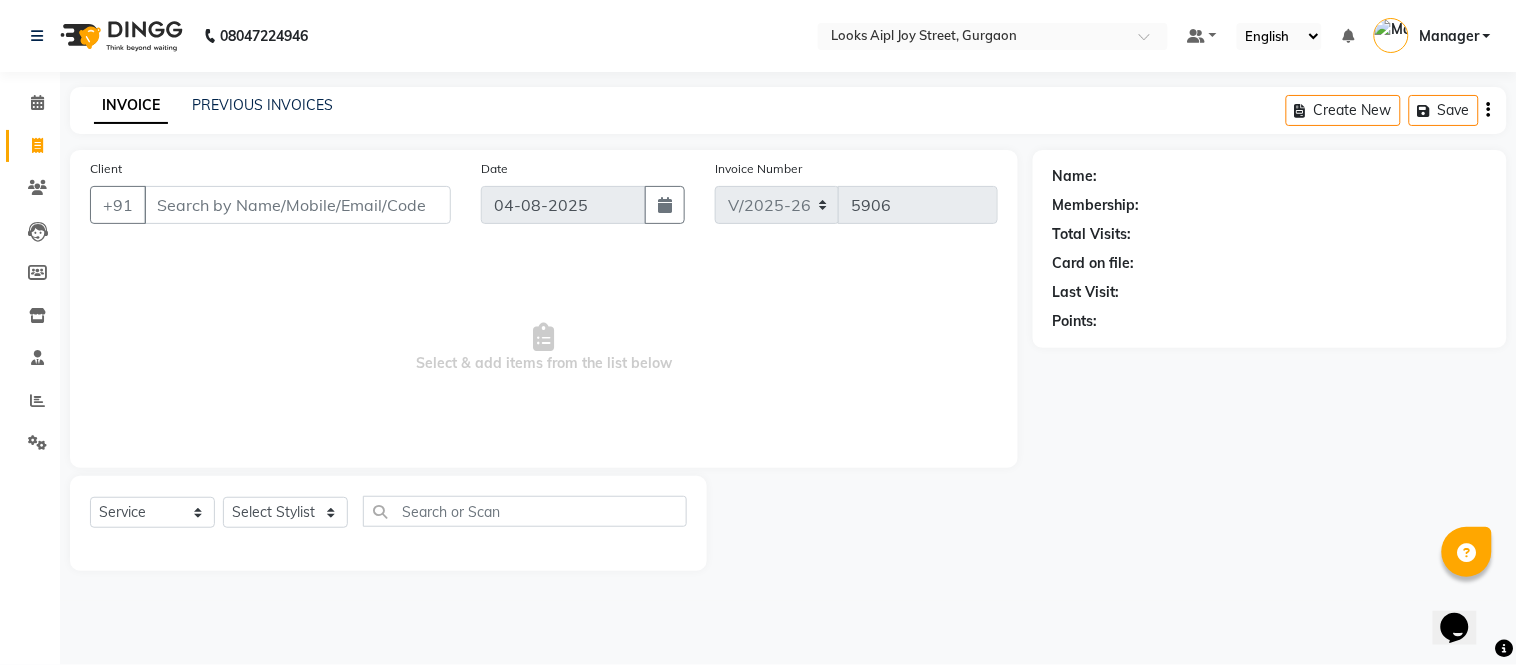 click on "Client" at bounding box center (297, 205) 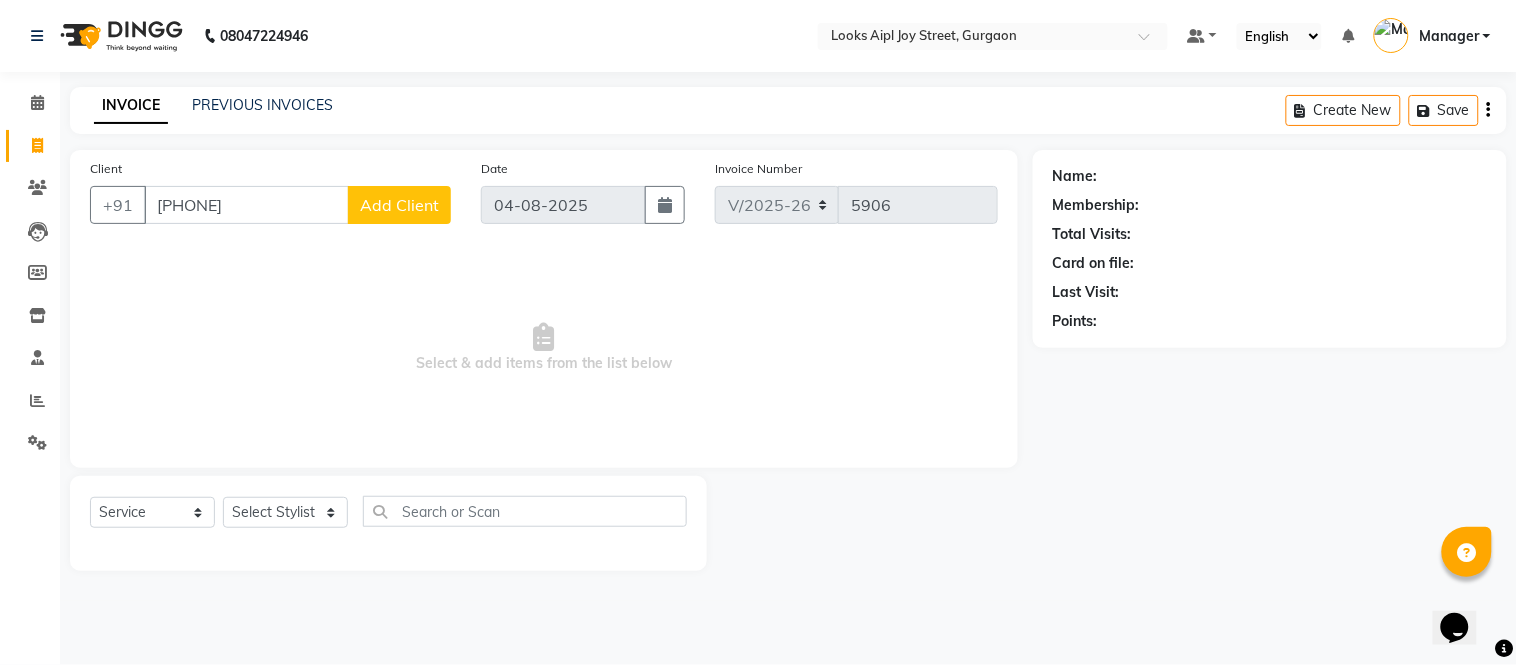 type on "[PHONE]" 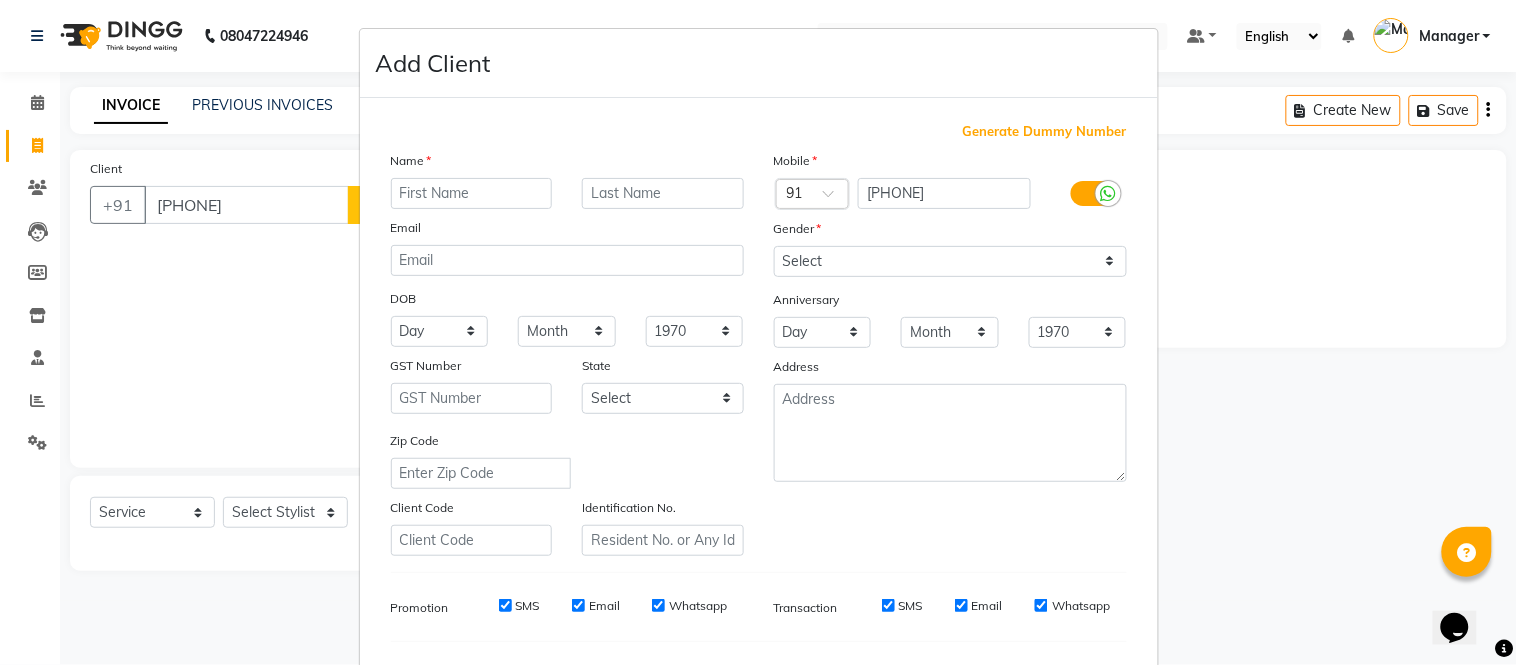 click at bounding box center (472, 193) 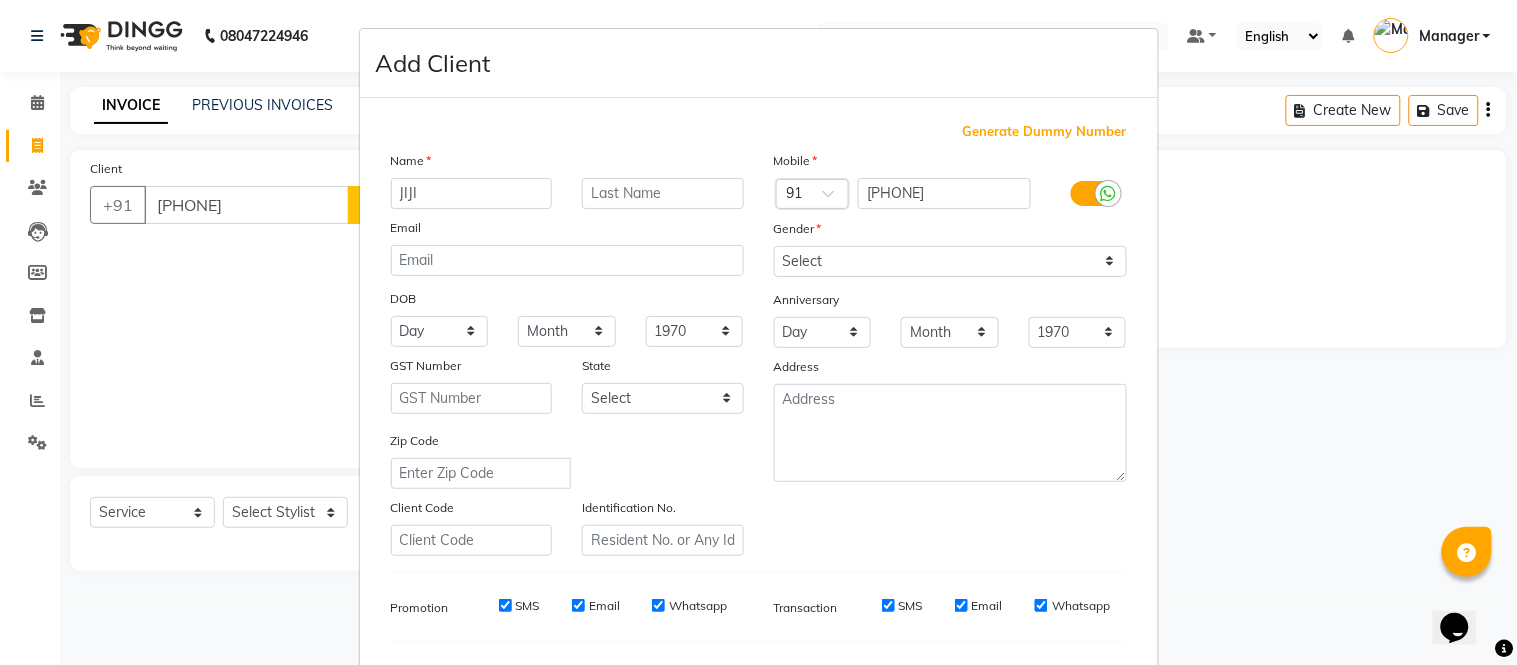 type on "JIJI" 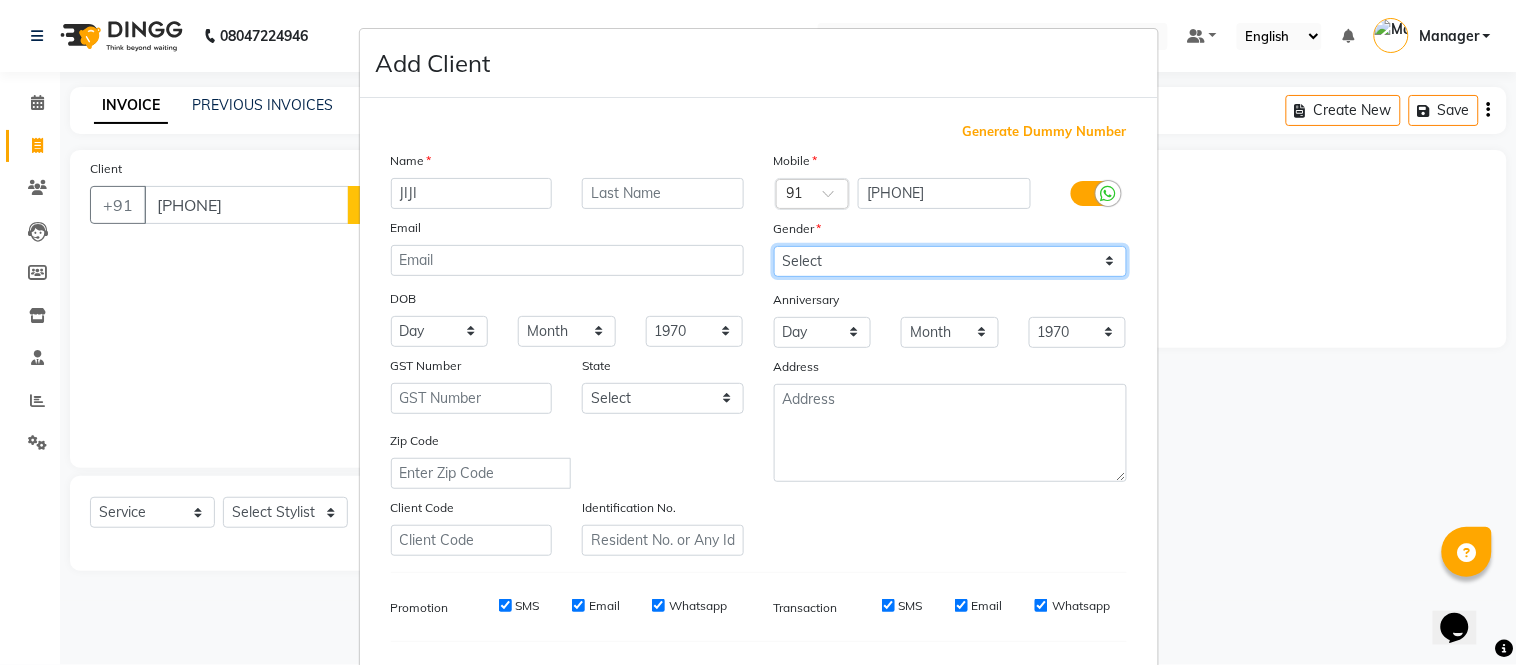 click on "Select Male Female Other Prefer Not To Say" at bounding box center [950, 261] 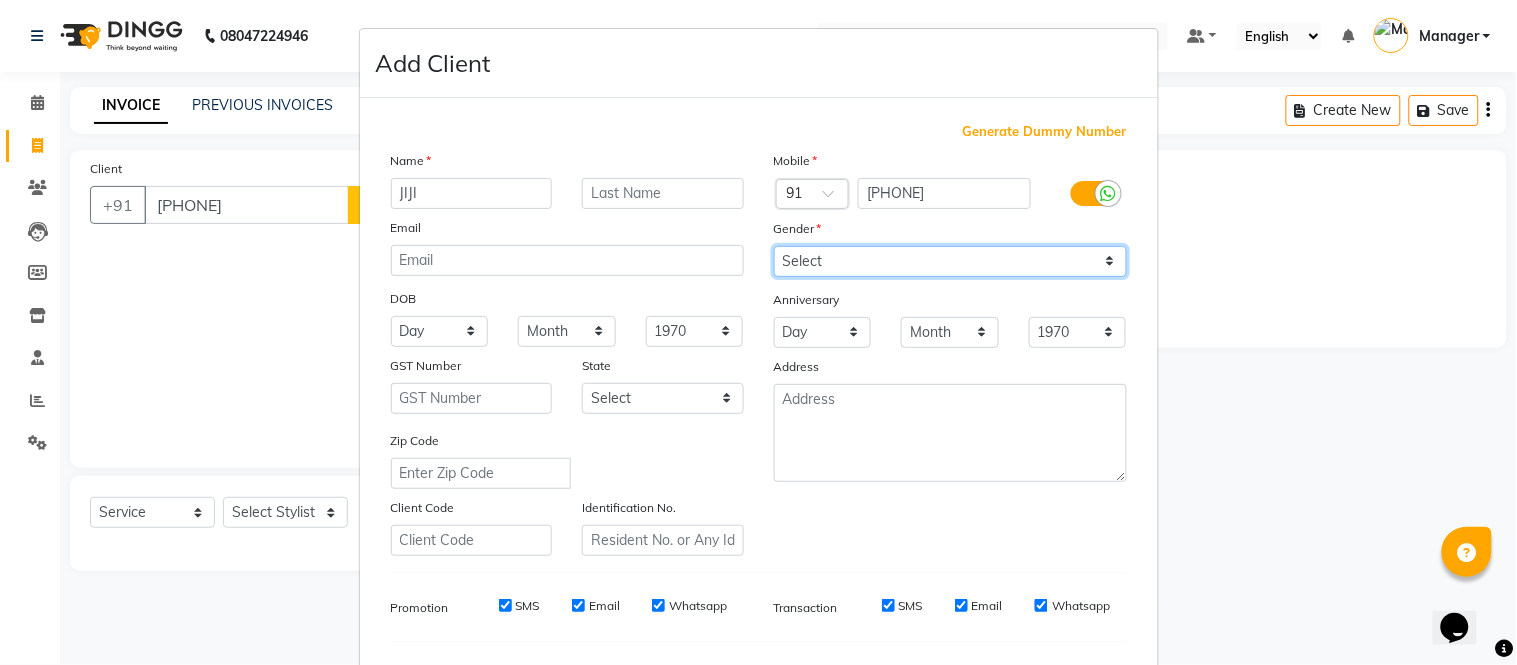 select on "female" 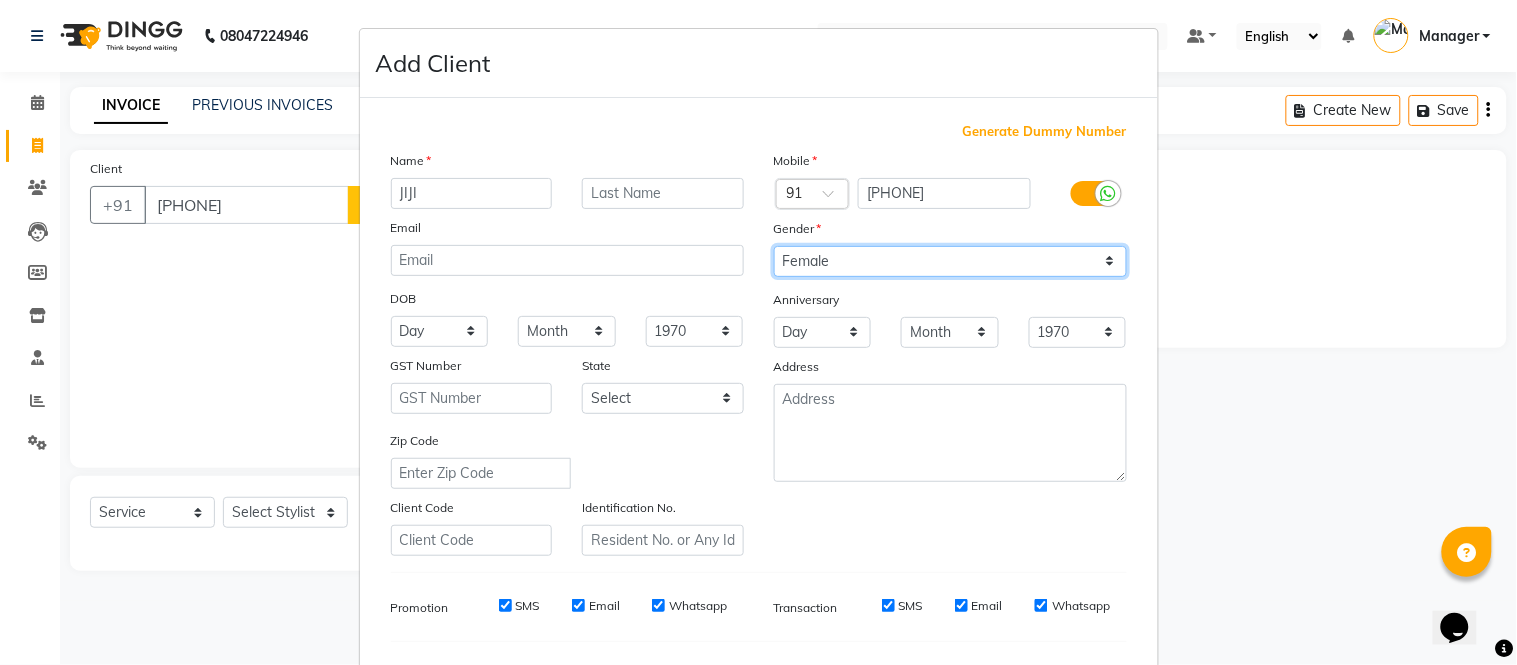 click on "Select Male Female Other Prefer Not To Say" at bounding box center (950, 261) 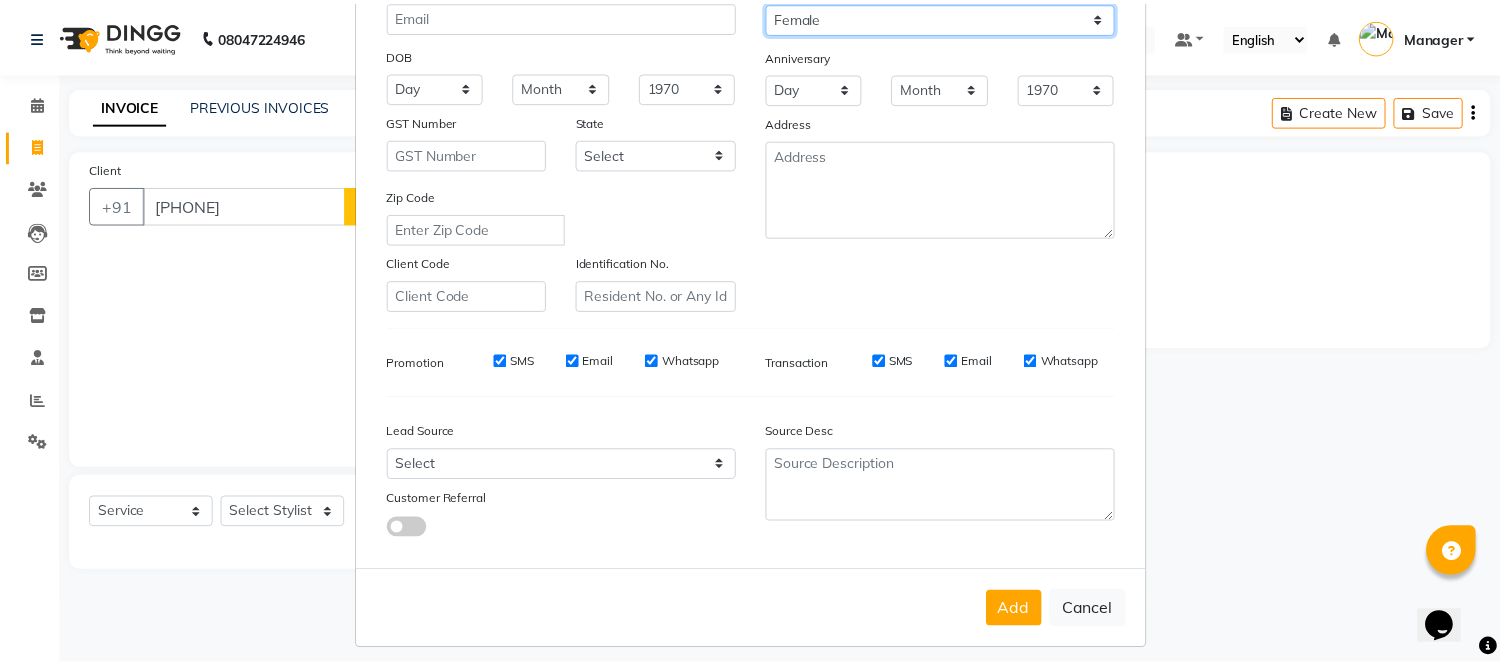 scroll, scrollTop: 258, scrollLeft: 0, axis: vertical 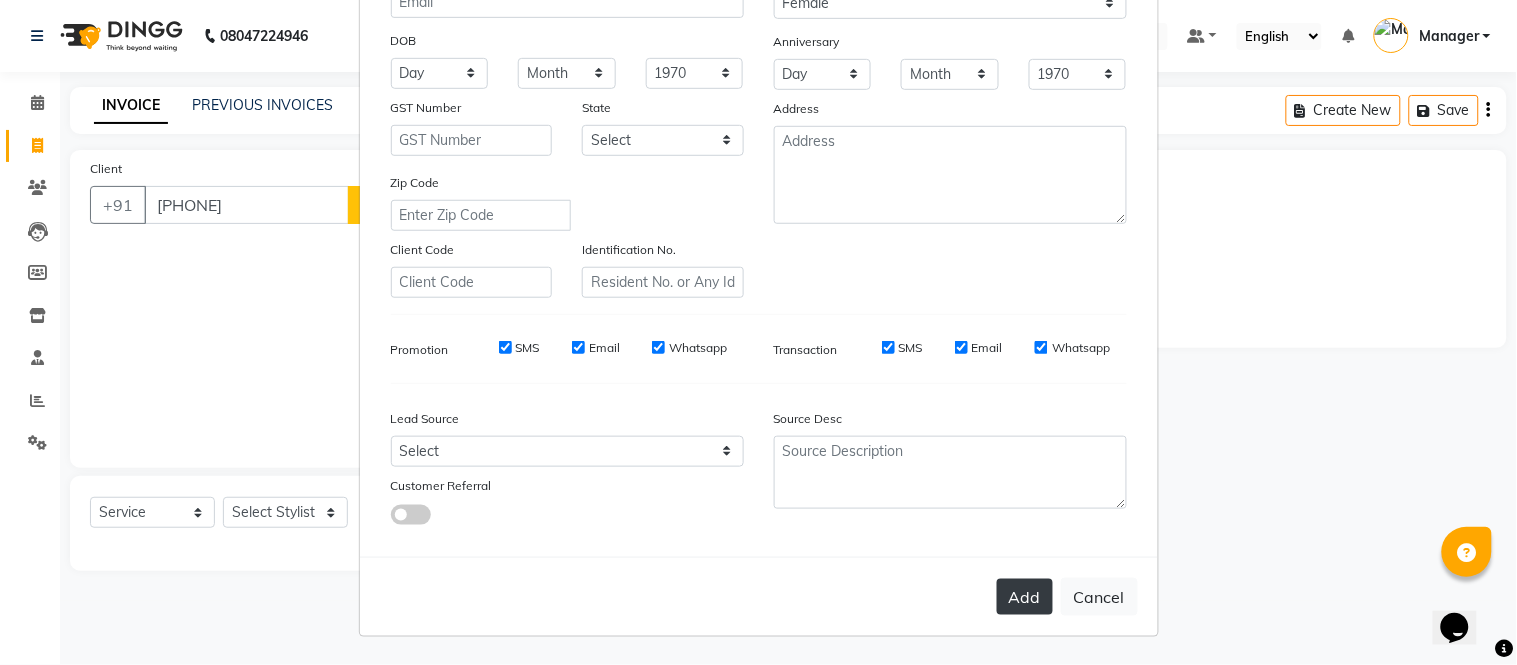 click on "Add" at bounding box center (1025, 597) 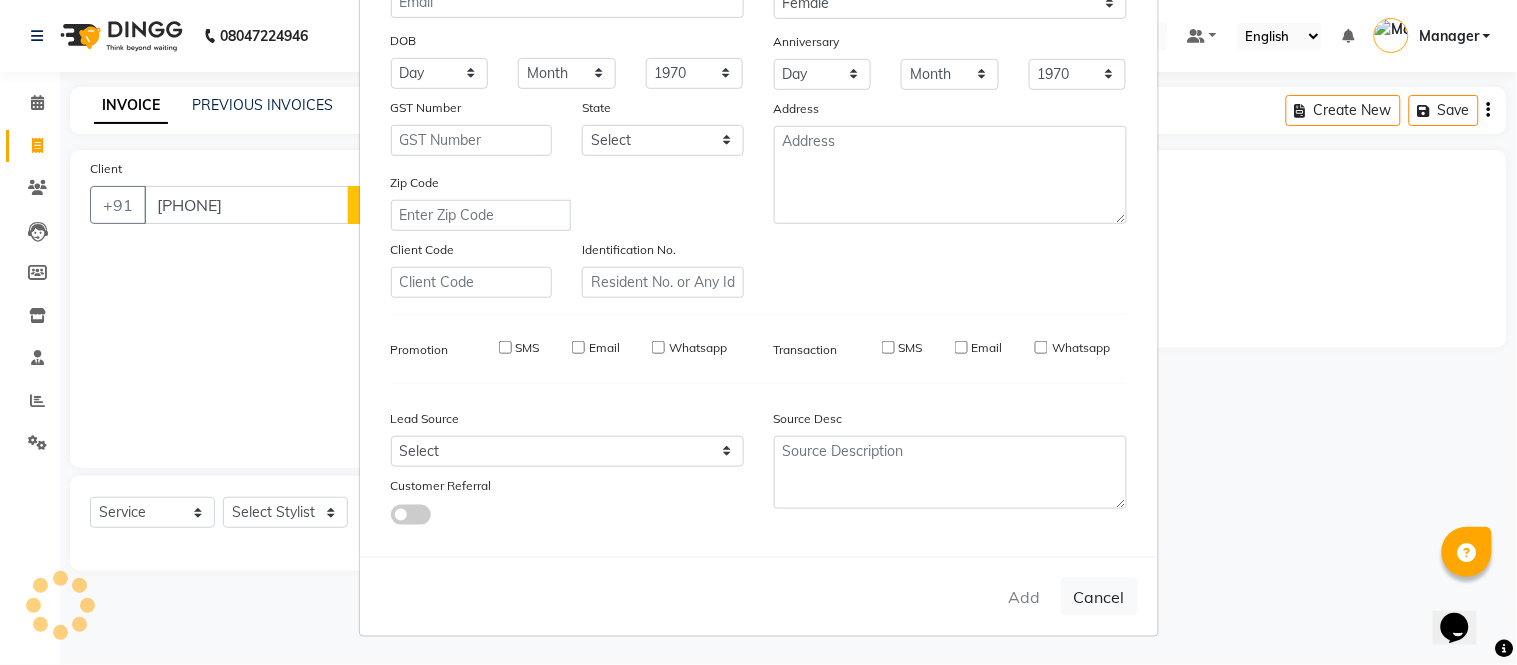 type 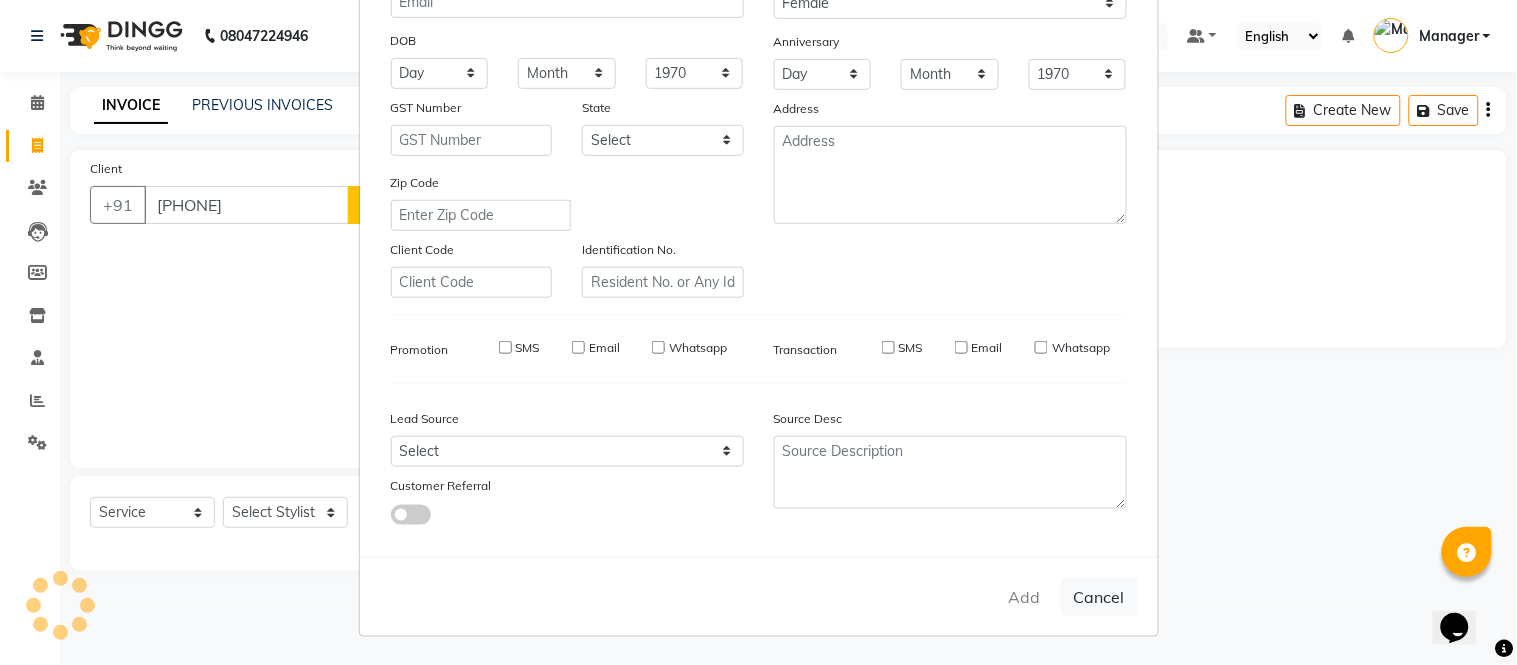 select 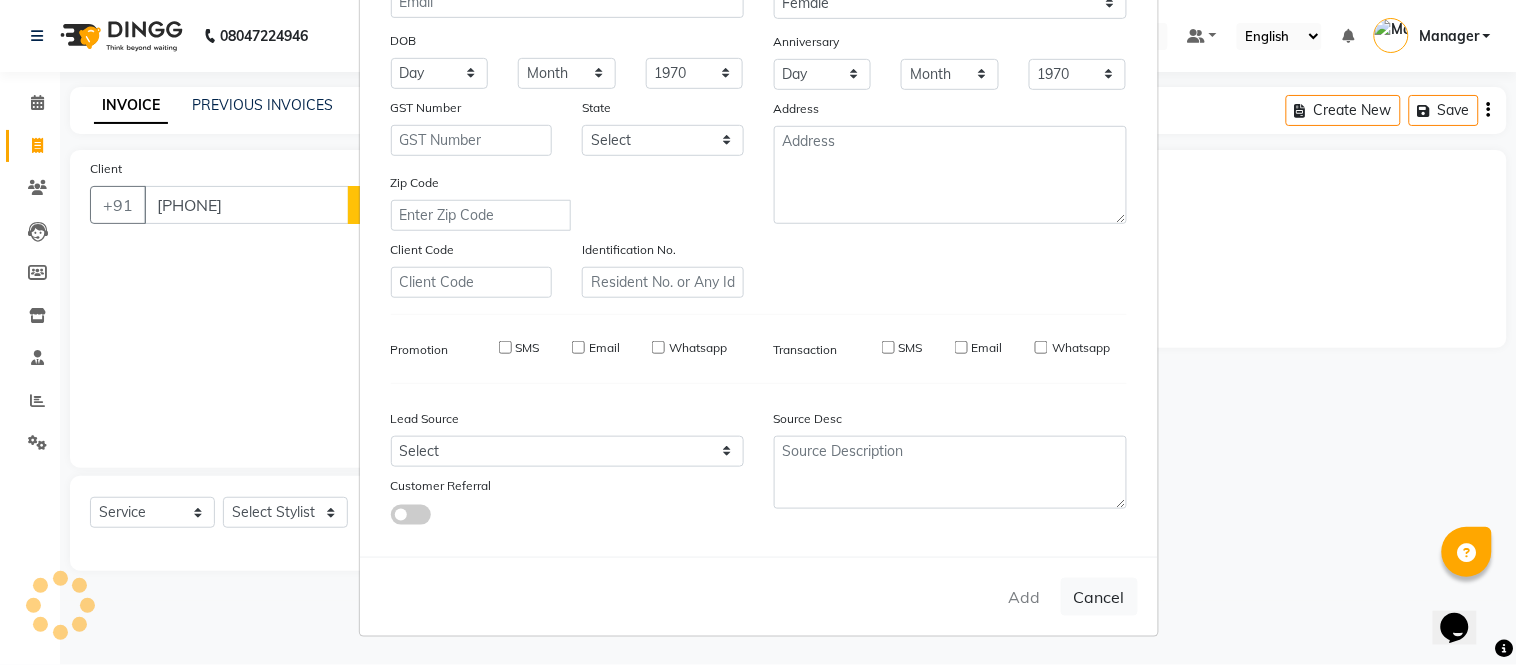 select 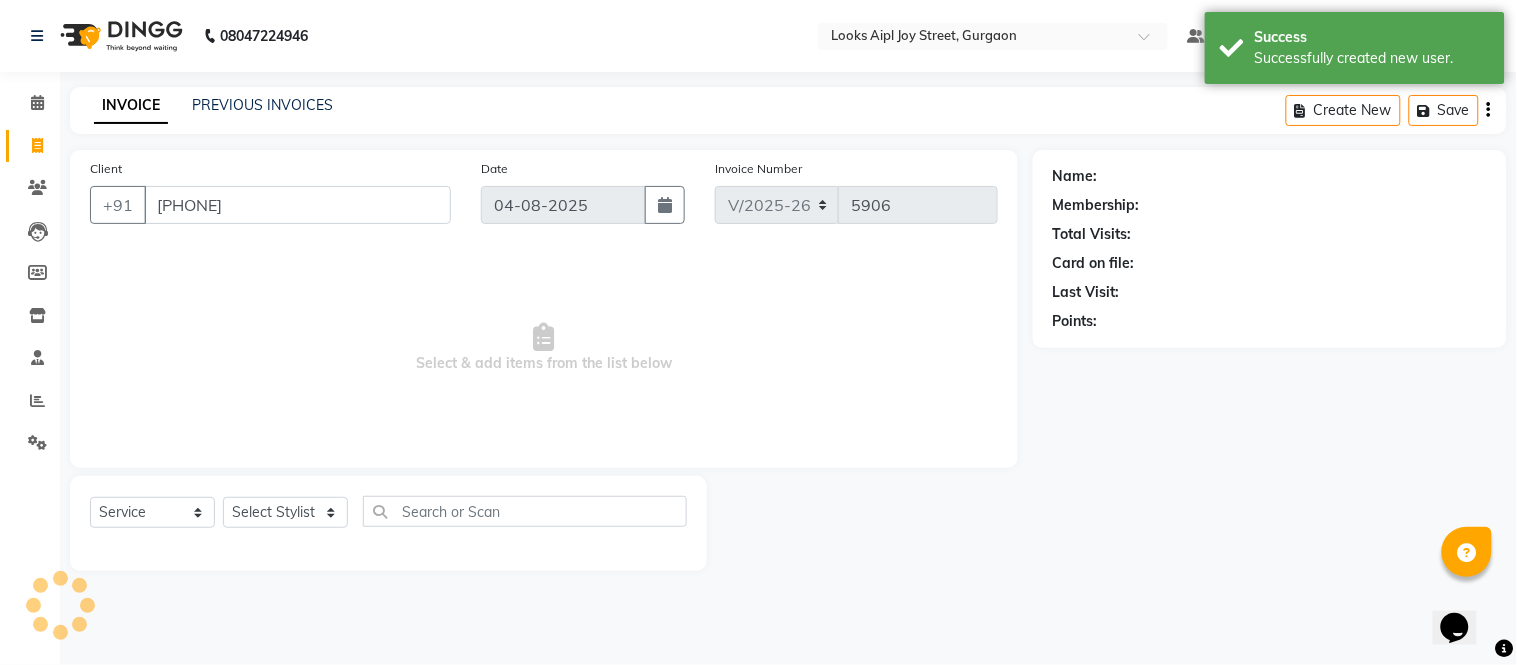 select on "1: Object" 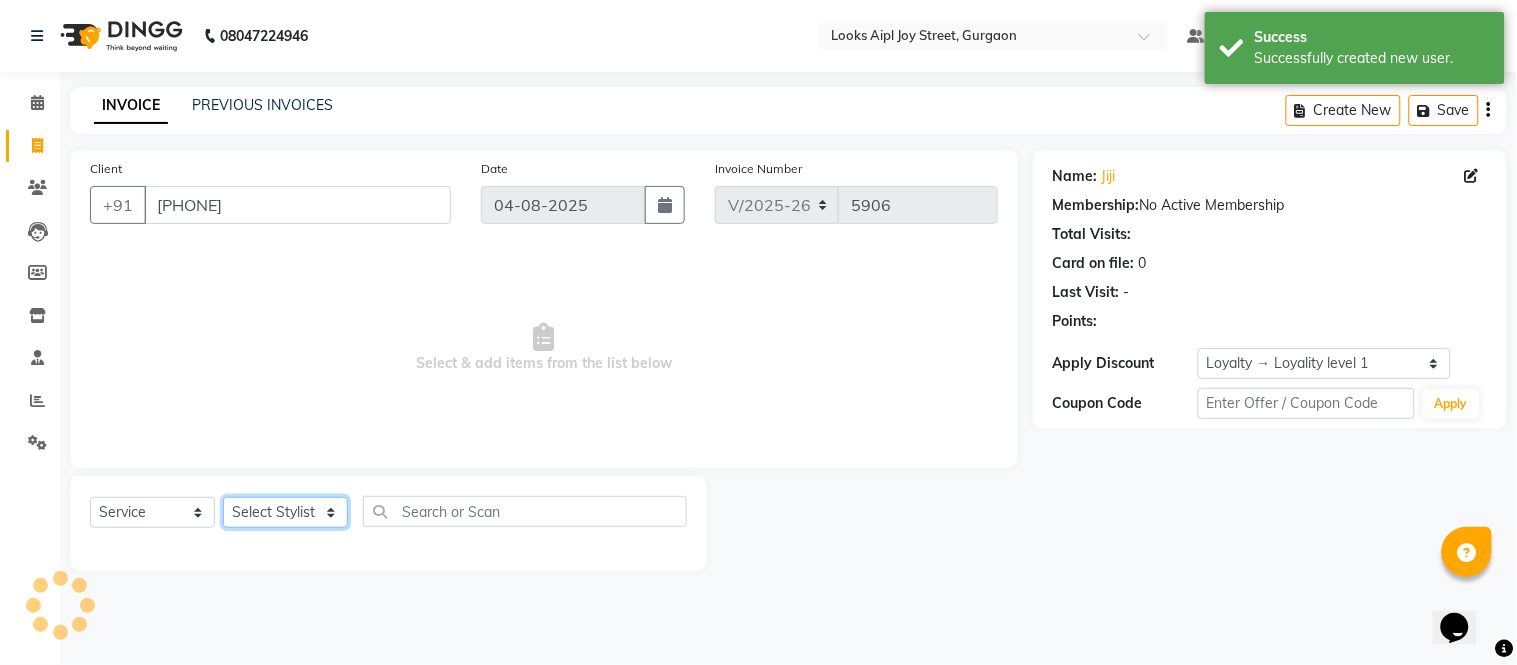 click on "Select Stylist Akash Akshar_asst Alam _Pdct Amit Arkan Arsh Counter Sales Geeta Hema ilfan Kuldeep Laxmi Manager Neeraj Prince sagar_pdct Surejit Vijay Zakir_pdct" 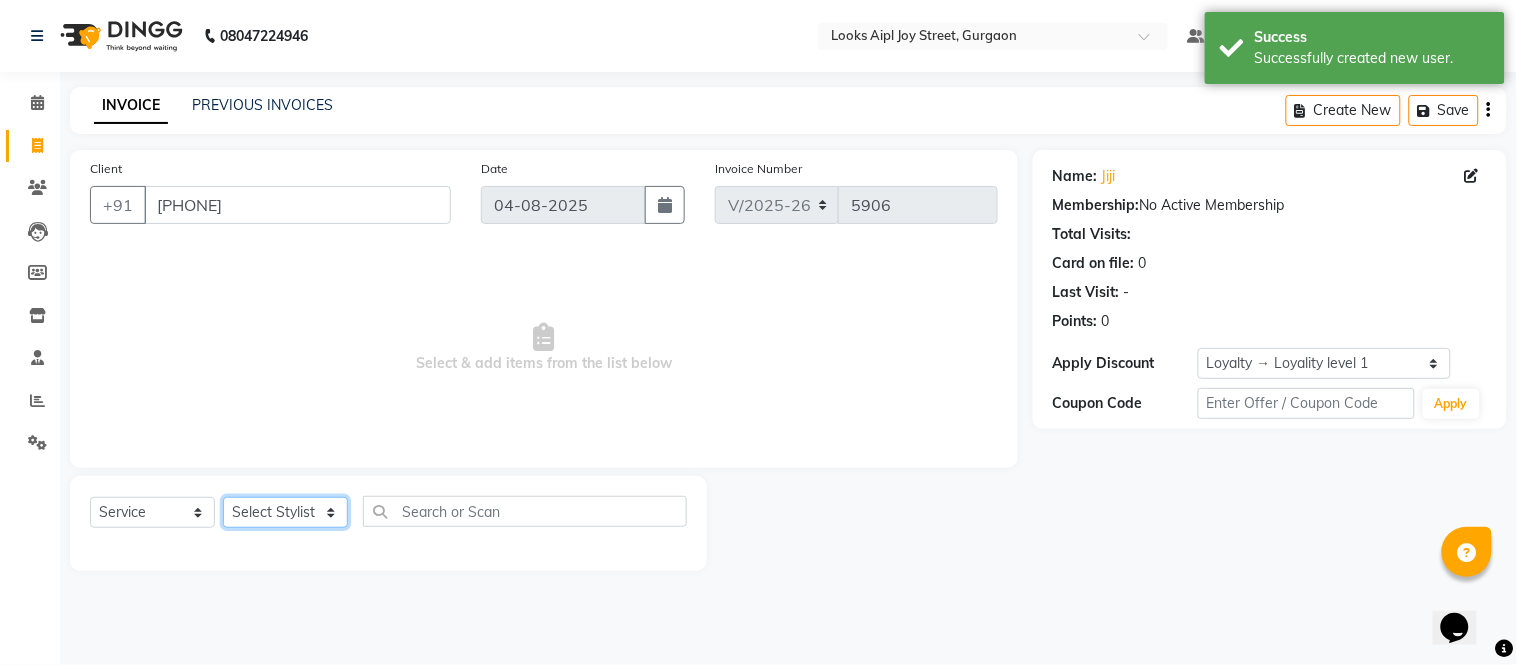 select on "62556" 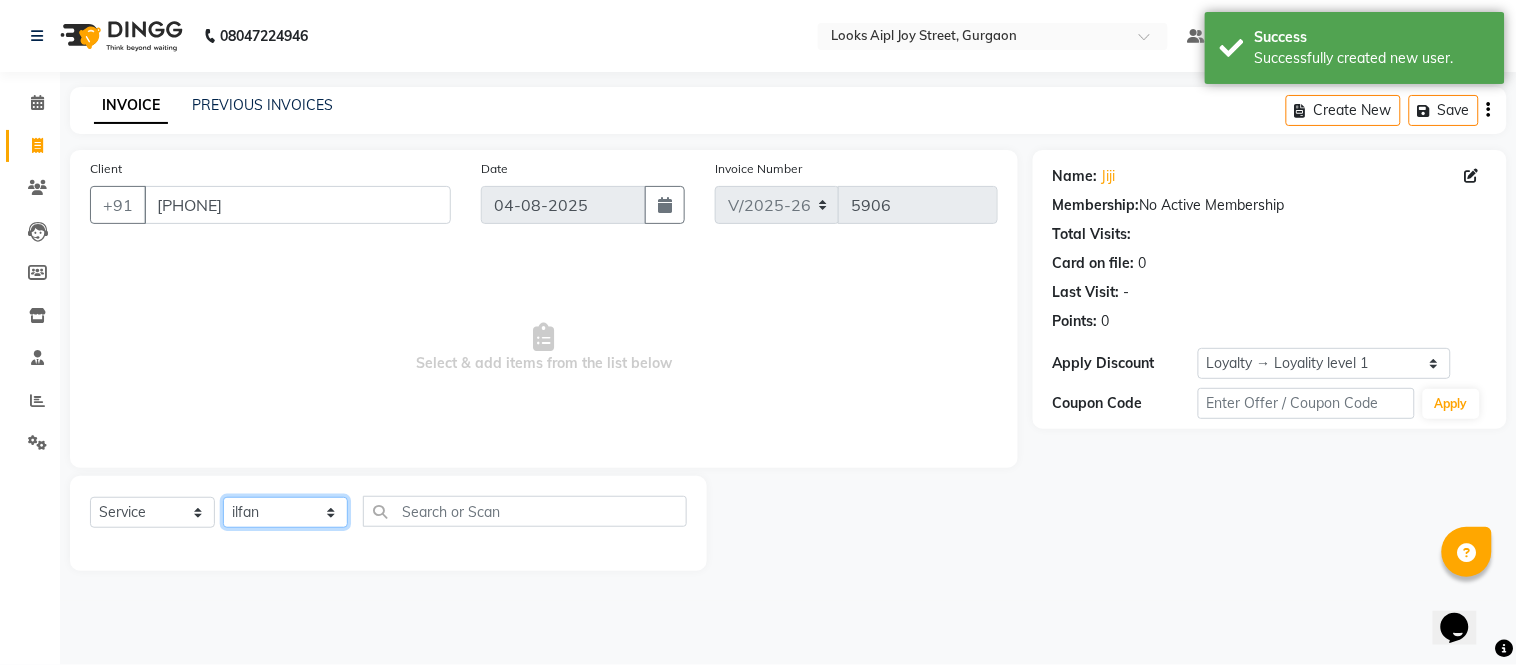 click on "Select Stylist Akash Akshar_asst Alam _Pdct Amit Arkan Arsh Counter Sales Geeta Hema ilfan Kuldeep Laxmi Manager Neeraj Prince sagar_pdct Surejit Vijay Zakir_pdct" 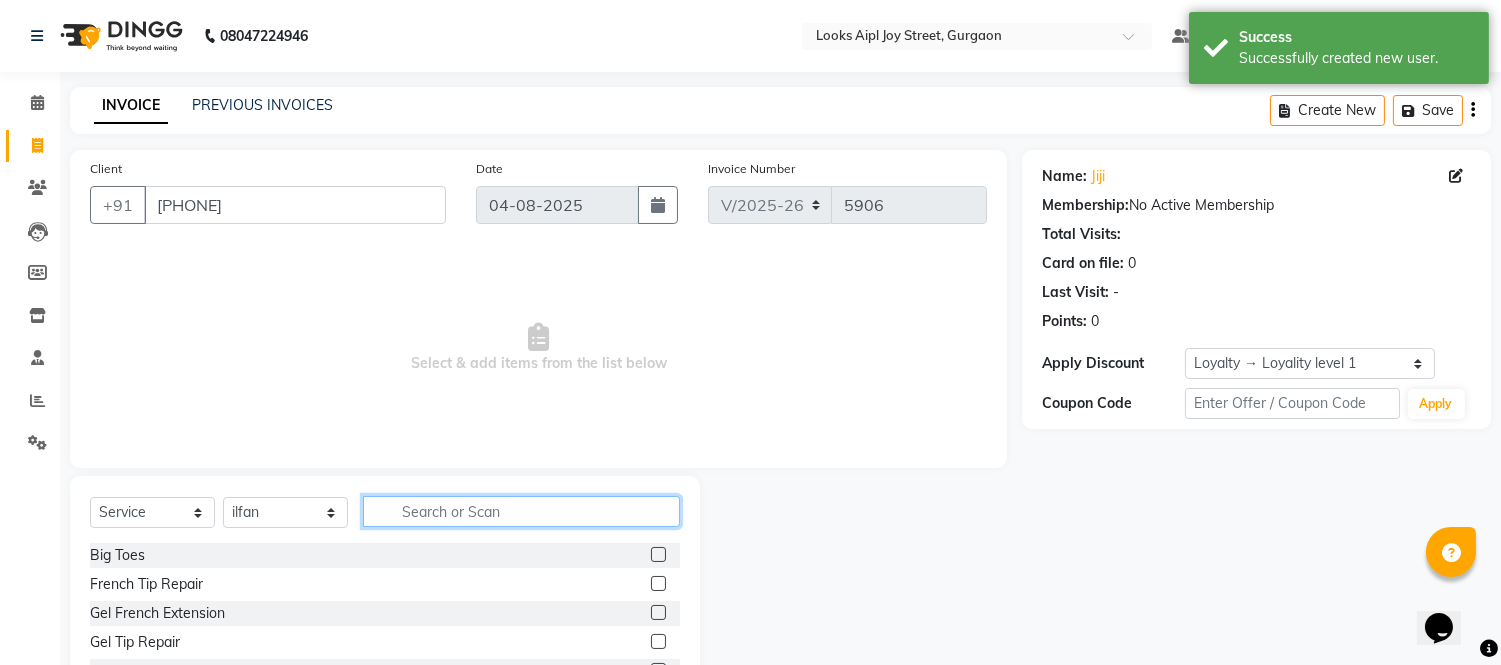 click 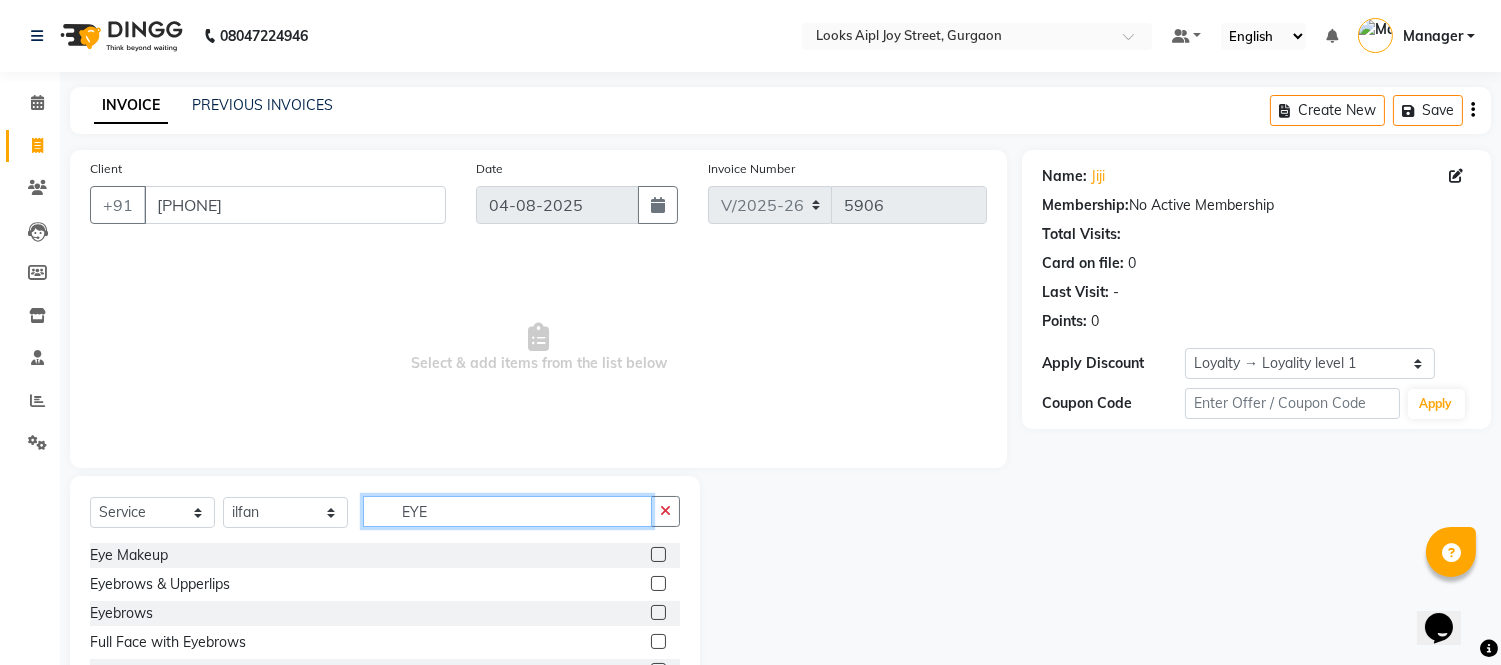 type on "EYE" 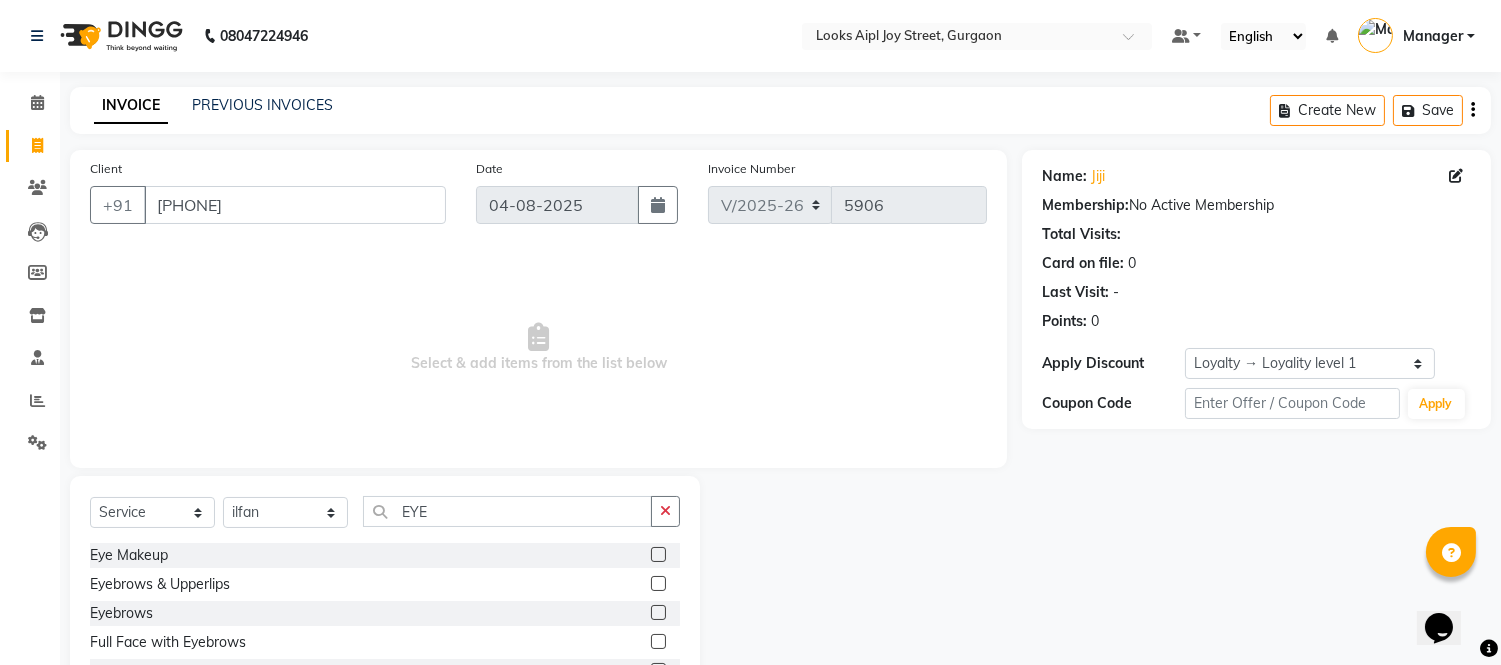 click 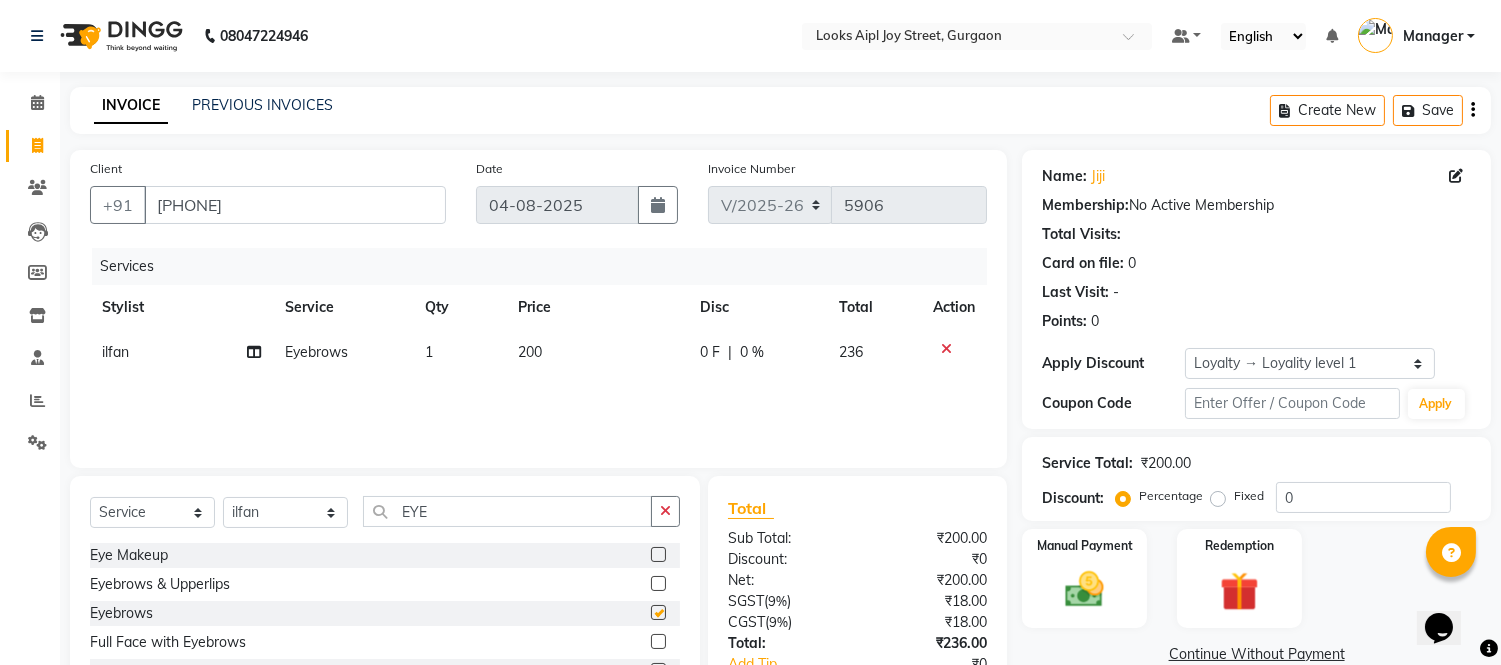 checkbox on "false" 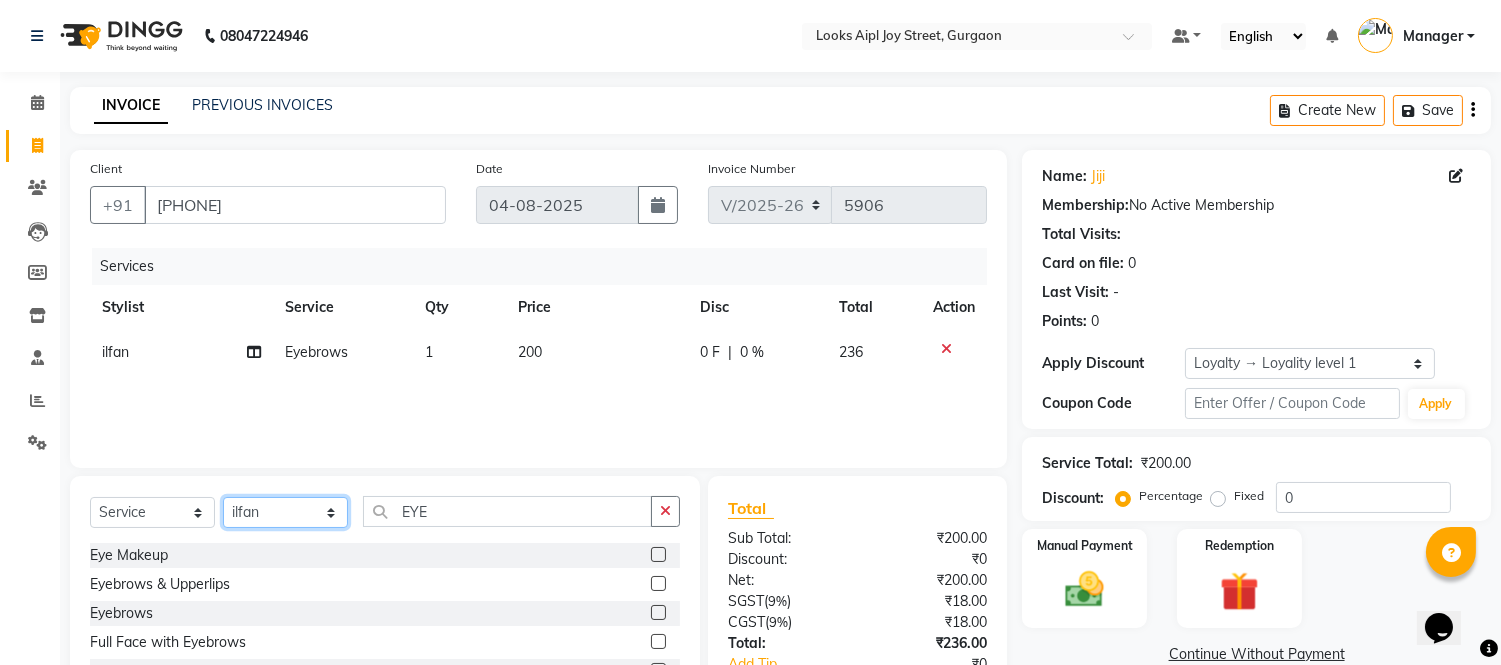 drag, startPoint x: 323, startPoint y: 514, endPoint x: 316, endPoint y: 497, distance: 18.384777 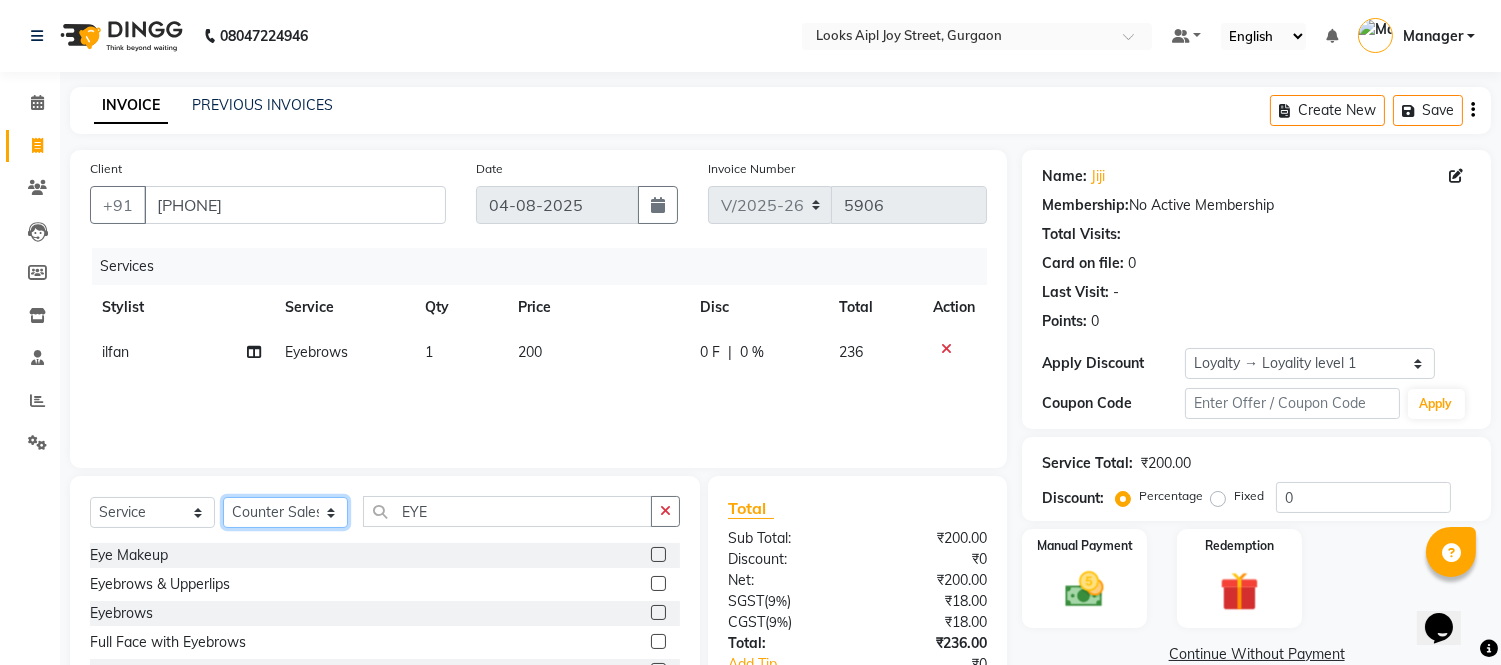 click on "Select Stylist Akash Akshar_asst Alam _Pdct Amit Arkan Arsh Counter Sales Geeta Hema ilfan Kuldeep Laxmi Manager Neeraj Prince sagar_pdct Surejit Vijay Zakir_pdct" 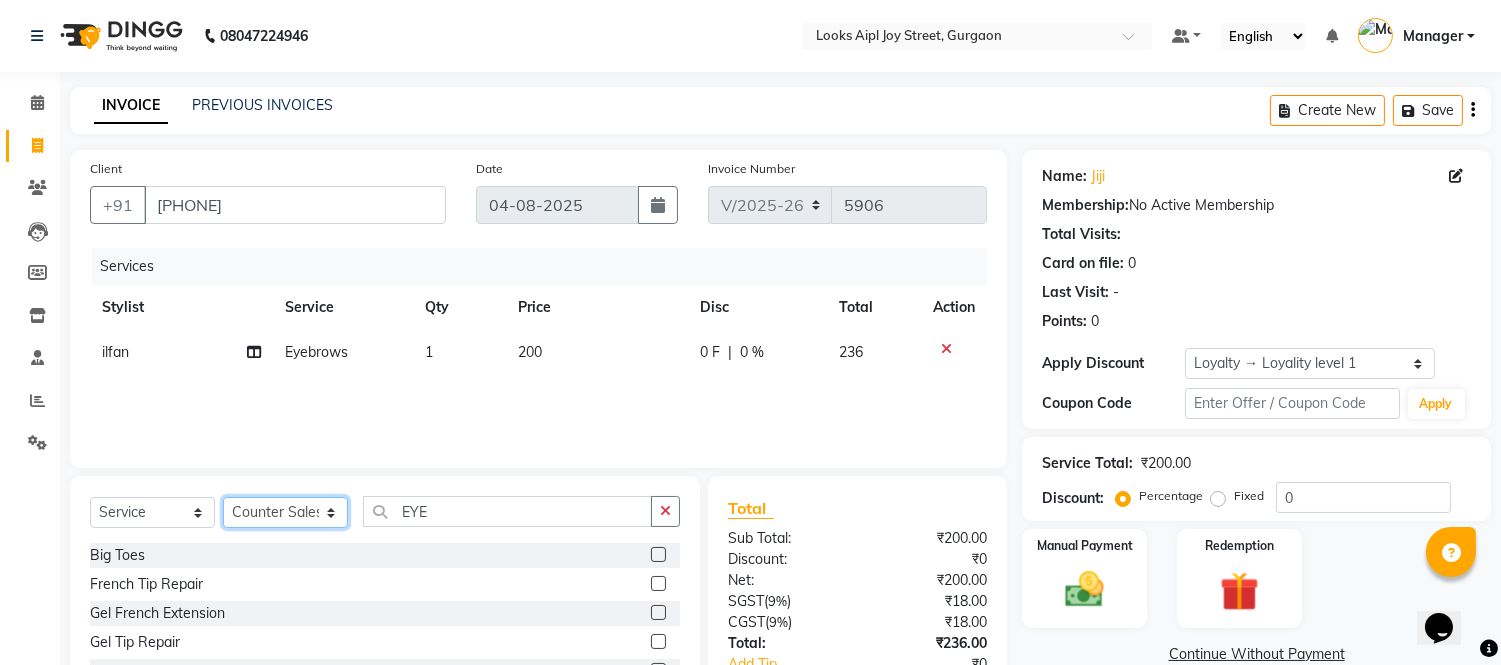 drag, startPoint x: 257, startPoint y: 514, endPoint x: 258, endPoint y: 503, distance: 11.045361 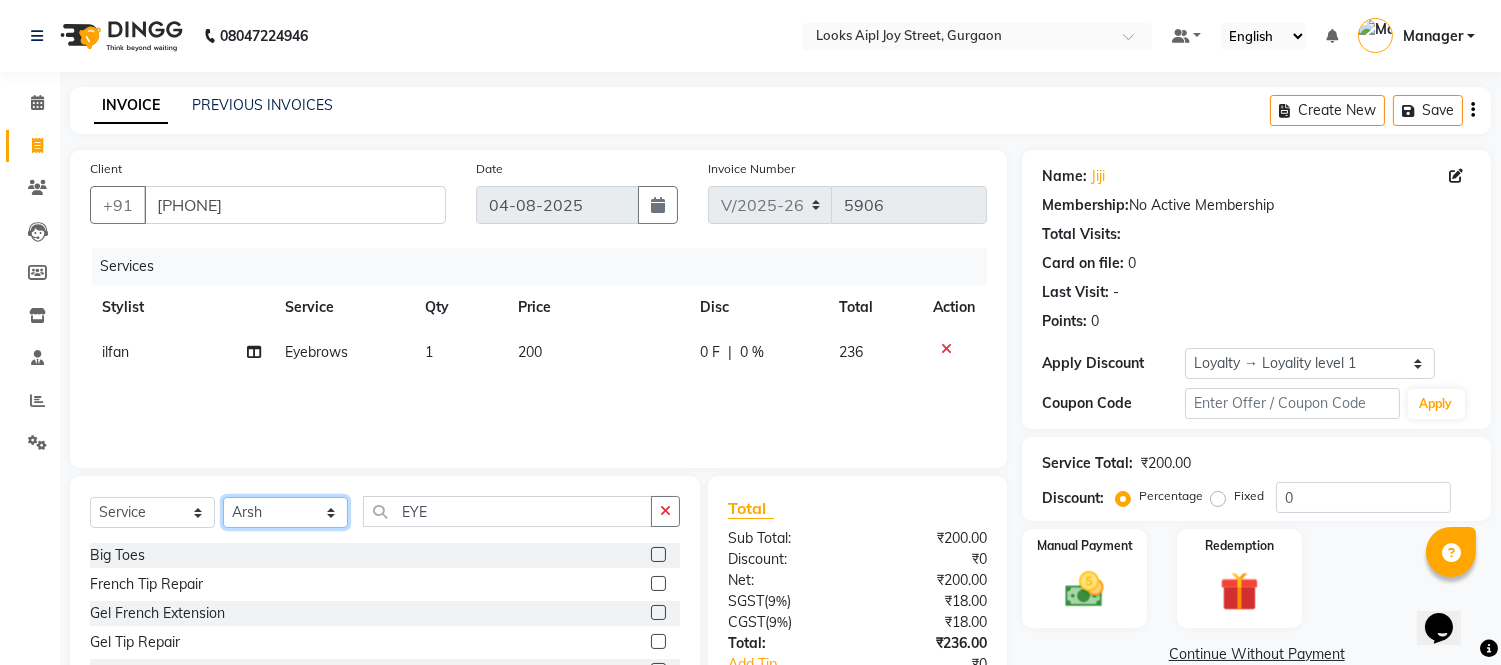 click on "Select Stylist Akash Akshar_asst Alam _Pdct Amit Arkan Arsh Counter Sales Geeta Hema ilfan Kuldeep Laxmi Manager Neeraj Prince sagar_pdct Surejit Vijay Zakir_pdct" 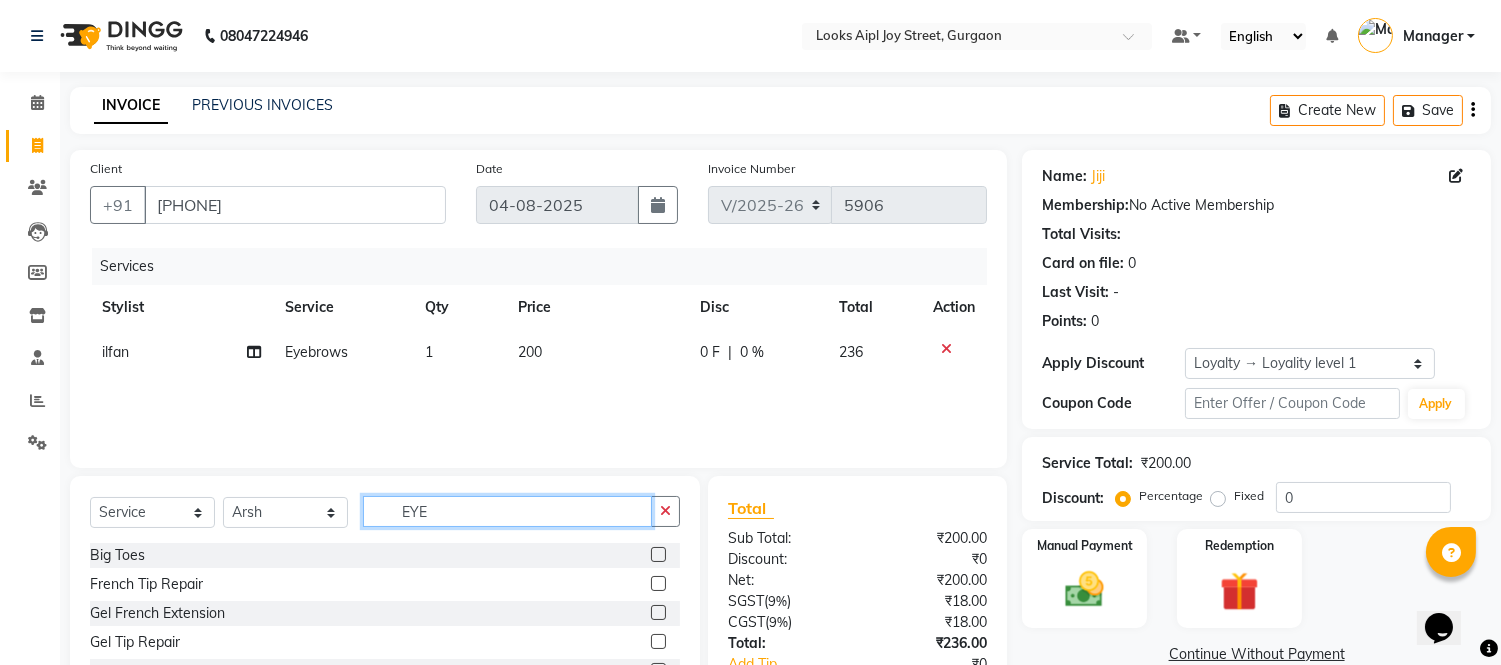 drag, startPoint x: 320, startPoint y: 513, endPoint x: 290, endPoint y: 513, distance: 30 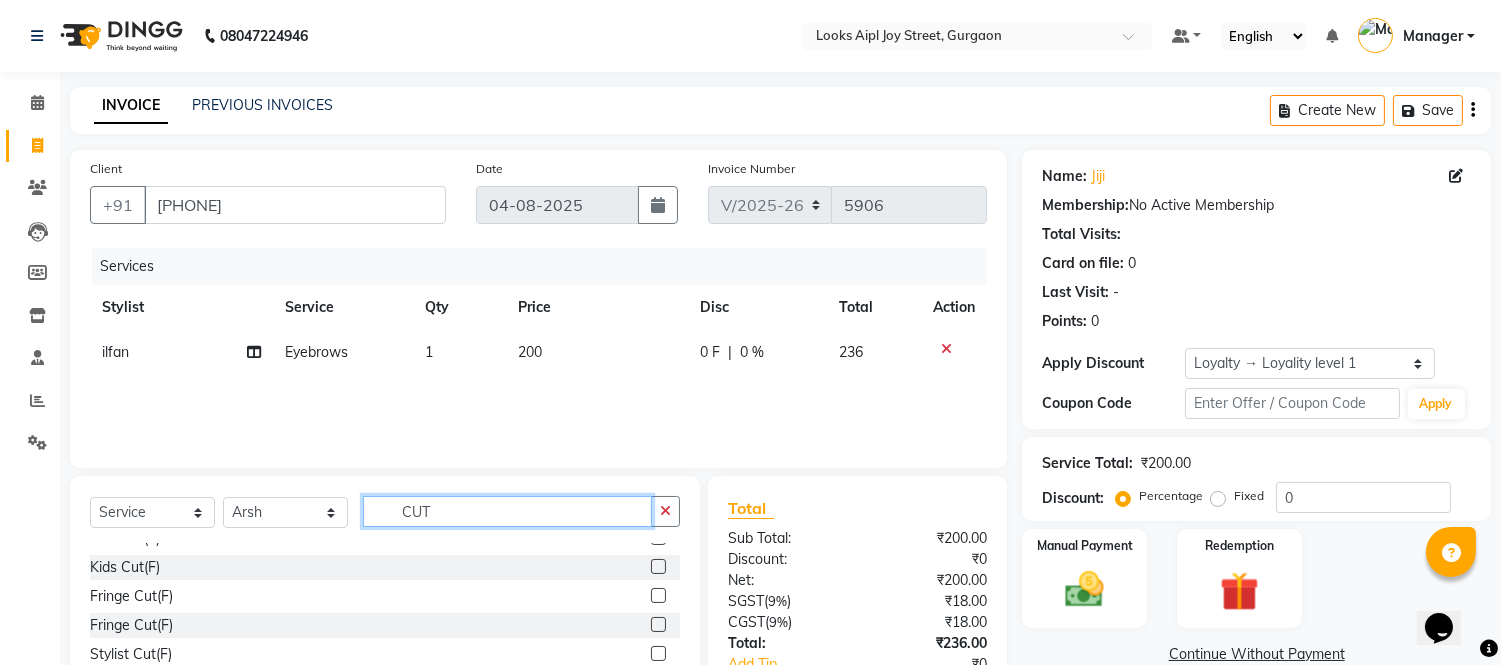 scroll, scrollTop: 222, scrollLeft: 0, axis: vertical 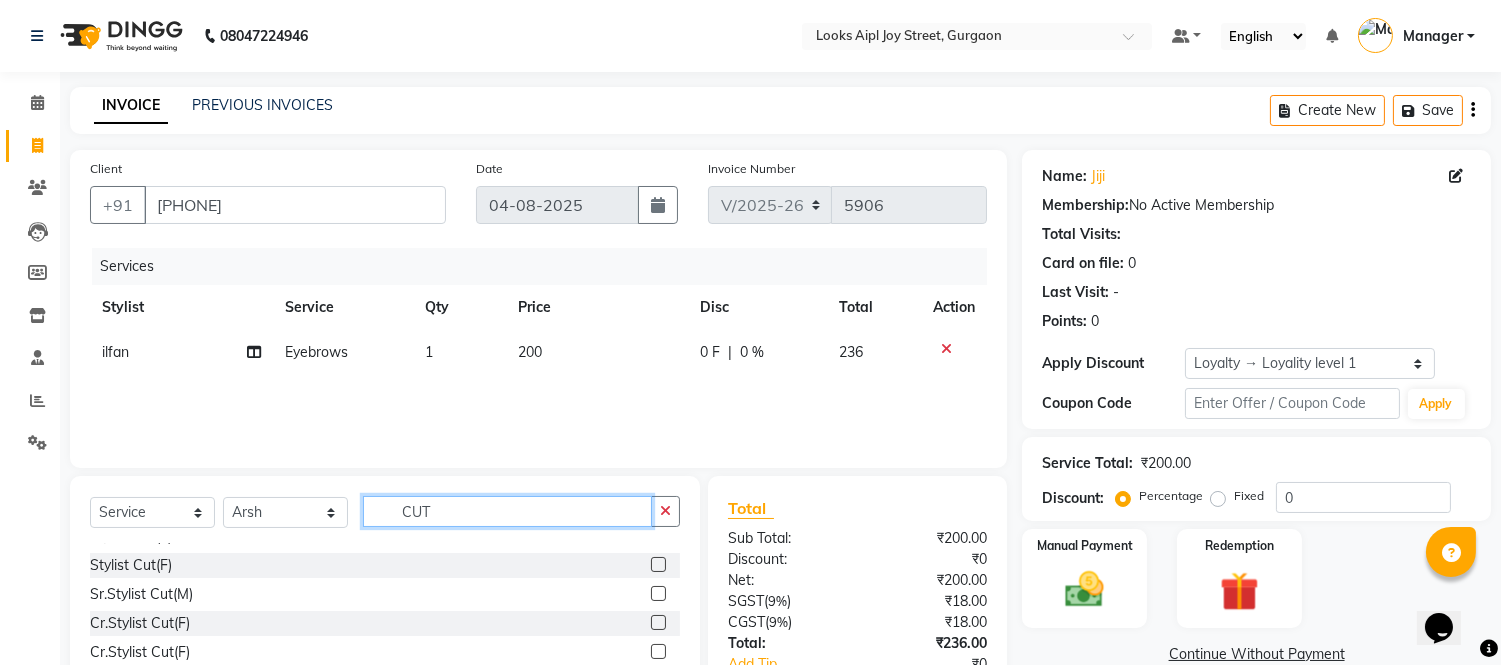 type on "CUT" 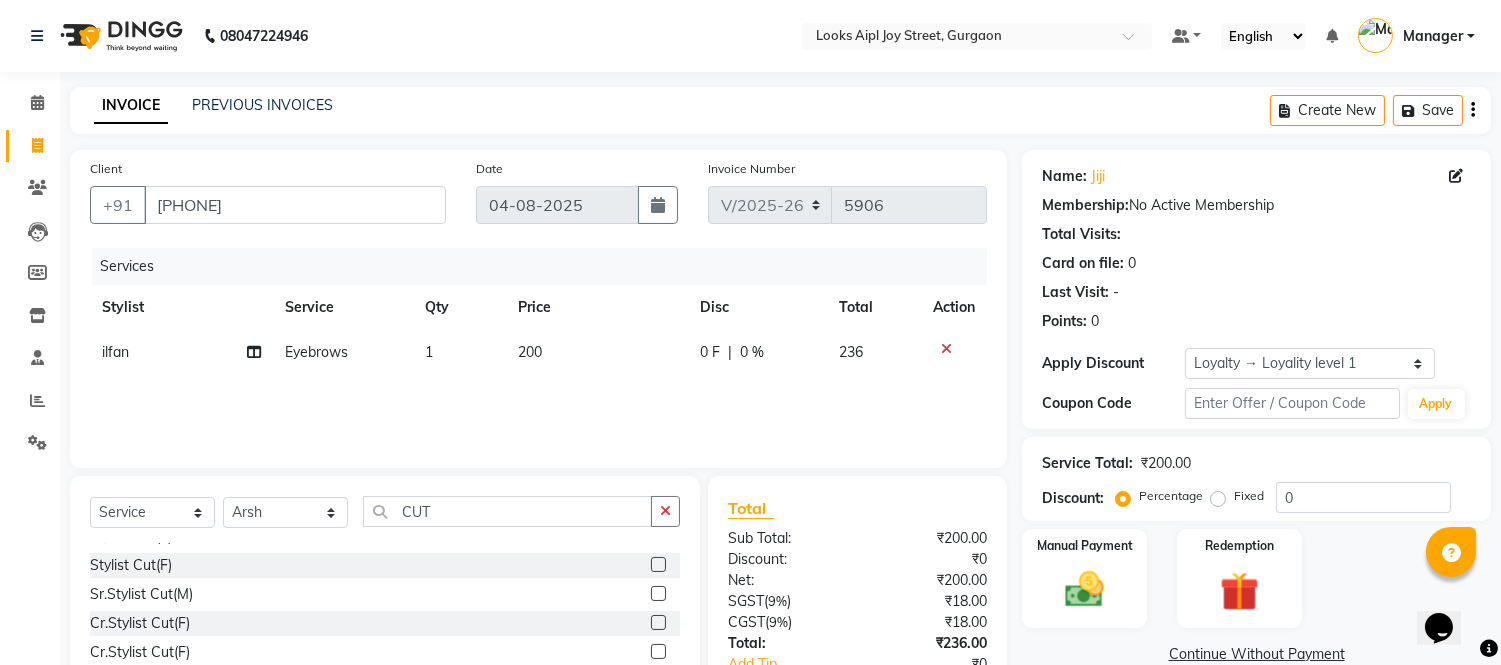 click 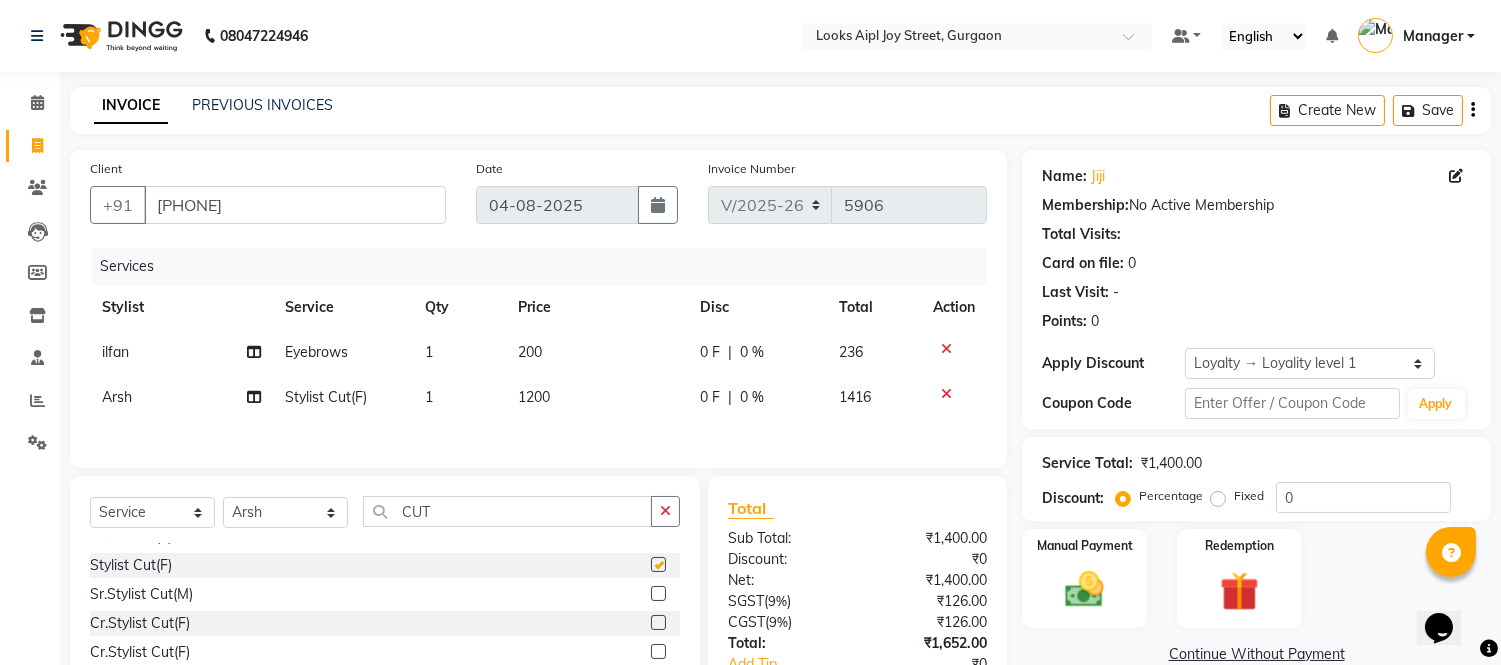 checkbox on "false" 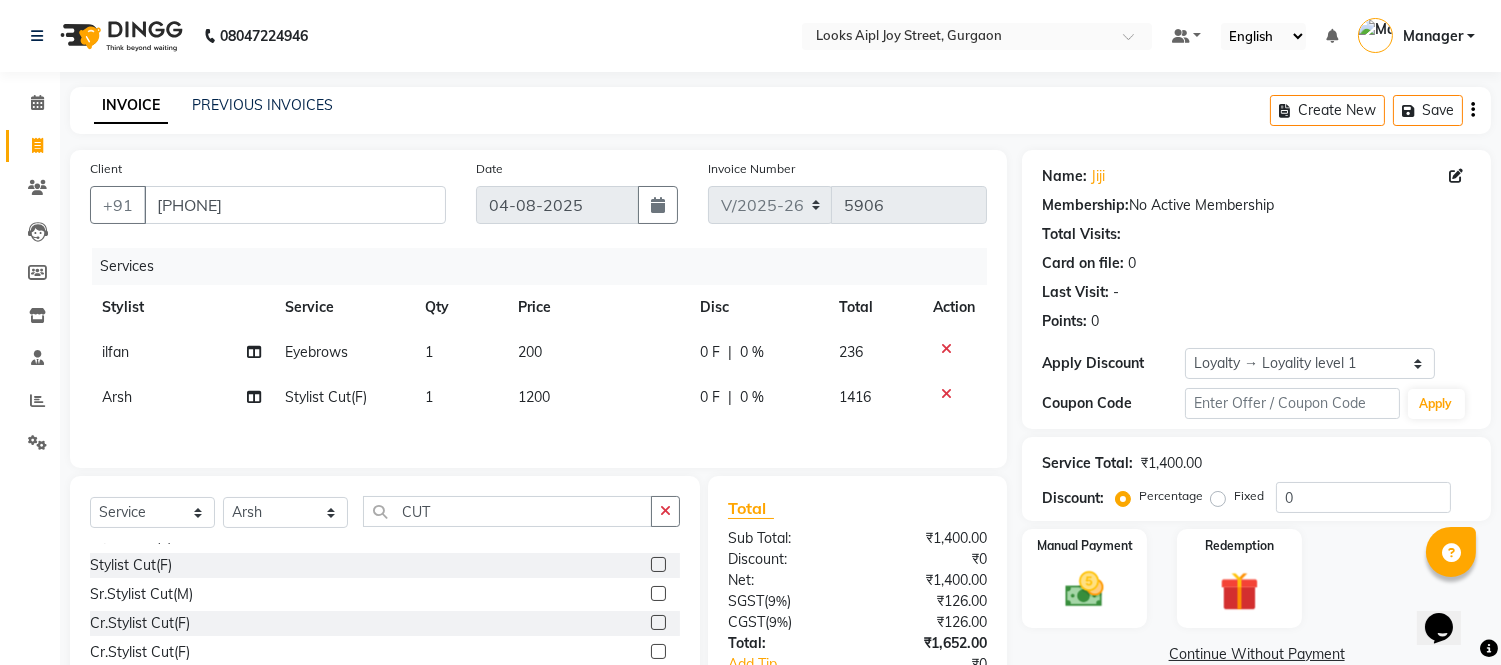 click on "200" 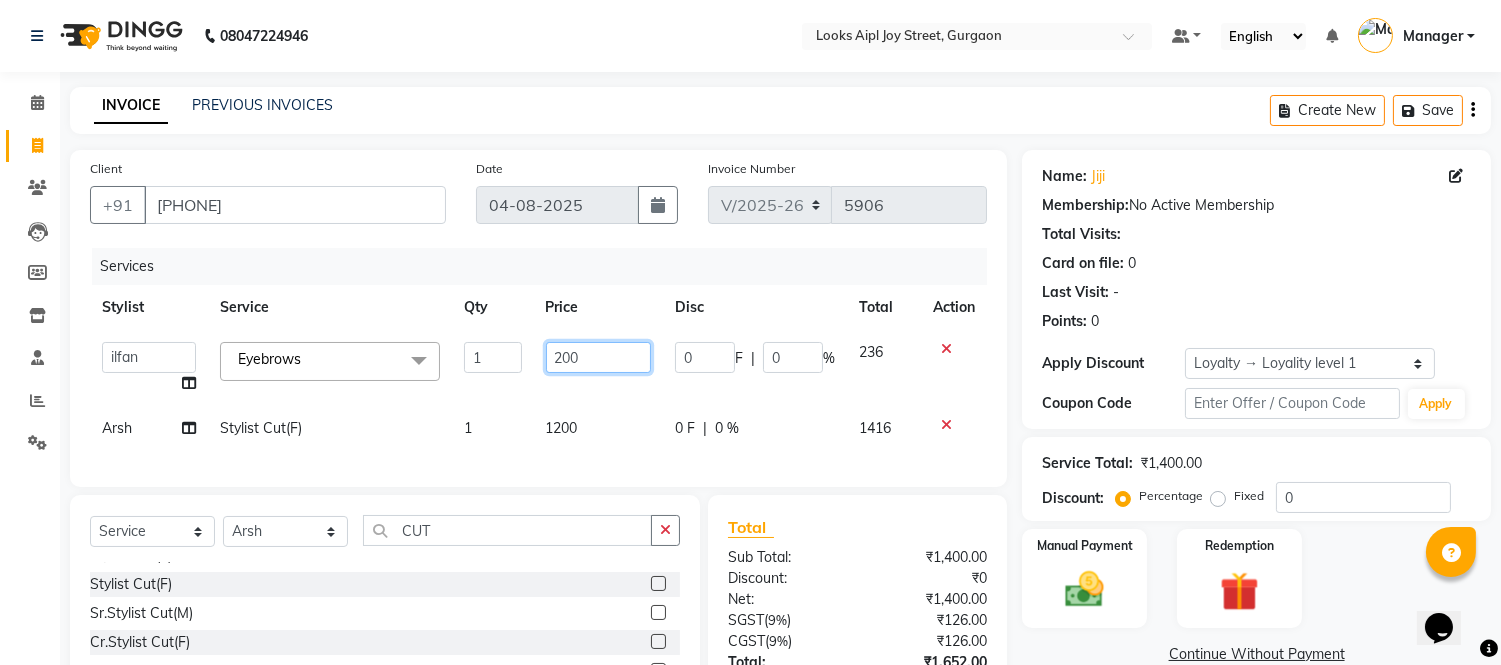 click on "200" 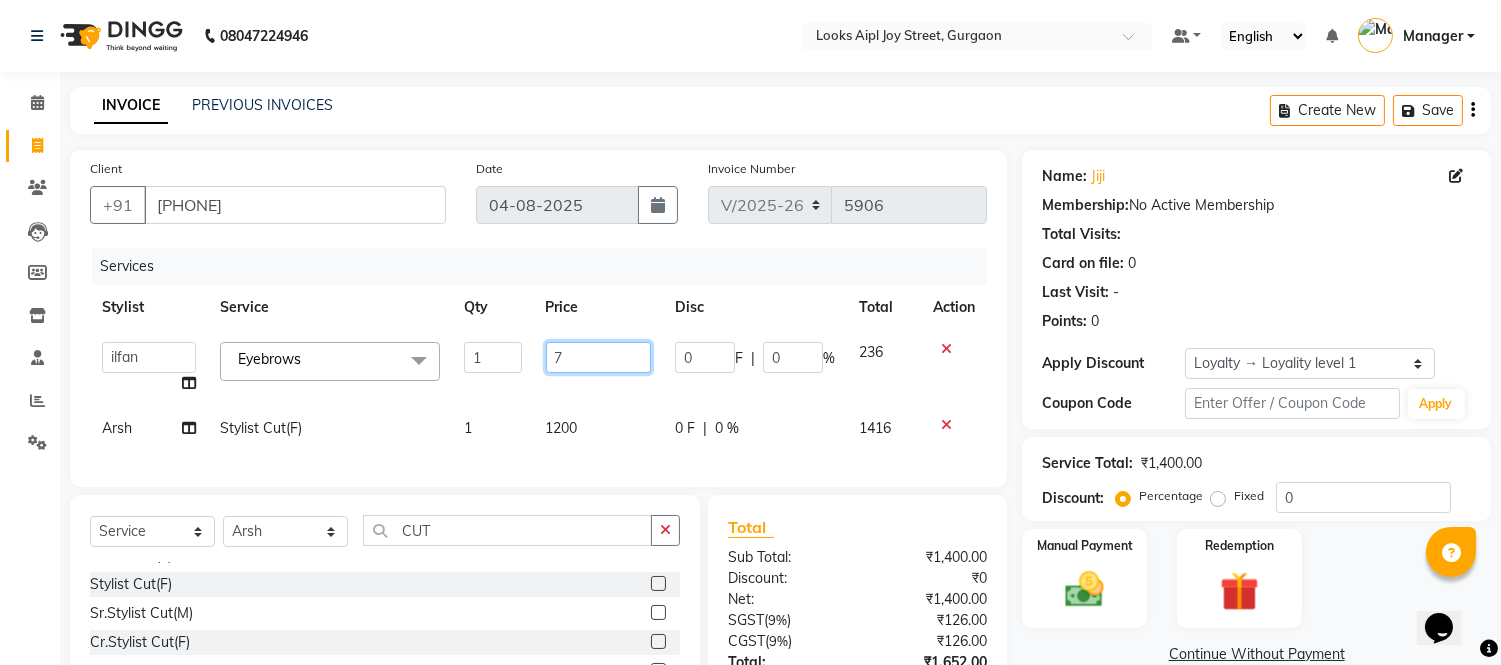 type on "70" 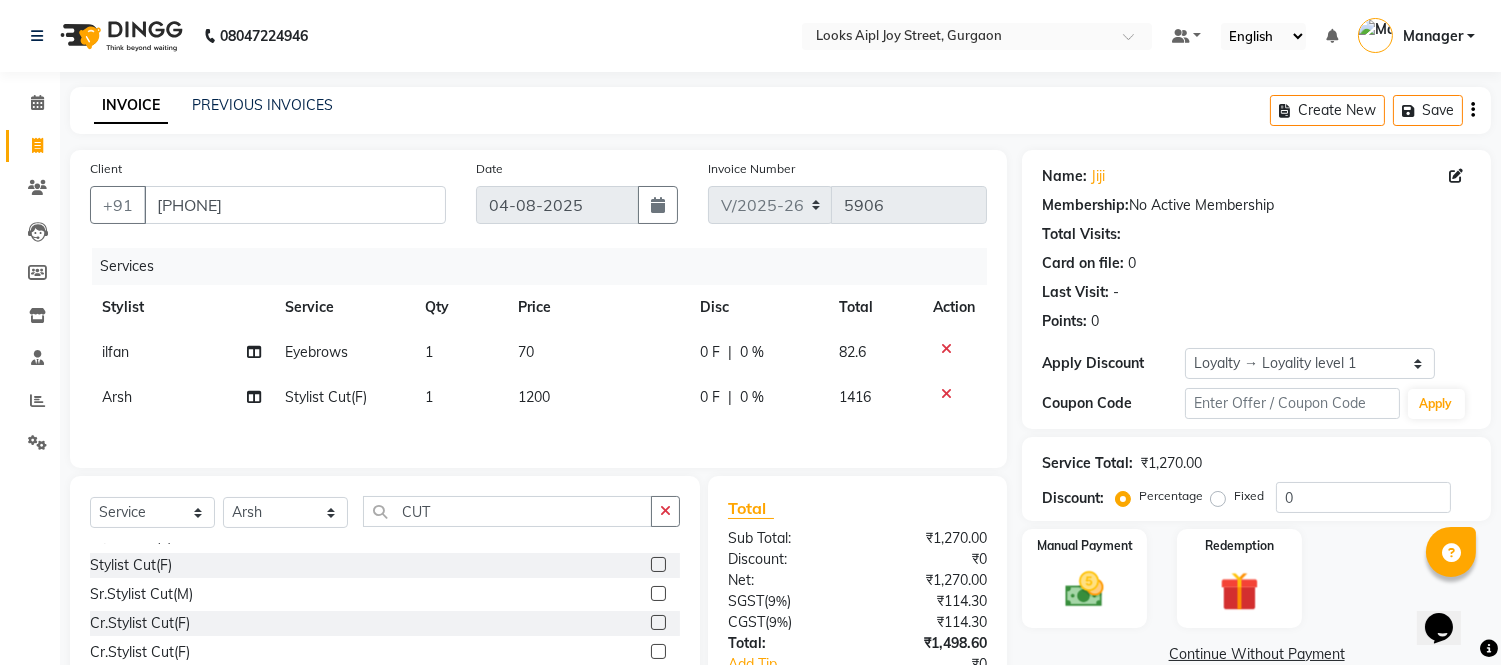 click on "1200" 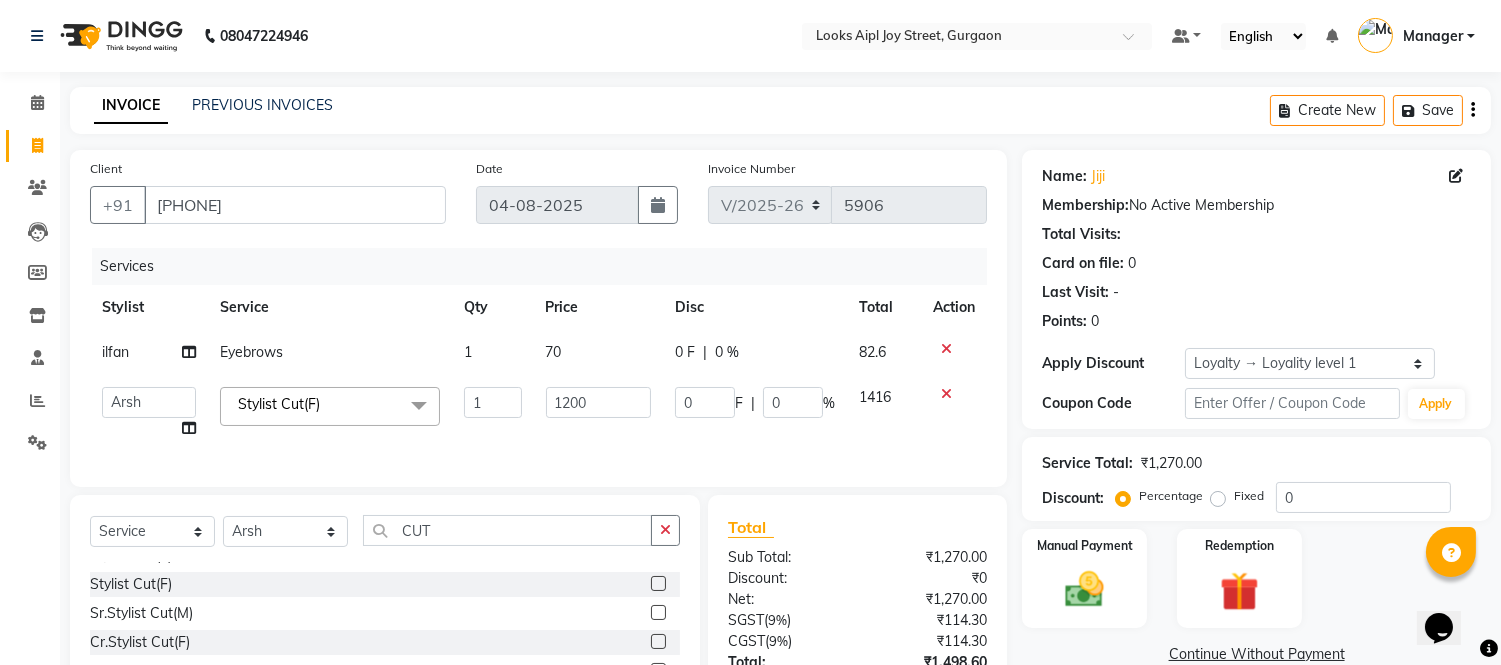 click on "1200" 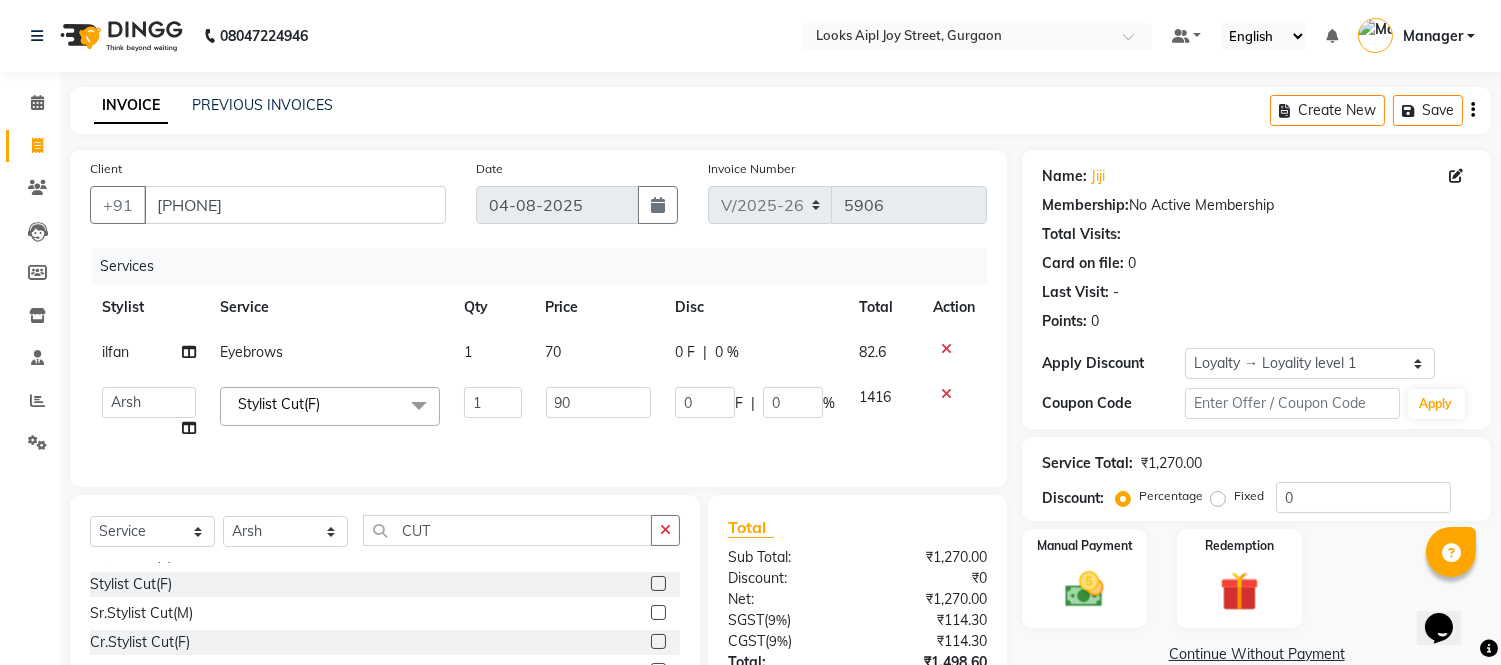 type on "900" 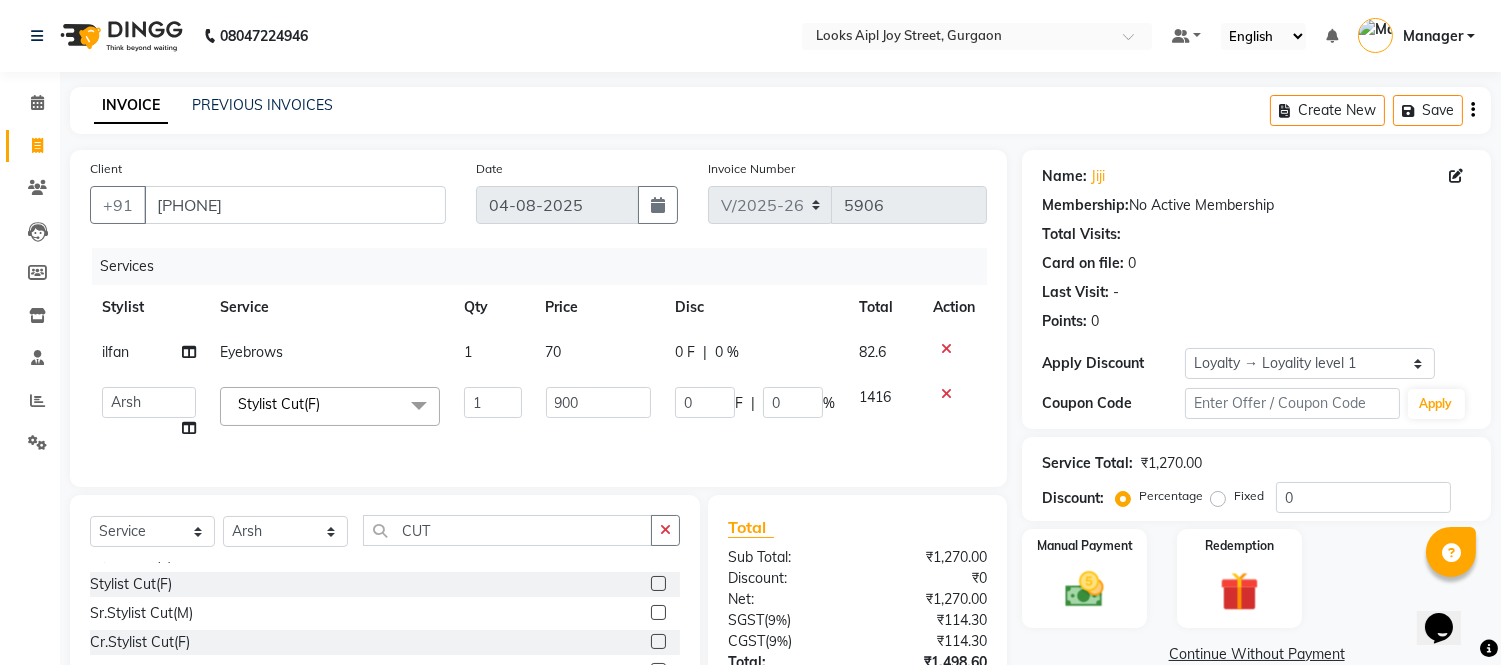 click on "Services Stylist Service Qty Price Disc Total Action [FIRST] Eyebrows 1 70 0 F | 0 % 82.6 [FIRST] [FIRST]_asst [FIRST] _Pdct [FIRST] [FIRST] [FIRST] Counter Sales [FIRST] [FIRST] [FIRST] [FIRST] [FIRST] Manager [FIRST] [FIRST] [FIRST]_pdct [FIRST] [FIRST] [FIRST]_Pdct Stylist Cut(F) x Big Toes French Tip Repair Gel French Extension Gel Tip Repair Gel Infills Gel Overlays Gel Extension Gel Nail Removal Natural Nail Extensions French Nail Extensions Gel Polish Removal Extension Removal Nail Art Recruiter French Ombre Gel Polish Nail Art Nedle Cutical Care Nail Art Brush French Gel Polish French Glitter Gel Polish Gel Polish Touchup Nail Art Per Finger(F)* 3D Nail Art Recruiter Nail Art with Stones/Foil/Stickers per Finger Acrylic Overlays Nail Extension Refill Finger Tip Repair Acrylic Removal Gel Polish Application Gel Overlays Refills Stick on Nails Full Arms Bleach Face Bleach(F) Bleach Full Back/Front Full Body Bleach Half Front/Back Full Legs Bleach Detan(F) Liner" 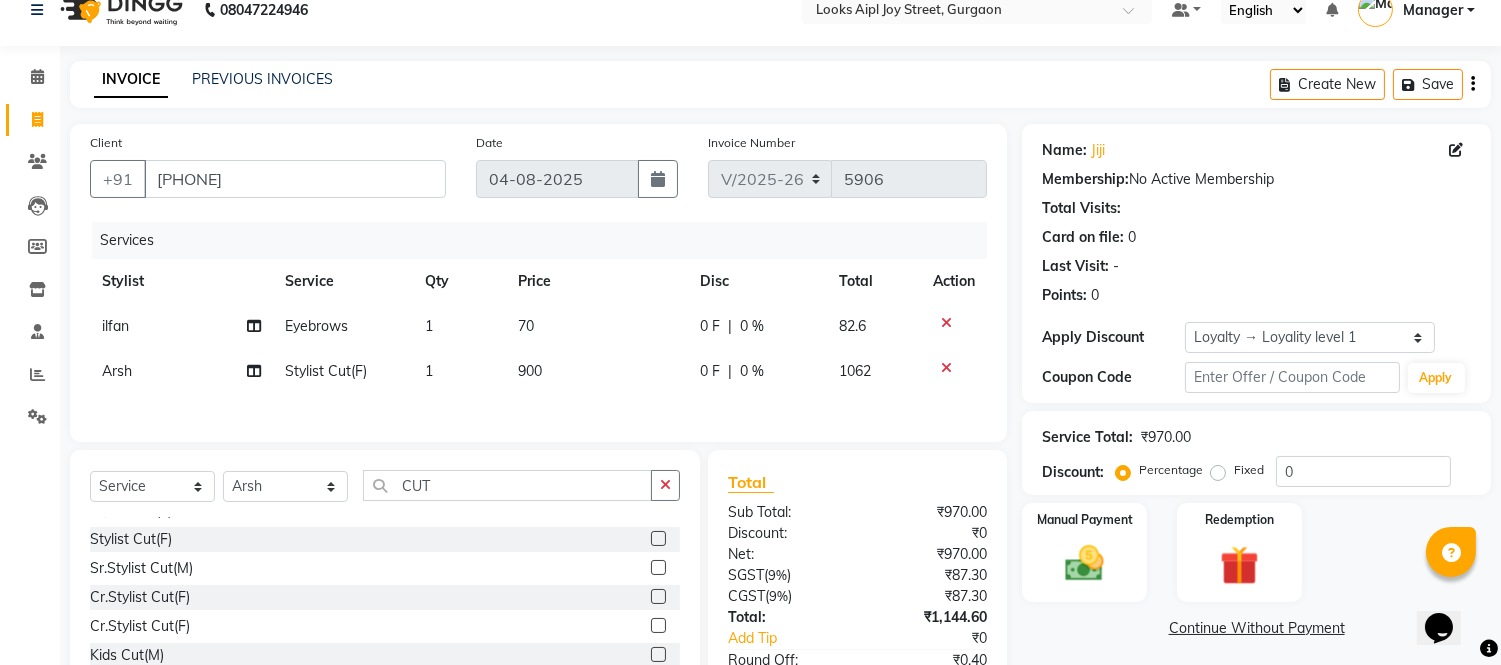 scroll, scrollTop: 160, scrollLeft: 0, axis: vertical 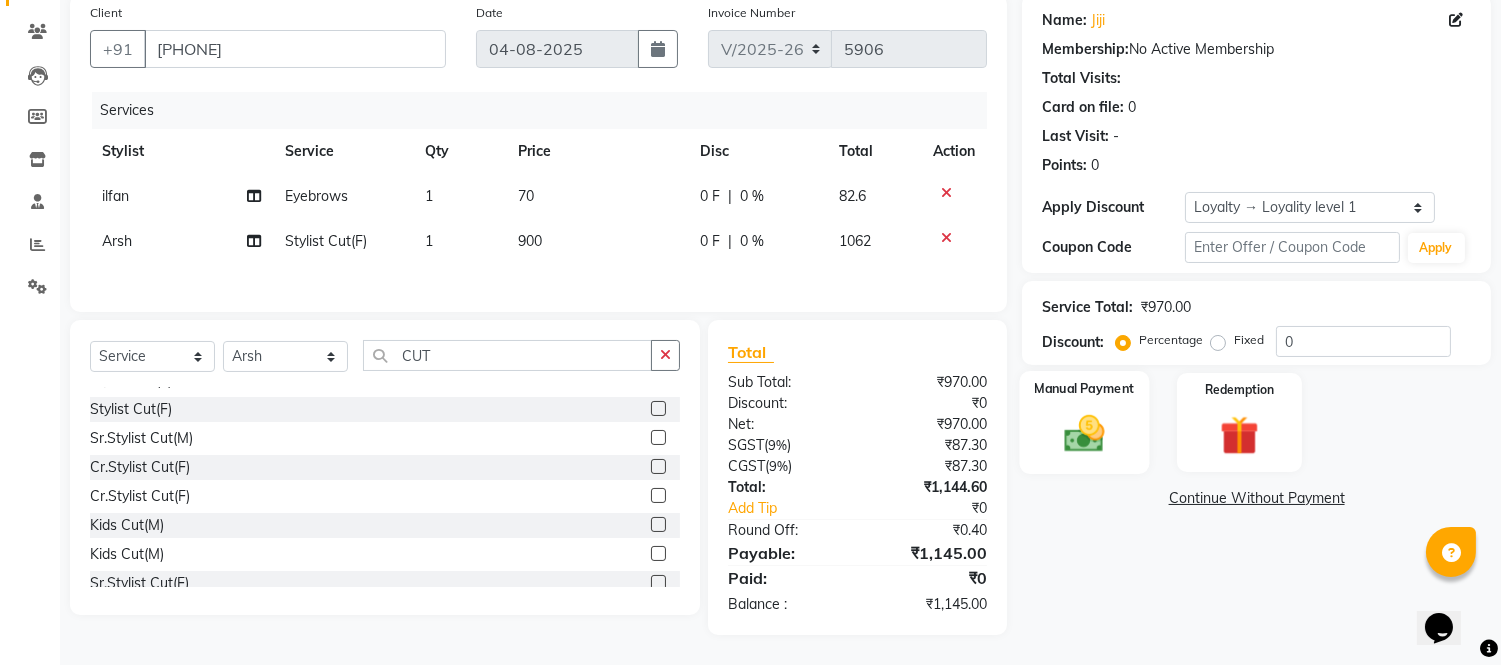 click 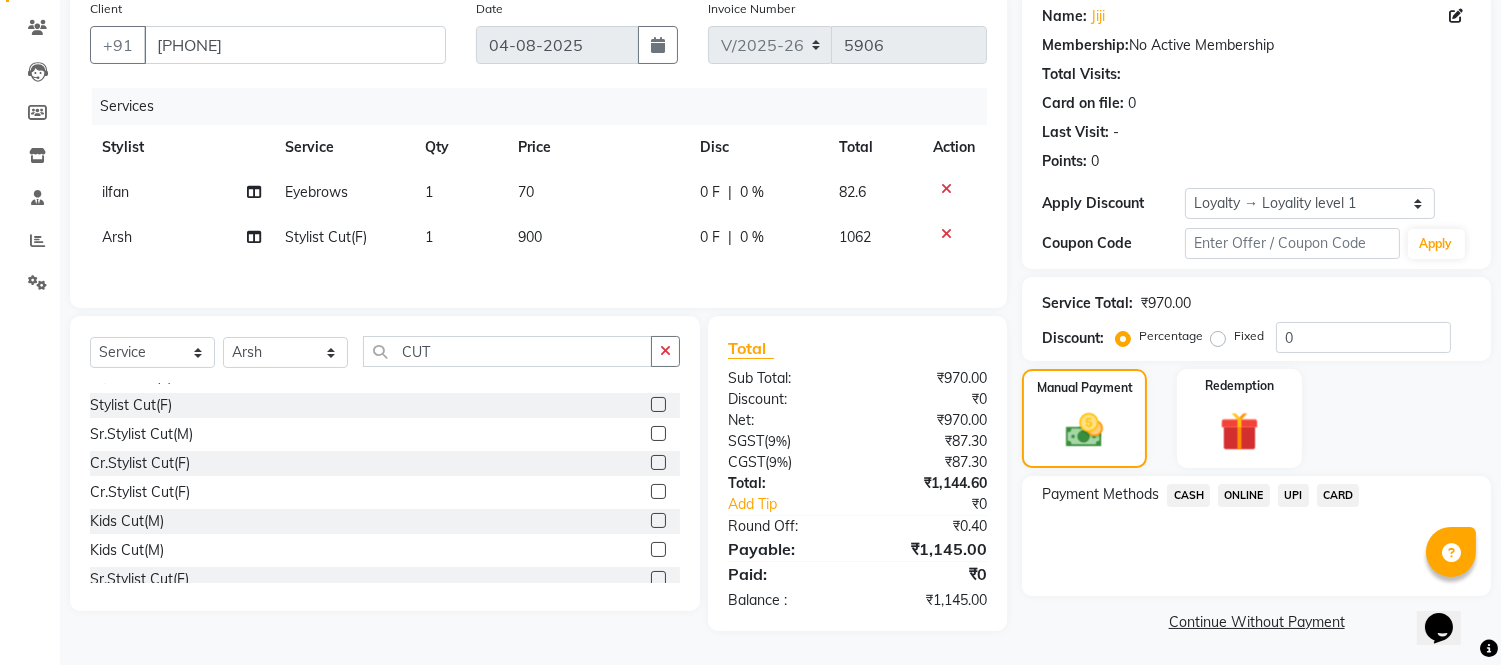 click on "CASH" 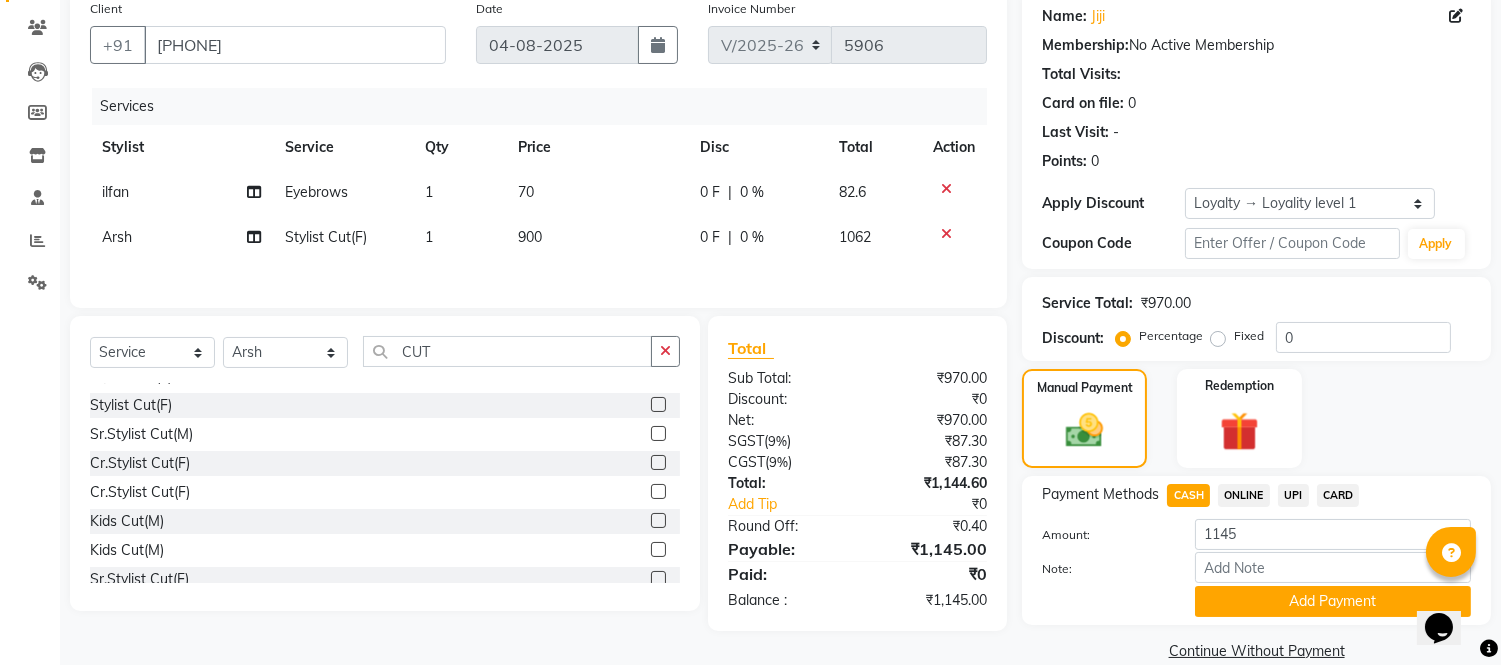click on "UPI" 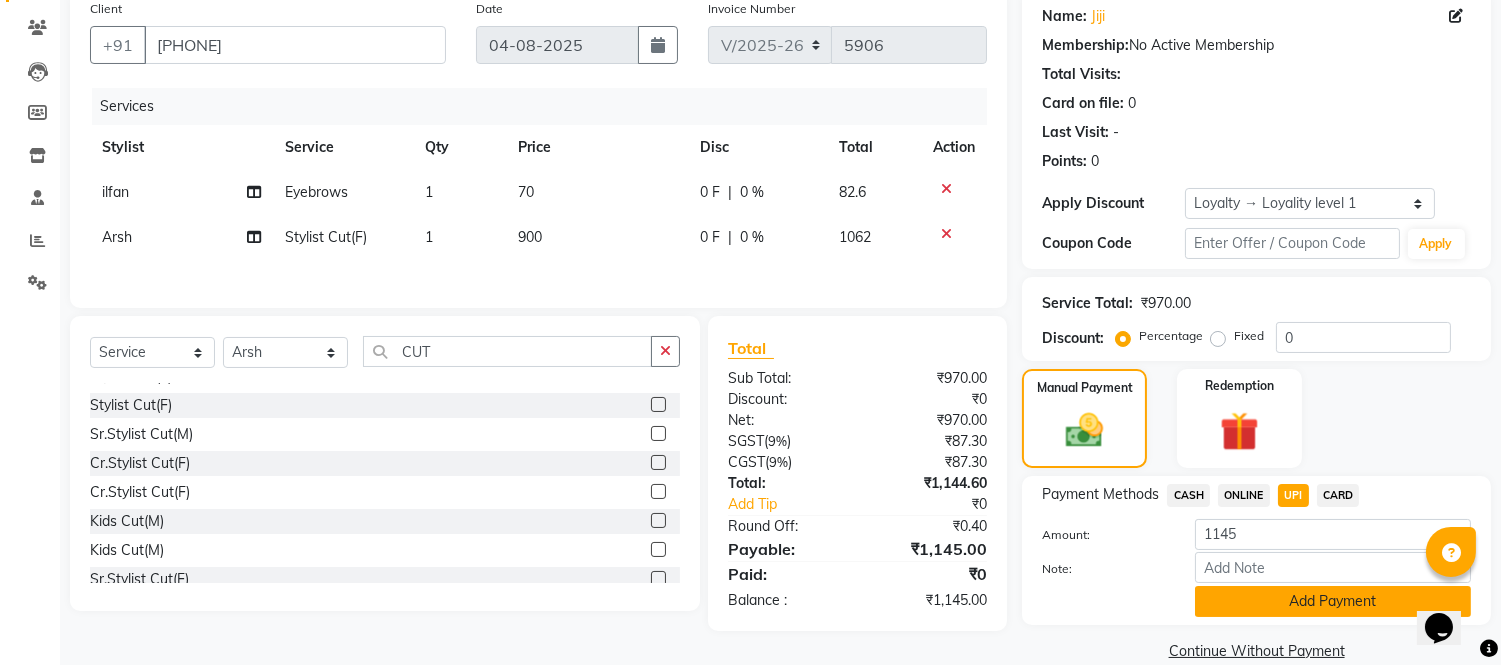 click on "Add Payment" 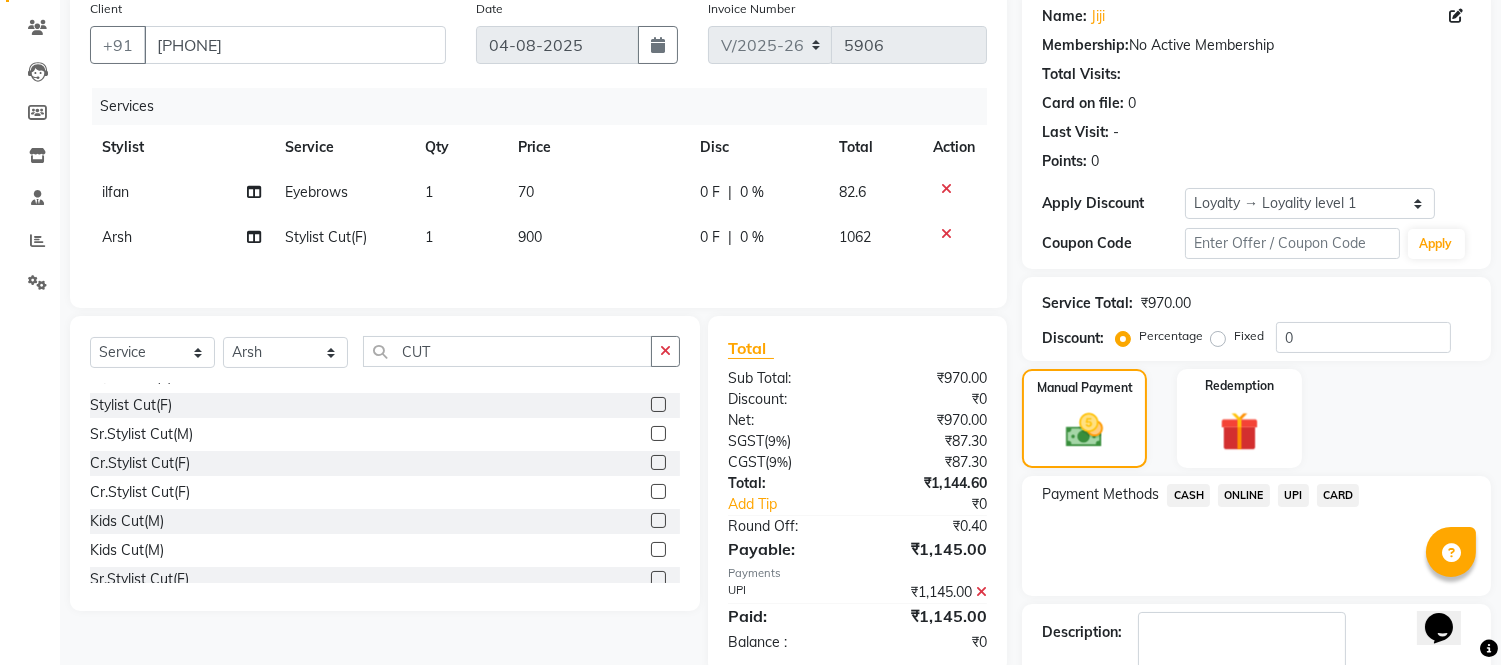 scroll, scrollTop: 301, scrollLeft: 0, axis: vertical 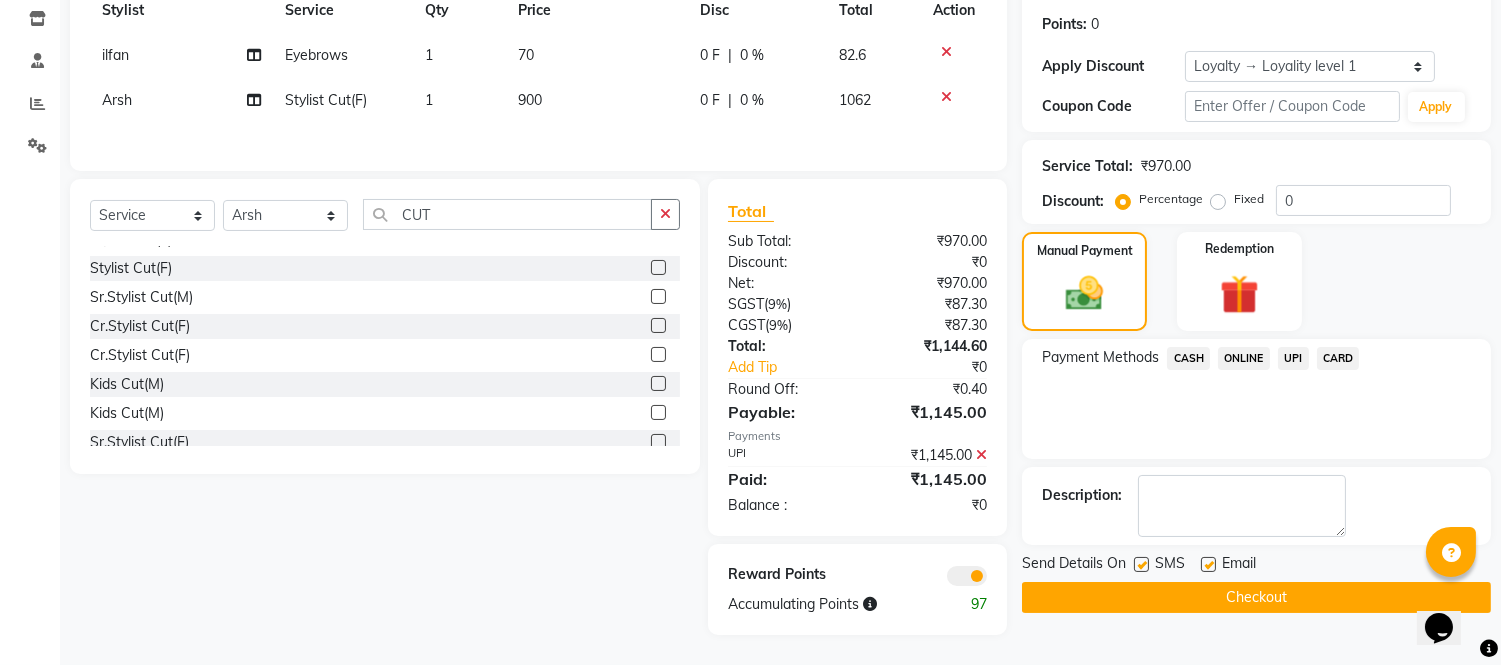 click on "Checkout" 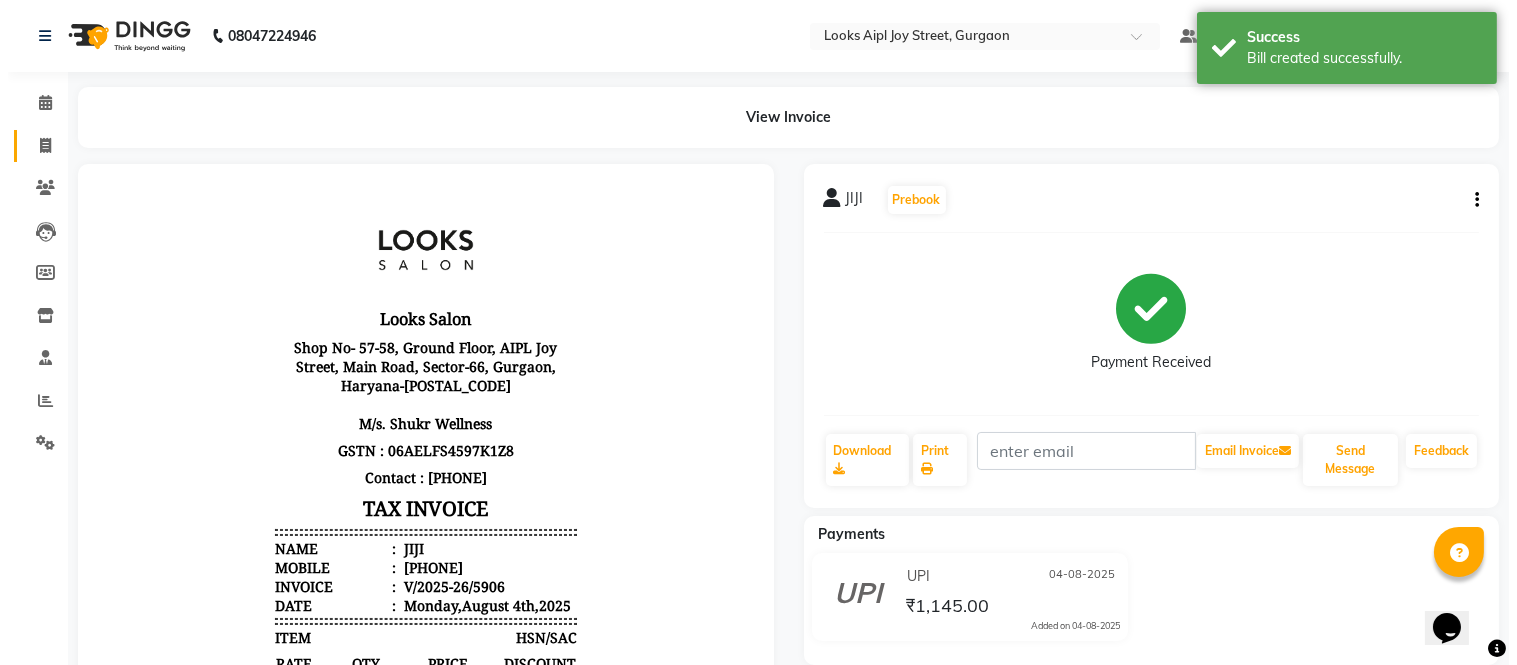 scroll, scrollTop: 0, scrollLeft: 0, axis: both 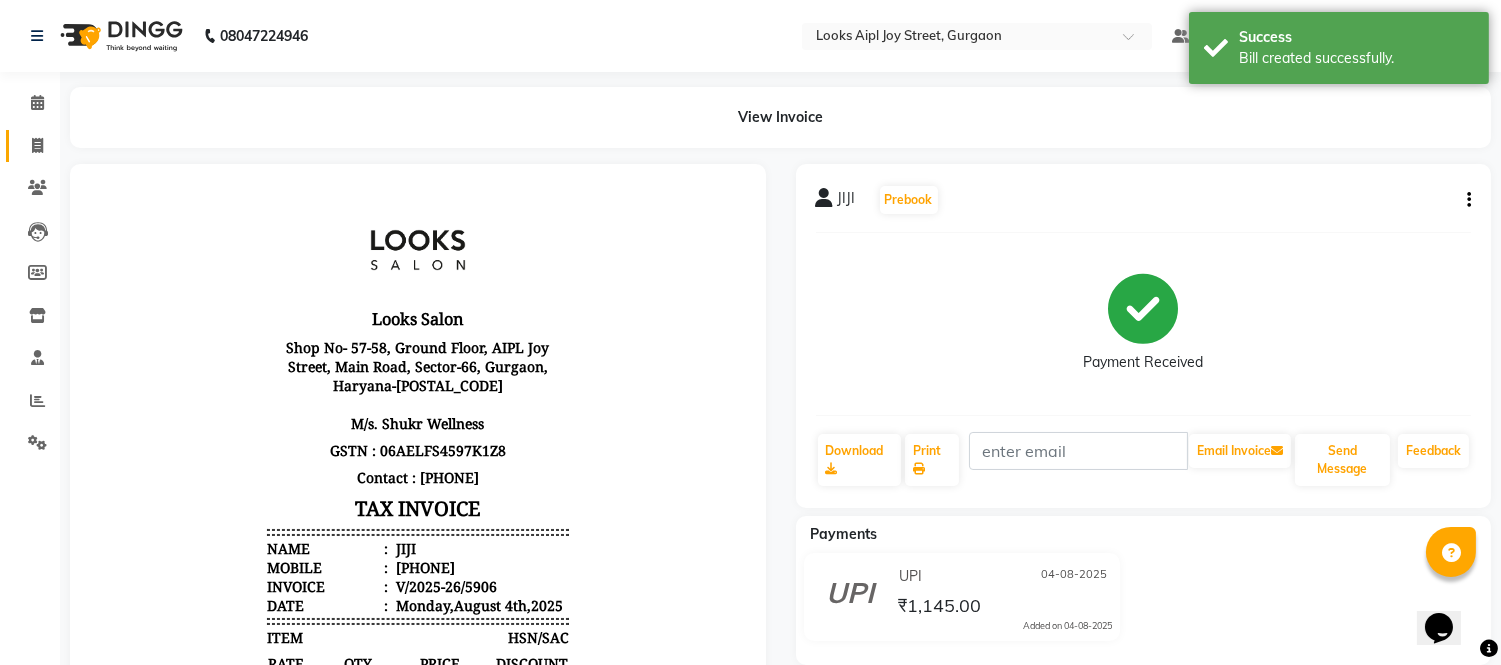 click on "Invoice" 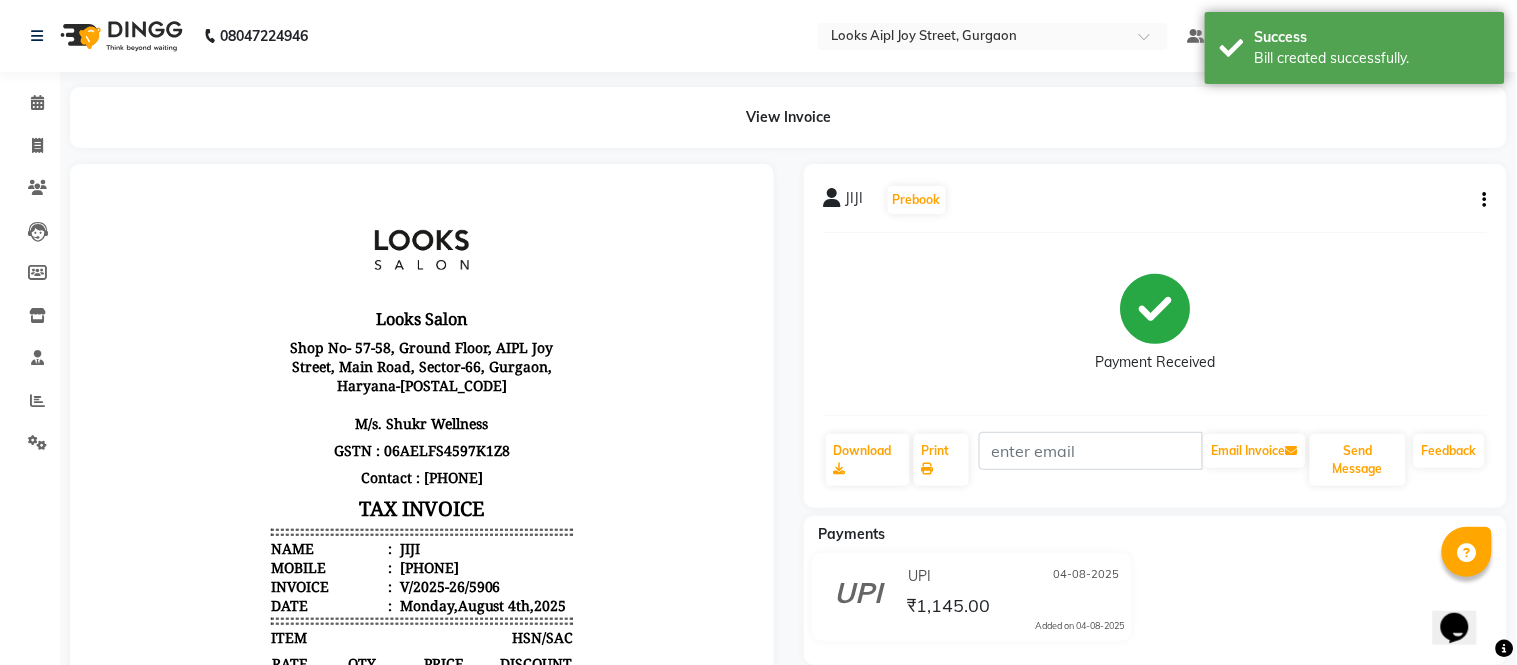 select on "6047" 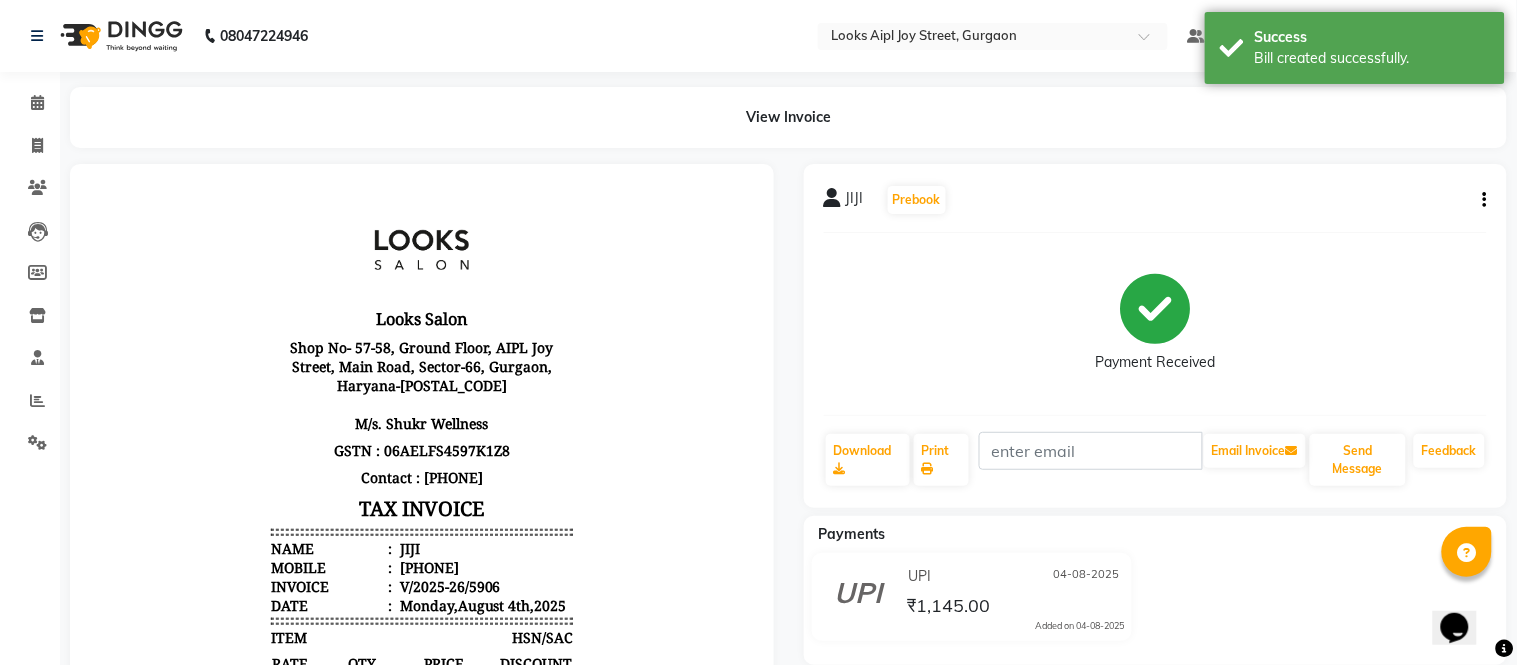 select on "service" 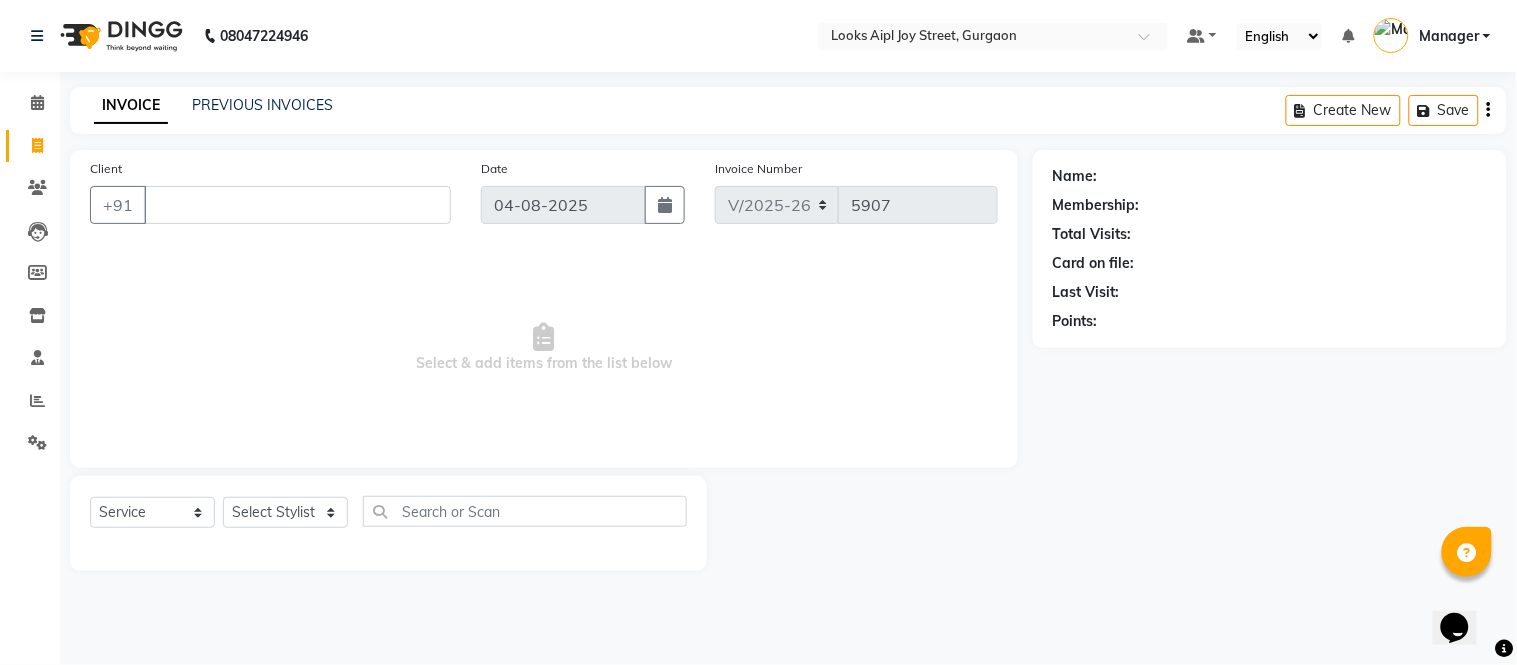 type 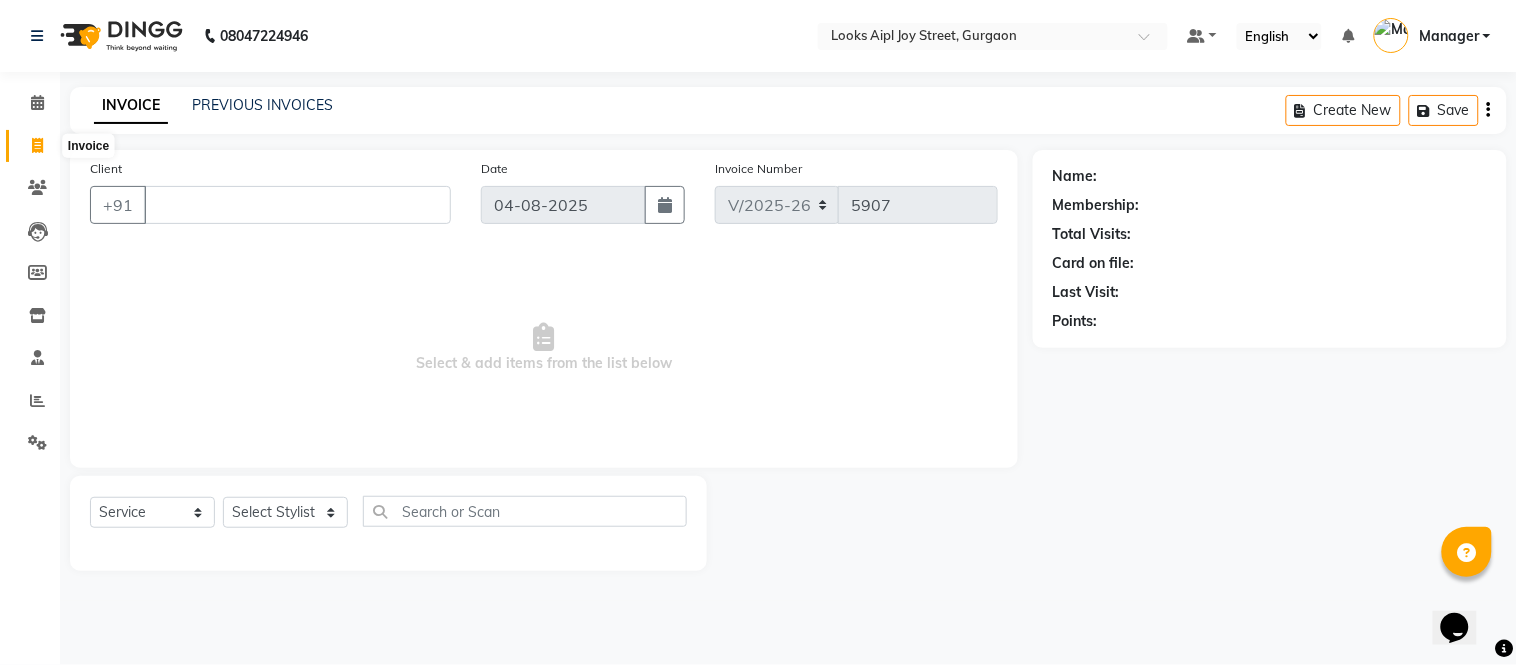 click 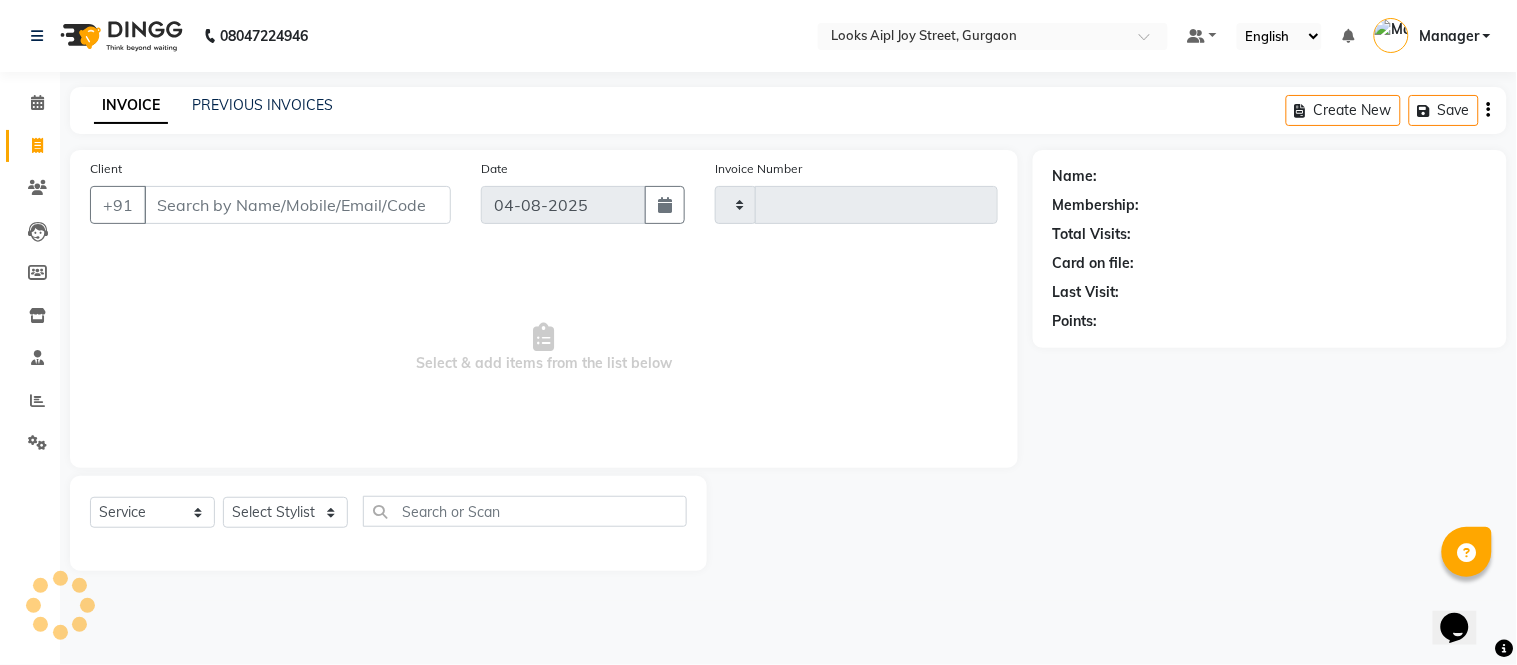 type on "5907" 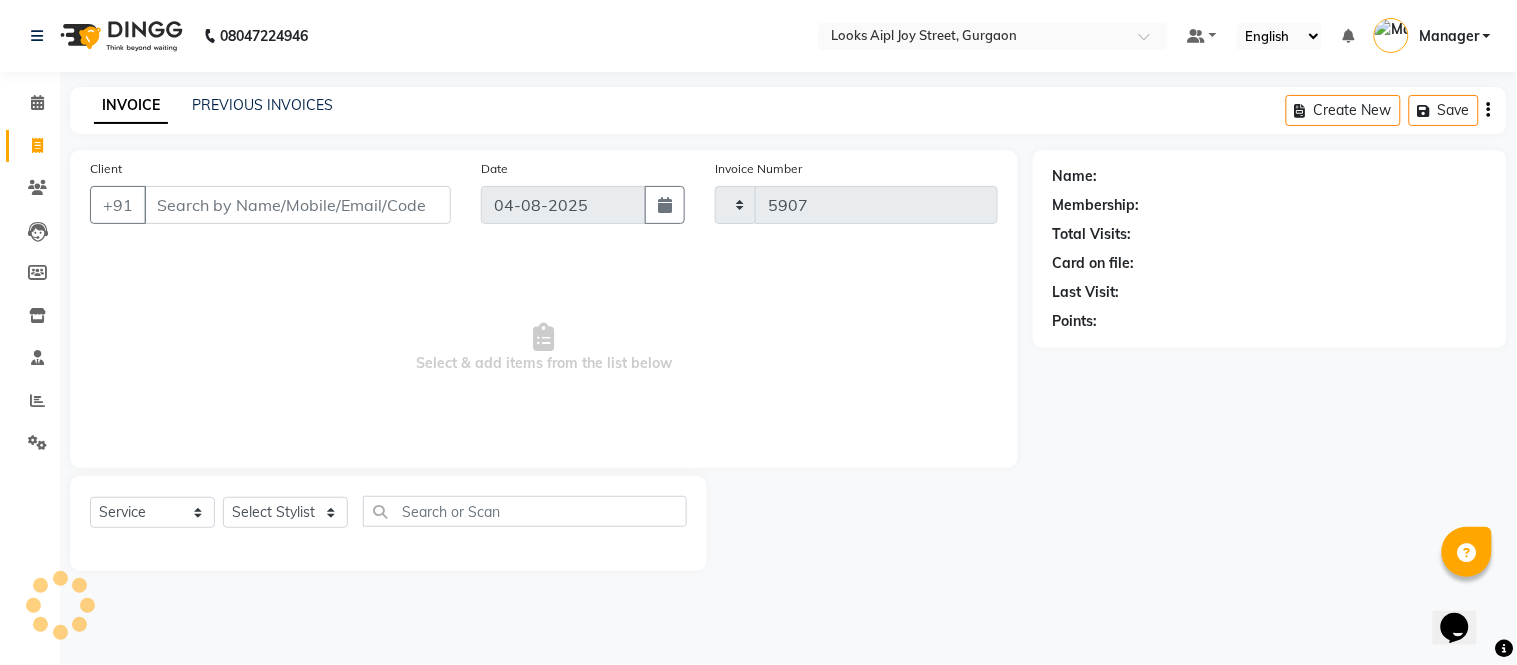 select on "6047" 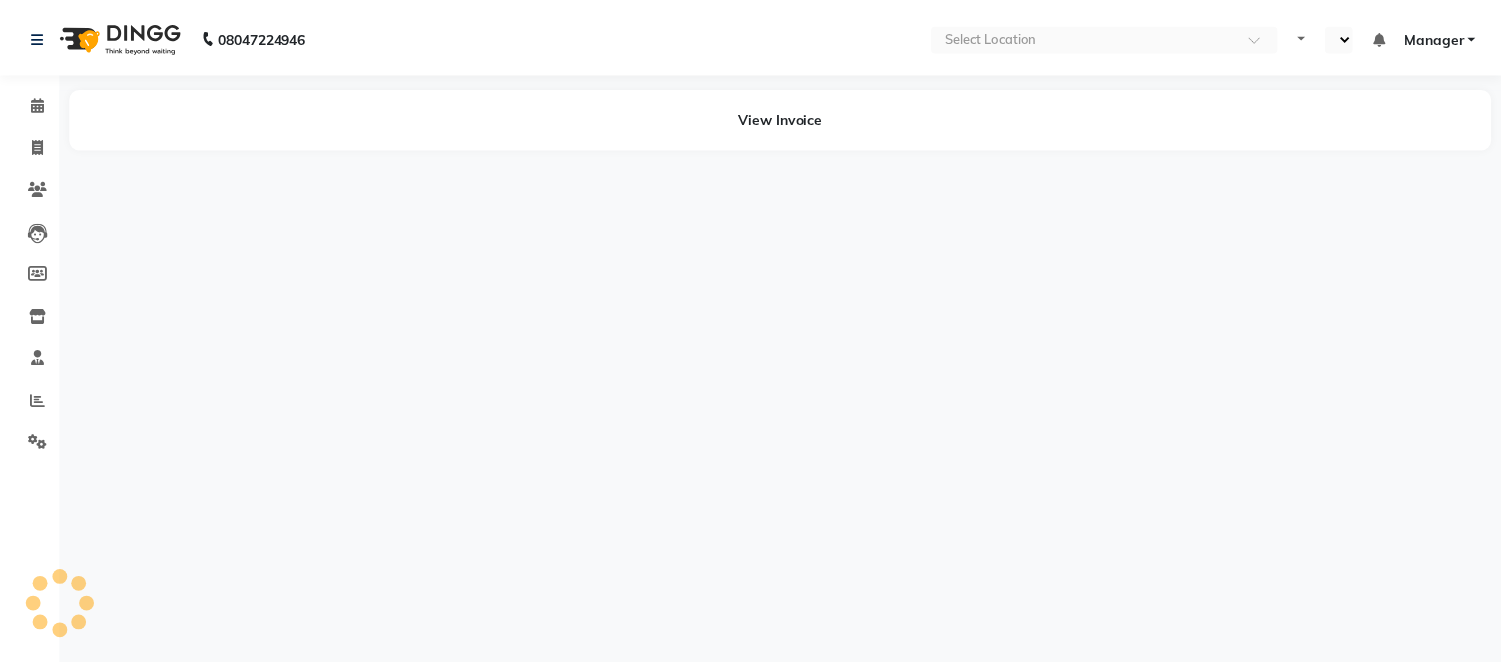 scroll, scrollTop: 0, scrollLeft: 0, axis: both 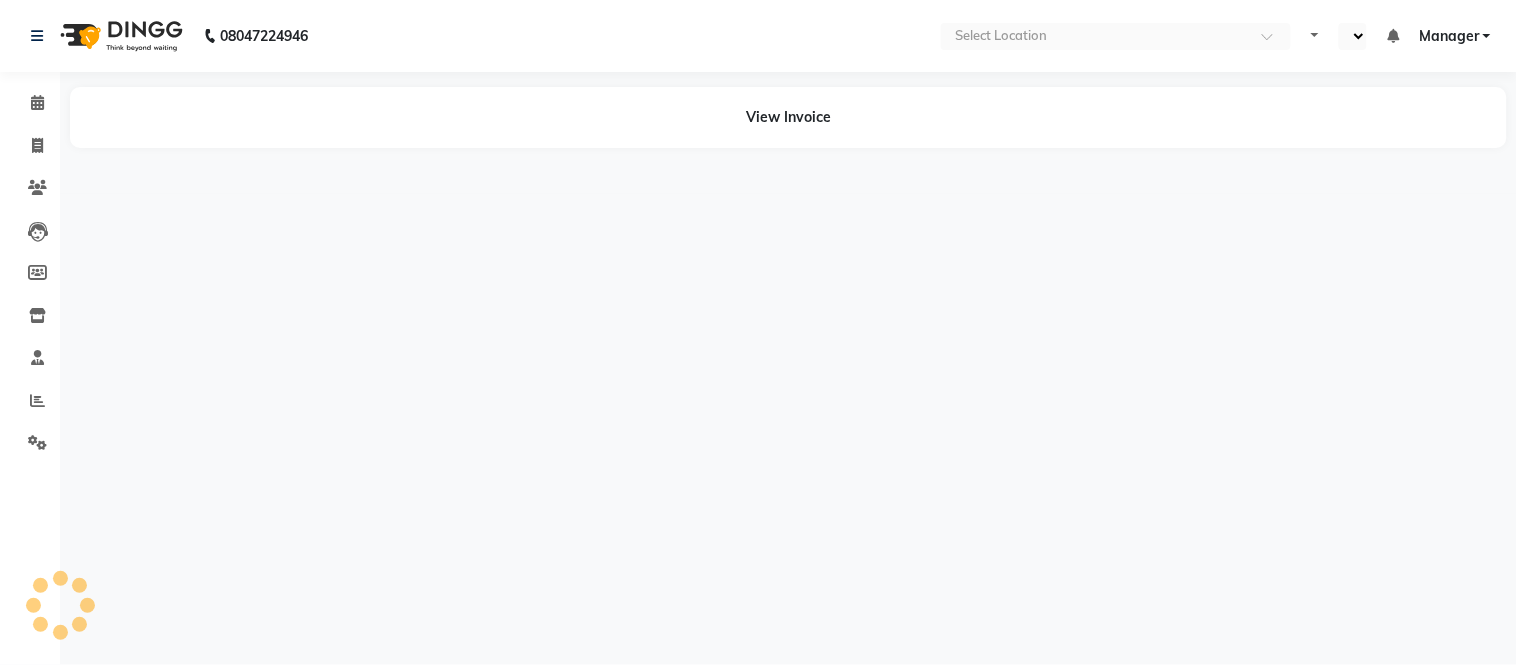 select on "en" 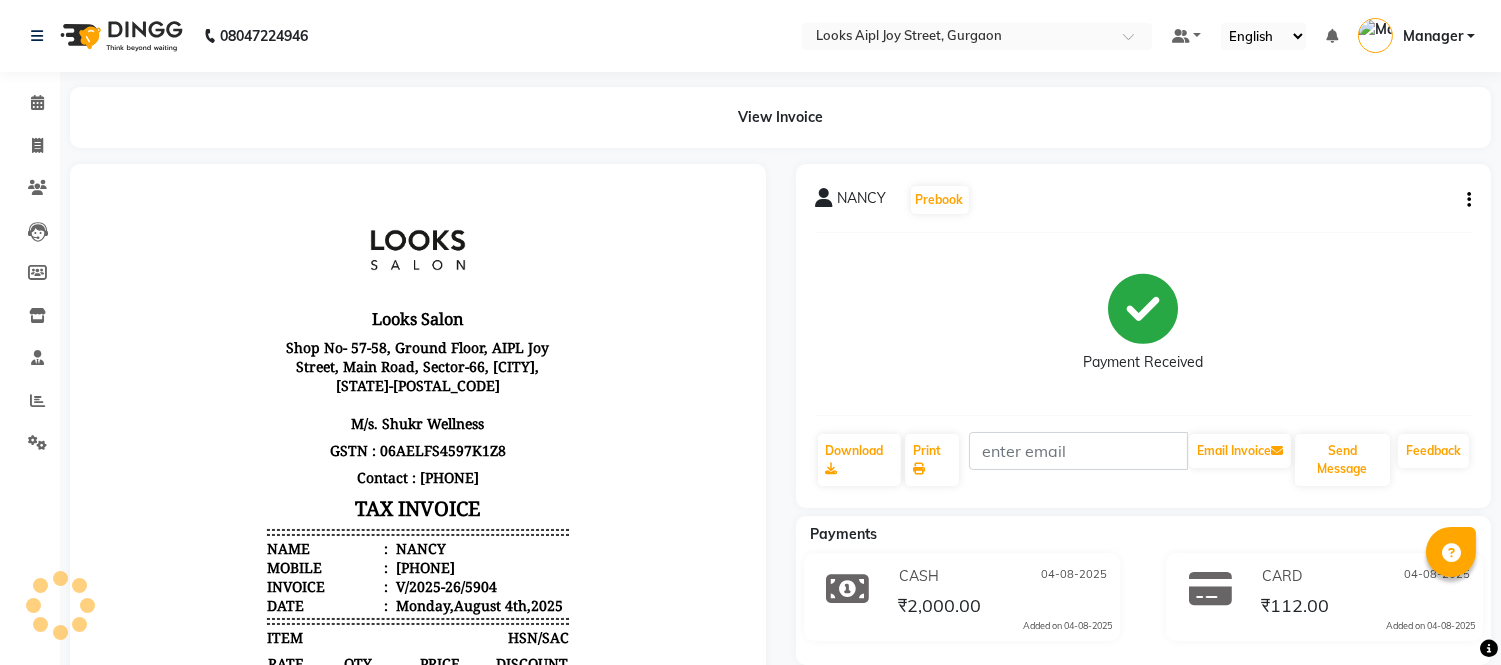 scroll, scrollTop: 0, scrollLeft: 0, axis: both 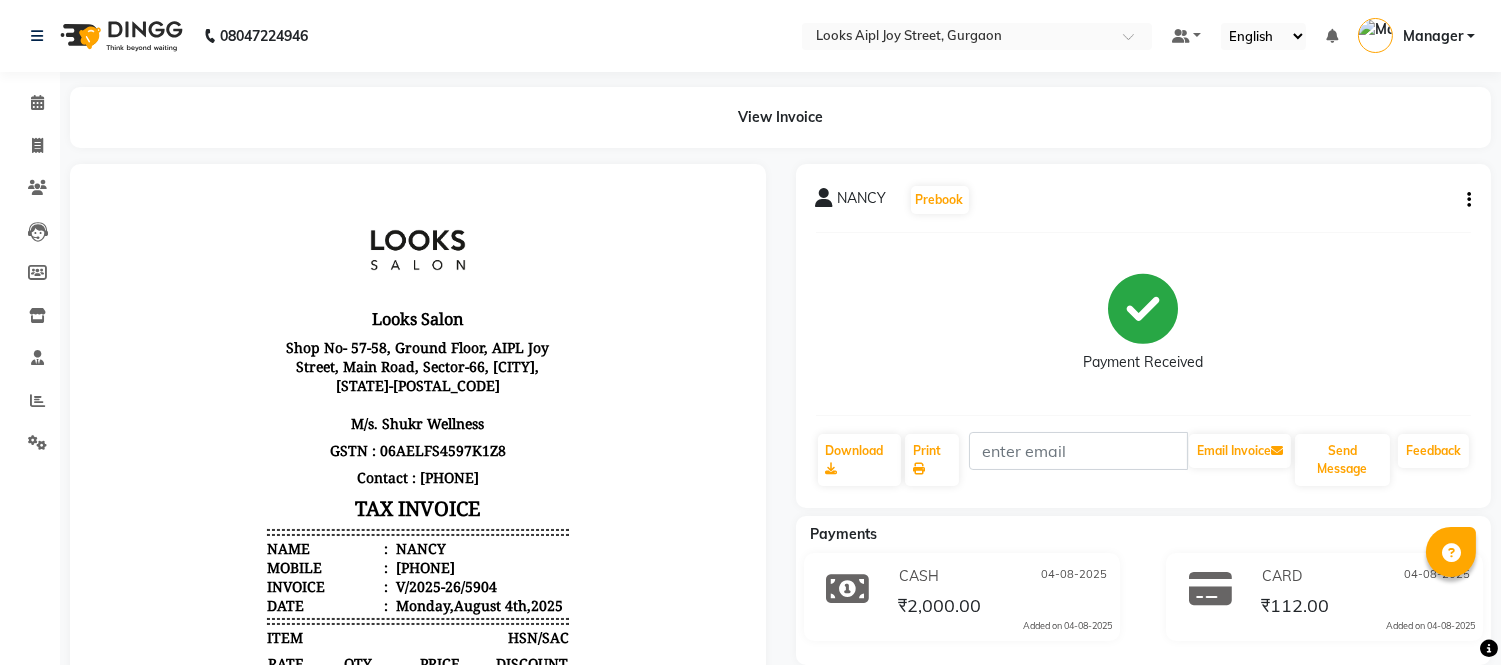 click on "[NAME], Prebook, Payment Received, Download, Print, Email Invoice, Send Message Feedback" 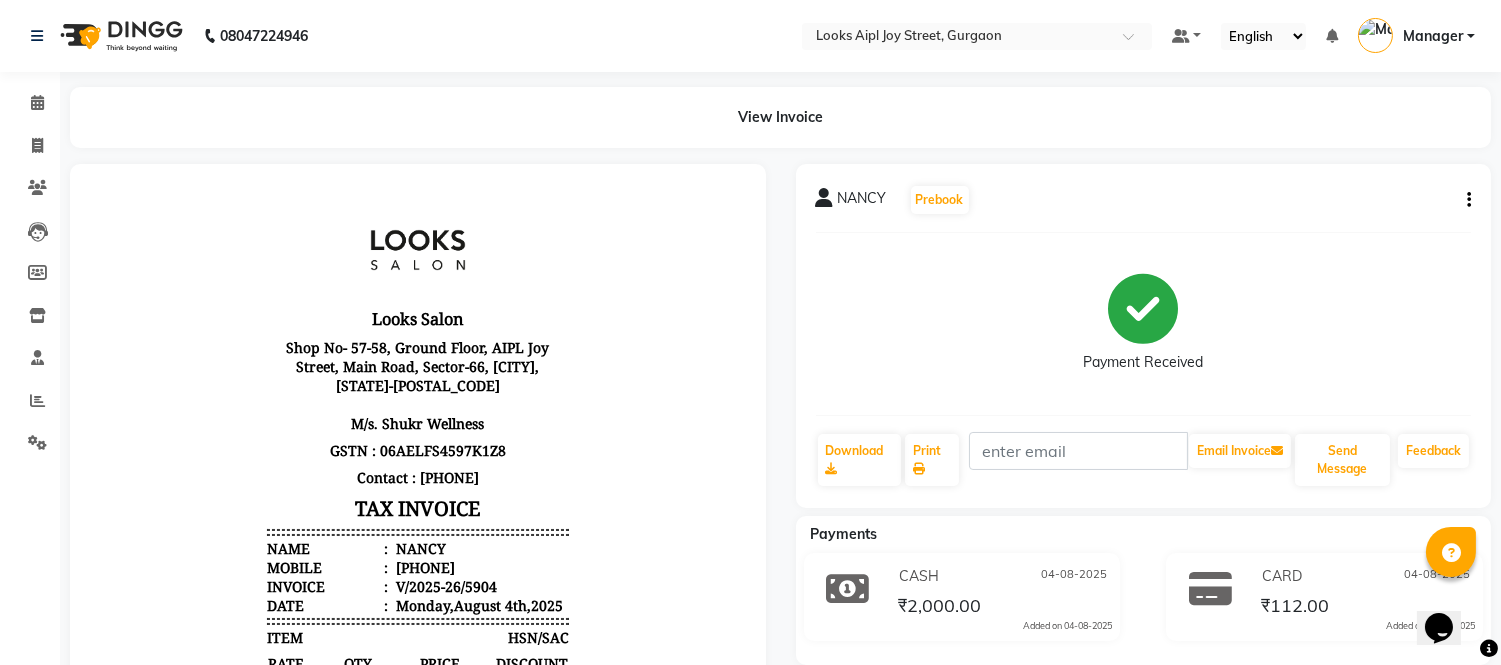 scroll, scrollTop: 0, scrollLeft: 0, axis: both 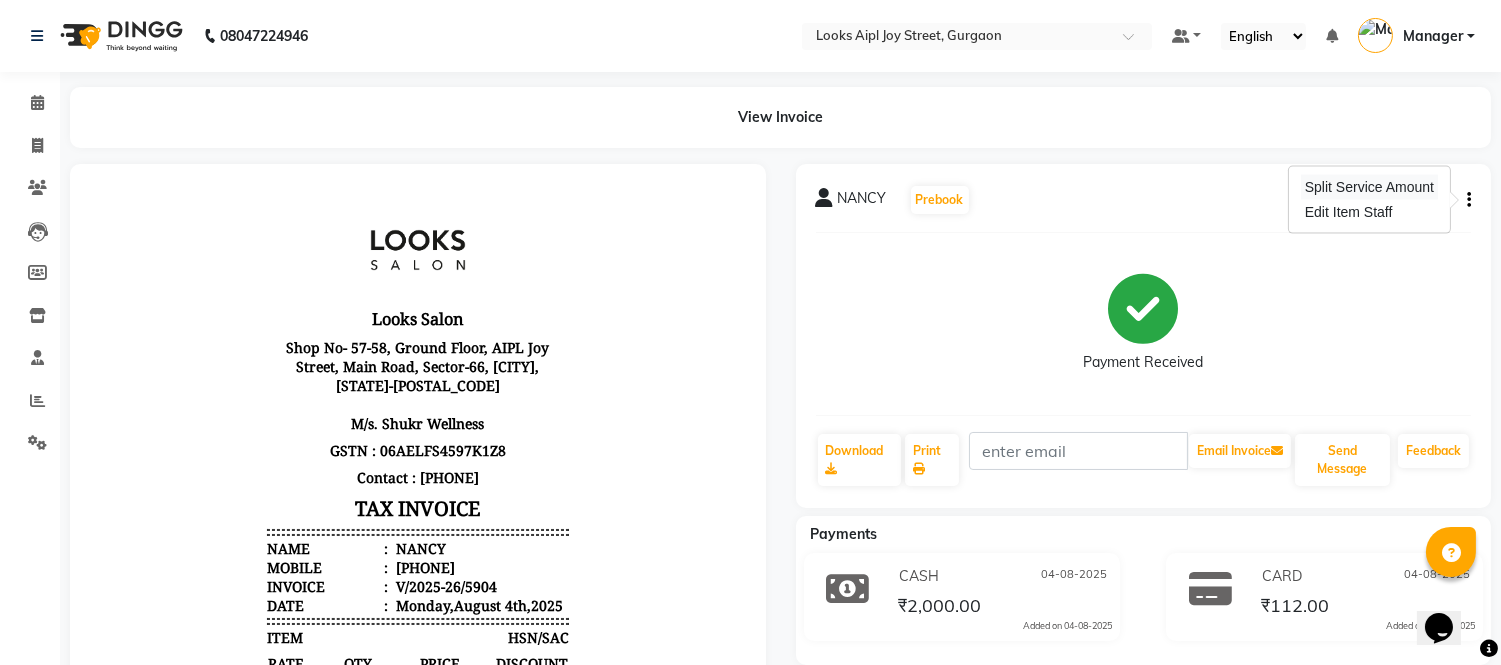 click on "Split Service Amount" at bounding box center [1369, 187] 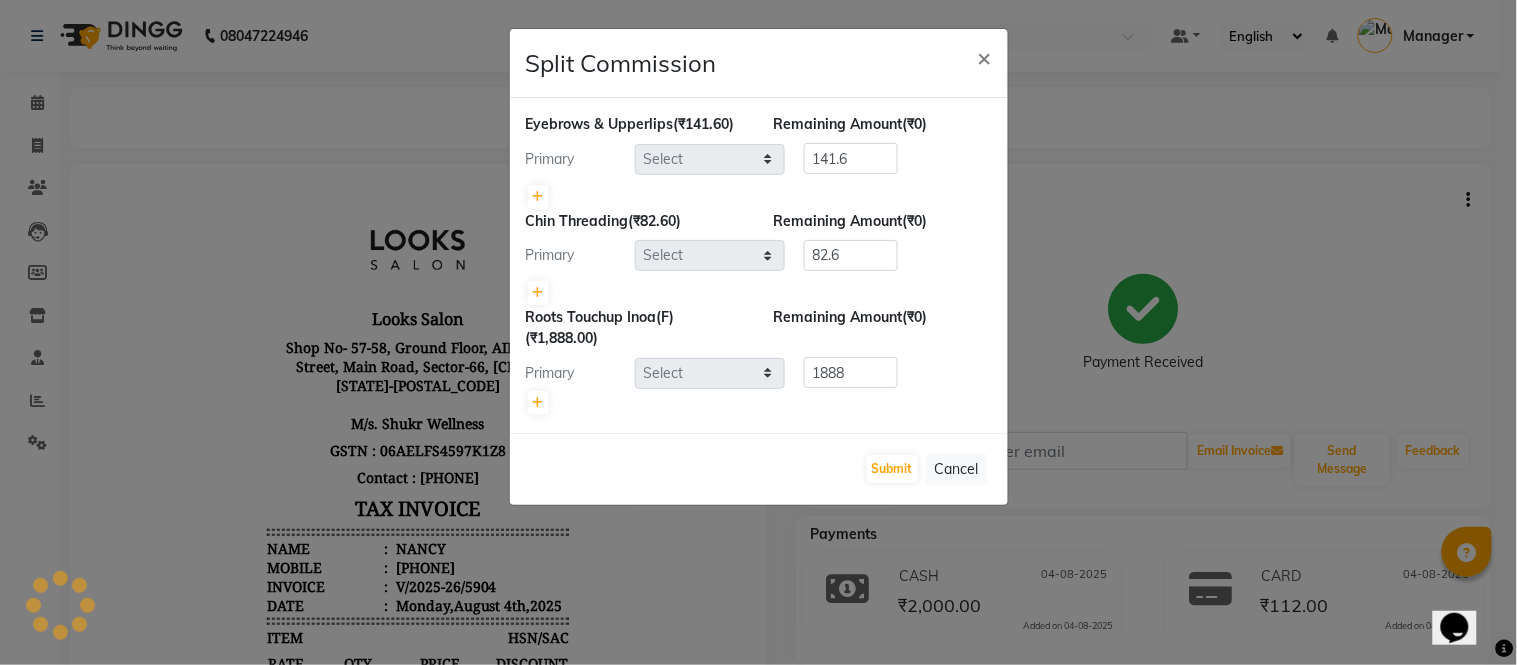 select on "78853" 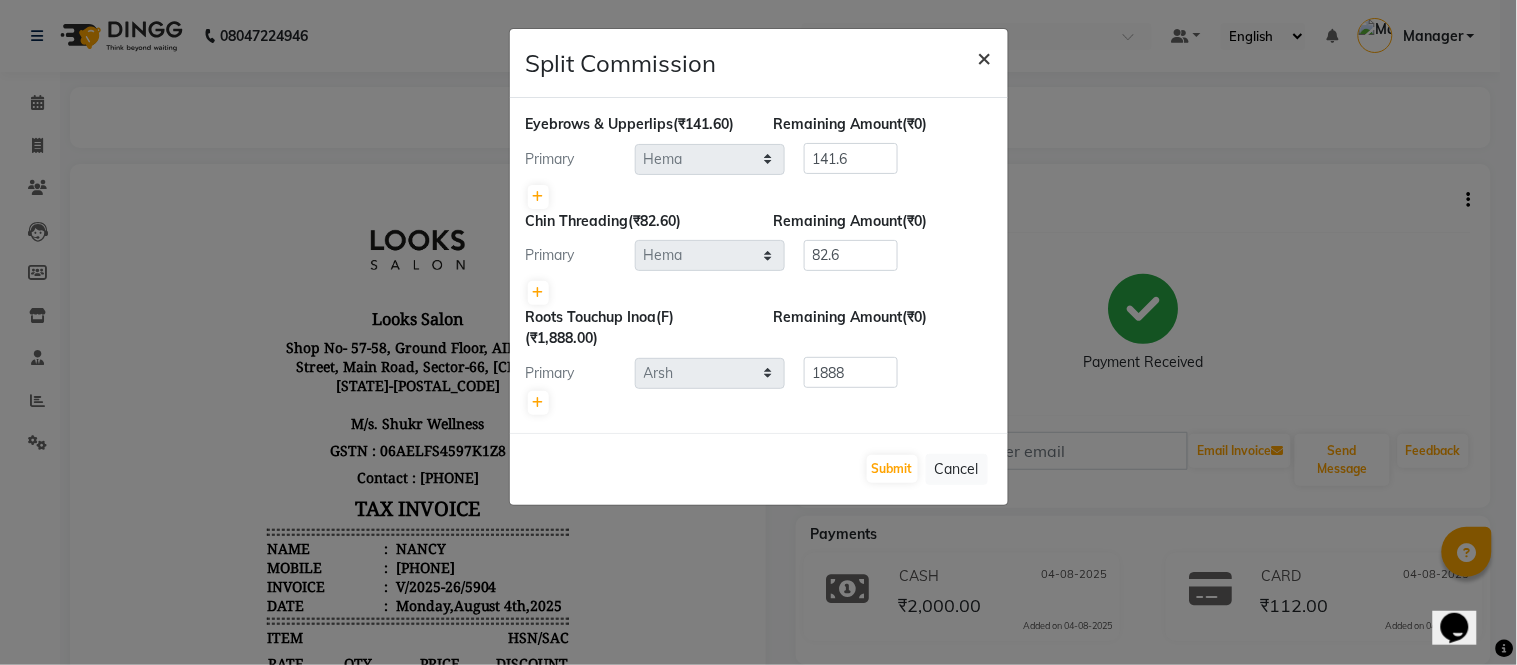 click on "×" 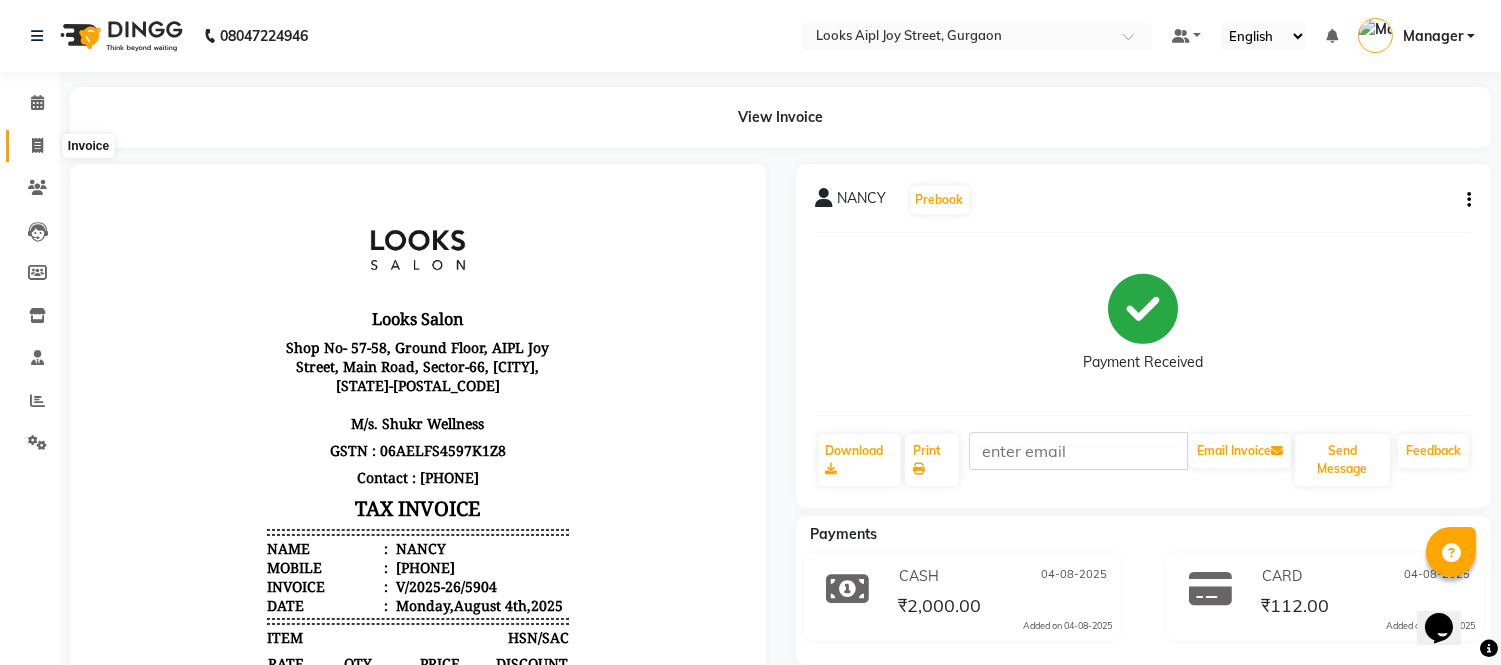 click 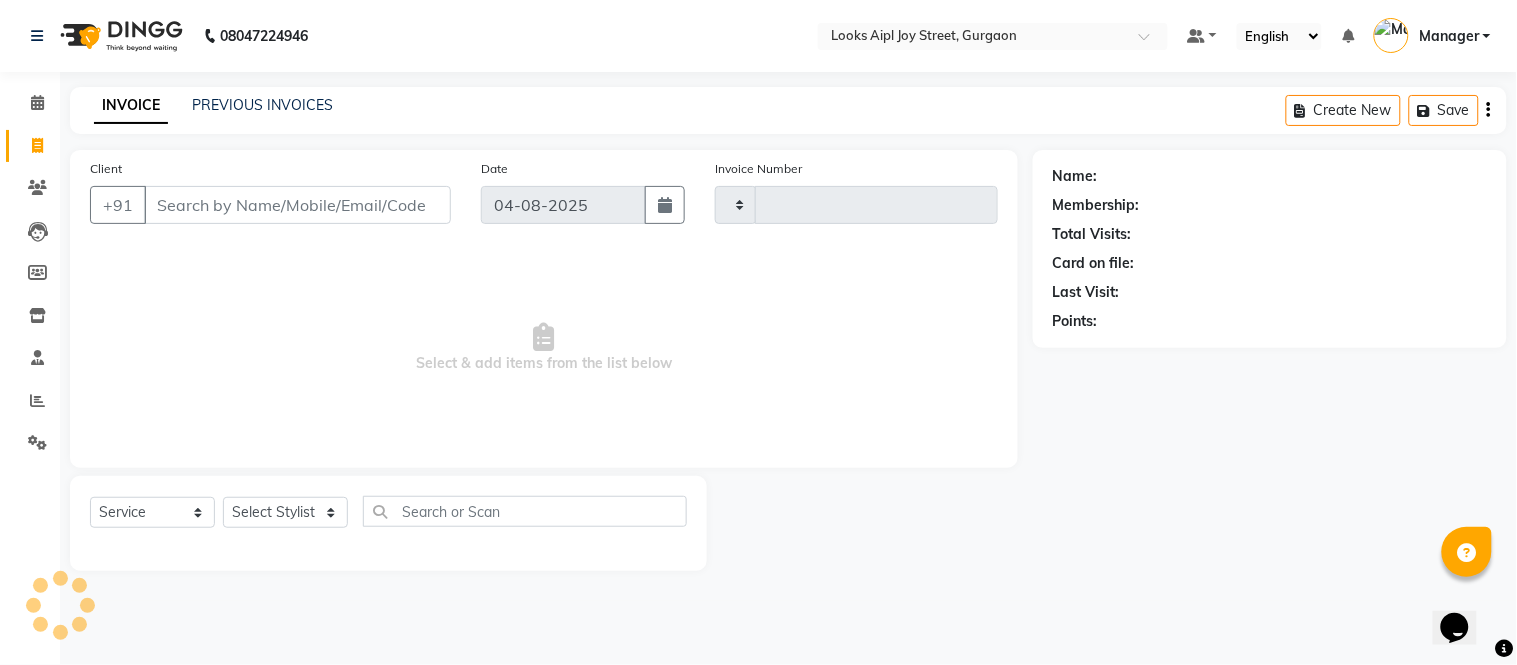 type on "5905" 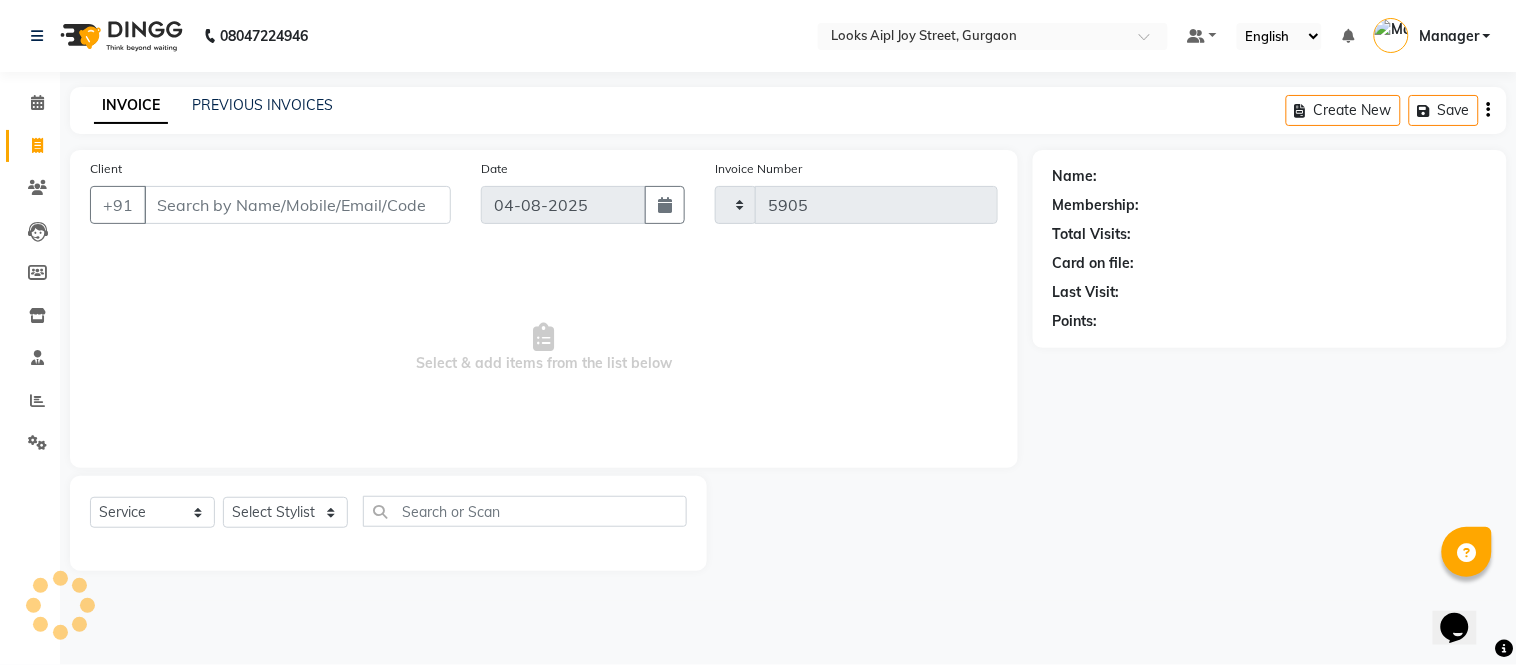 select on "6047" 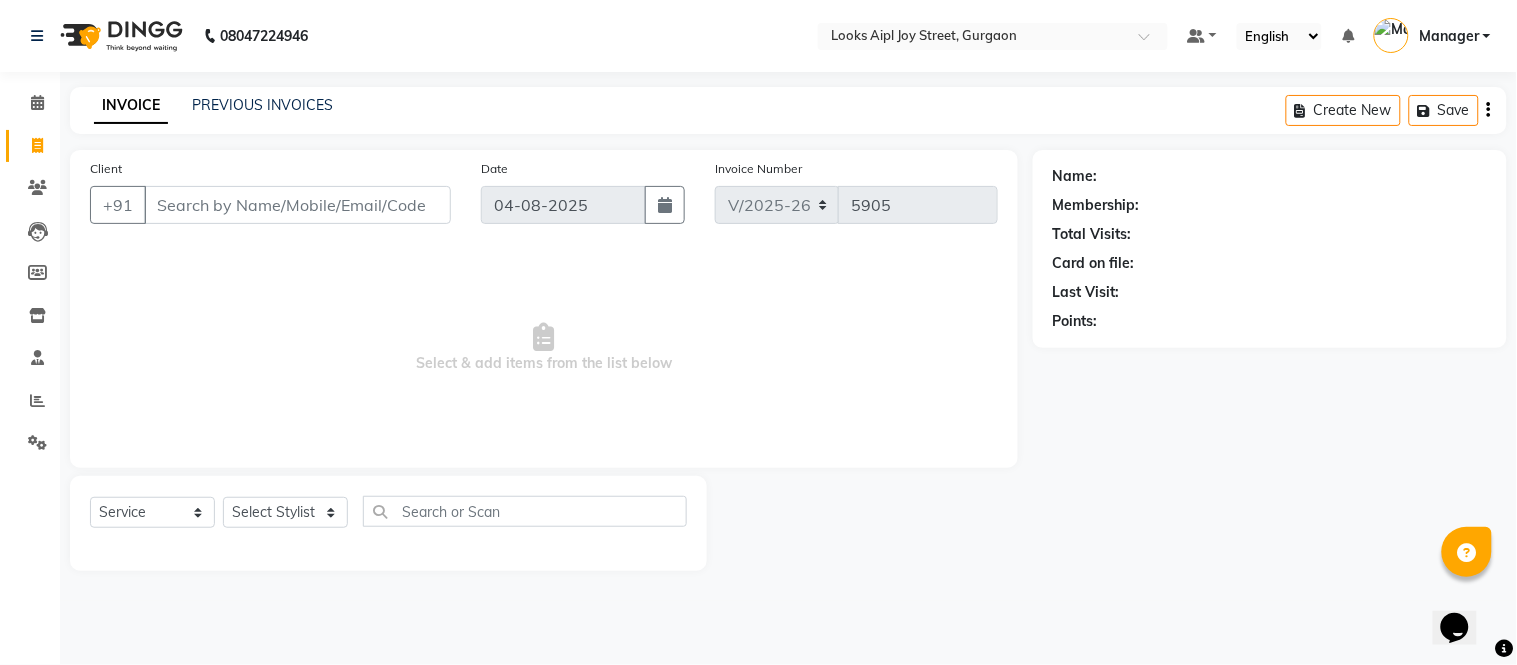 click on "Client" at bounding box center [297, 205] 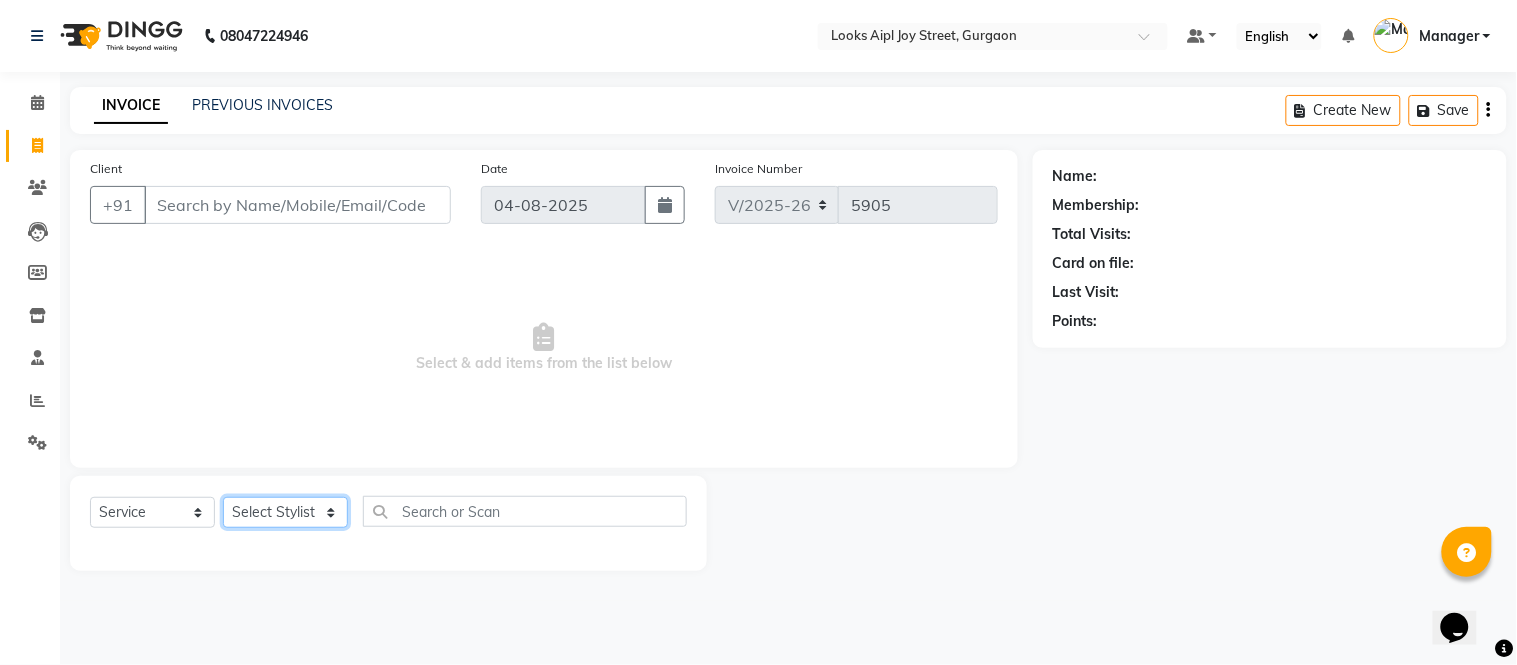 click on "Select Stylist Akash Akshar_asst Alam _Pdct Amit Arkan Arsh Counter Sales Geeta Hema ilfan Kuldeep Laxmi Manager Neeraj Prince sagar_pdct Surejit Vijay Zakir_pdct" 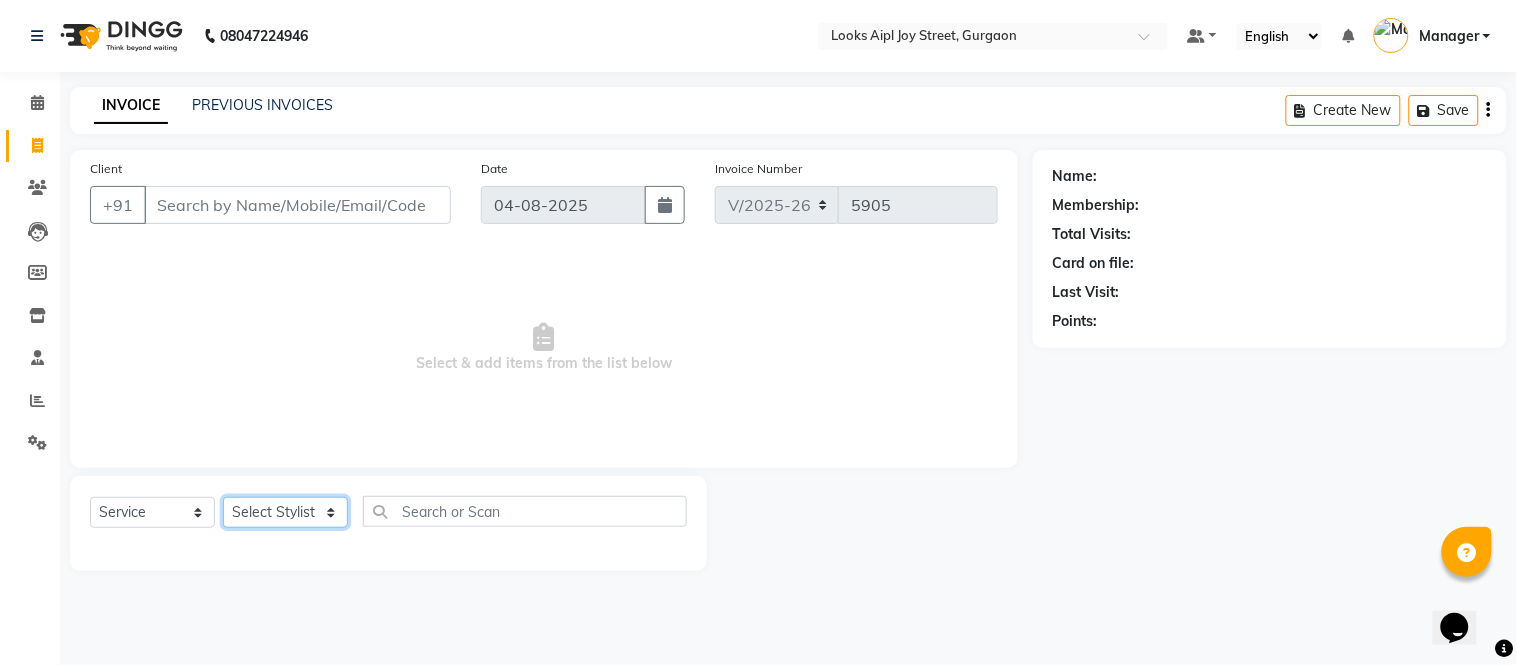 select on "80655" 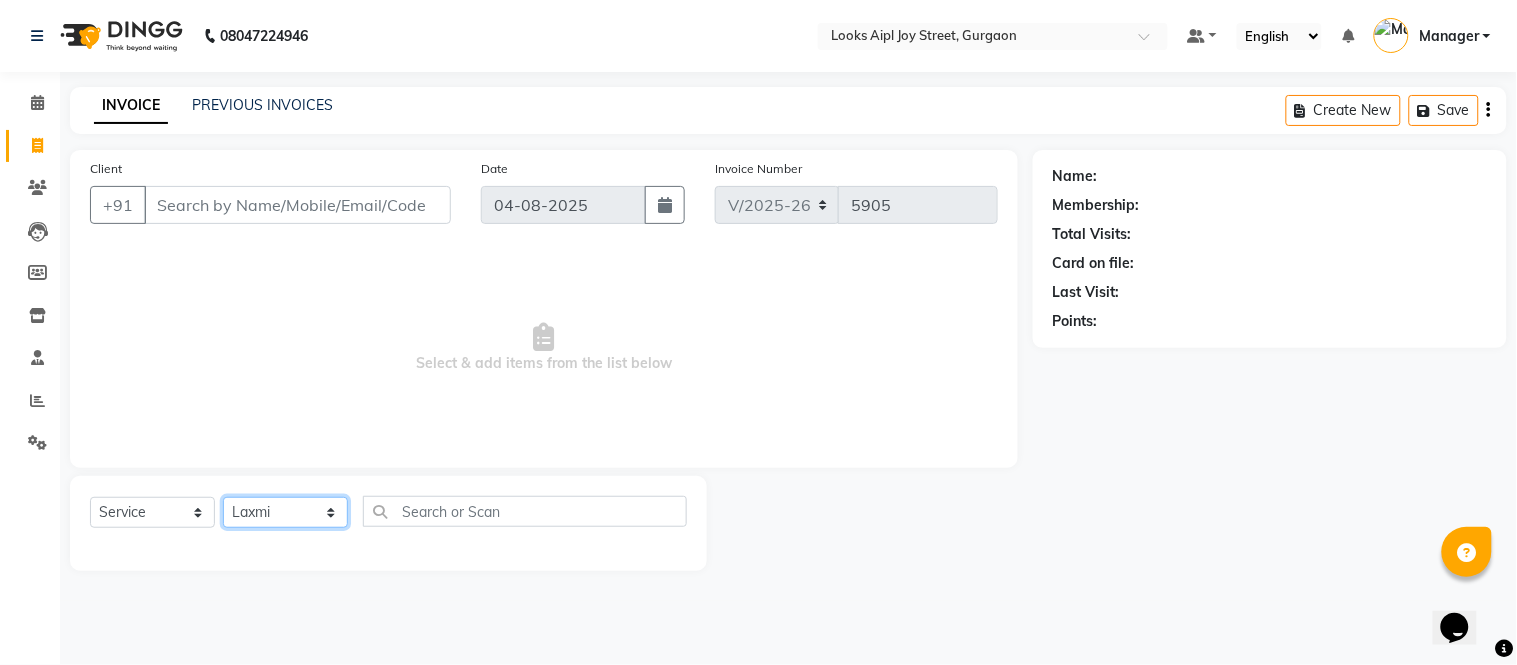 click on "Select Stylist Akash Akshar_asst Alam _Pdct Amit Arkan Arsh Counter Sales Geeta Hema ilfan Kuldeep Laxmi Manager Neeraj Prince sagar_pdct Surejit Vijay Zakir_pdct" 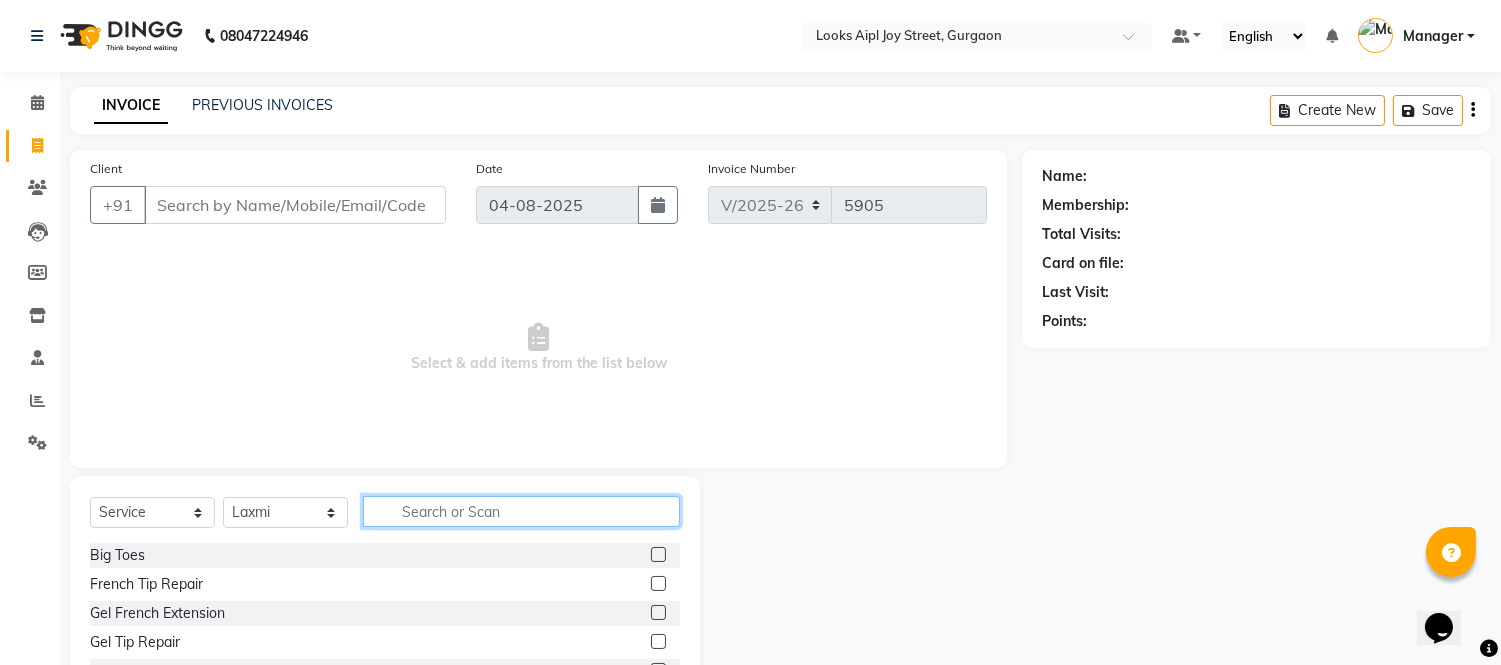 click 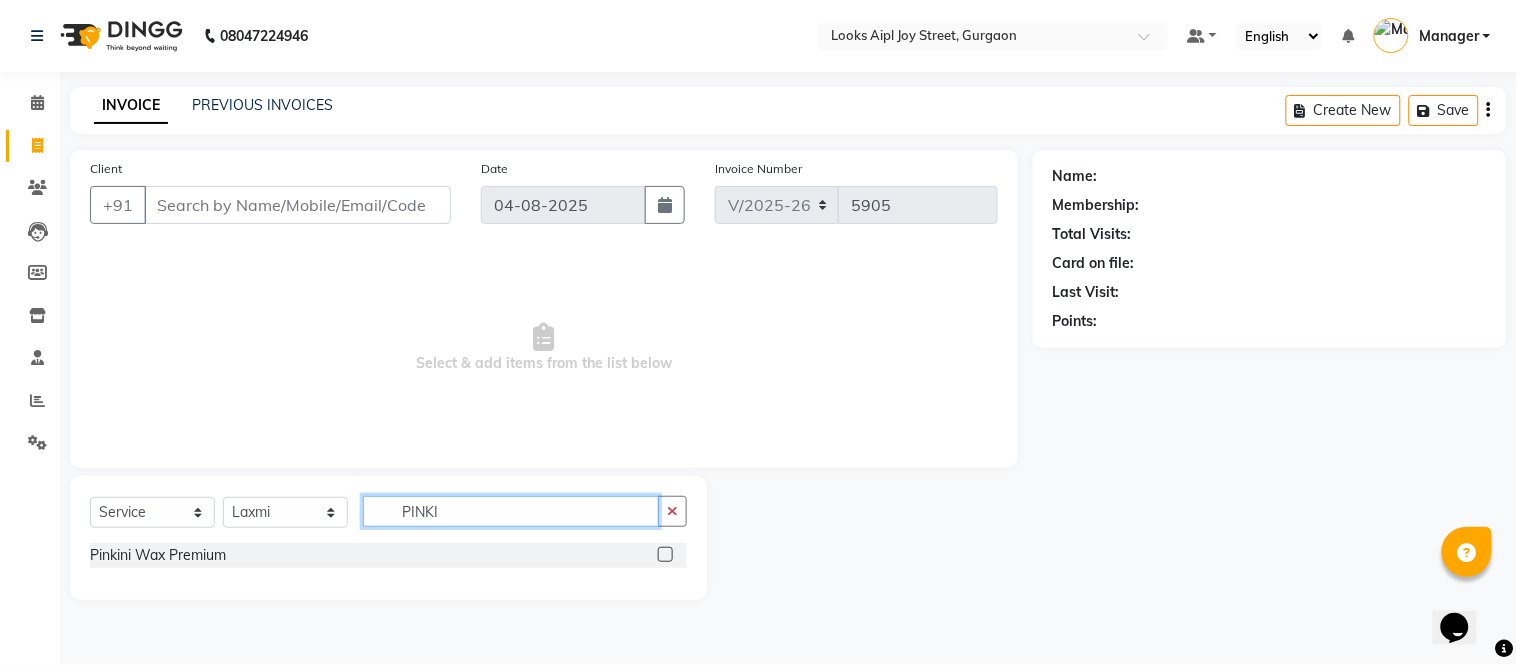 type on "PINKI" 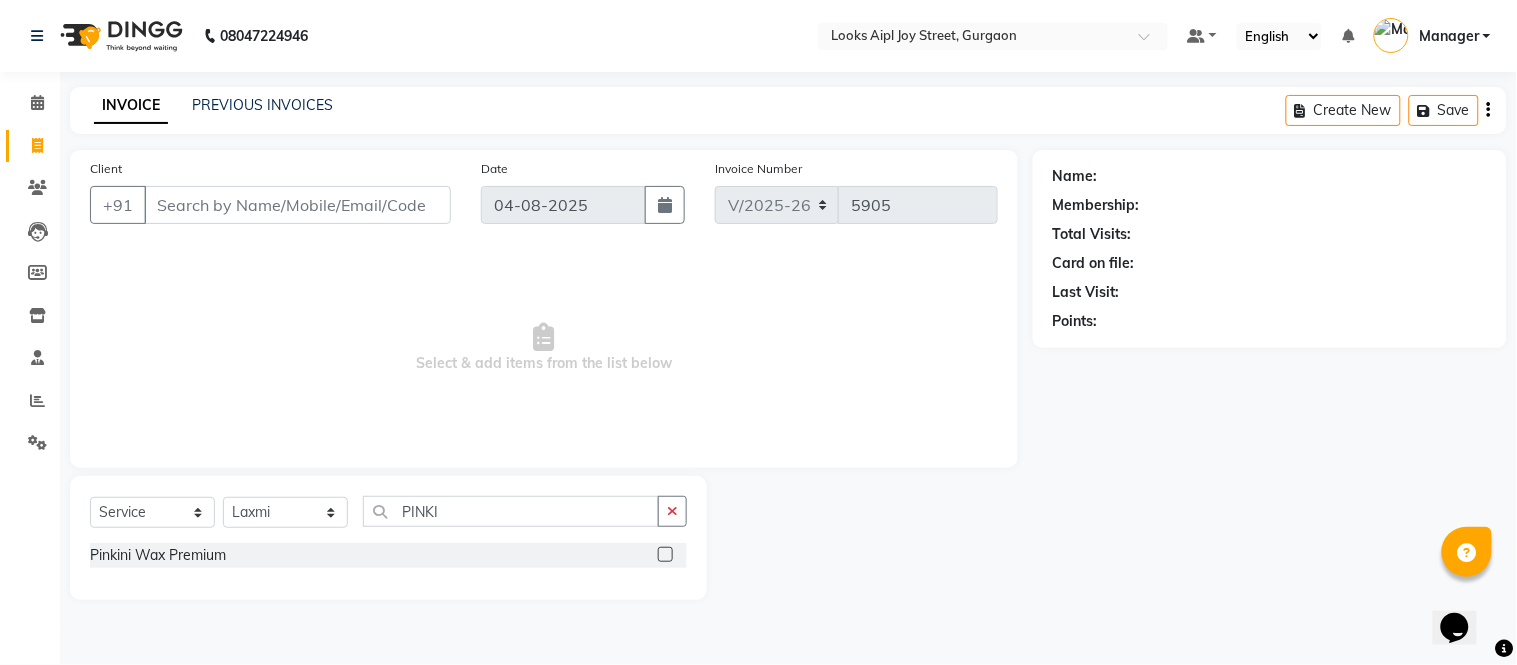 click 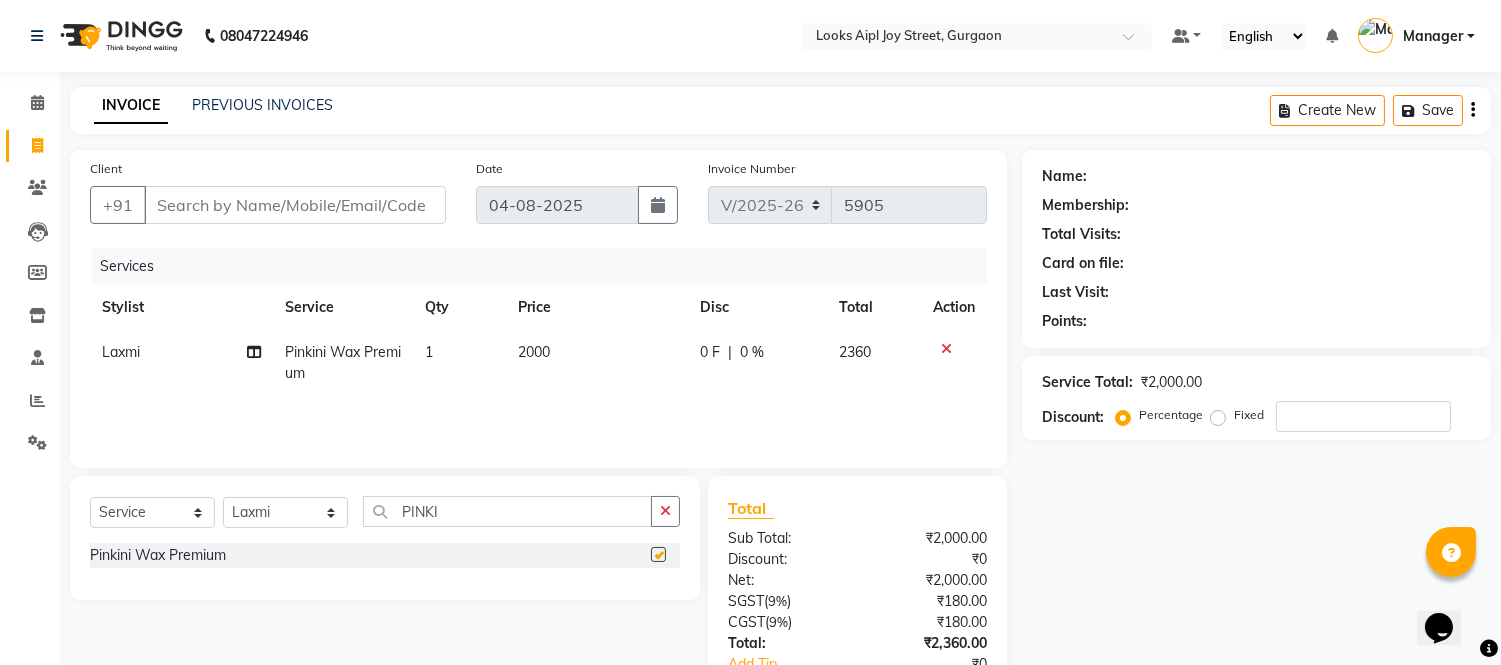checkbox on "false" 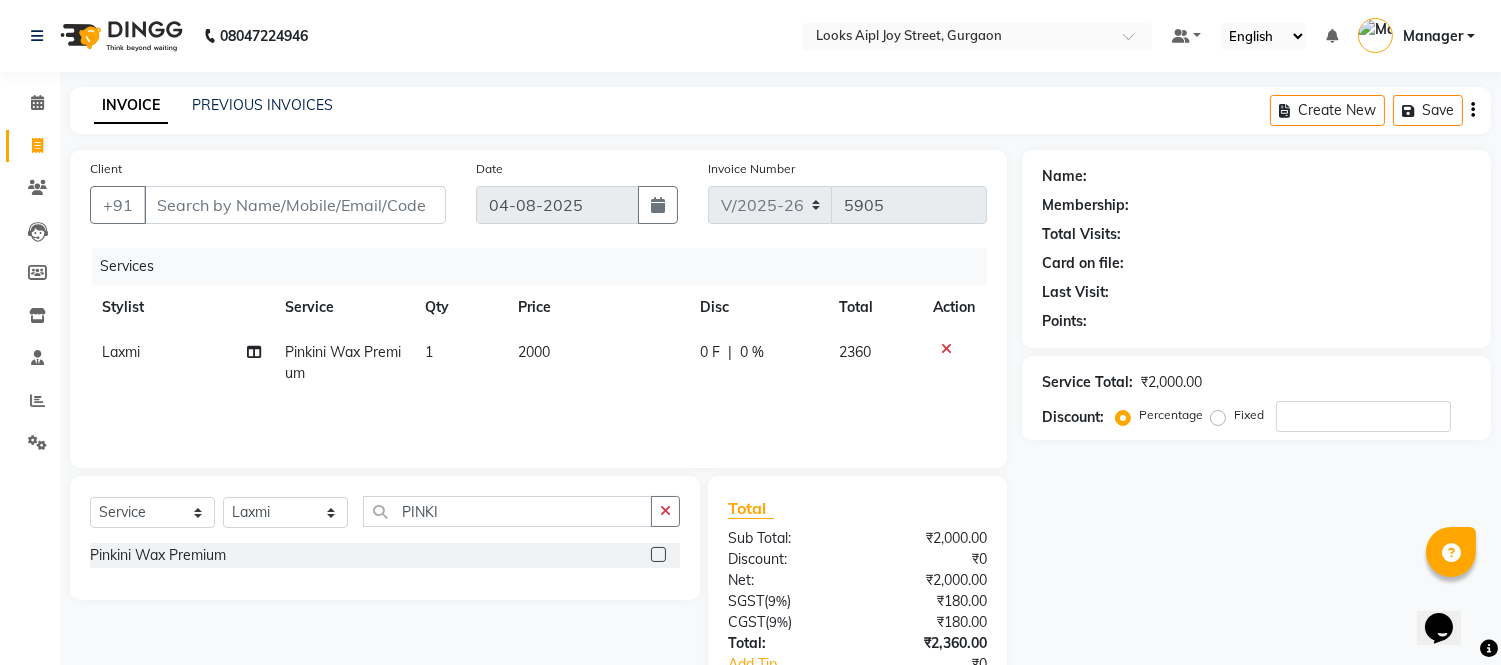 scroll, scrollTop: 134, scrollLeft: 0, axis: vertical 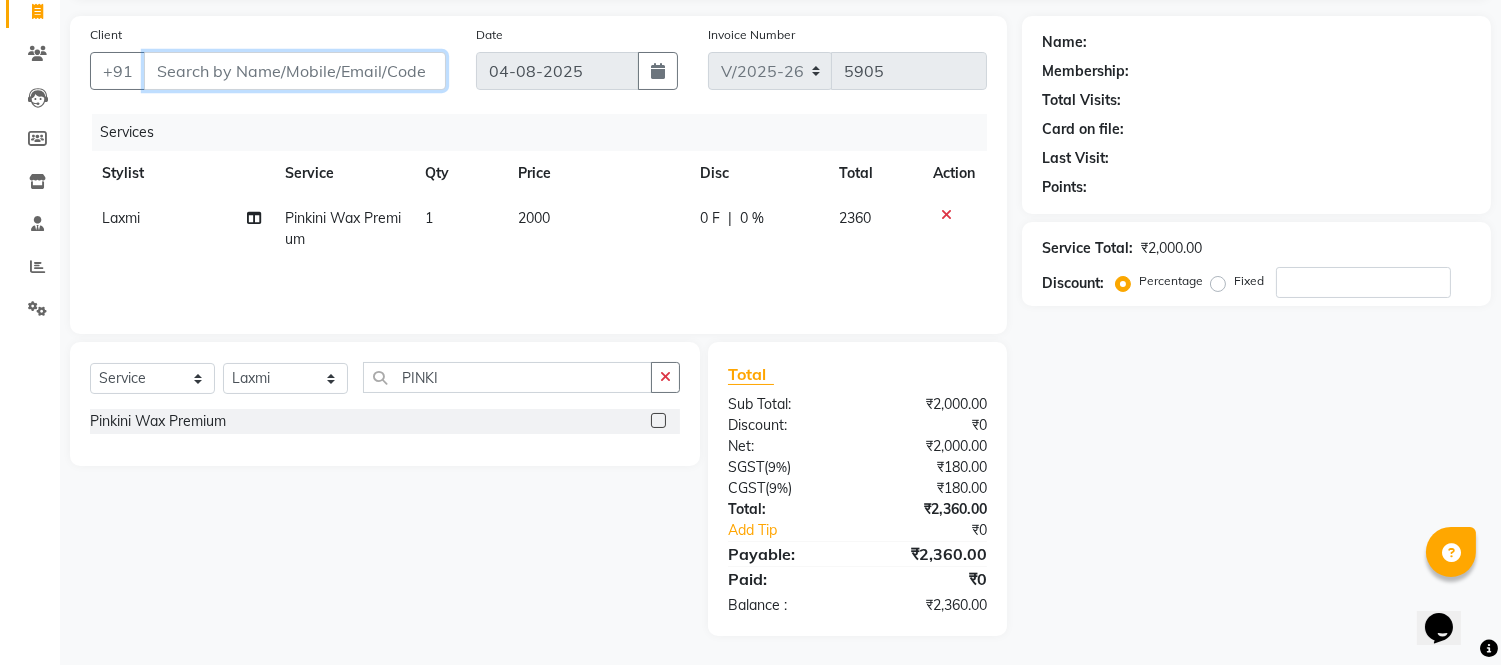 click on "Client" at bounding box center (295, 71) 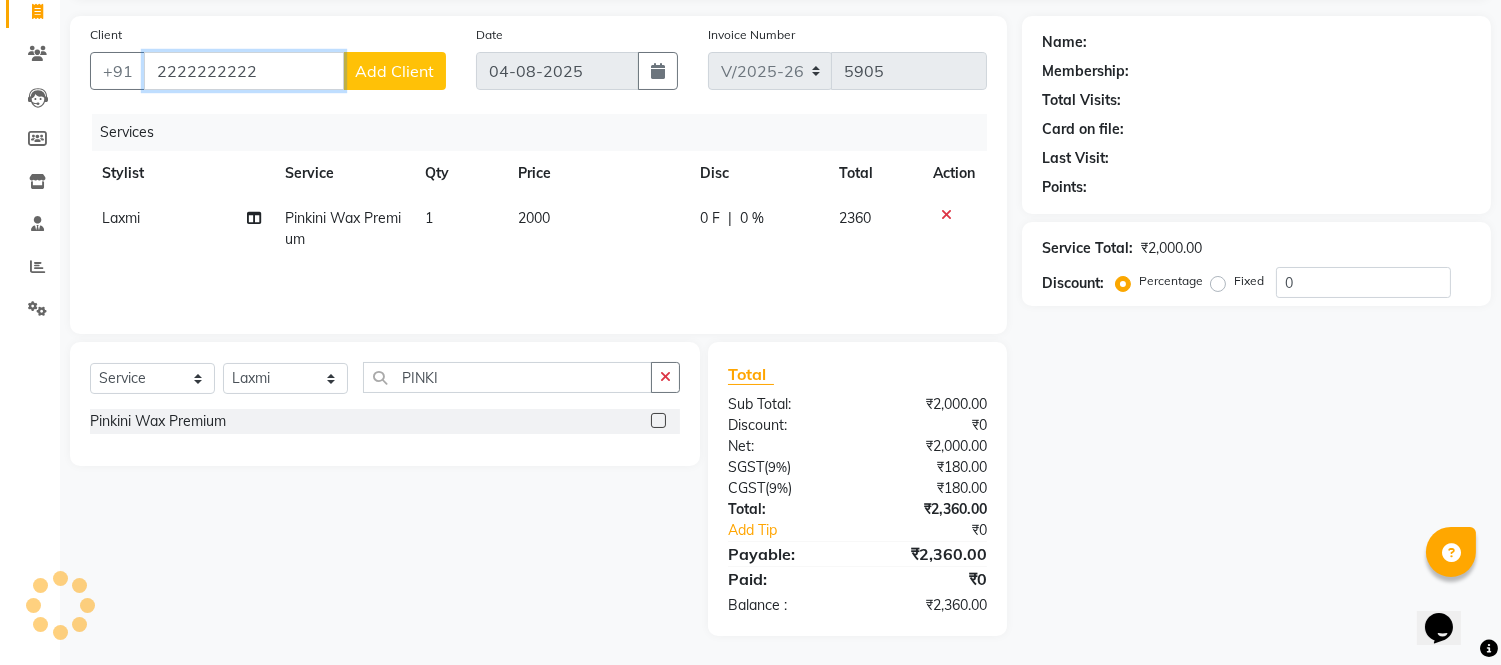 type on "2222222222" 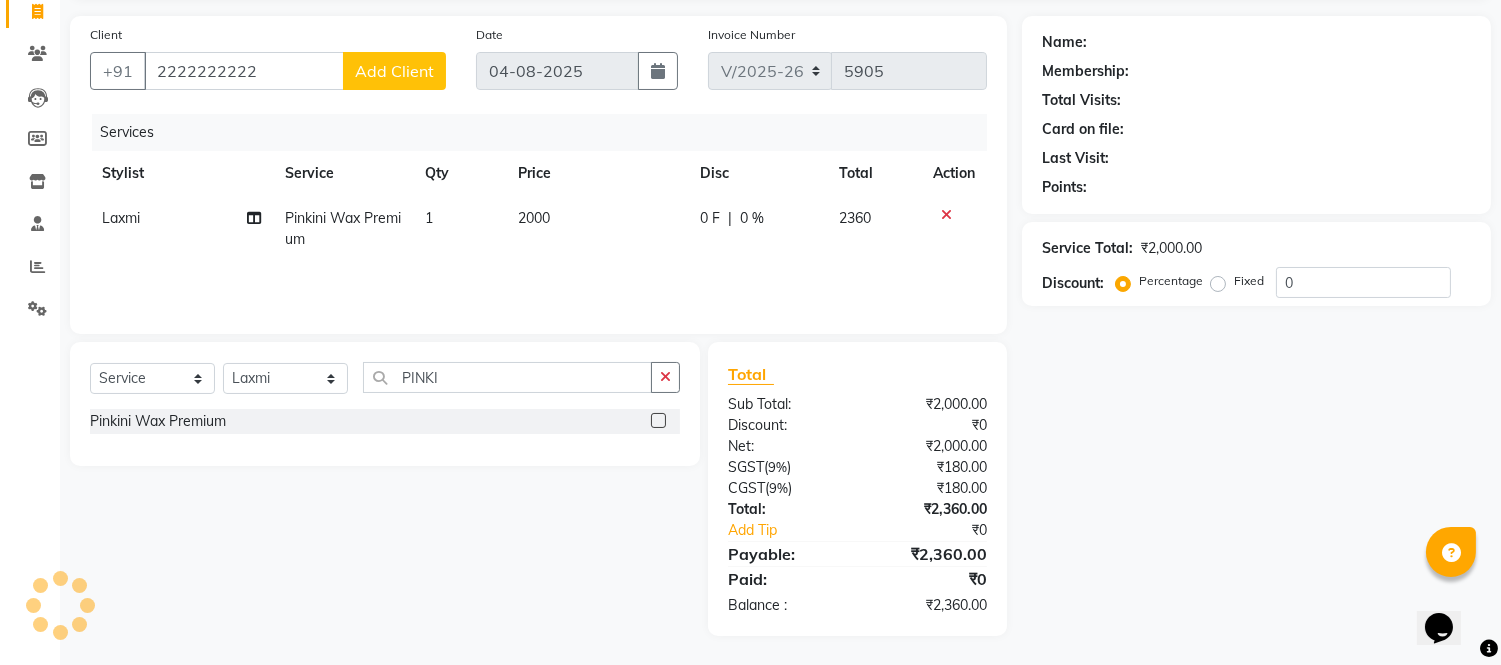 select on "1: Object" 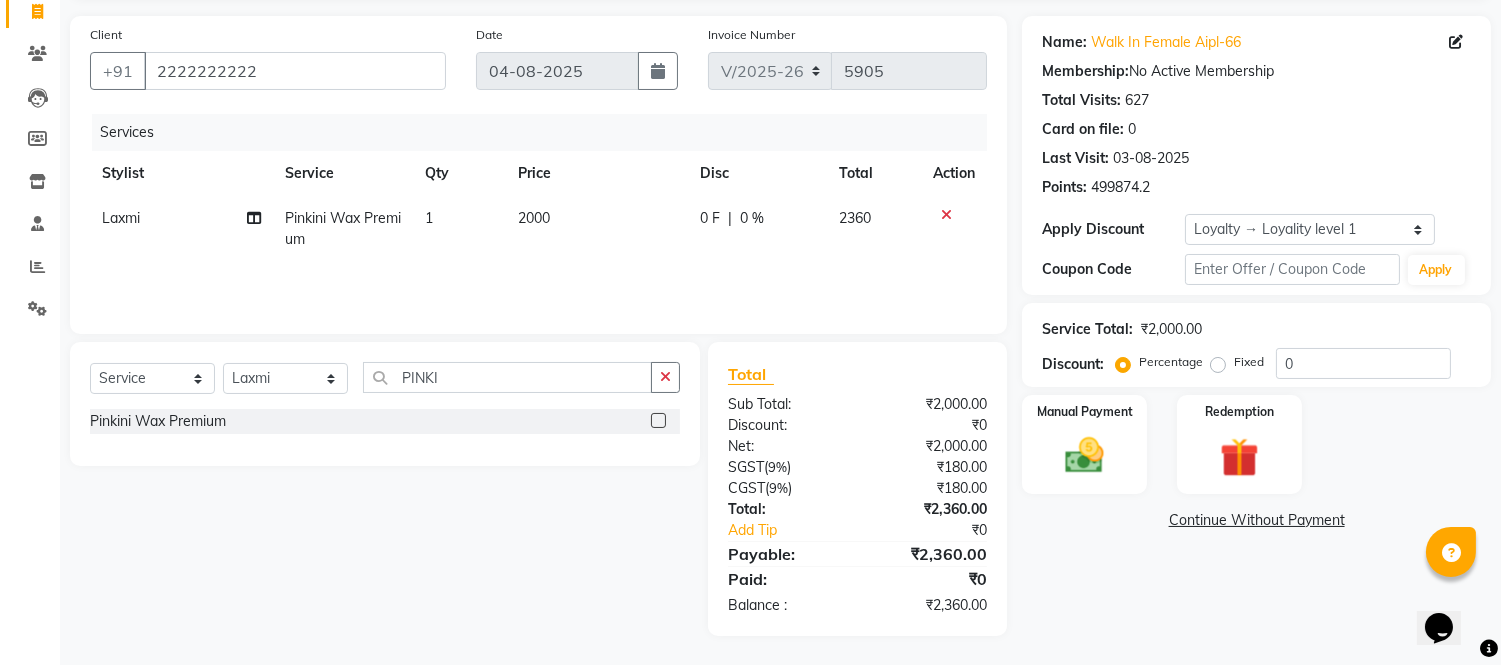 drag, startPoint x: 1064, startPoint y: 472, endPoint x: 1152, endPoint y: 496, distance: 91.214035 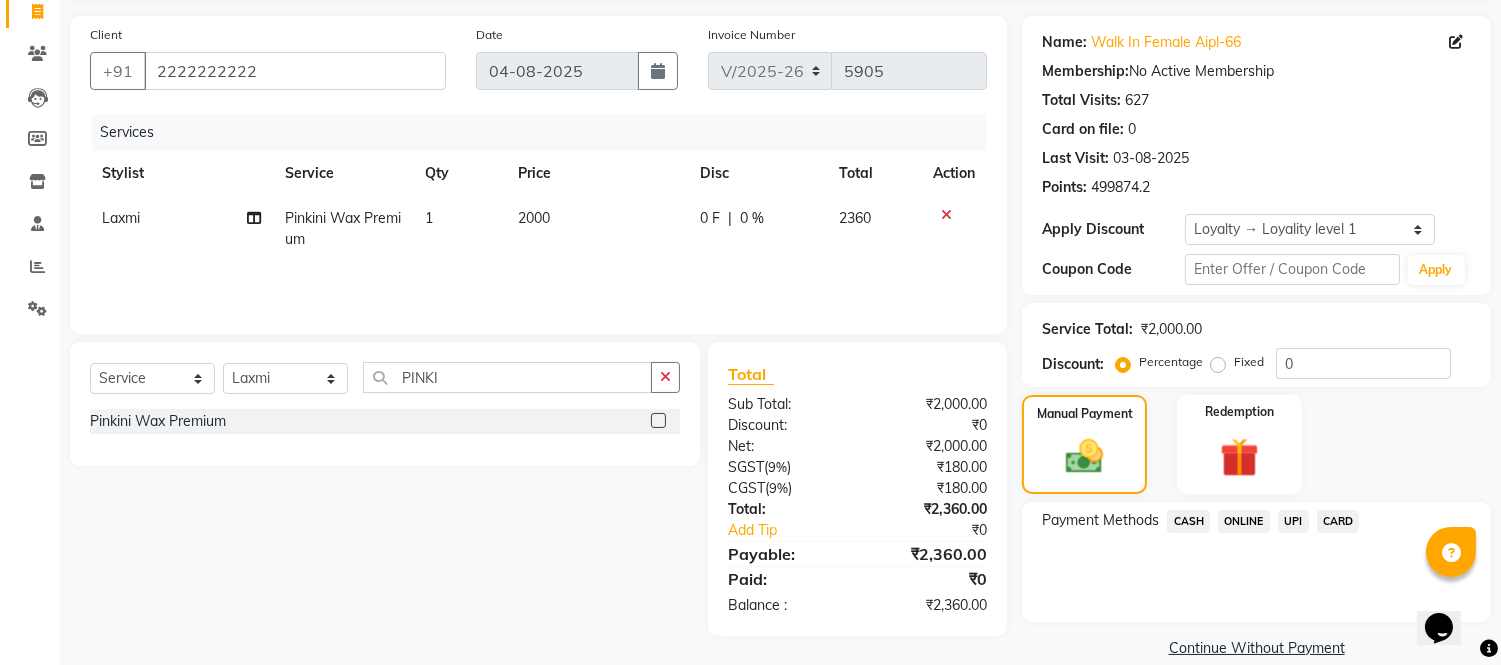 click on "CARD" 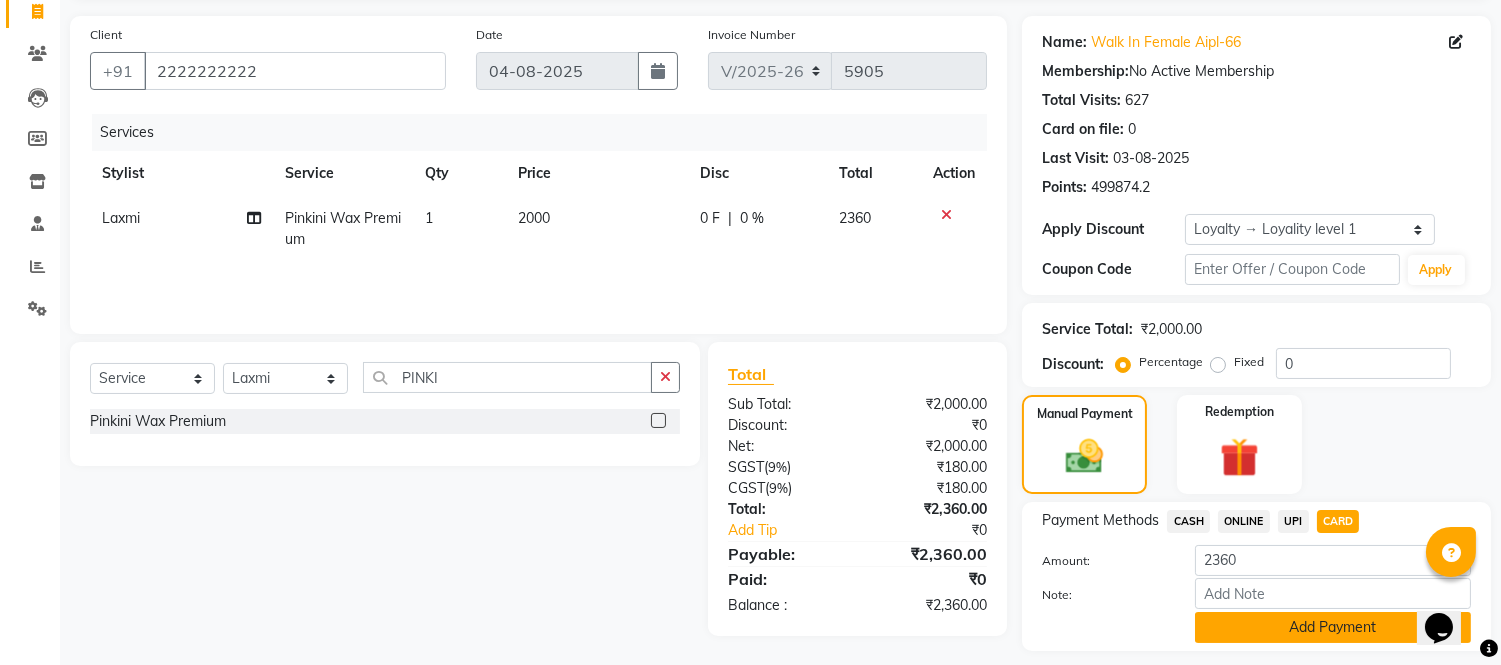 click on "Add Payment" 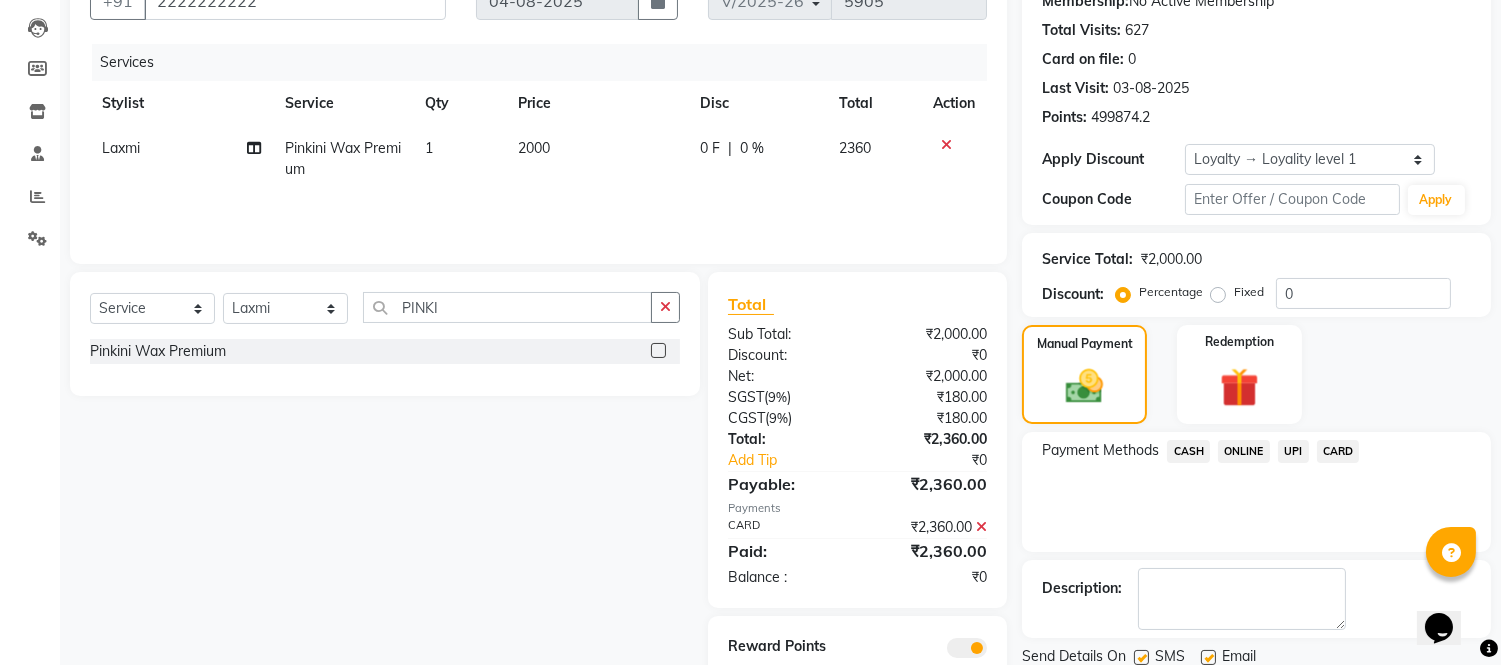 scroll, scrollTop: 275, scrollLeft: 0, axis: vertical 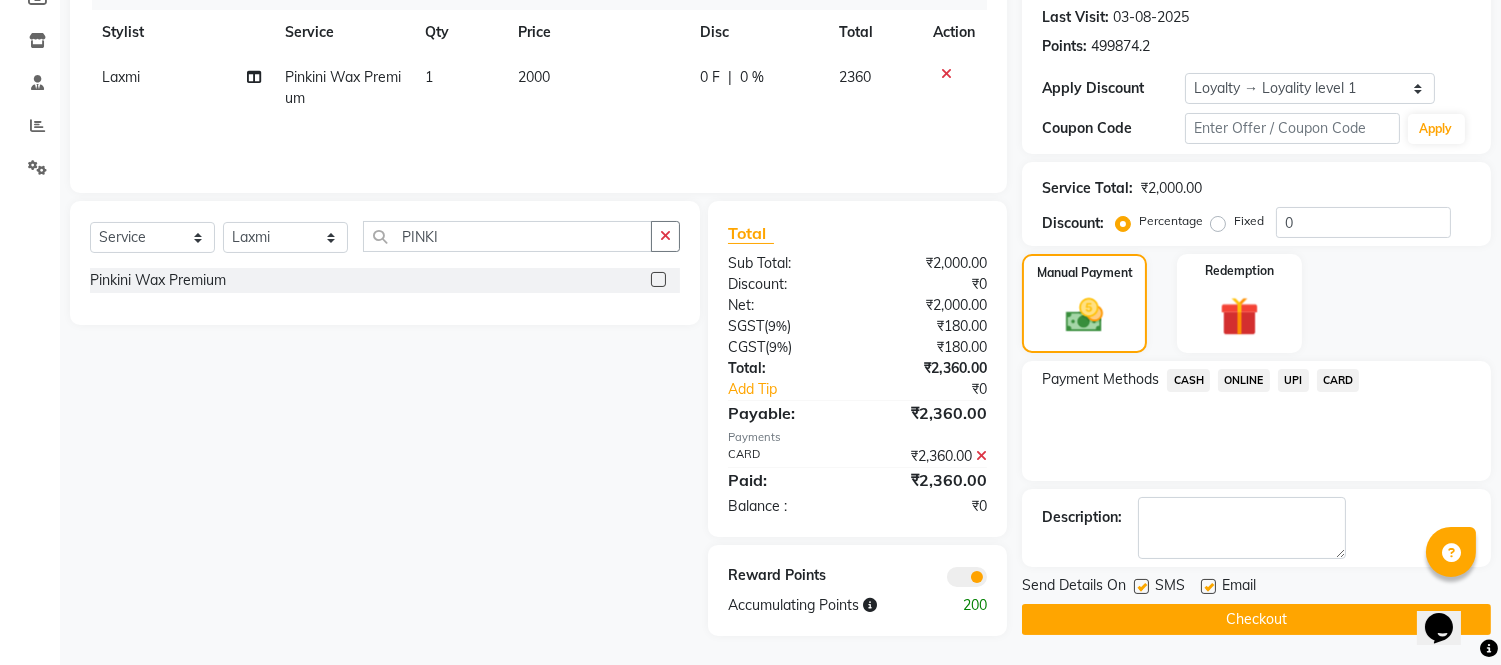 click on "Checkout" 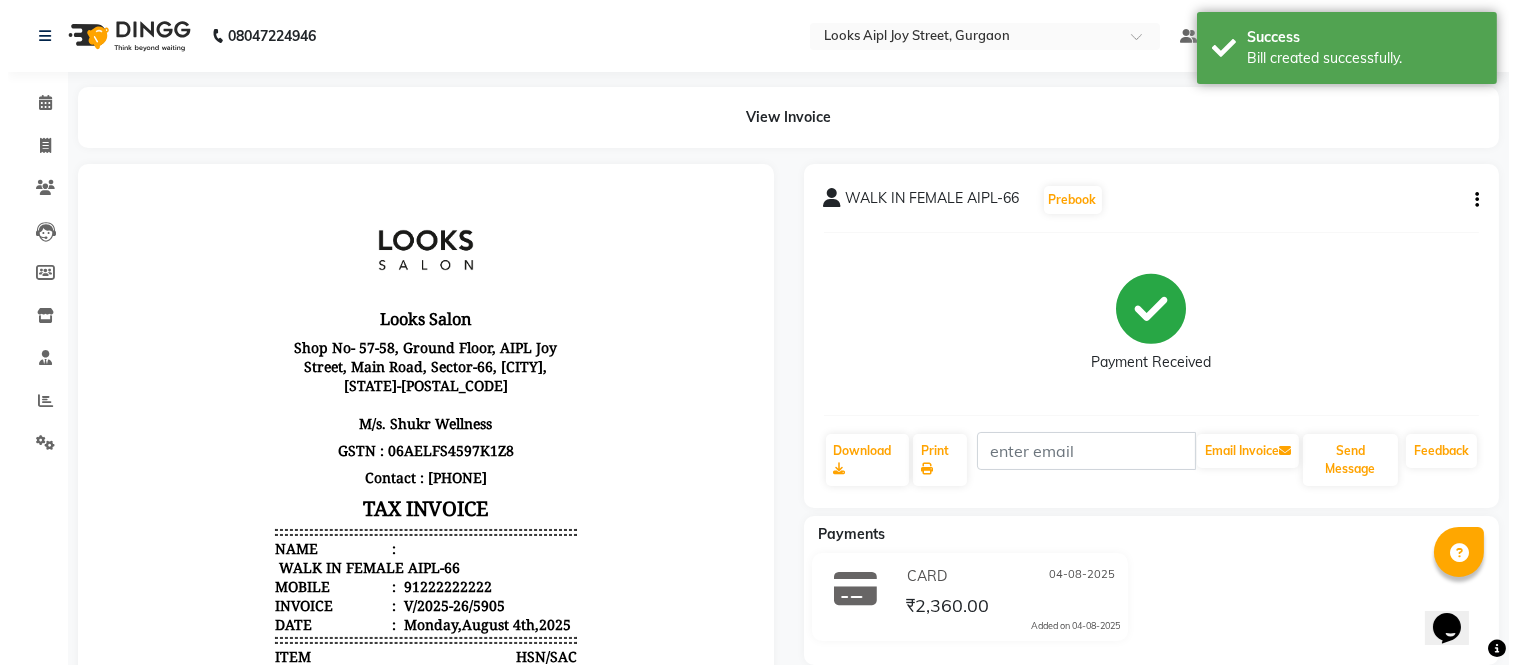 scroll, scrollTop: 0, scrollLeft: 0, axis: both 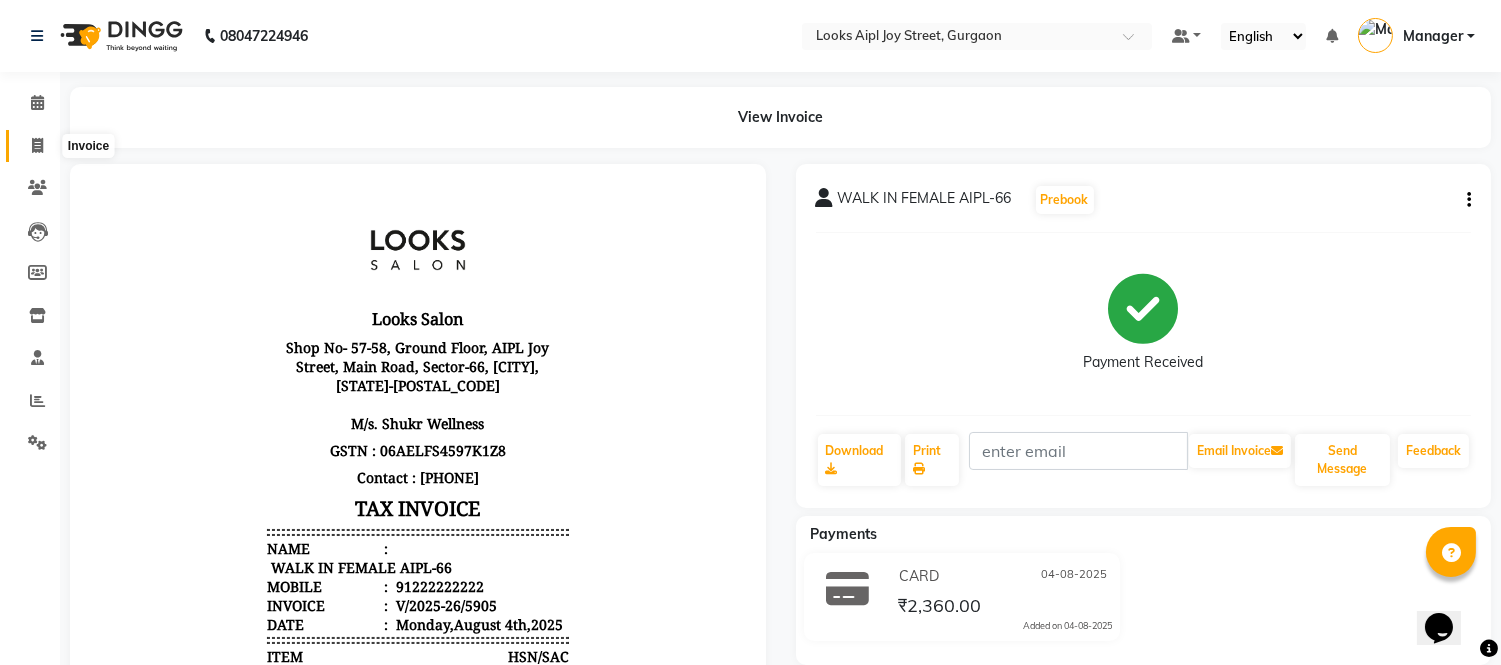 click 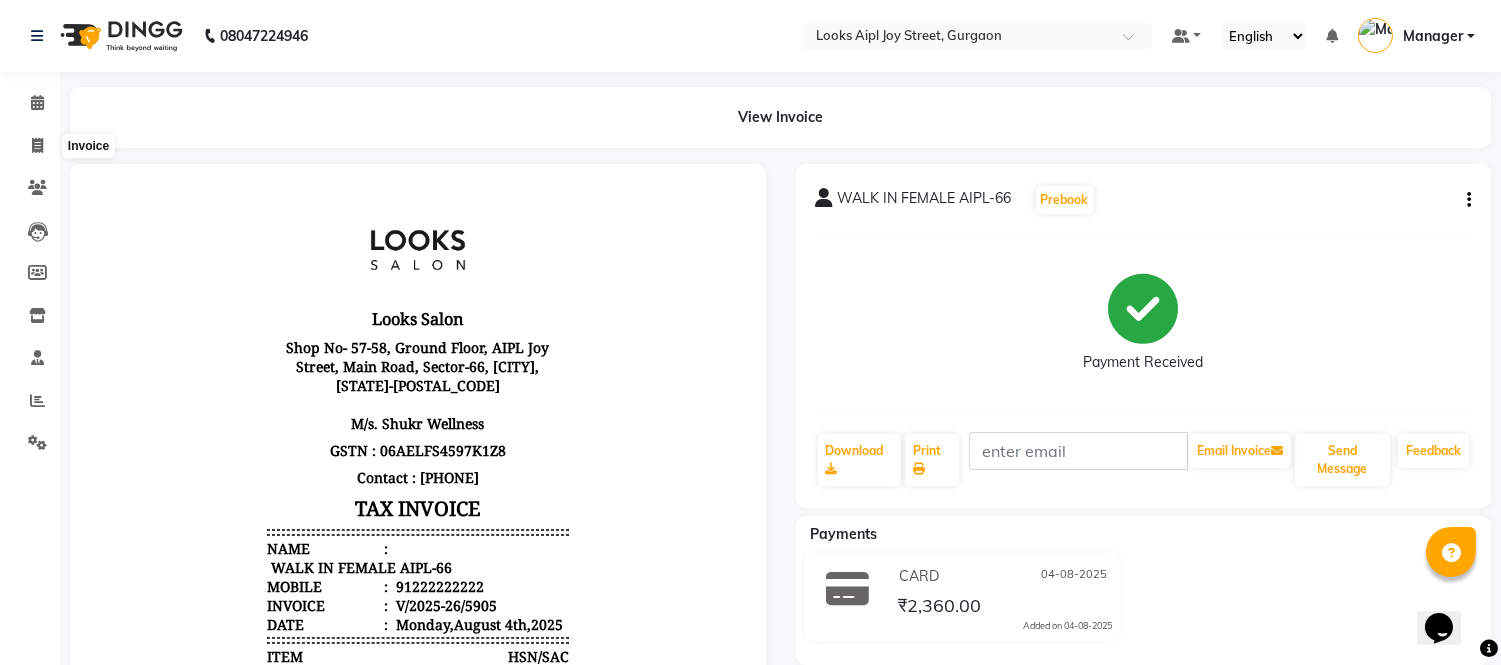 select on "service" 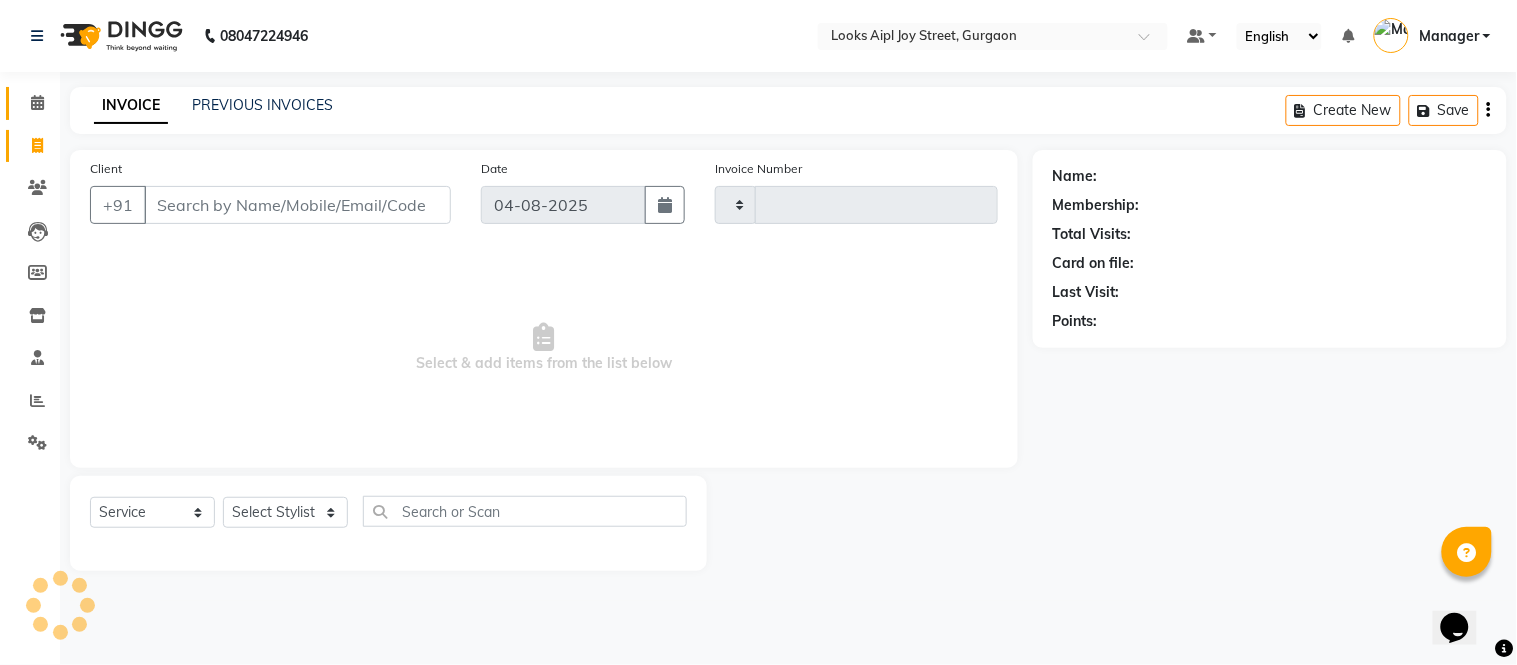 type on "5906" 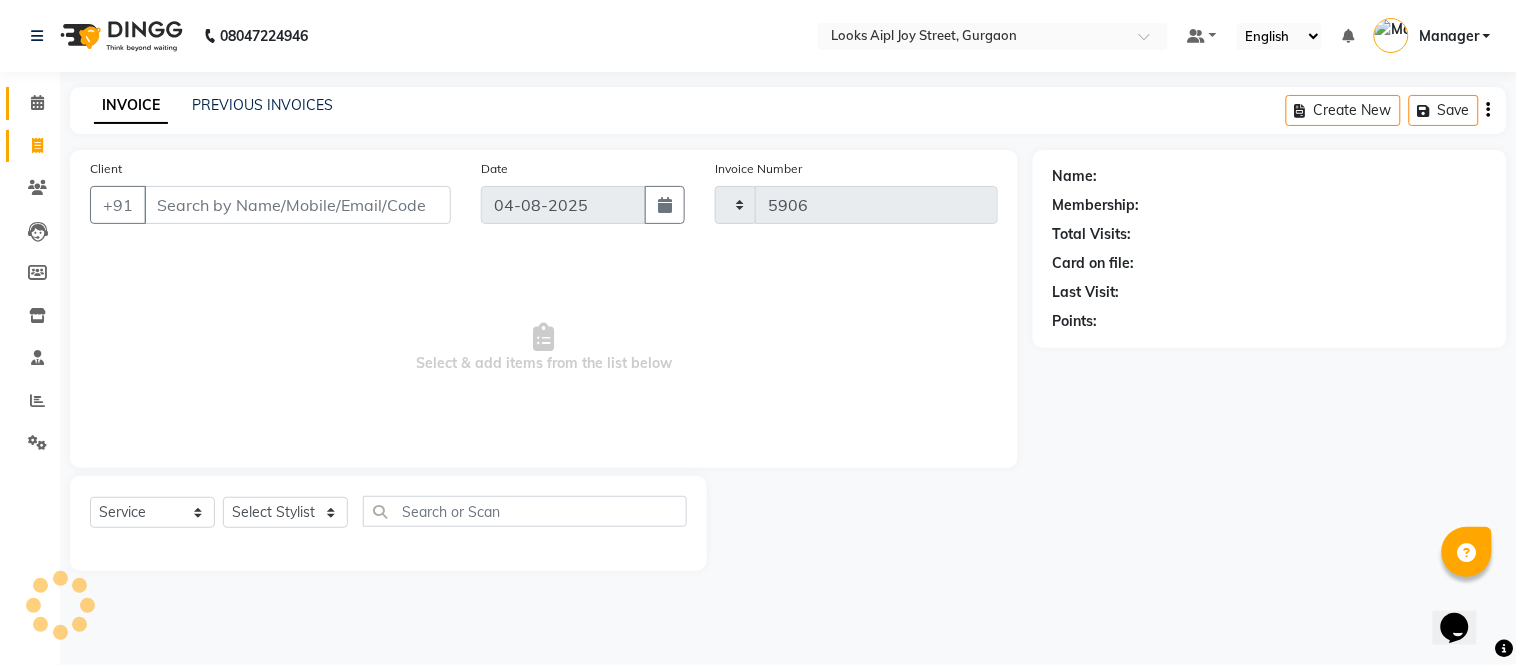 select on "6047" 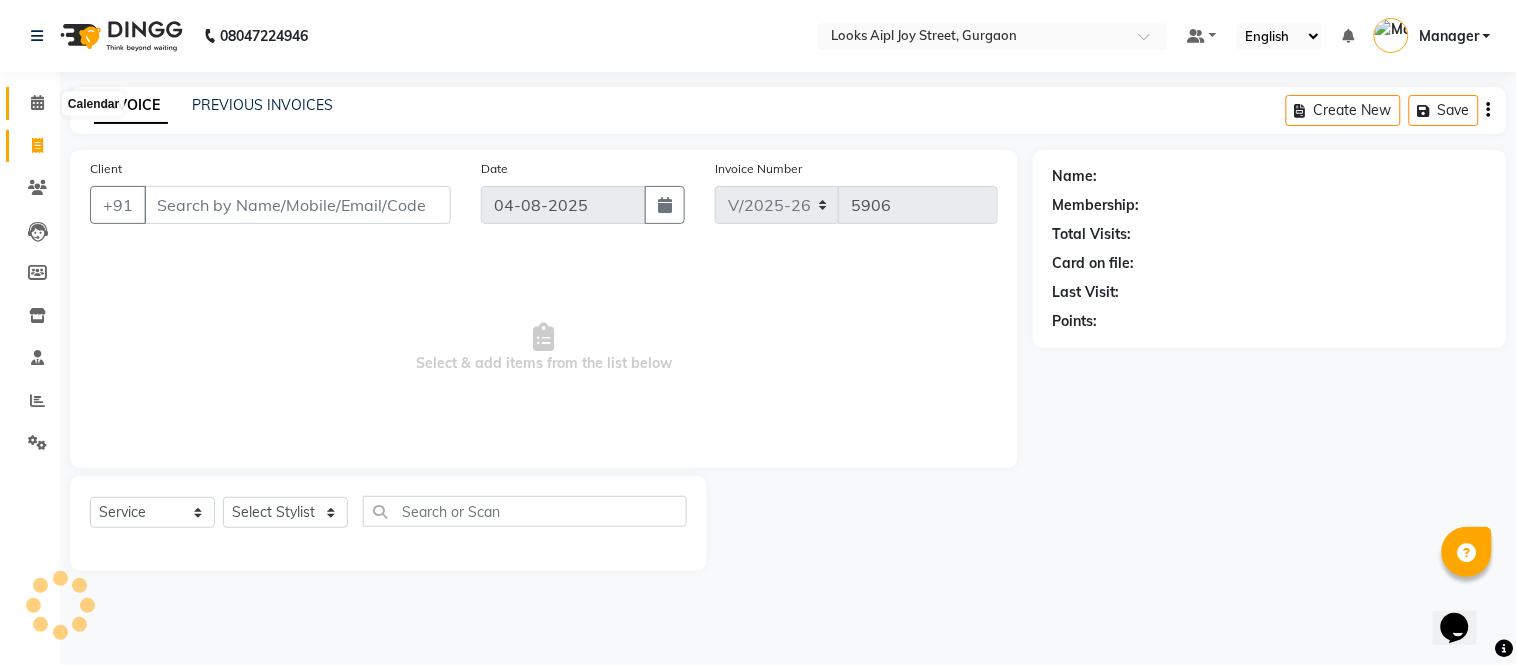 click 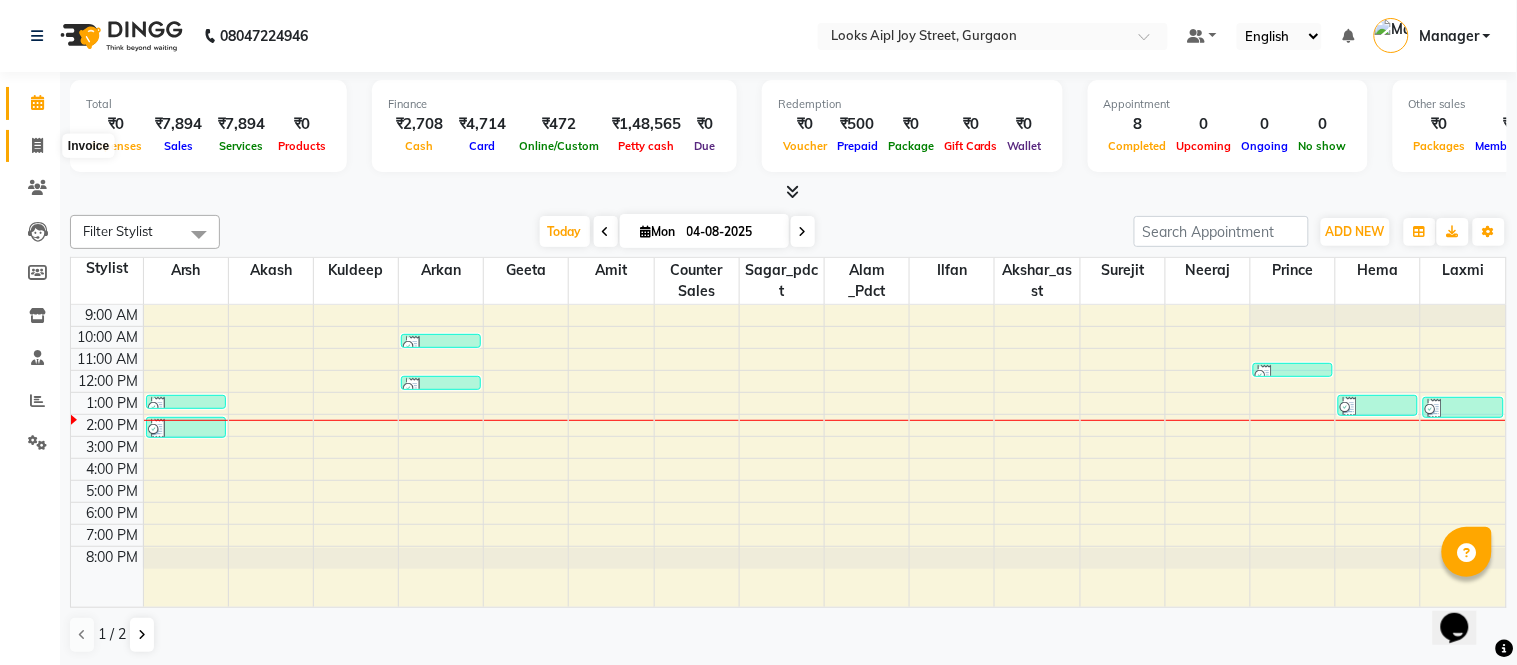 click 